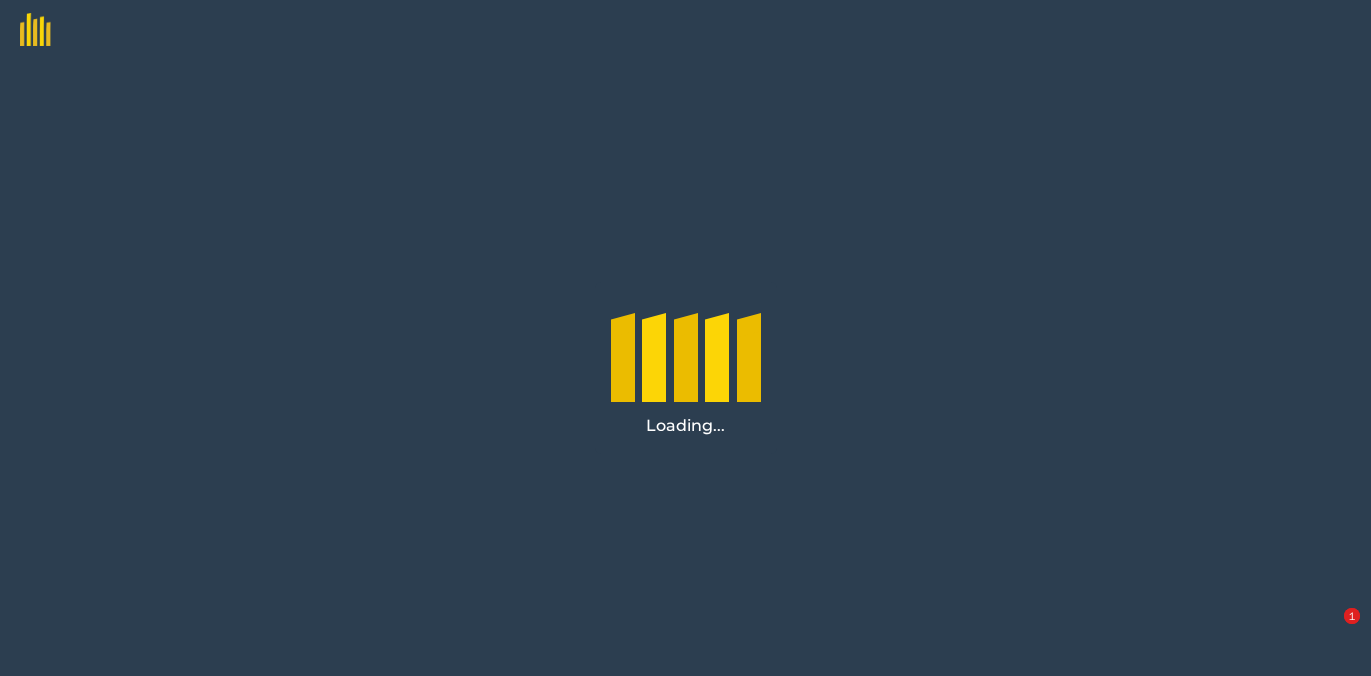 scroll, scrollTop: 0, scrollLeft: 0, axis: both 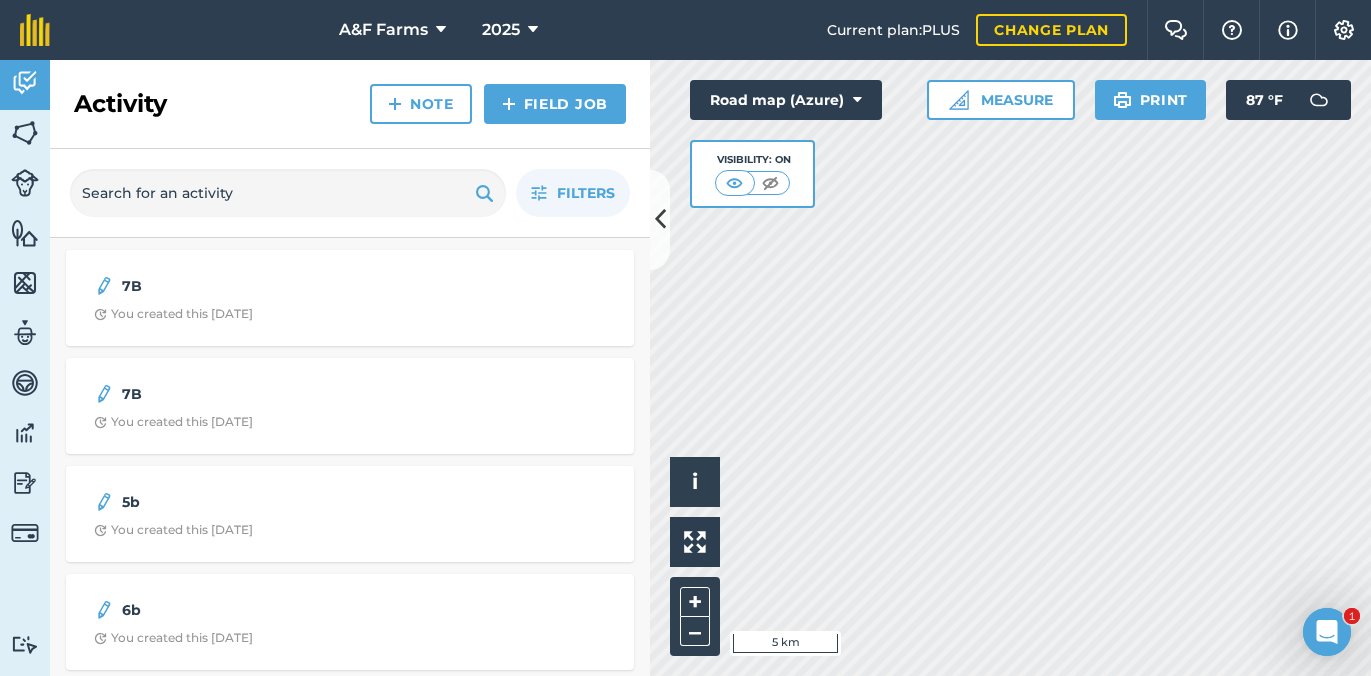 click on "Activity   Note   Field Job" at bounding box center (350, 104) 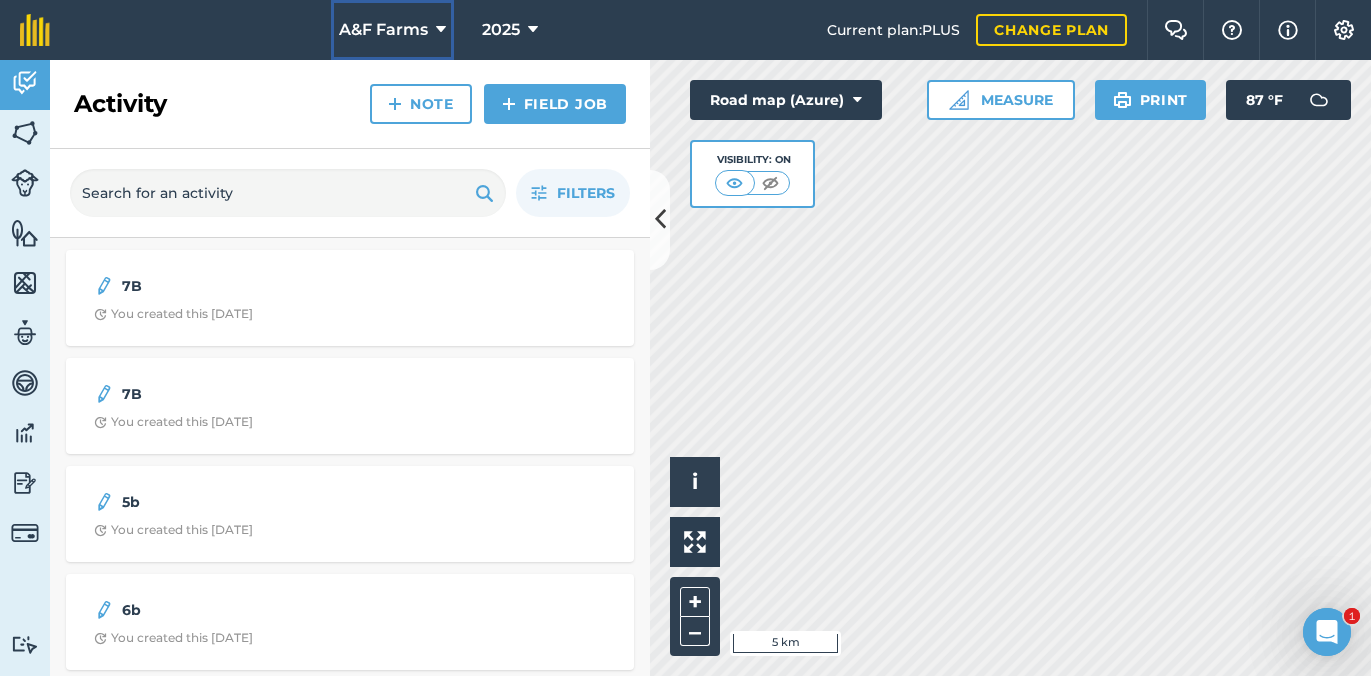 click on "A&F Farms" at bounding box center [383, 30] 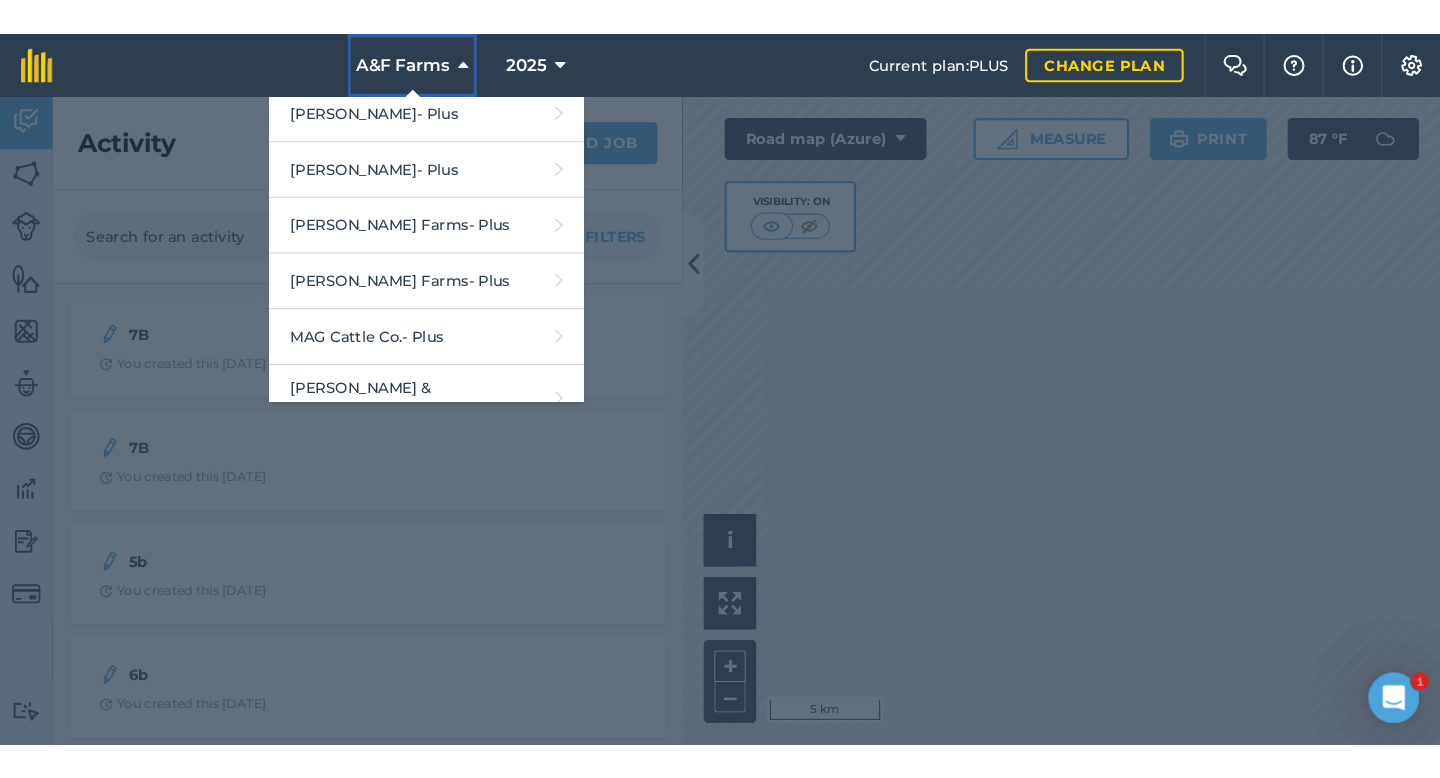 scroll, scrollTop: 278, scrollLeft: 0, axis: vertical 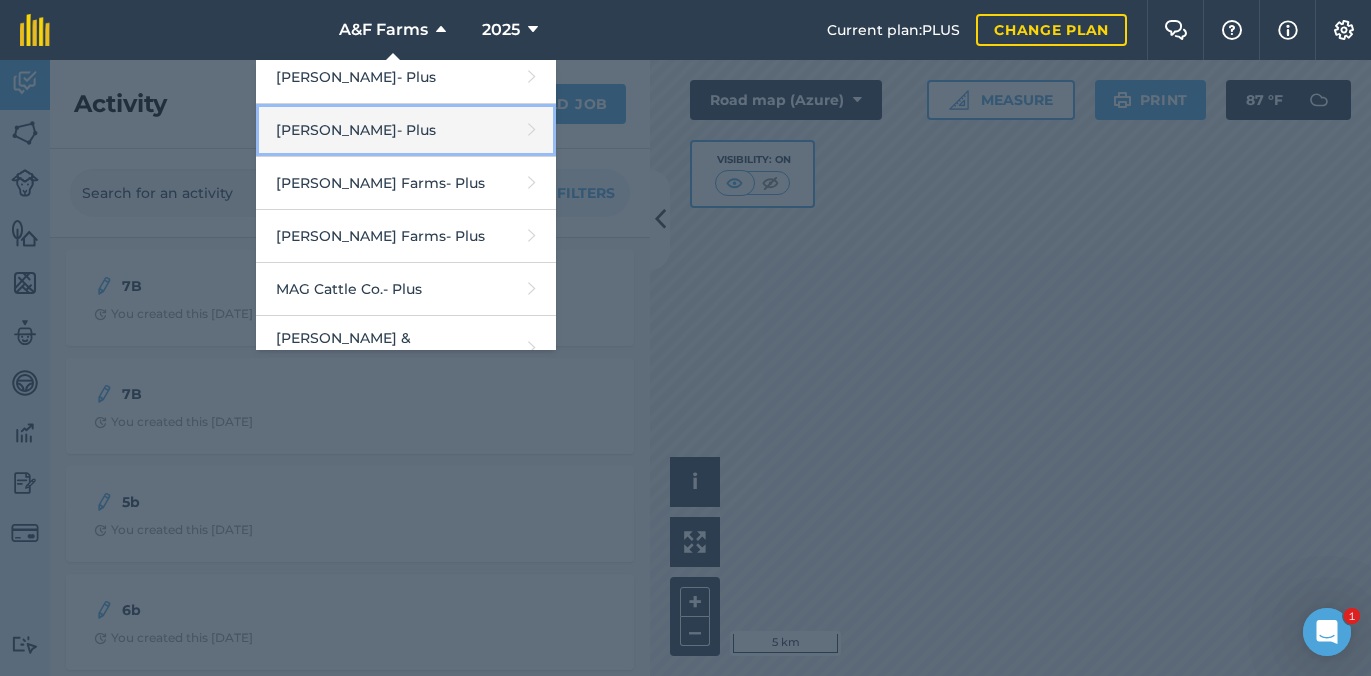 click on "Danny Walet  - Plus" at bounding box center (406, 130) 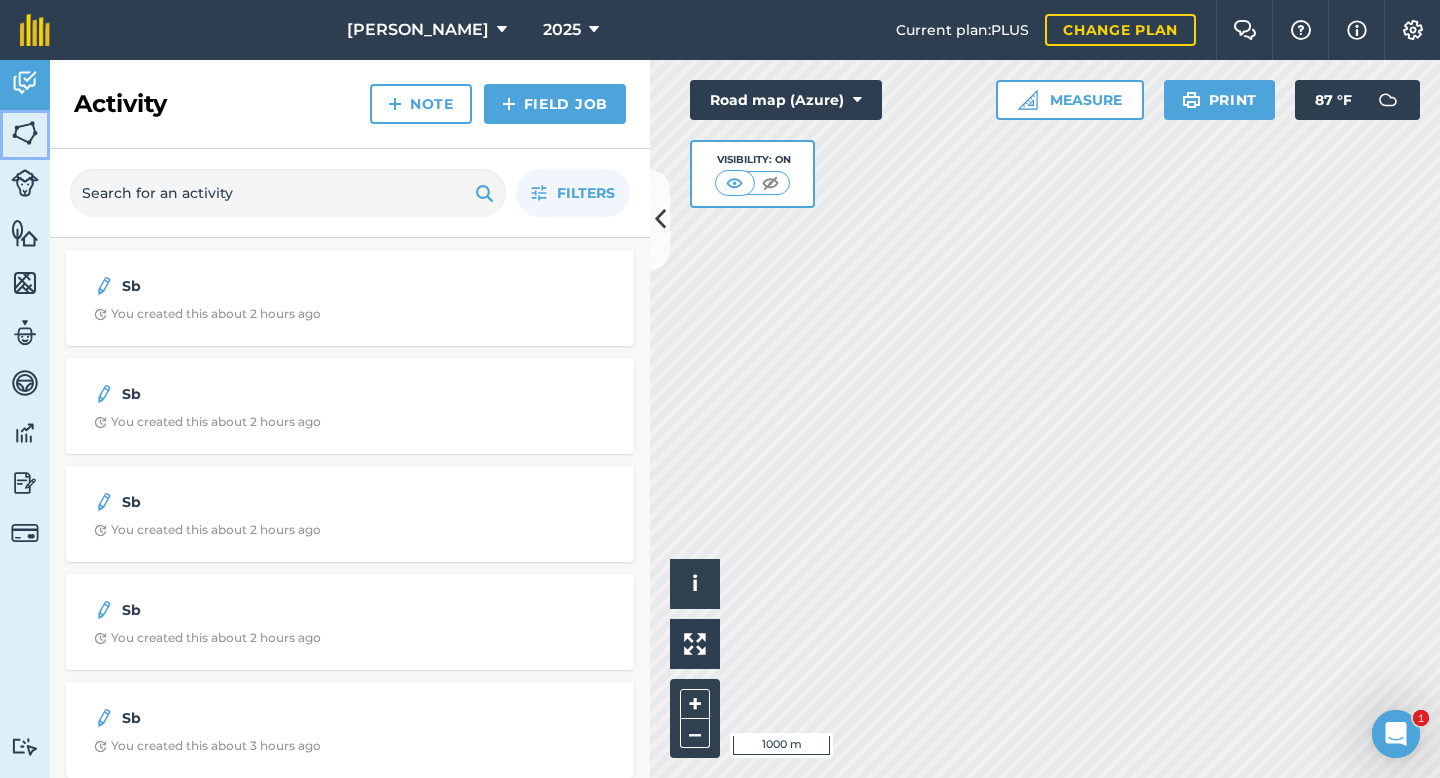 click at bounding box center (25, 133) 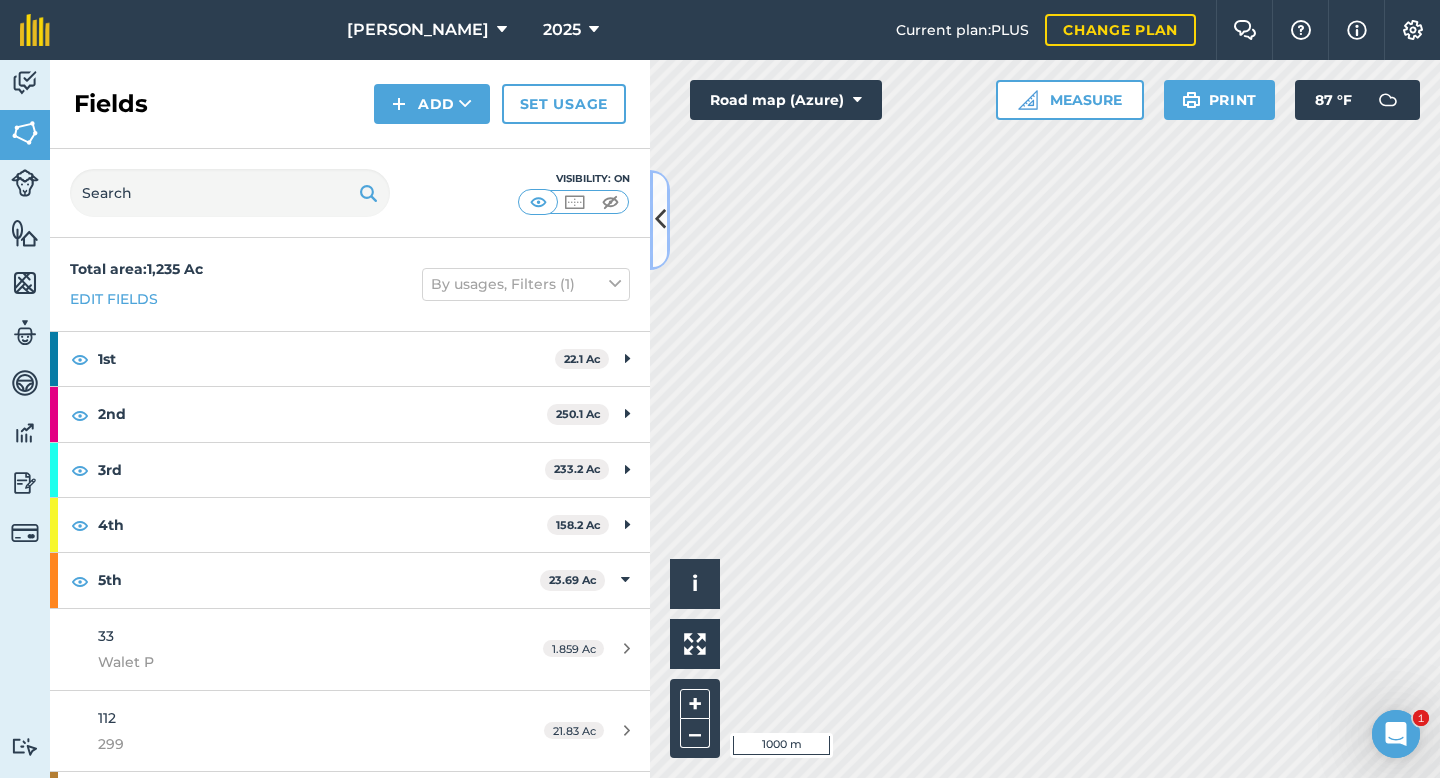 click at bounding box center (660, 220) 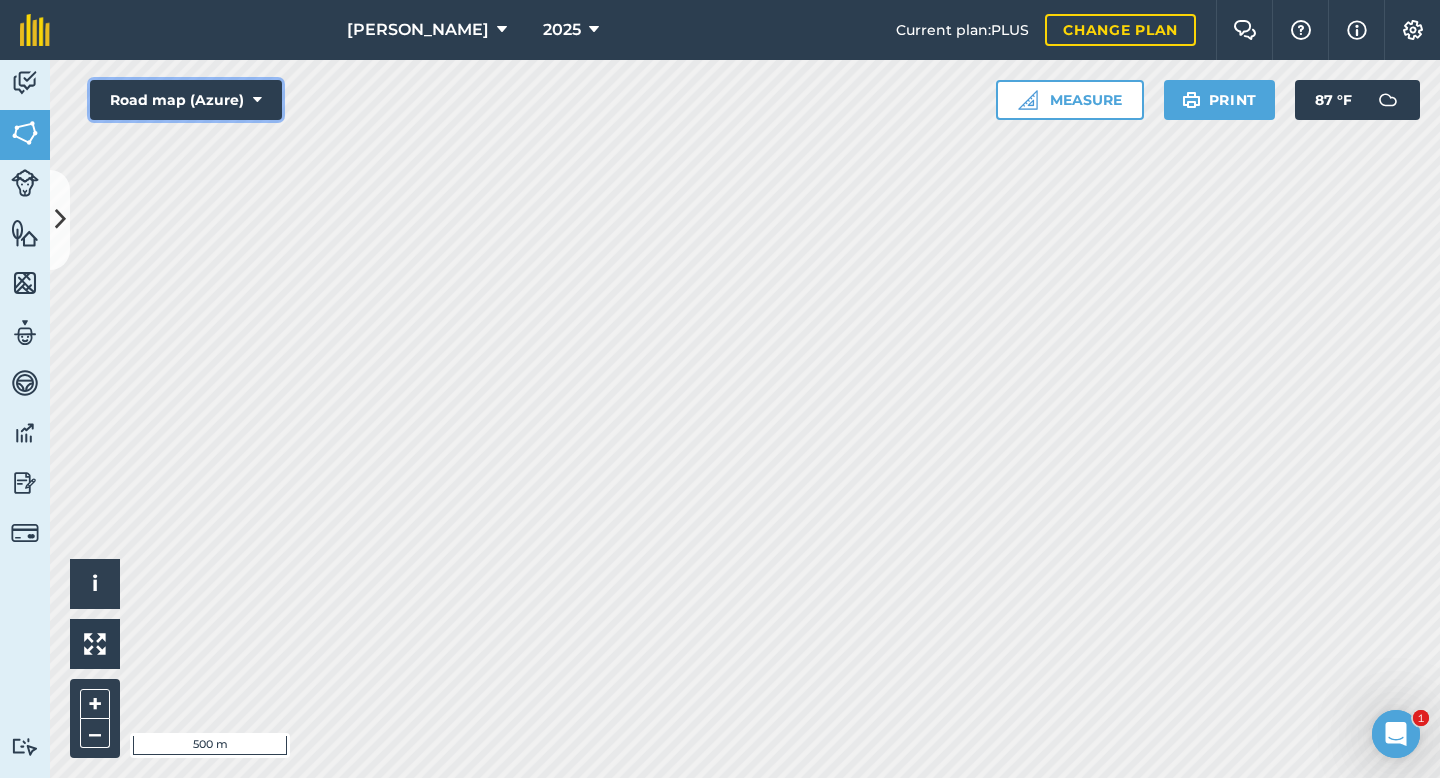 click on "Road map (Azure)" at bounding box center (186, 100) 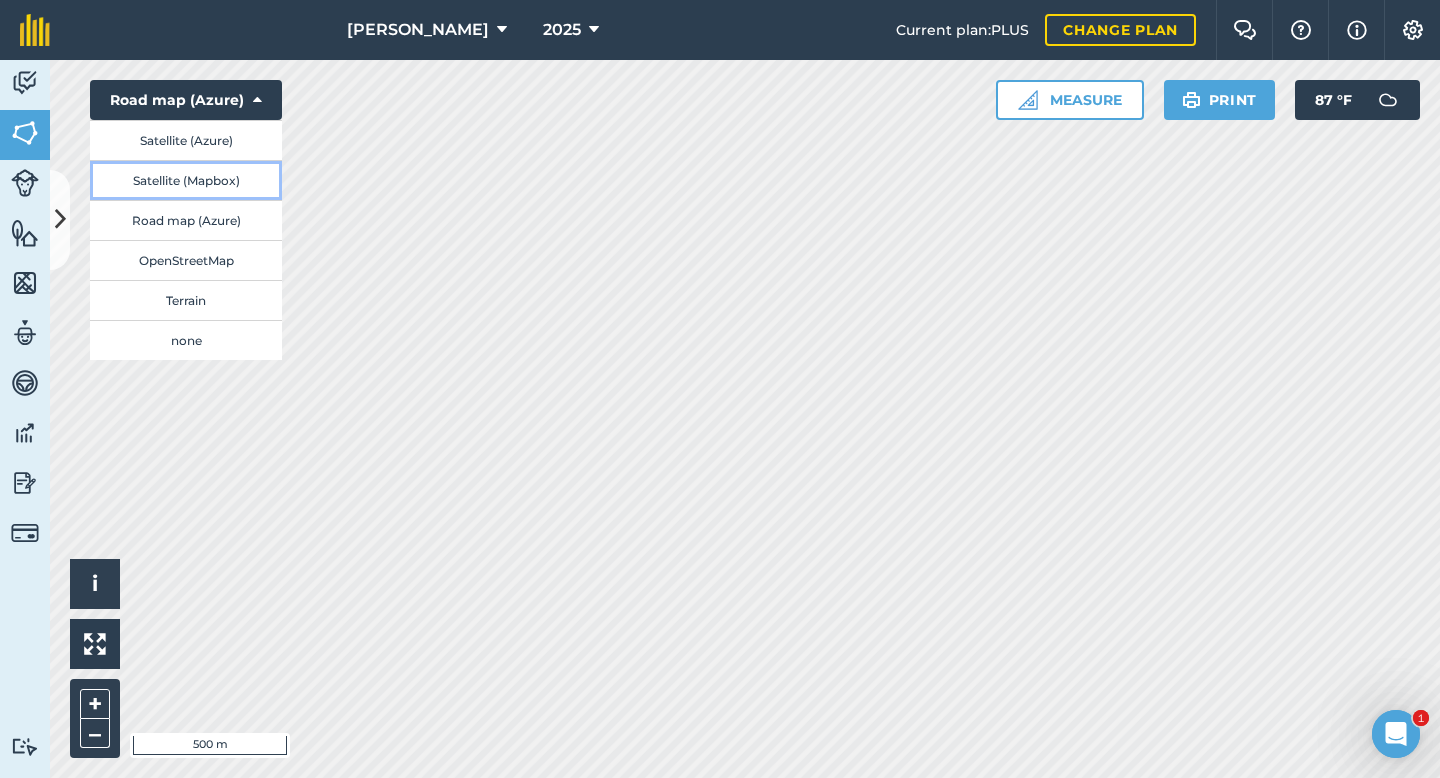 click on "Satellite (Mapbox)" at bounding box center [186, 180] 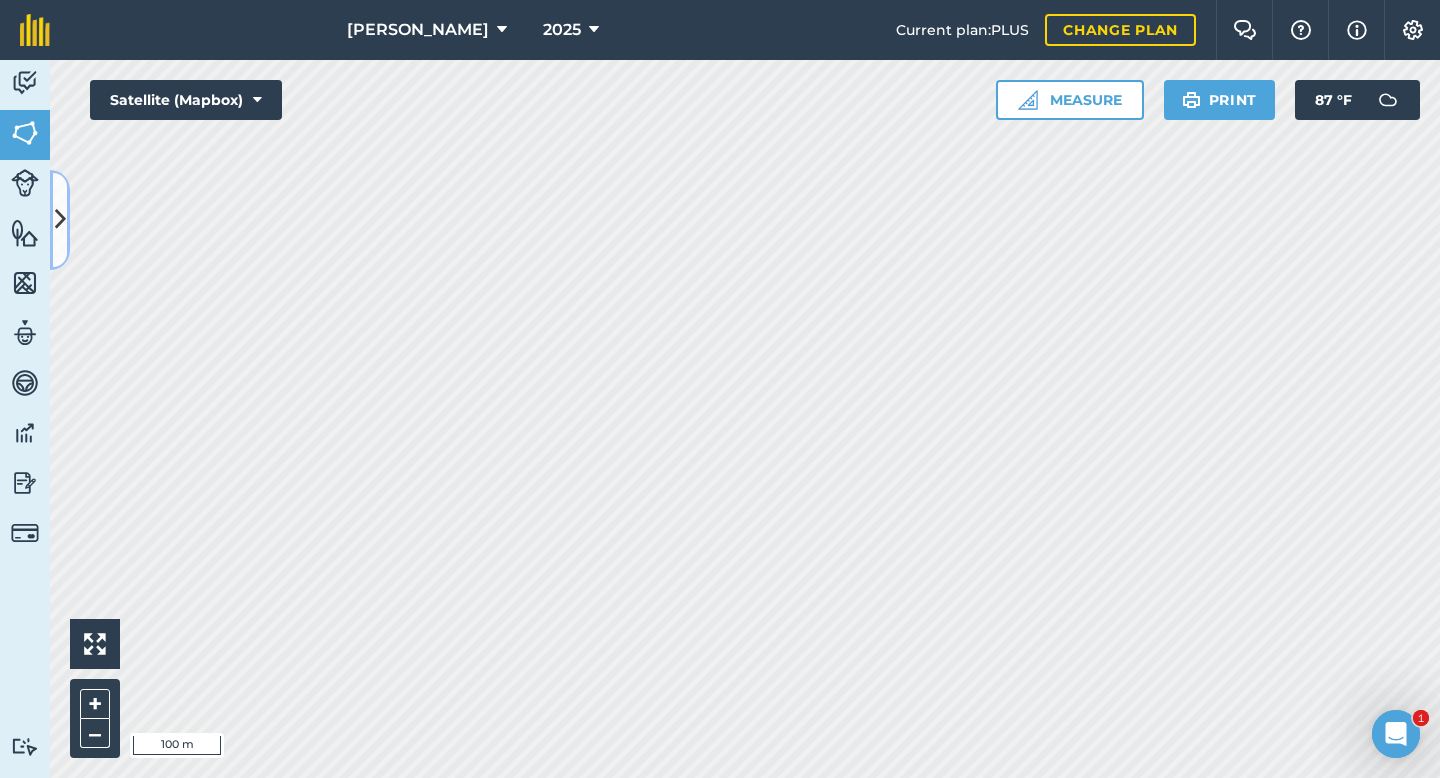click at bounding box center (60, 219) 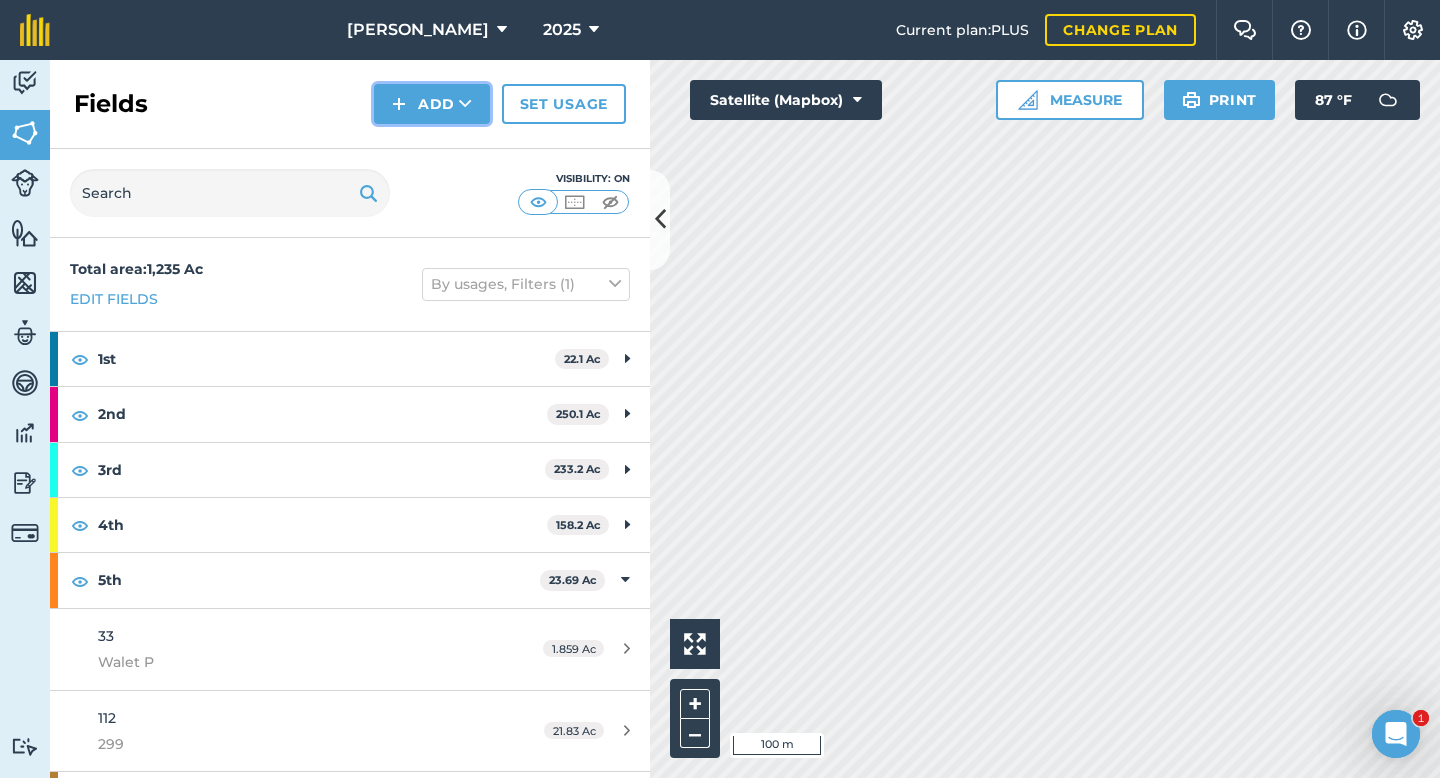 click on "Add" at bounding box center (432, 104) 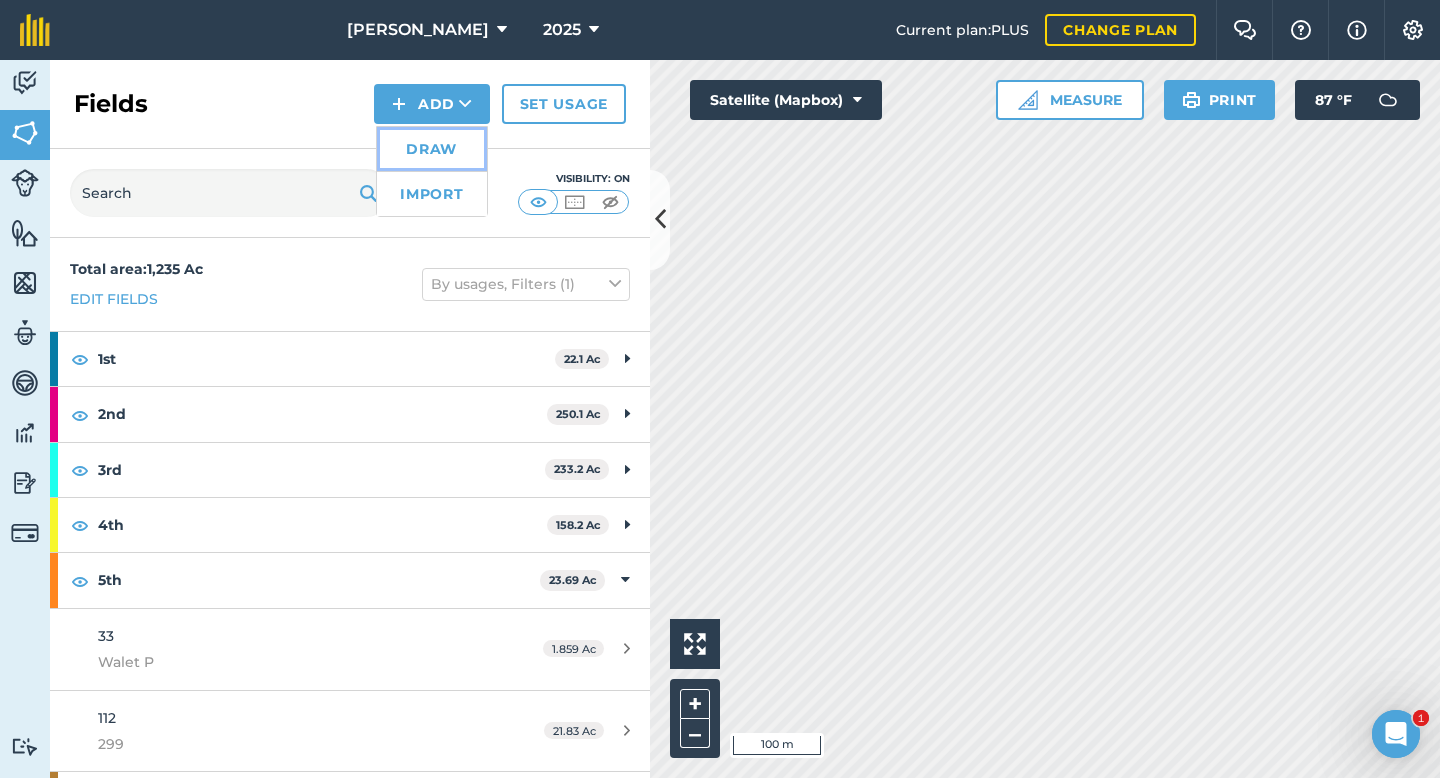 click on "Draw" at bounding box center [432, 149] 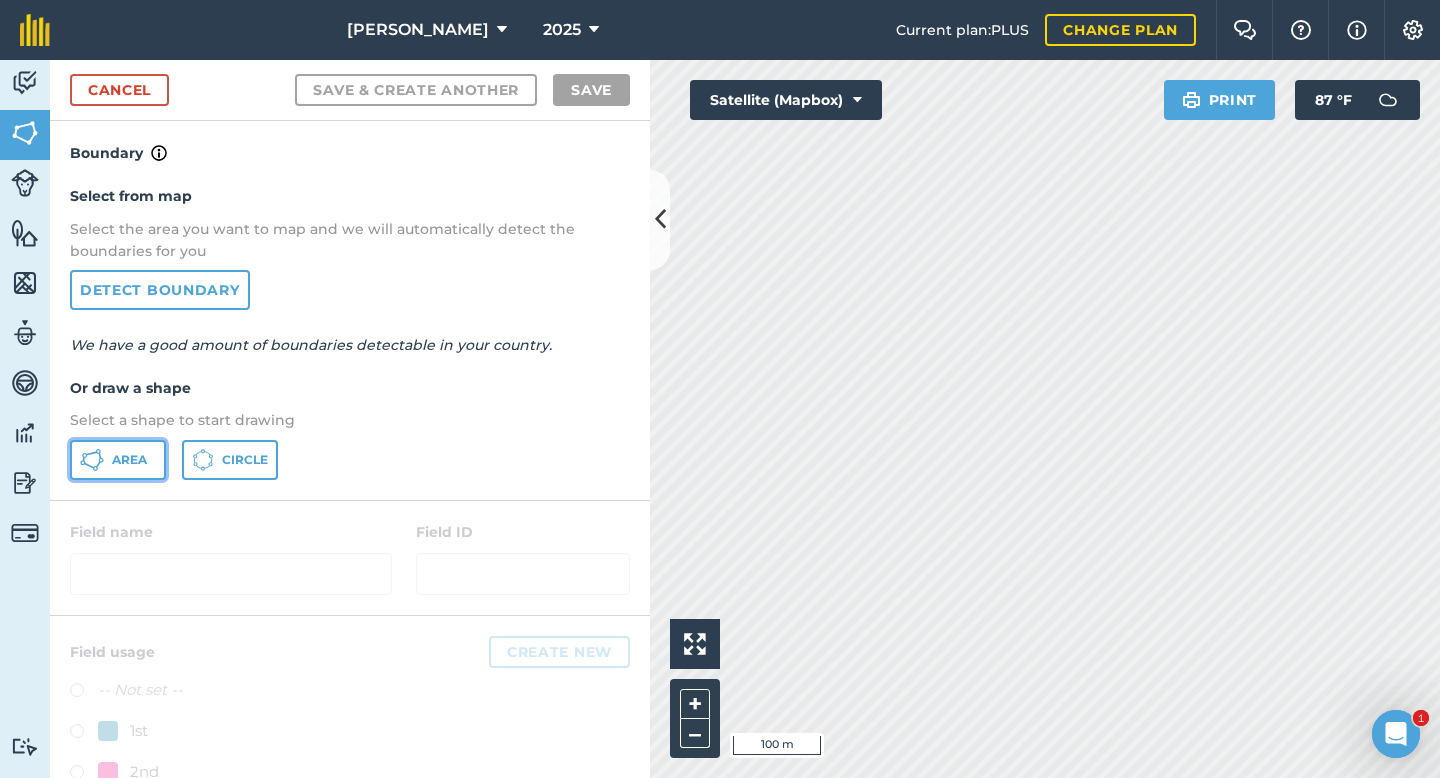click on "Area" at bounding box center (118, 460) 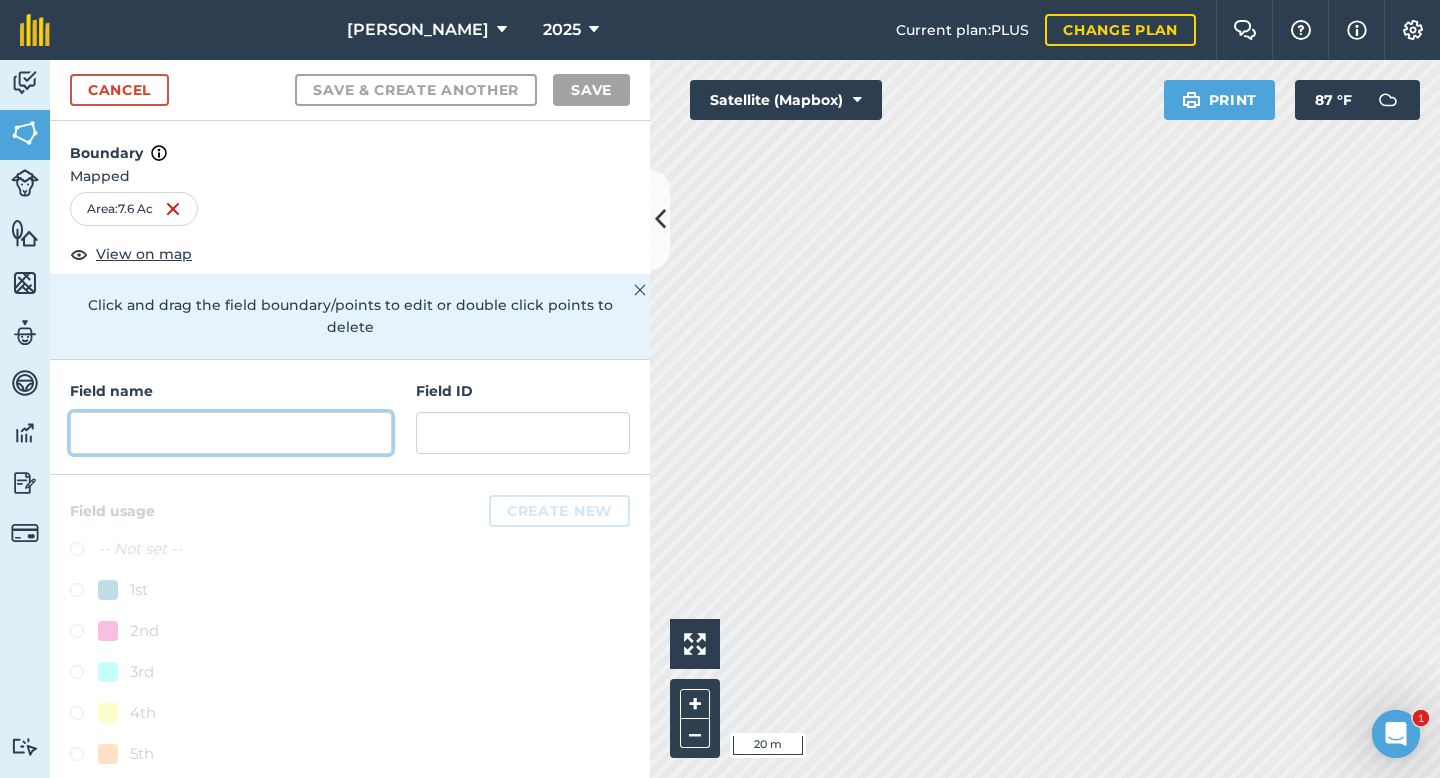 click at bounding box center [231, 433] 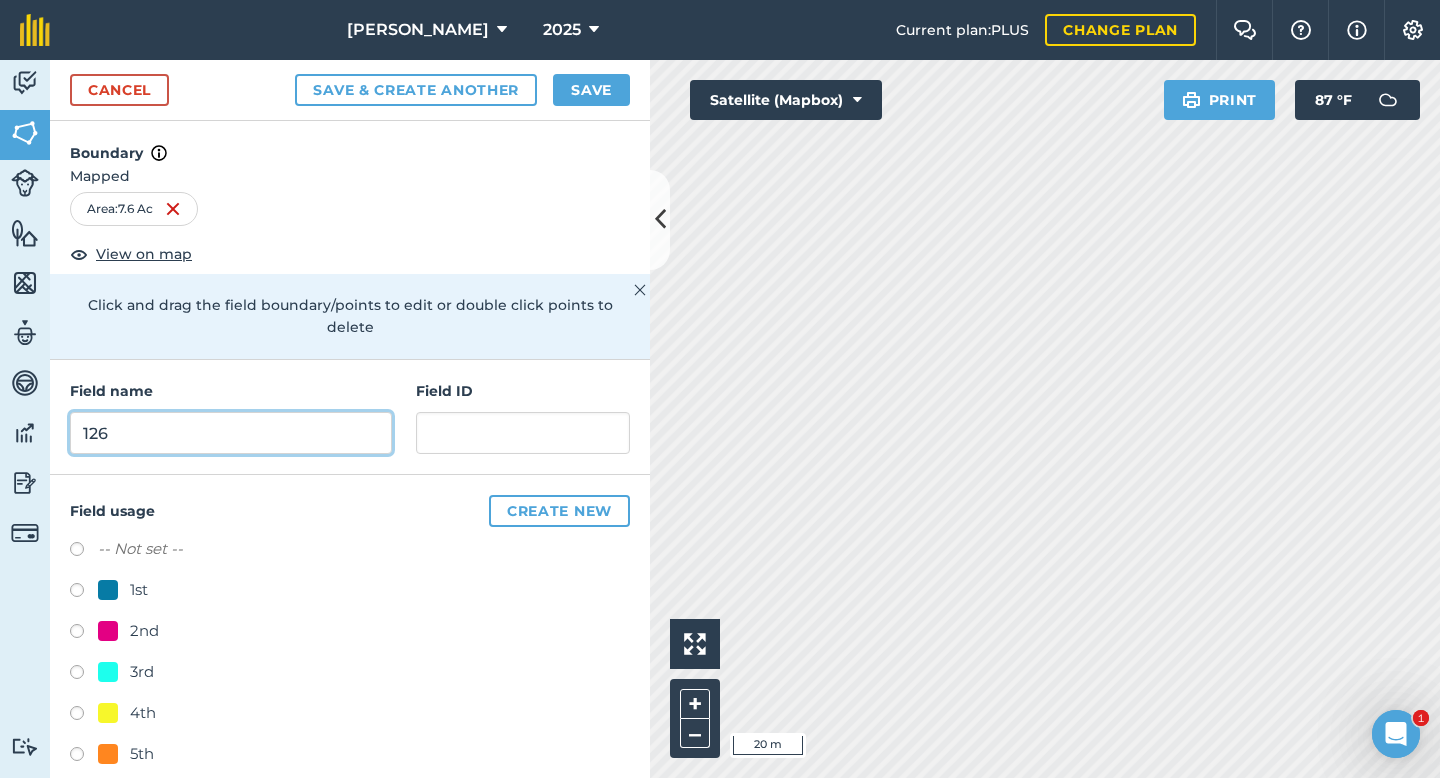 scroll, scrollTop: 86, scrollLeft: 0, axis: vertical 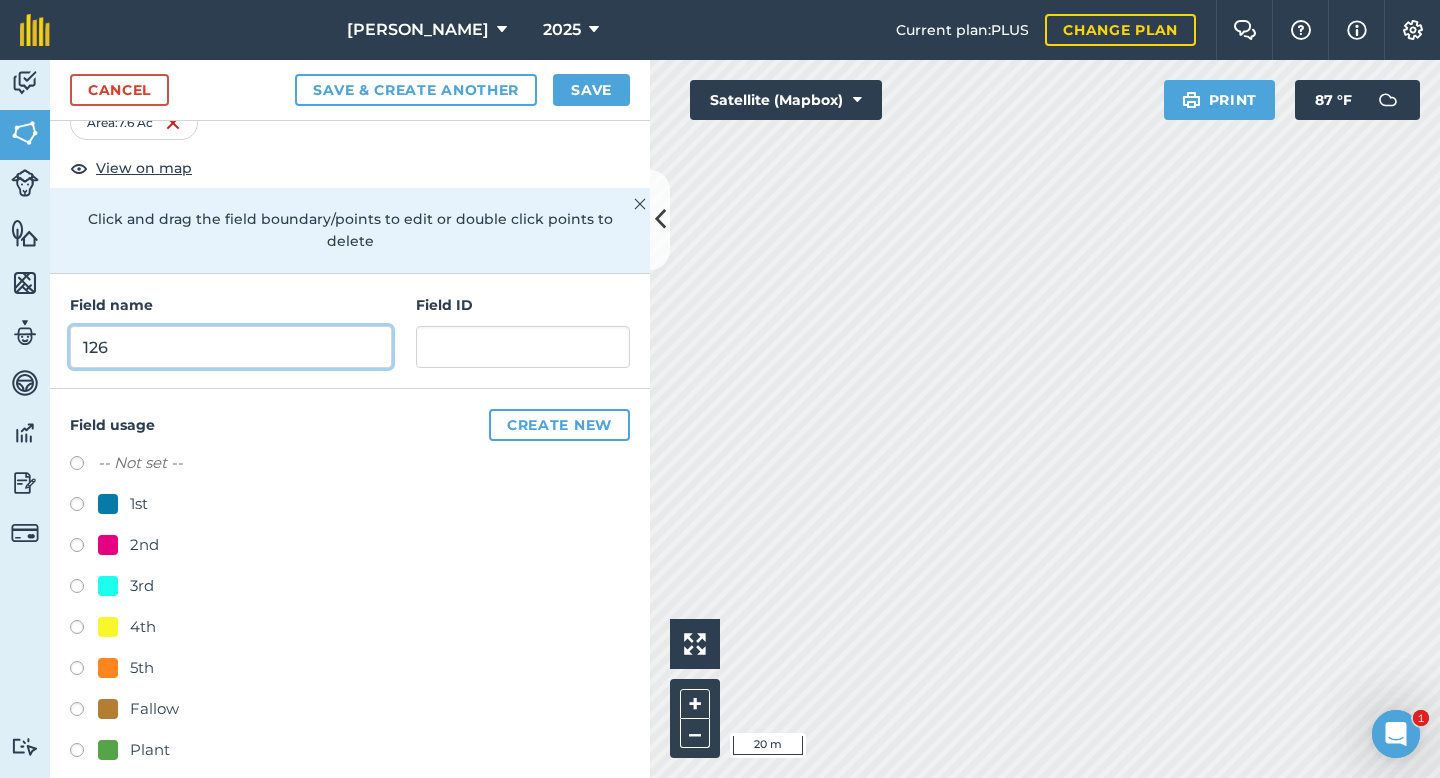 type on "126" 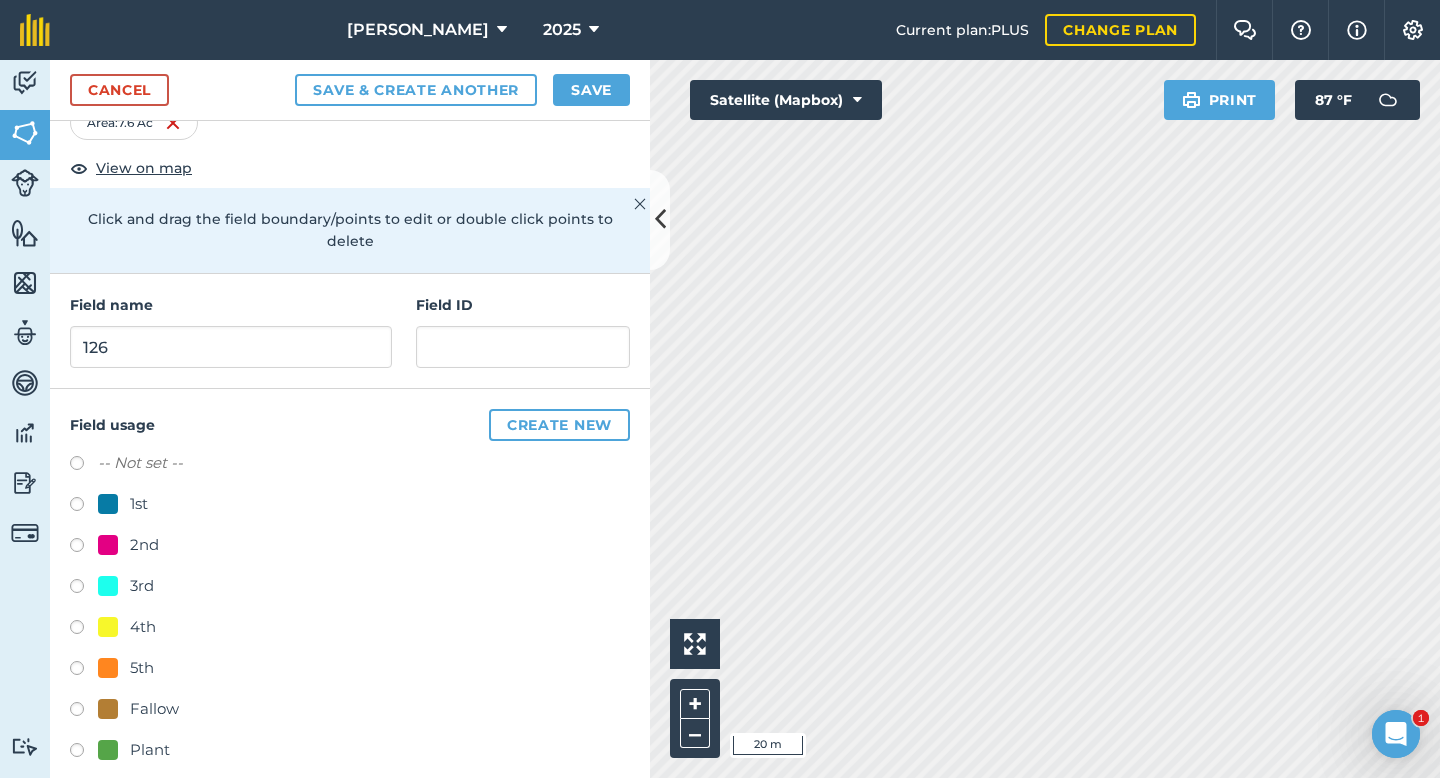 click at bounding box center [108, 709] 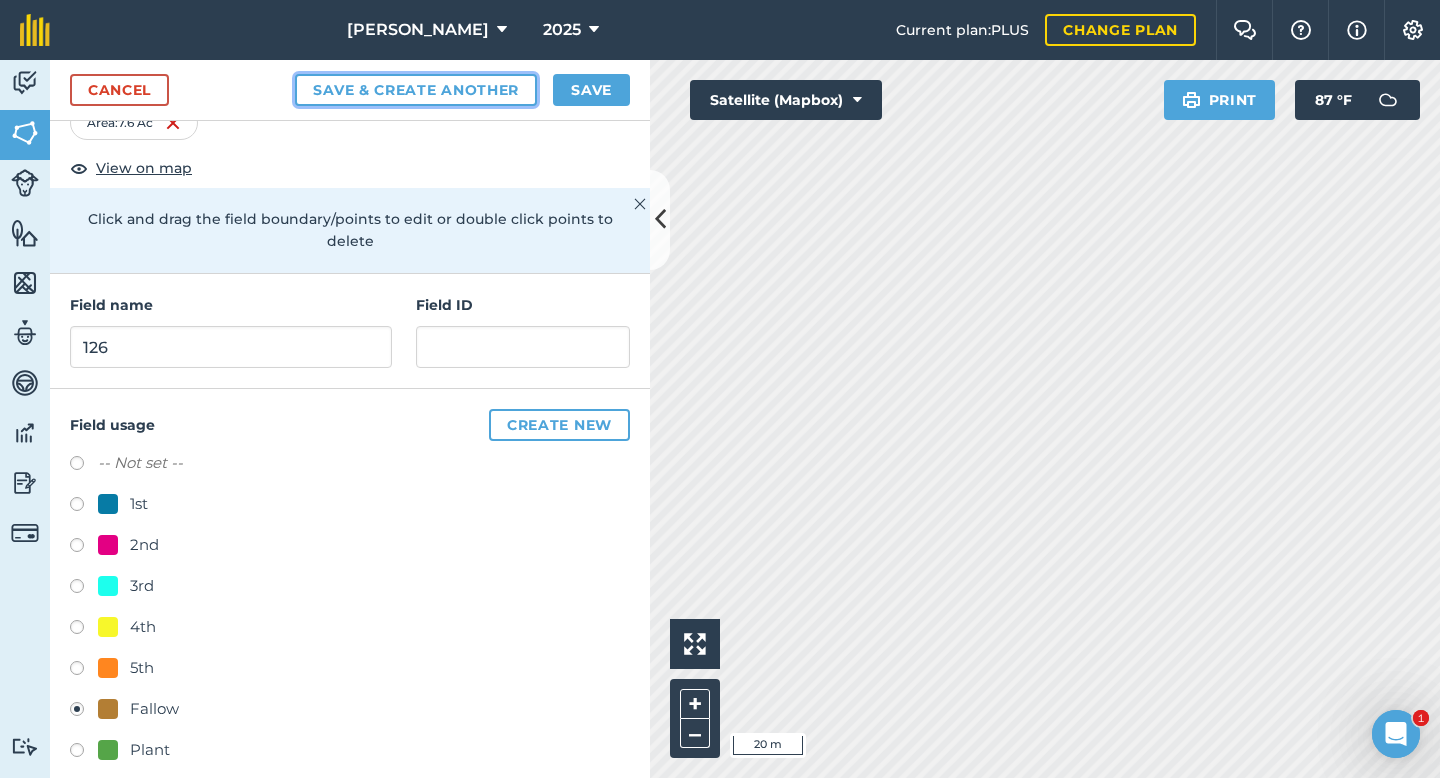 click on "Save & Create Another" at bounding box center (416, 90) 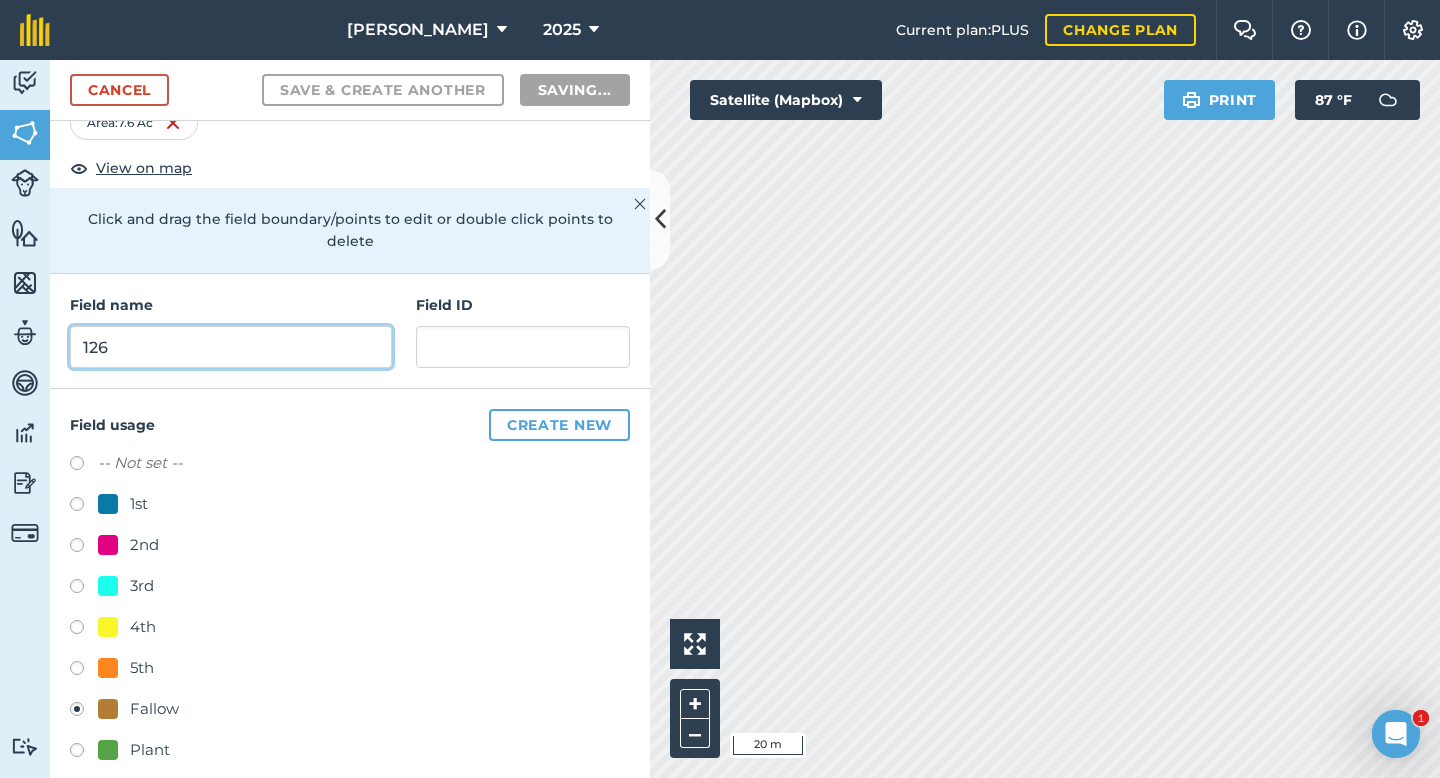 radio on "false" 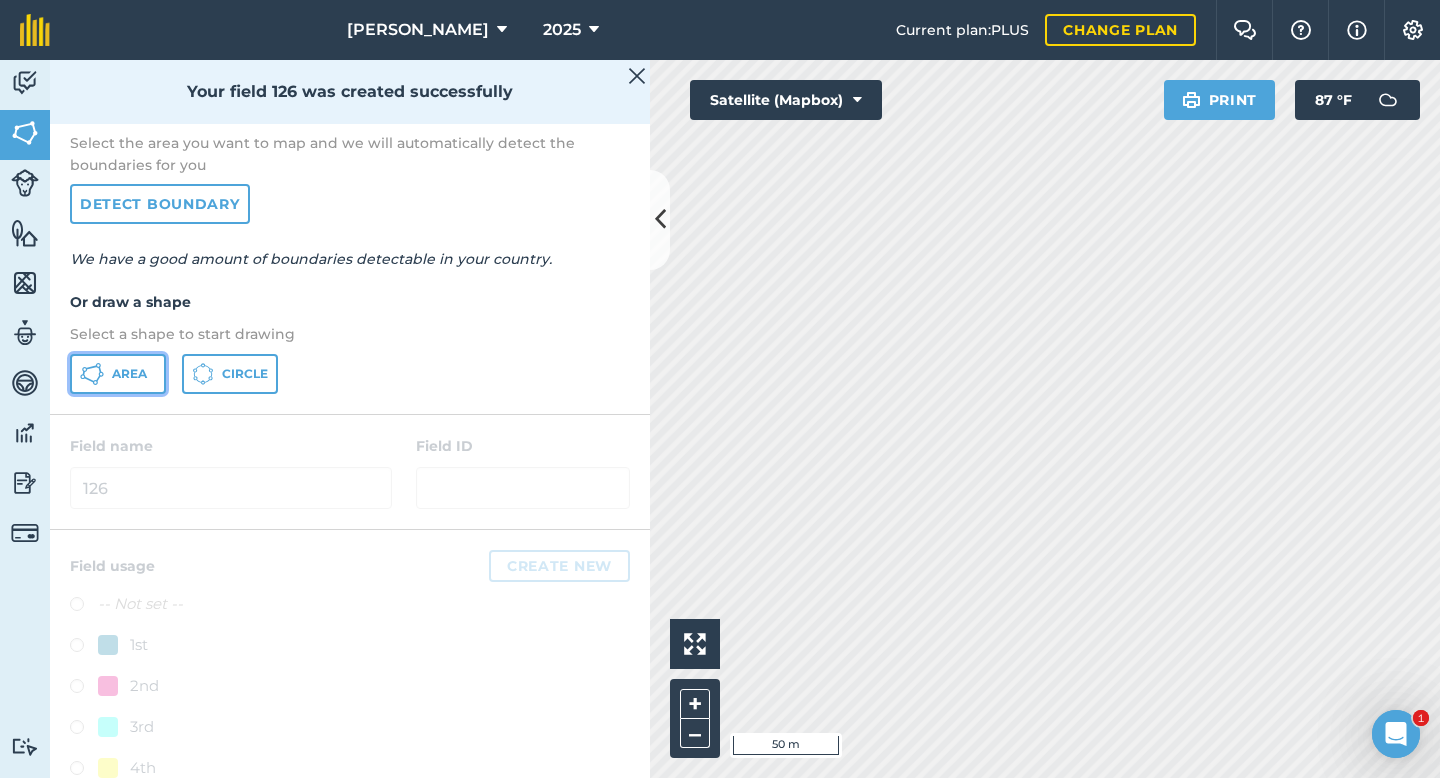 click on "Area" at bounding box center (118, 374) 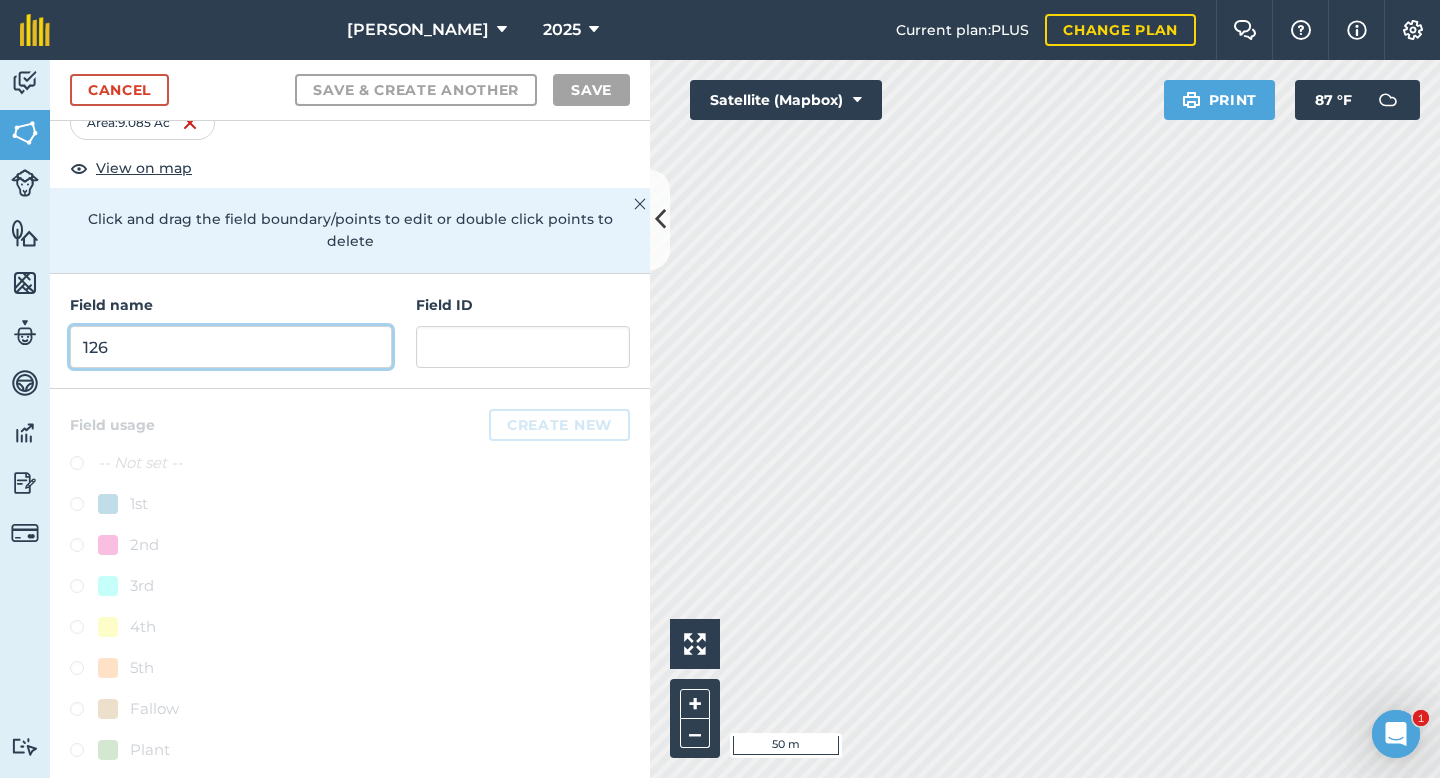 click on "126" at bounding box center (231, 347) 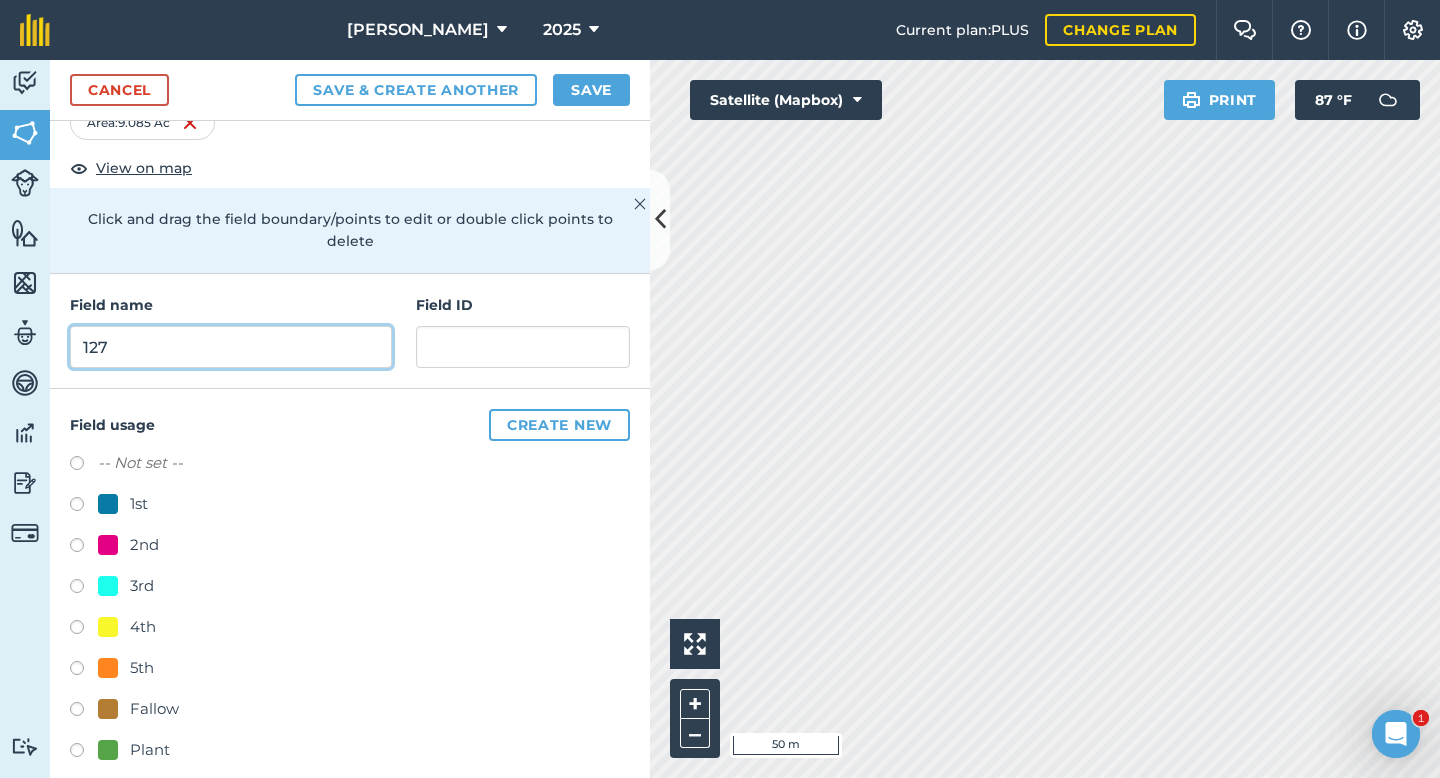 type on "127" 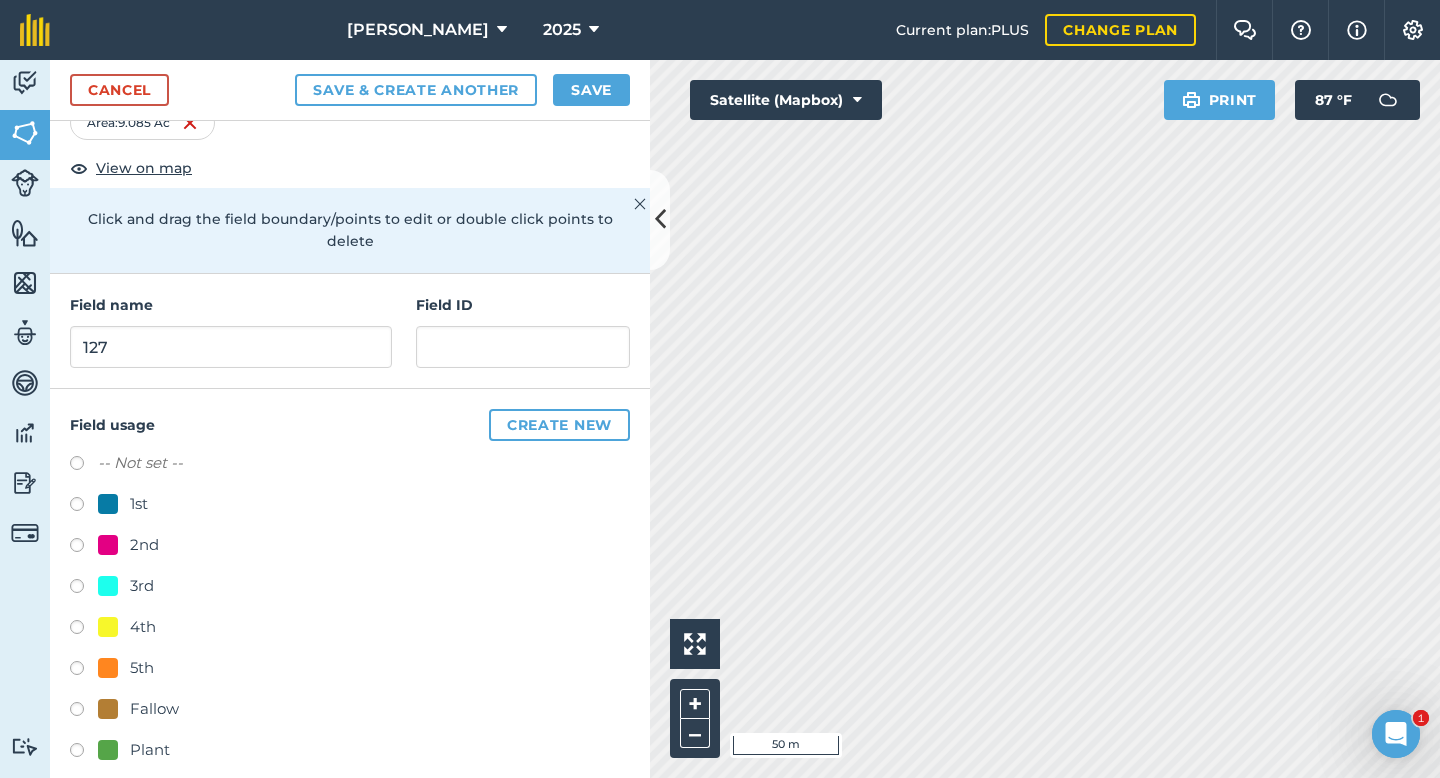 click on "-- Not set -- 1st 2nd 3rd 4th 5th Fallow Plant" at bounding box center (350, 609) 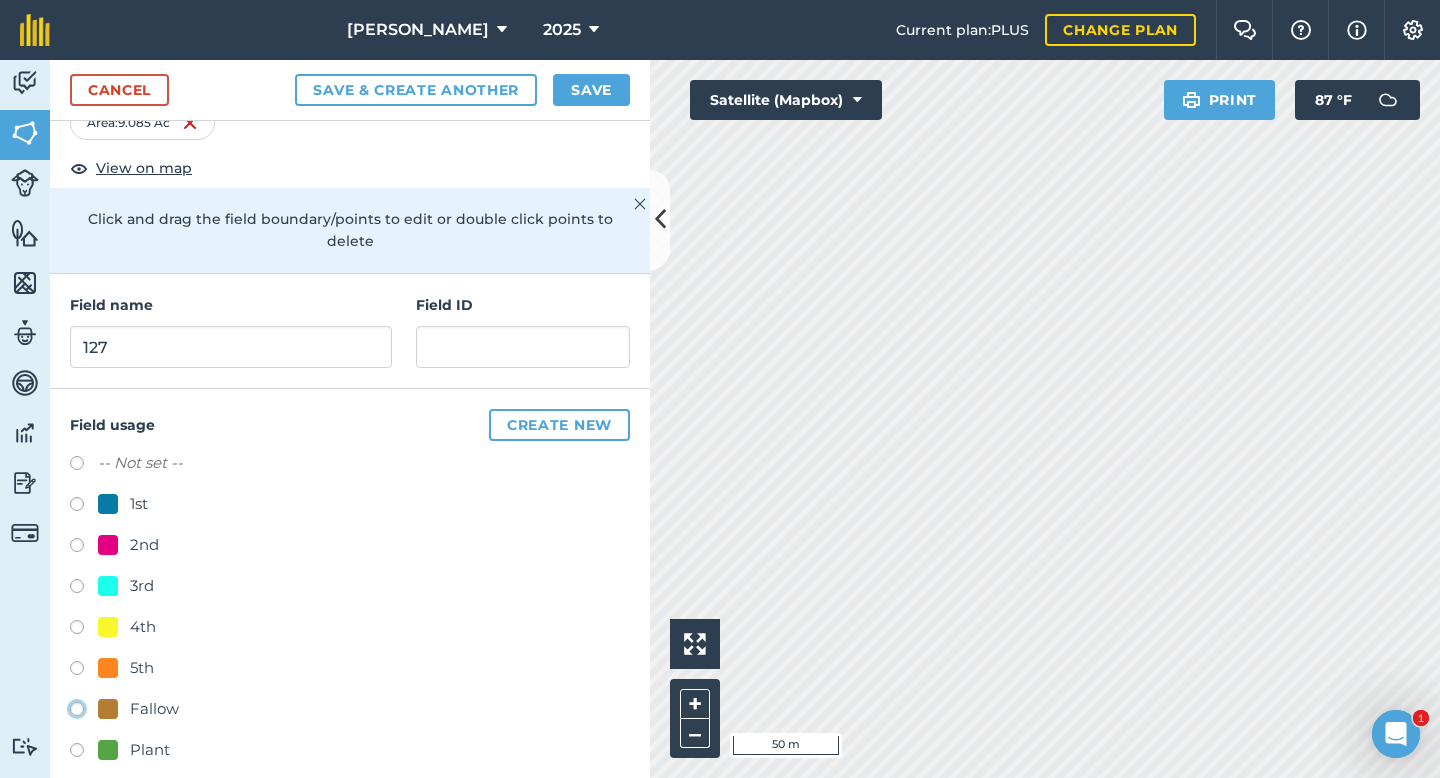 click on "Fallow" at bounding box center (-9923, 708) 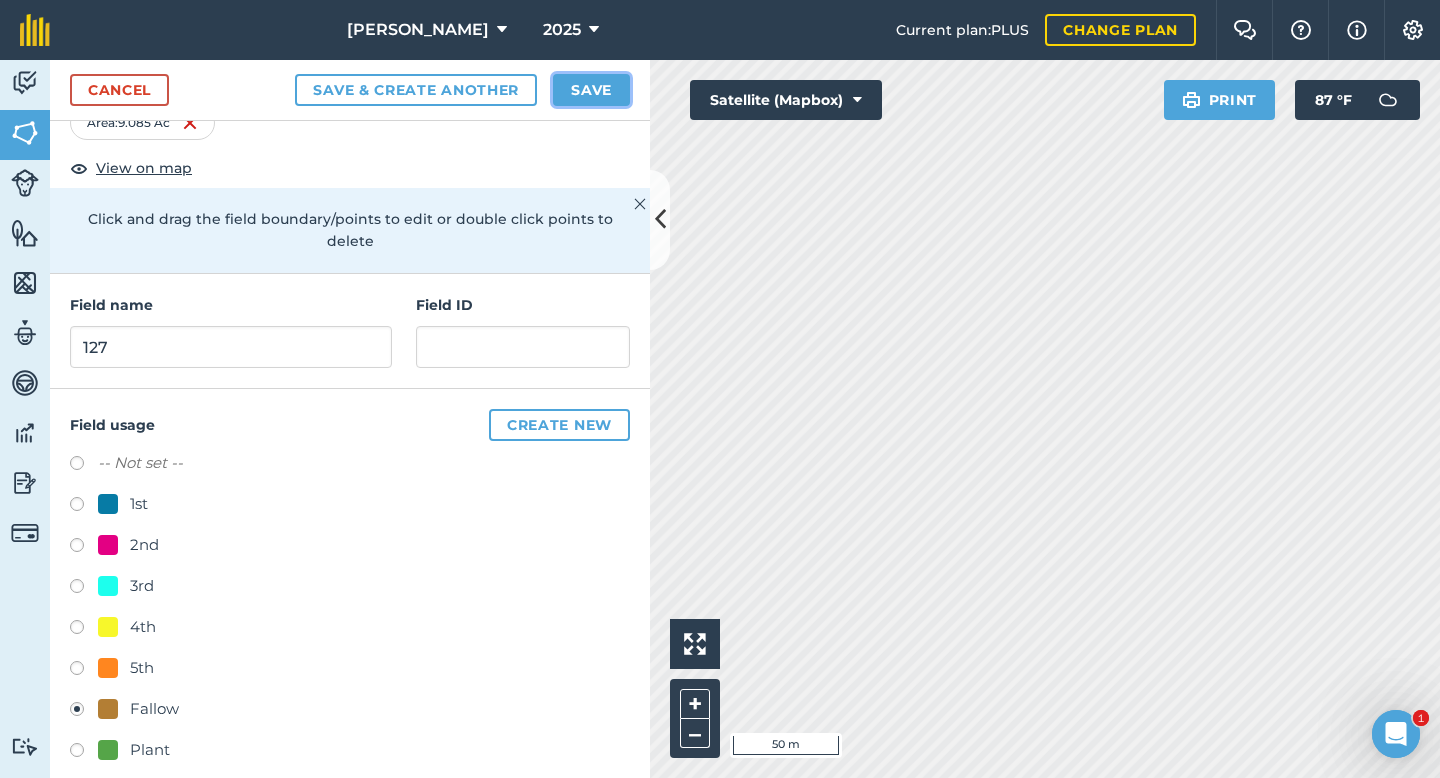 click on "Save" at bounding box center [591, 90] 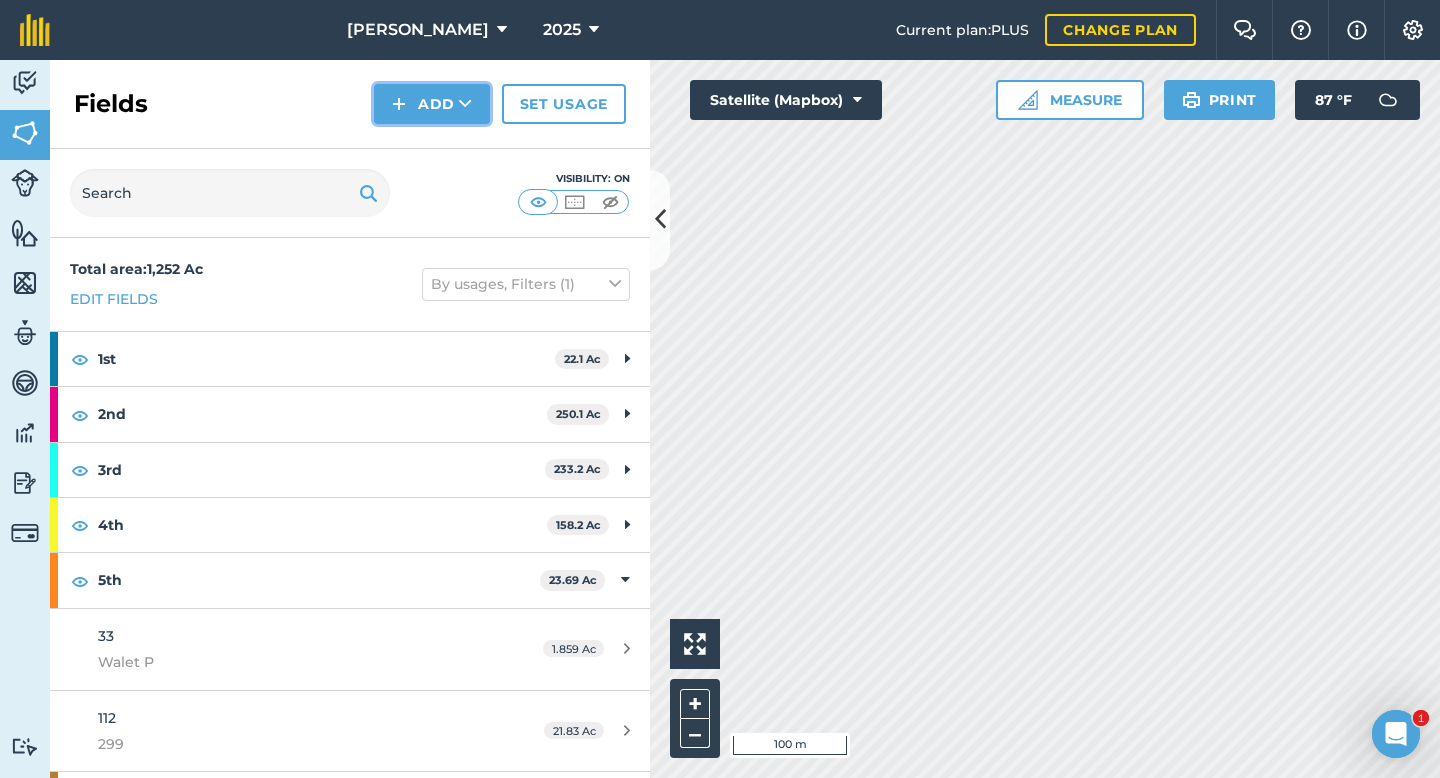click on "Add" at bounding box center (432, 104) 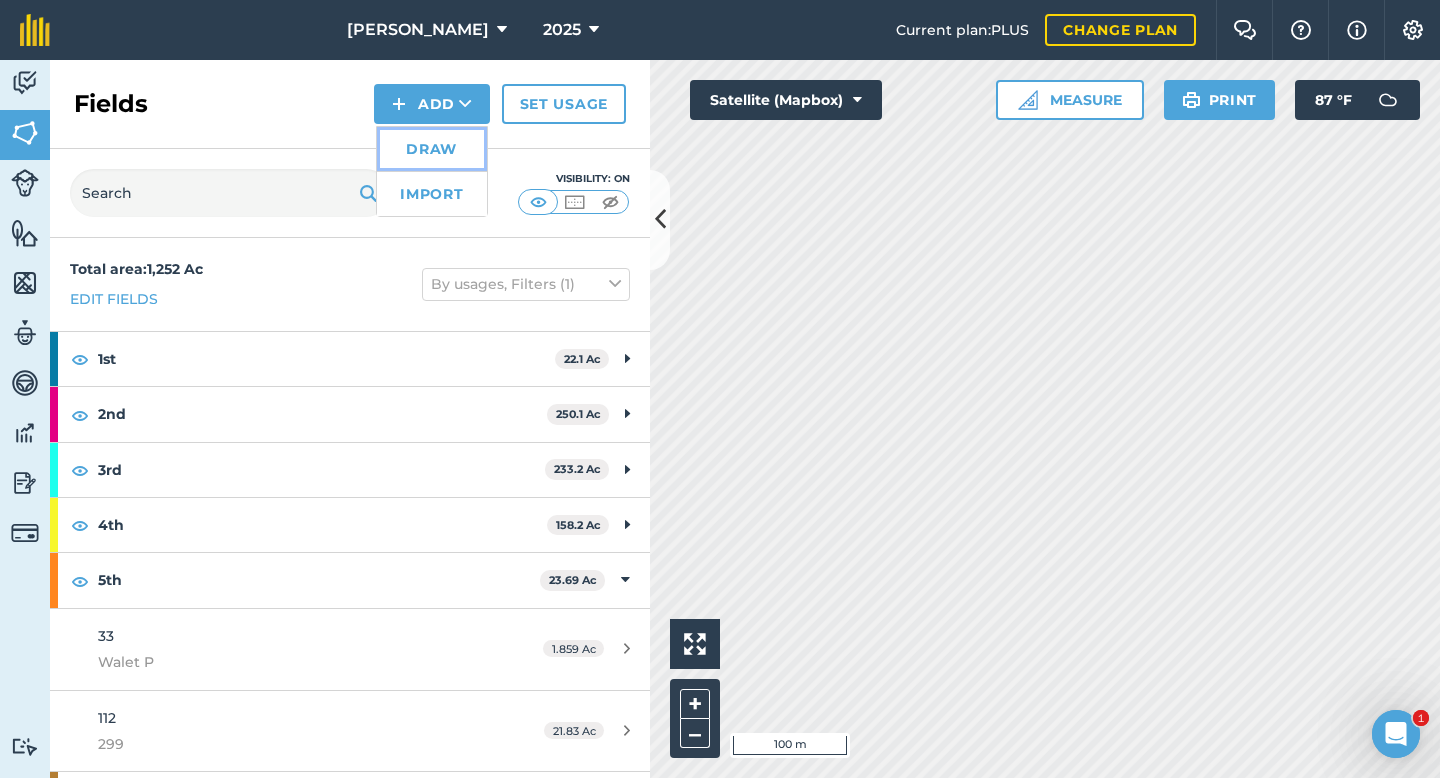 click on "Draw" at bounding box center [432, 149] 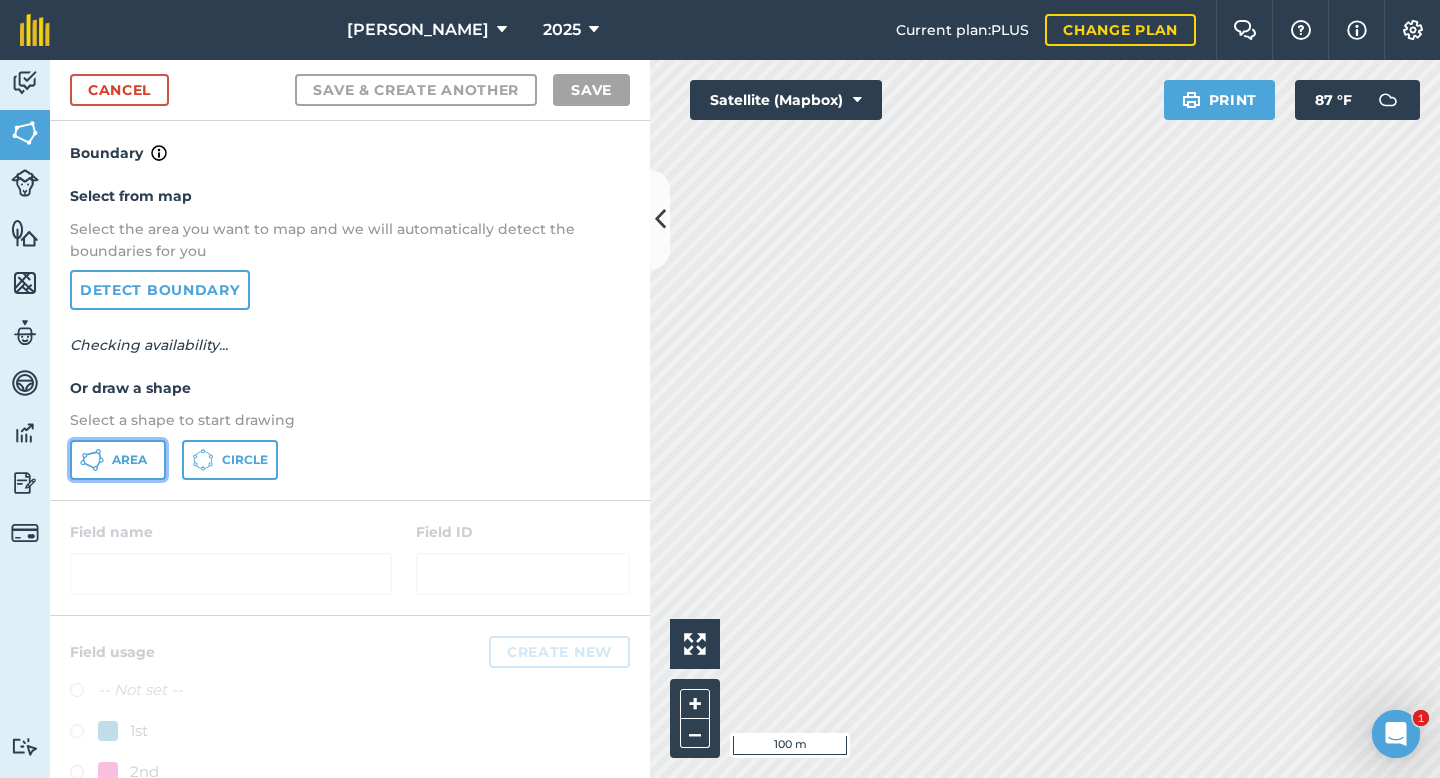 click on "Area" at bounding box center [118, 460] 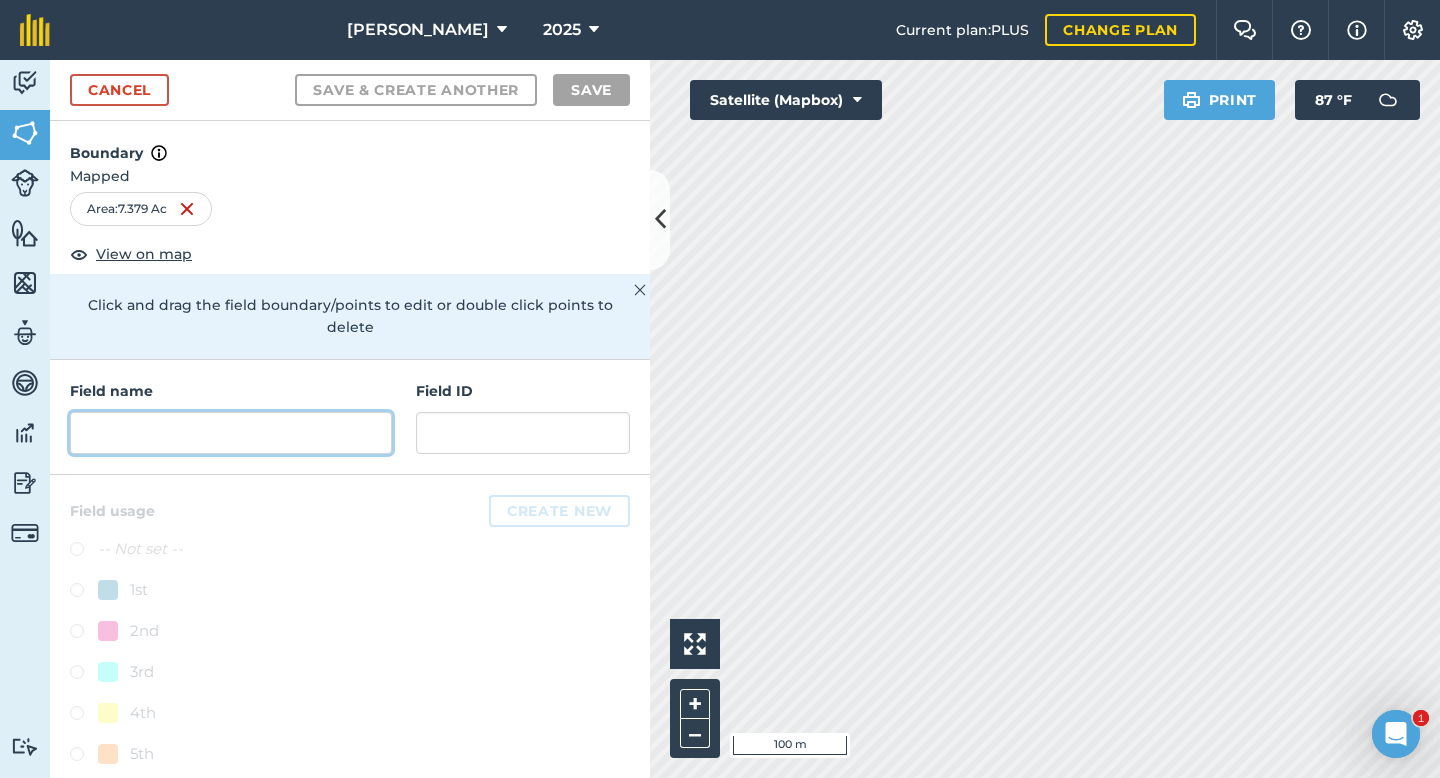 click at bounding box center (231, 433) 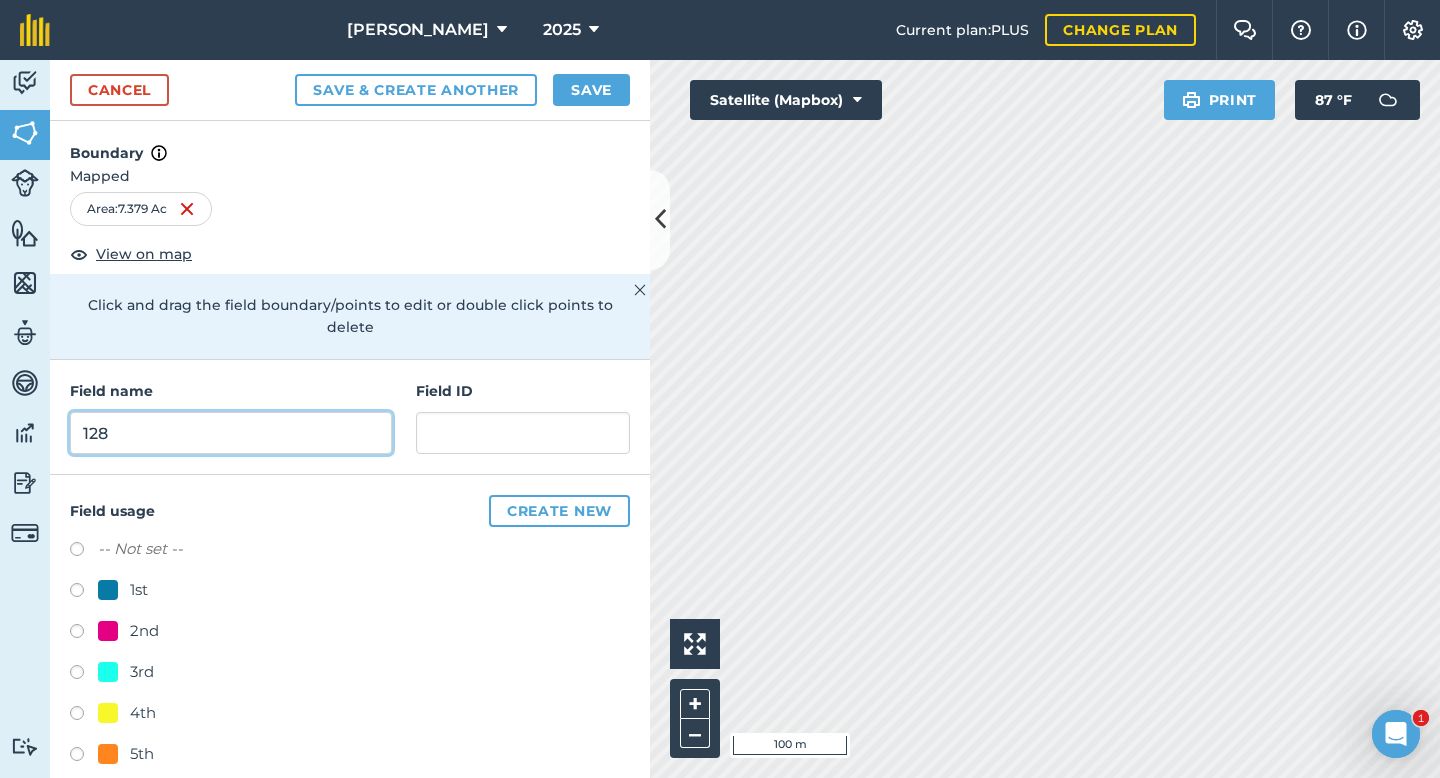 type on "128" 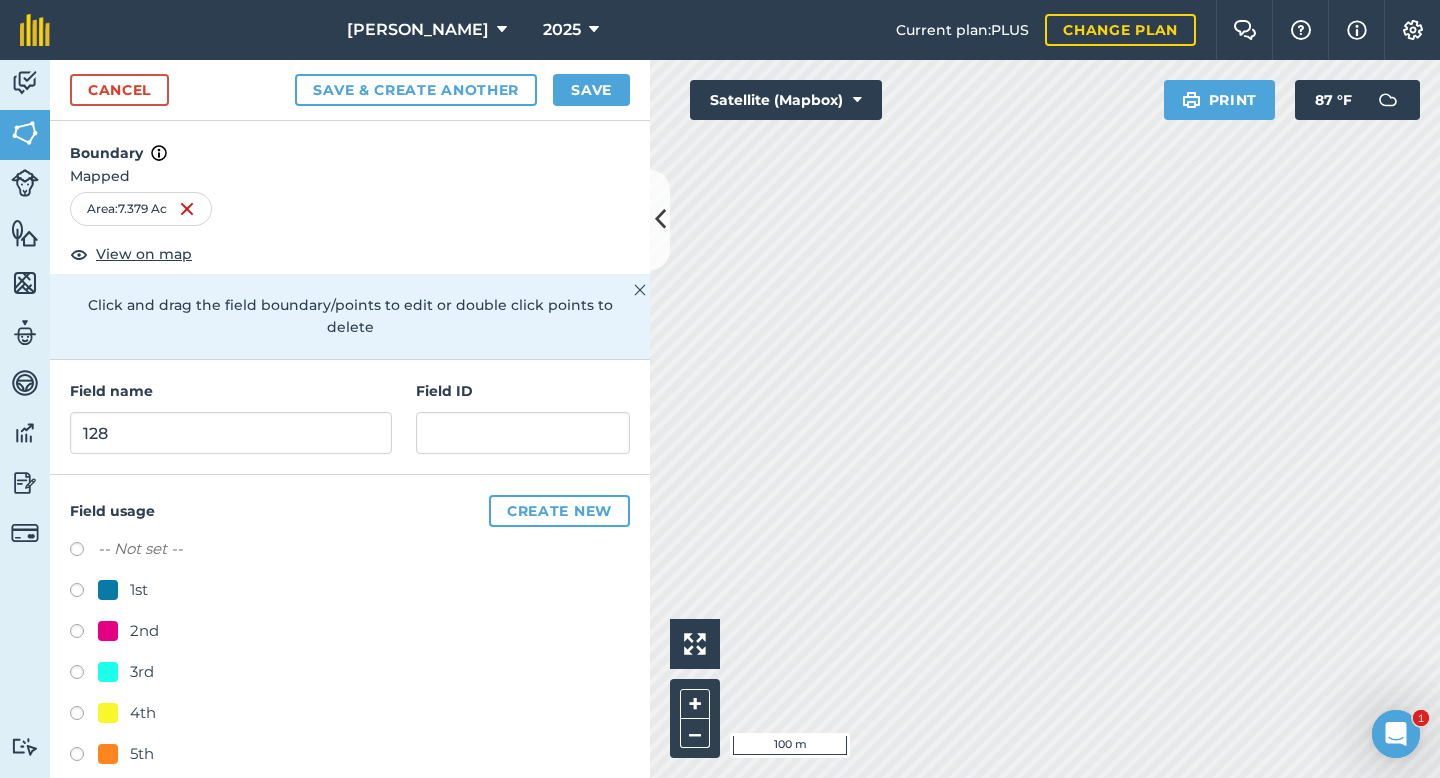 click at bounding box center [108, 754] 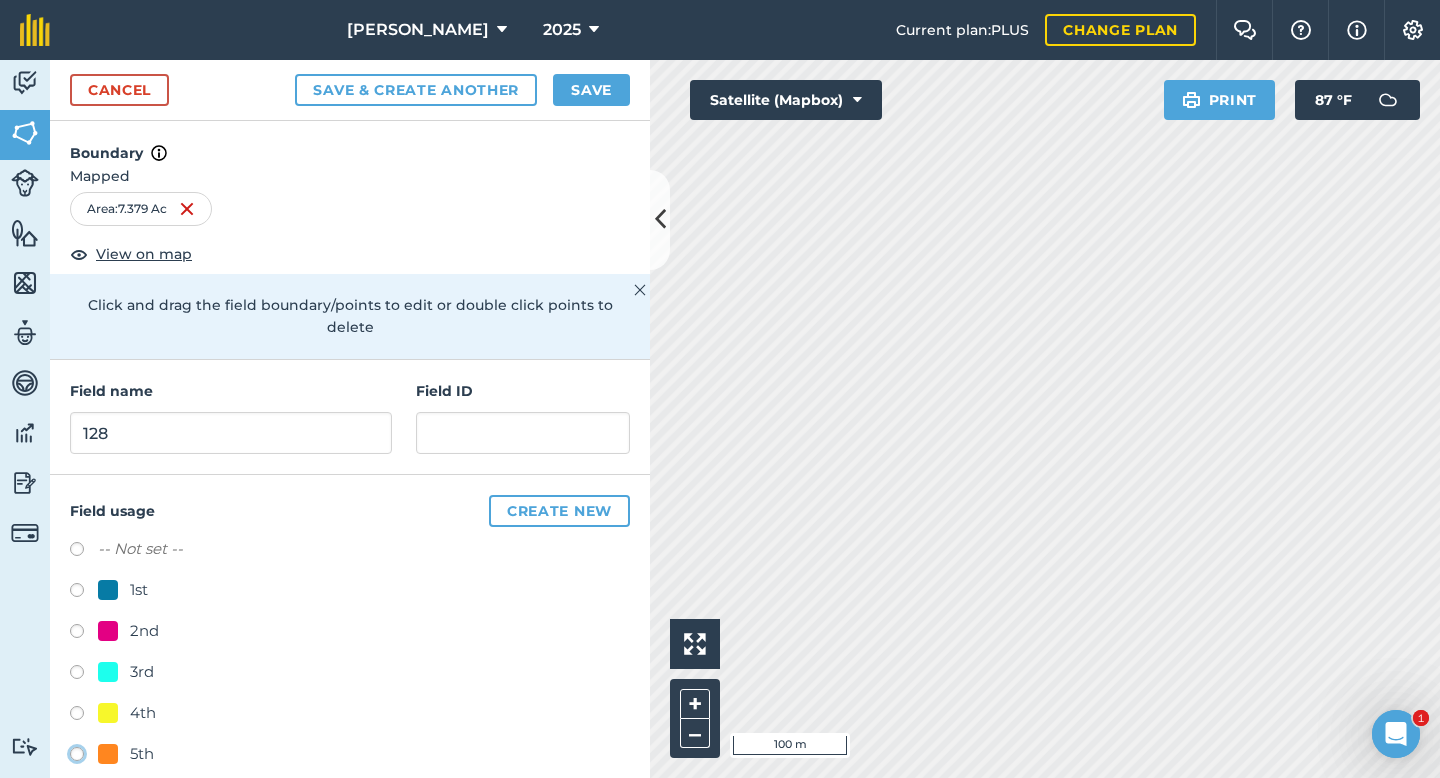 click on "5th" at bounding box center [-9923, 753] 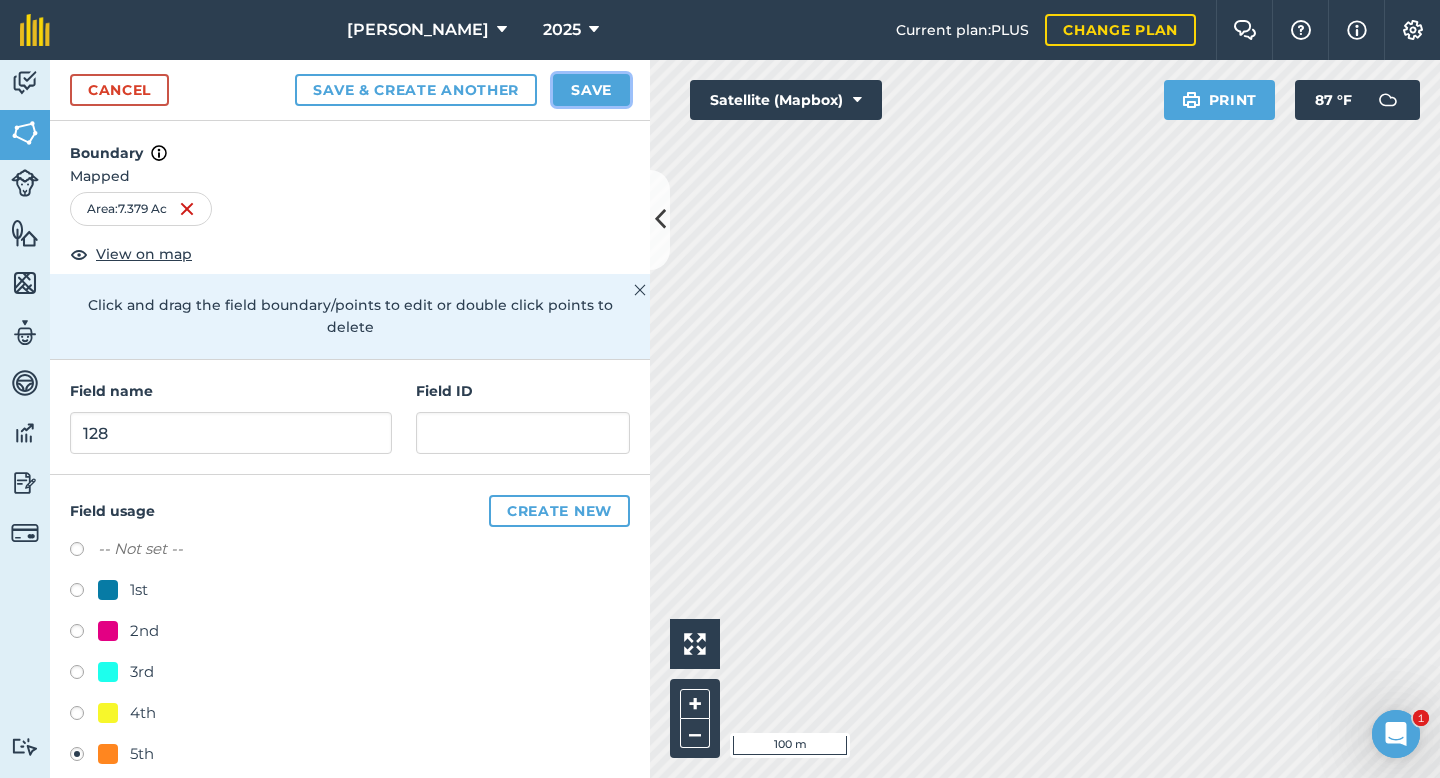click on "Save" at bounding box center (591, 90) 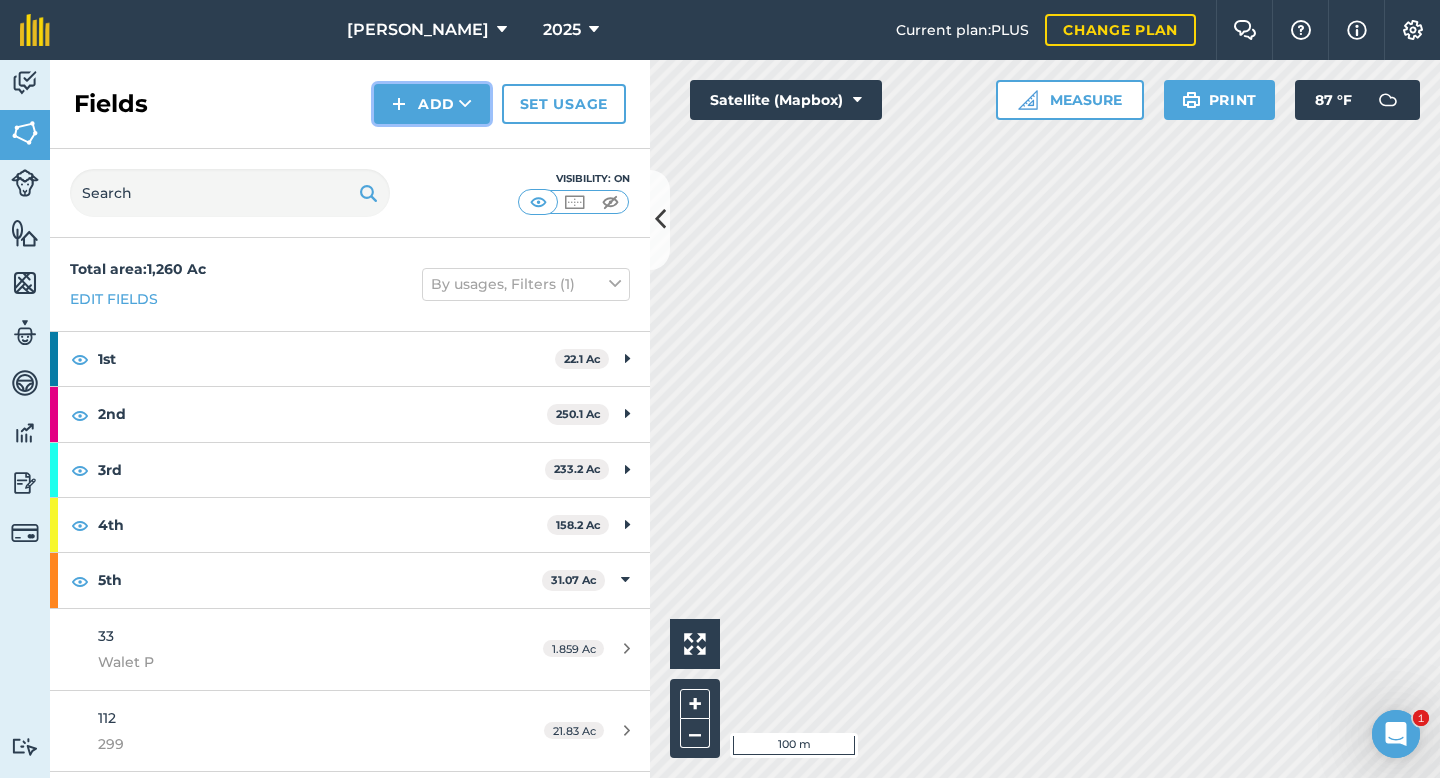 click on "Add" at bounding box center (432, 104) 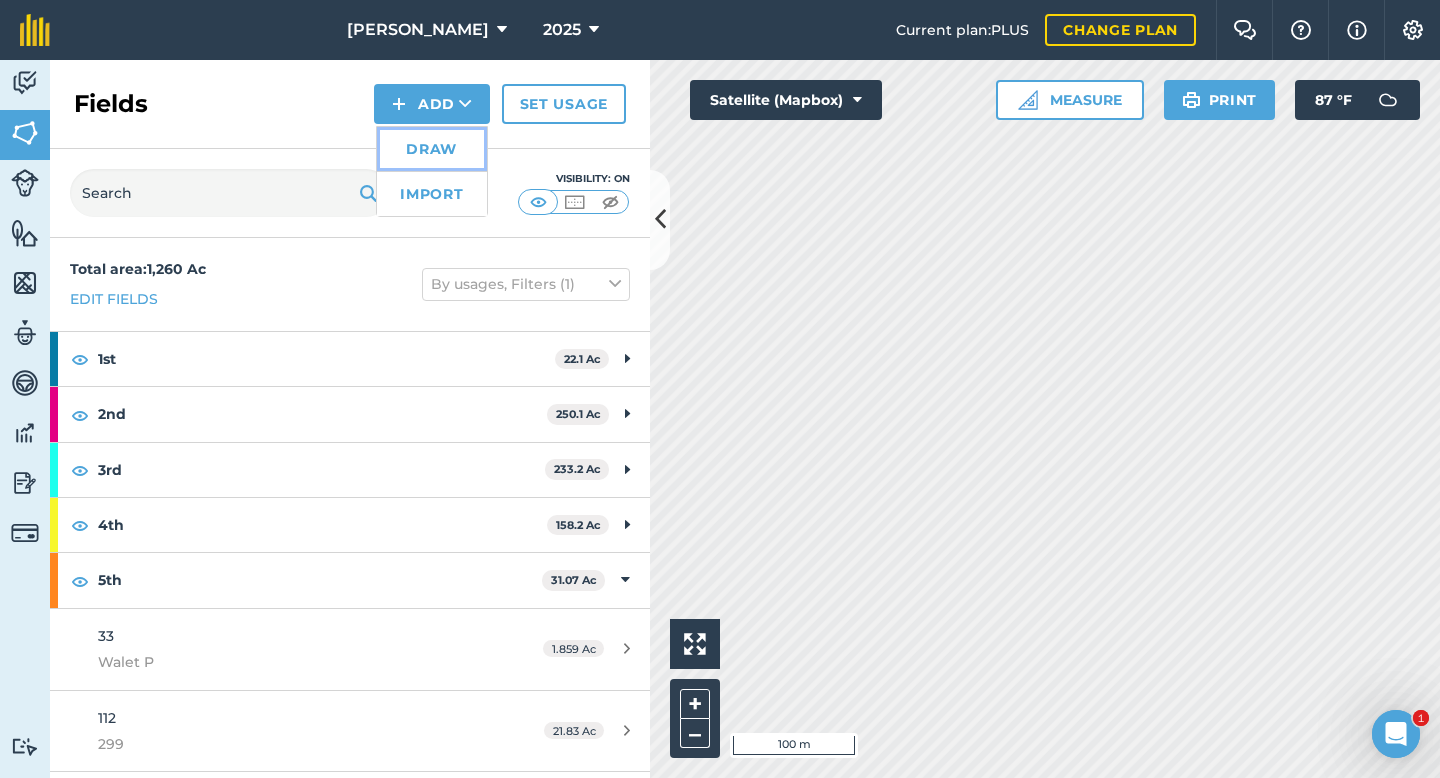 click on "Draw" at bounding box center [432, 149] 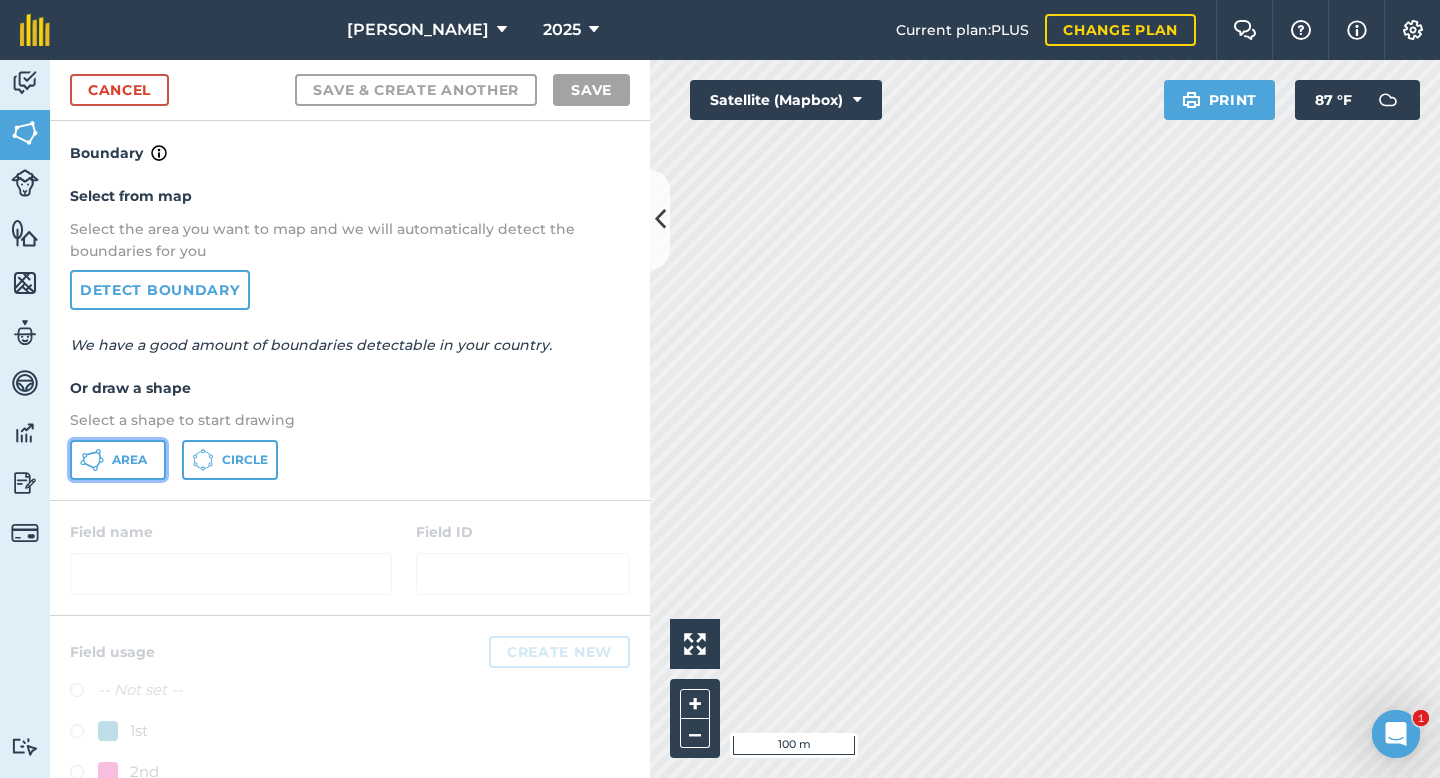 click on "Area" at bounding box center [129, 460] 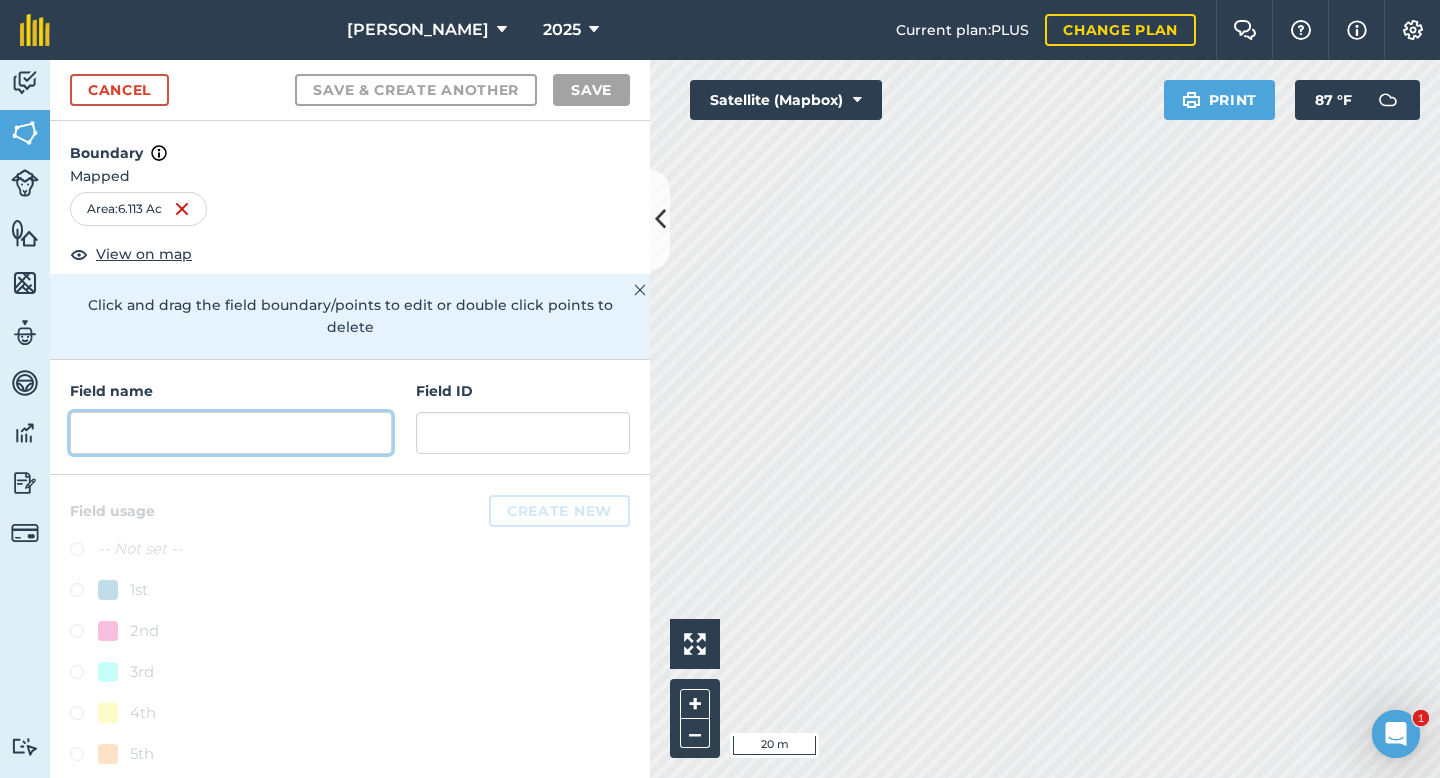 click at bounding box center (231, 433) 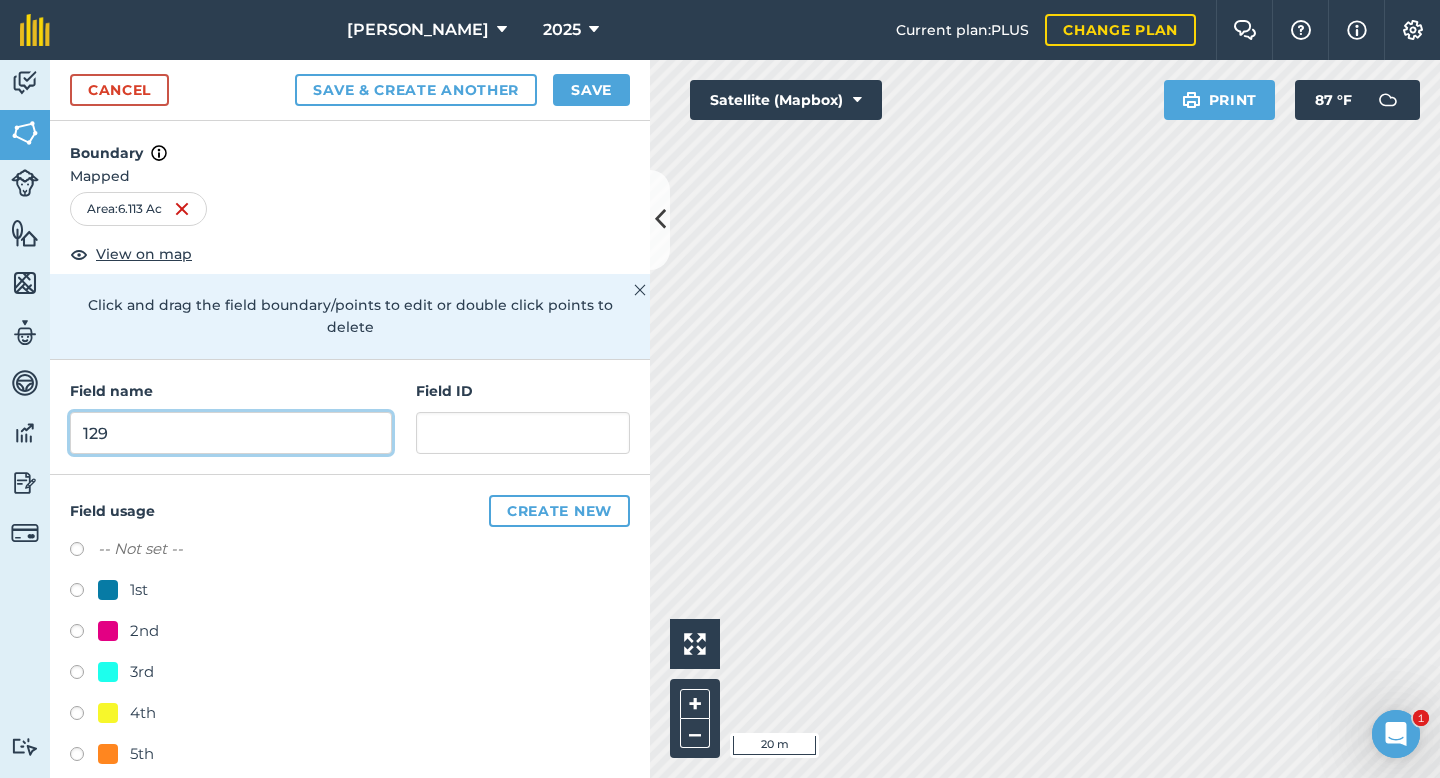 scroll, scrollTop: 86, scrollLeft: 0, axis: vertical 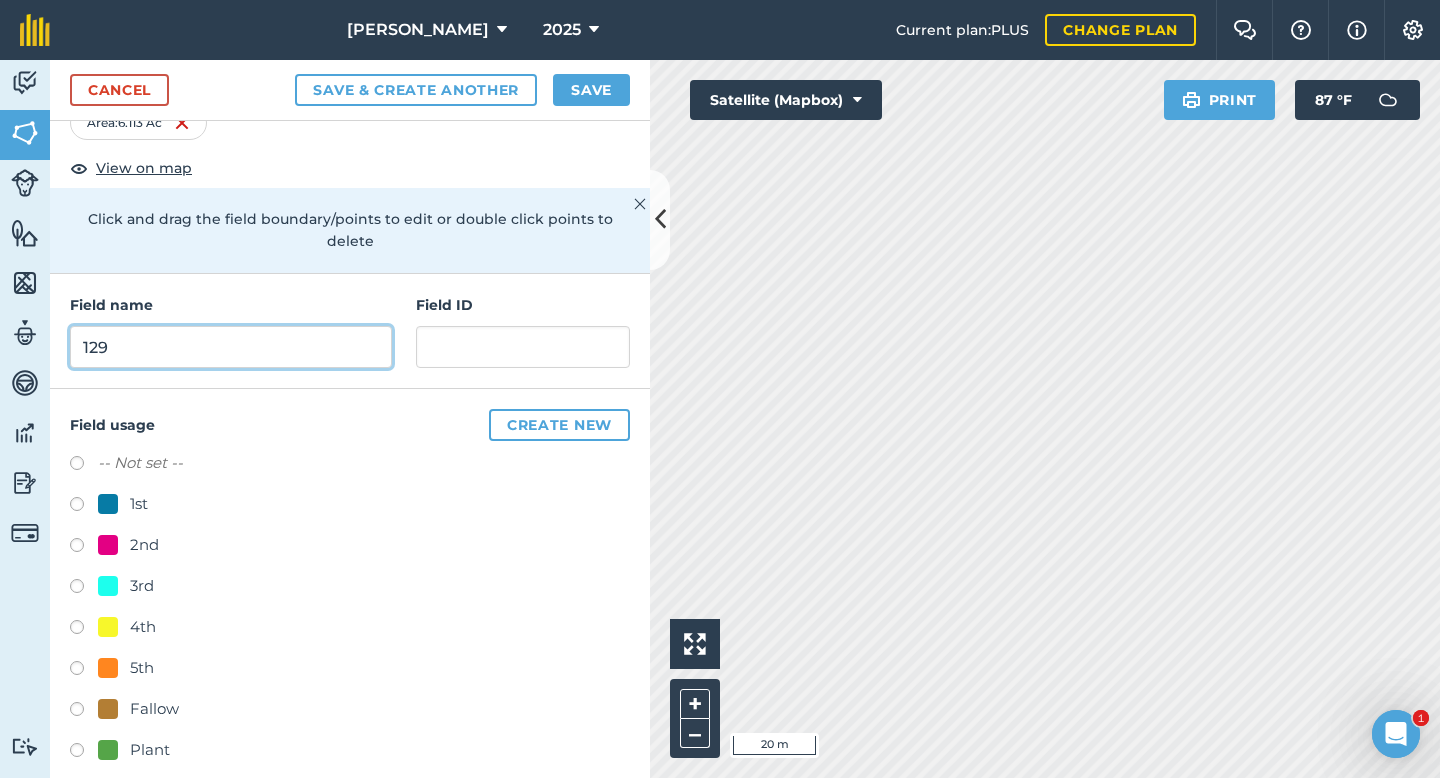 type on "129" 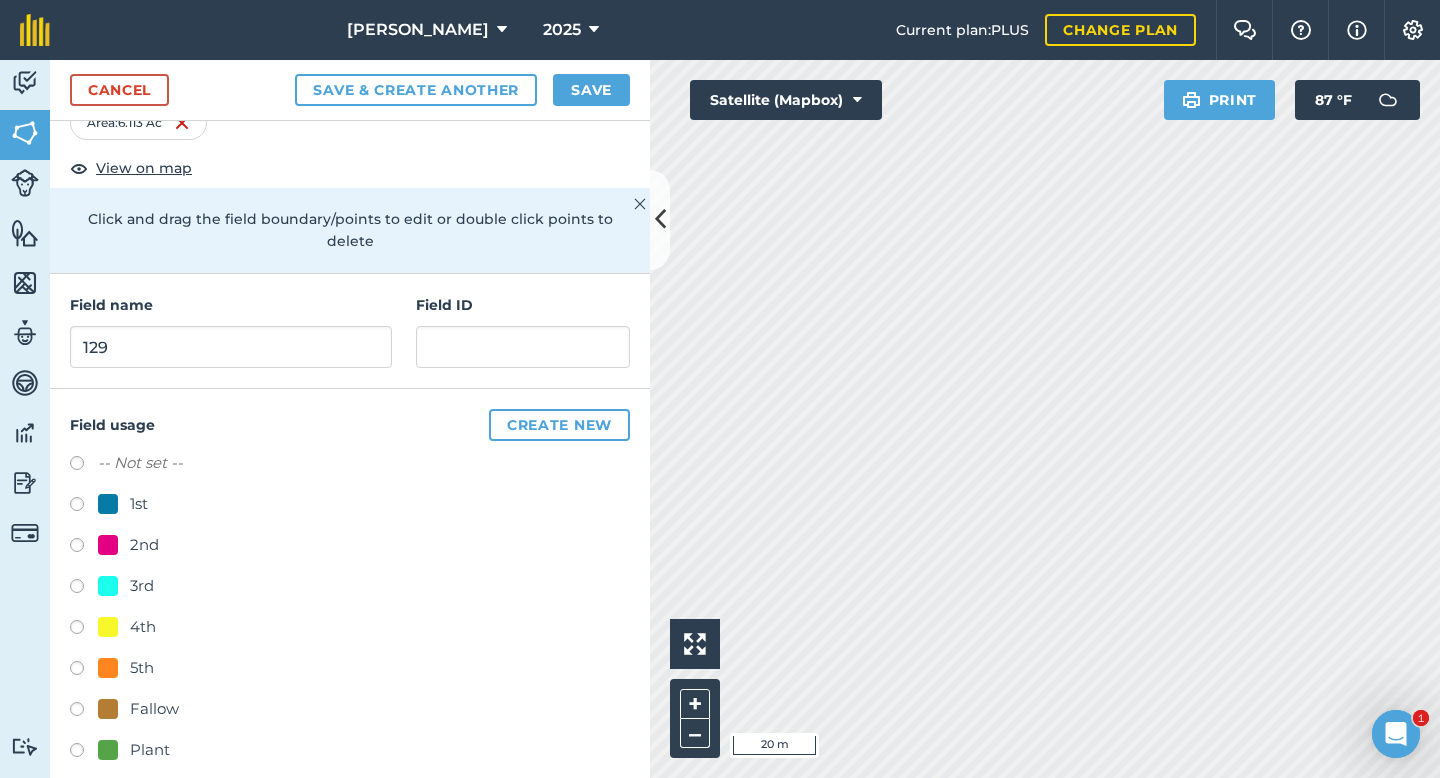 click at bounding box center [108, 709] 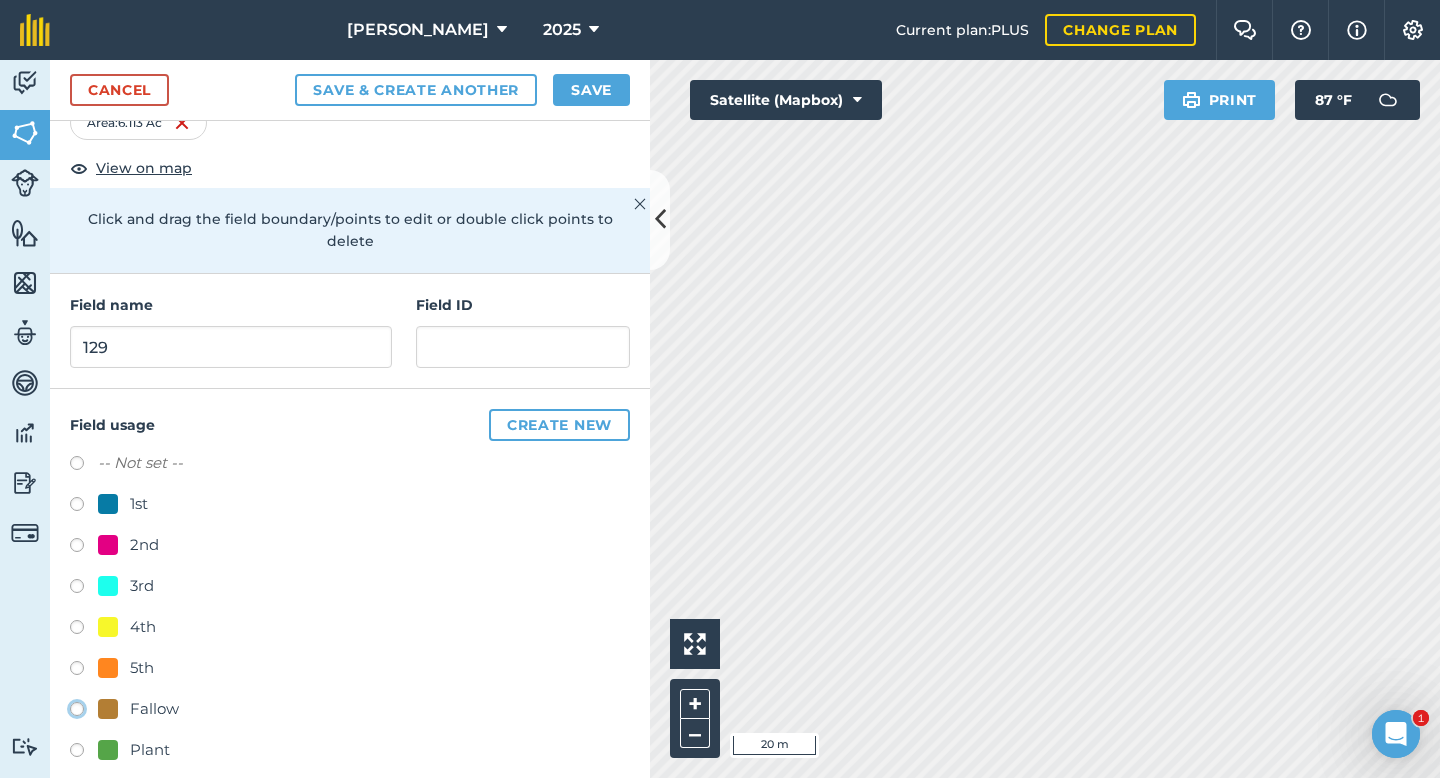 click on "Fallow" at bounding box center (-9923, 708) 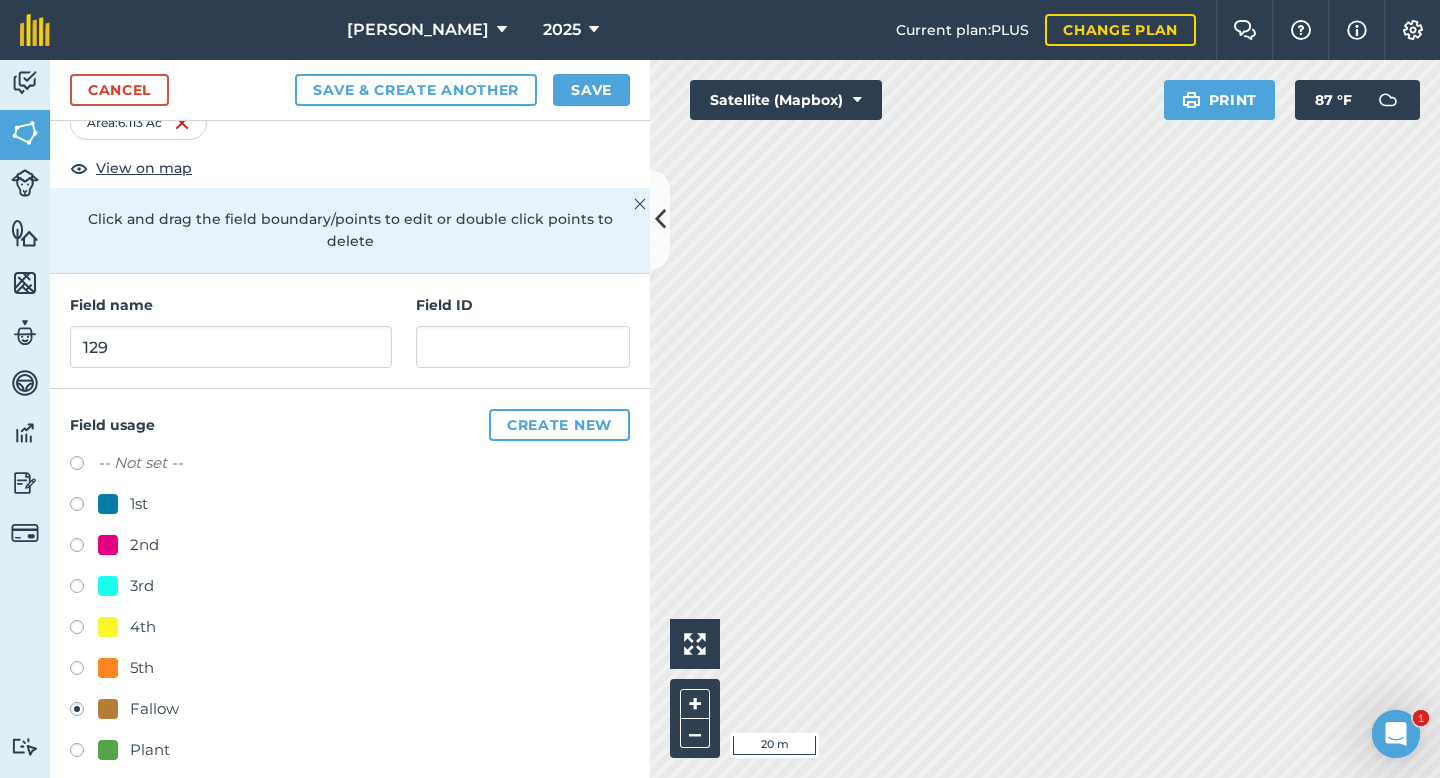 click on "Plant" at bounding box center [150, 750] 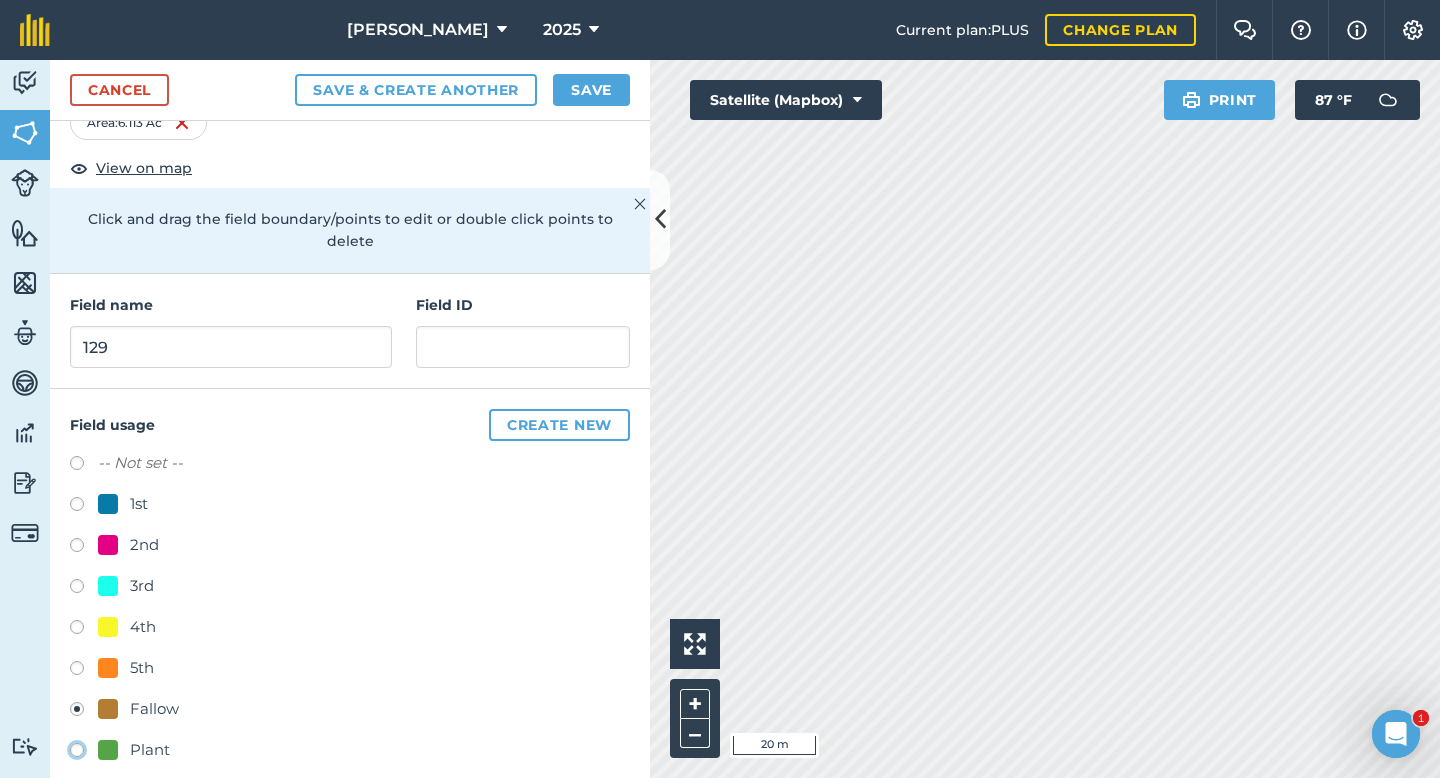 click on "Plant" at bounding box center [-9923, 749] 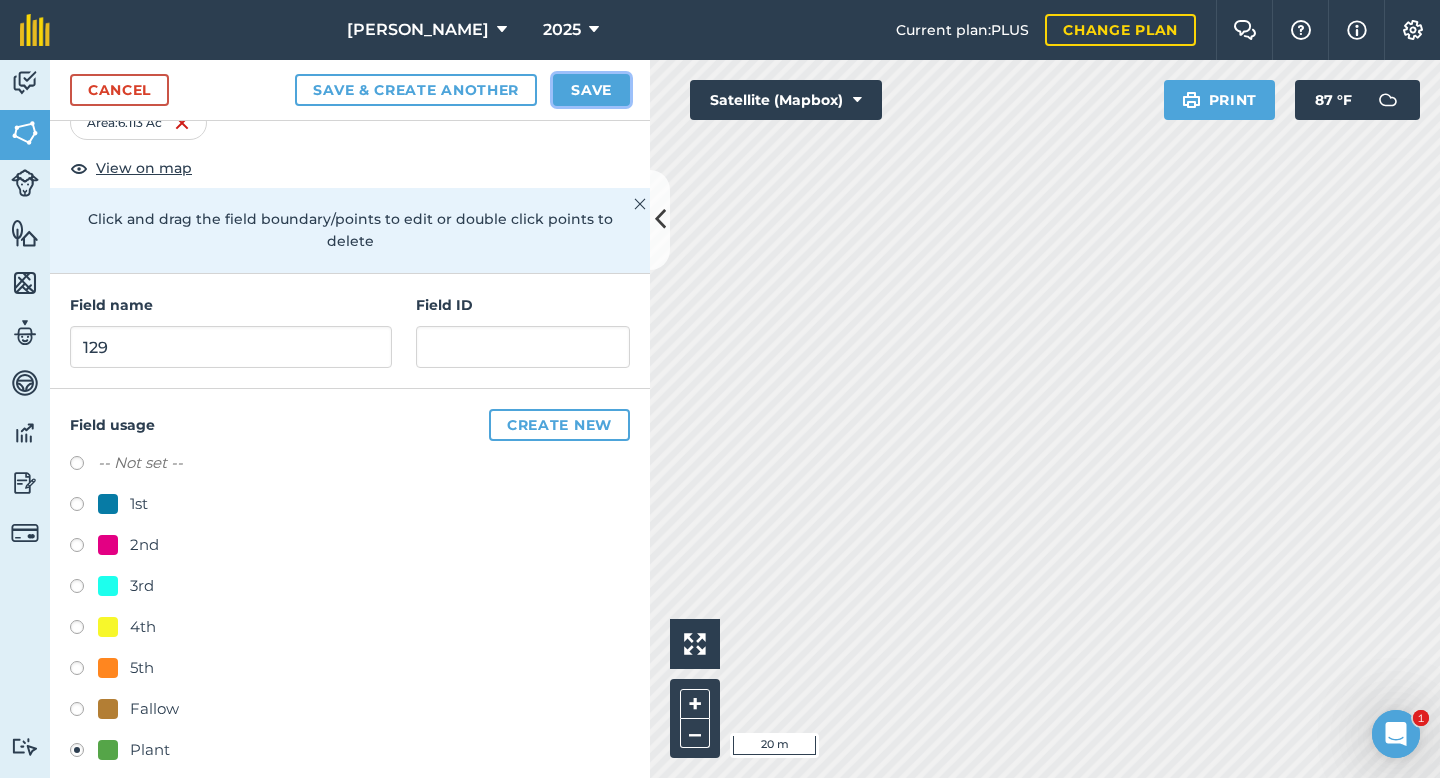 click on "Save" at bounding box center (591, 90) 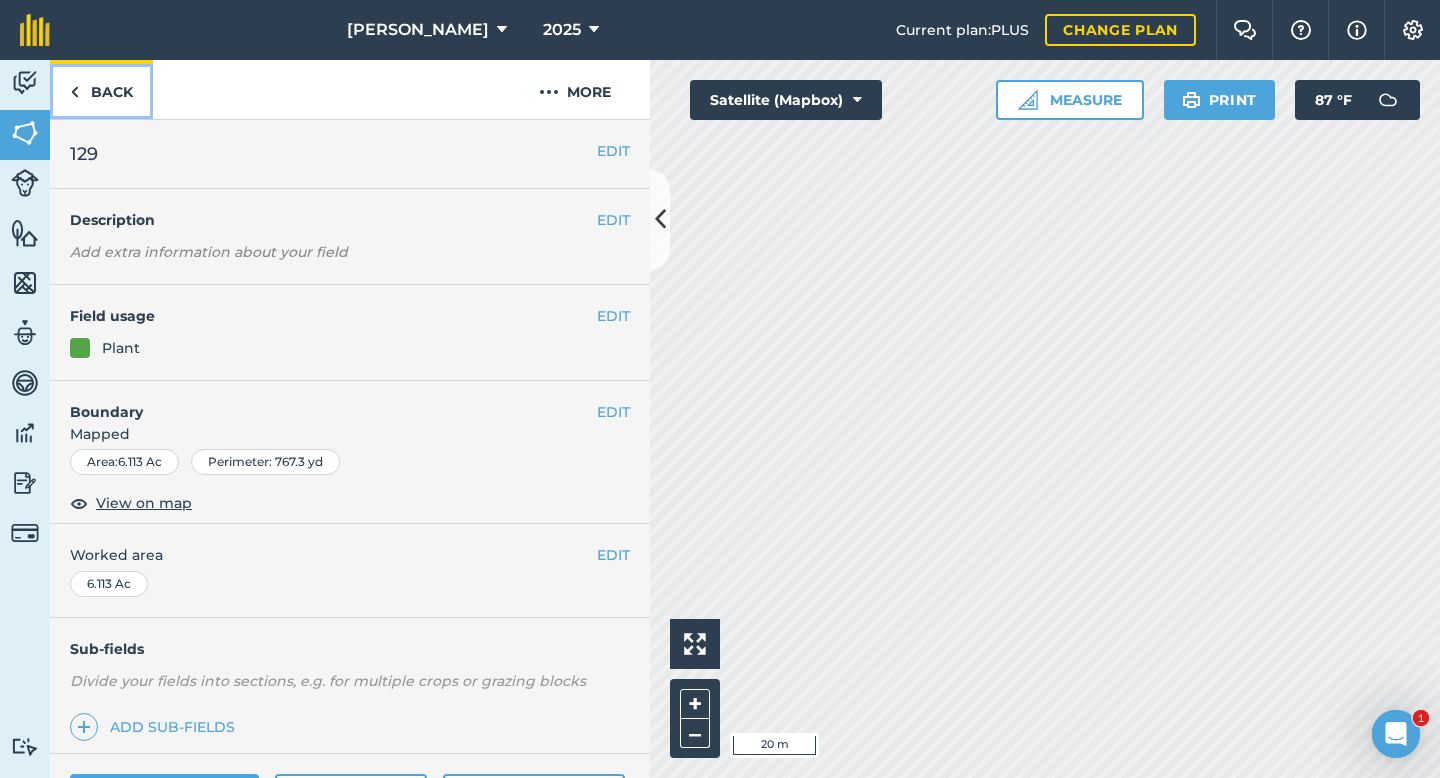 click on "Back" at bounding box center (101, 89) 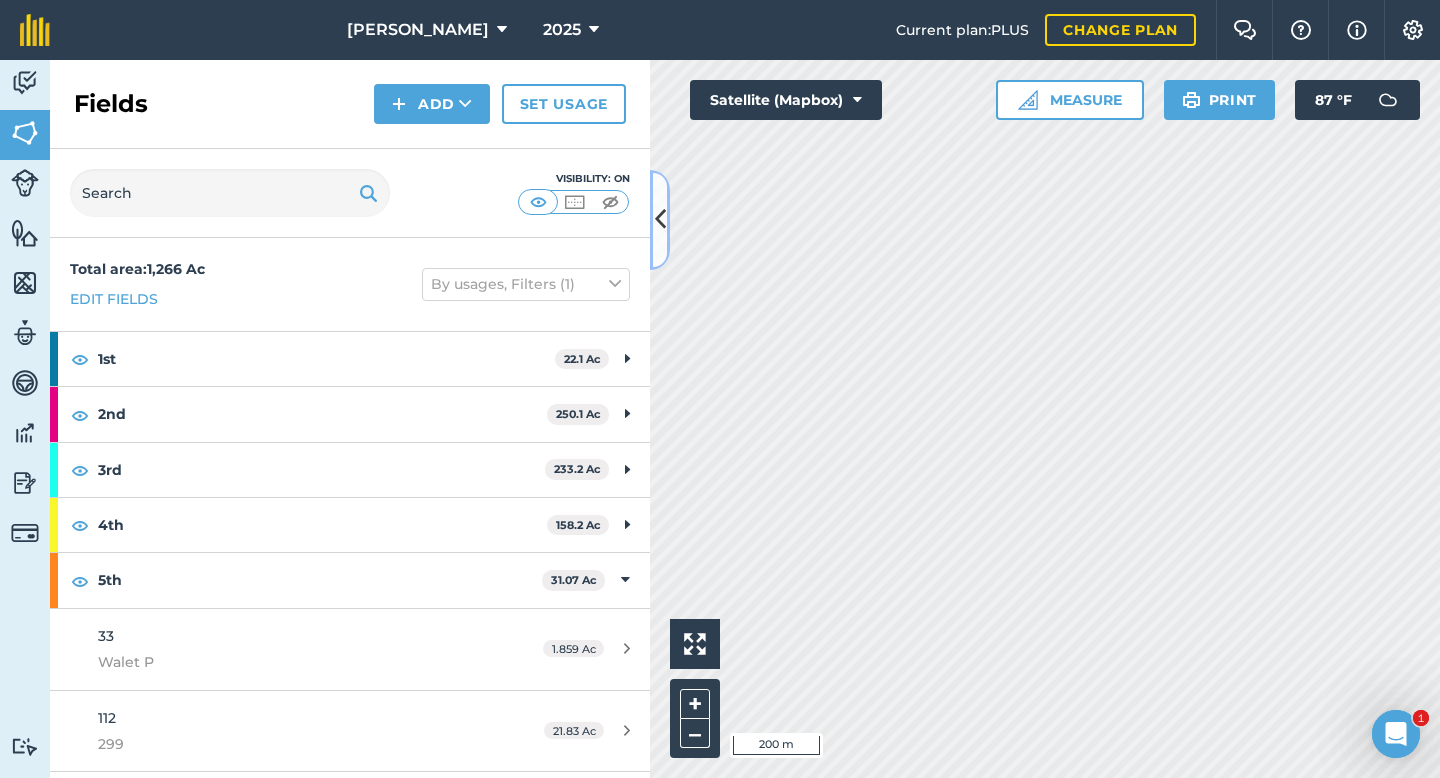 click at bounding box center [660, 219] 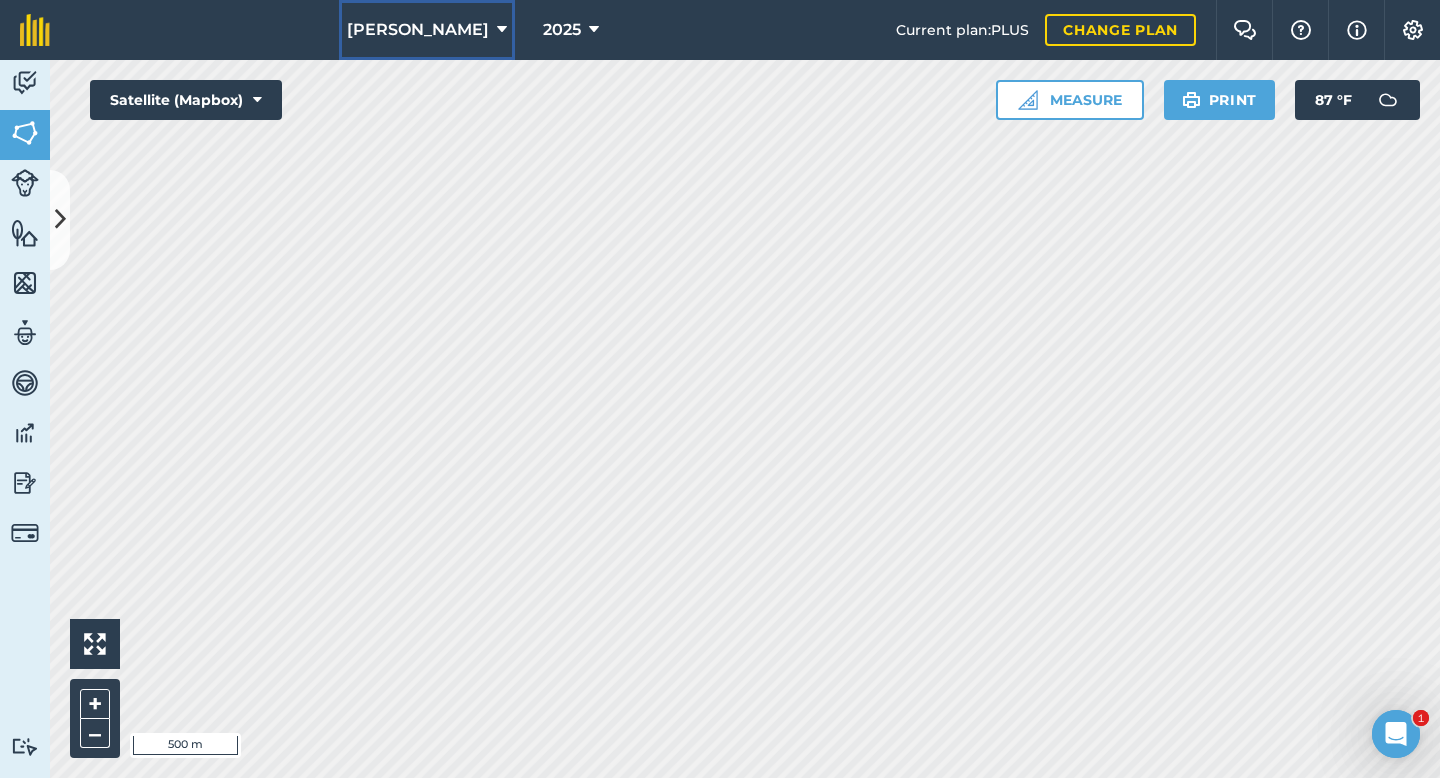 click at bounding box center [502, 30] 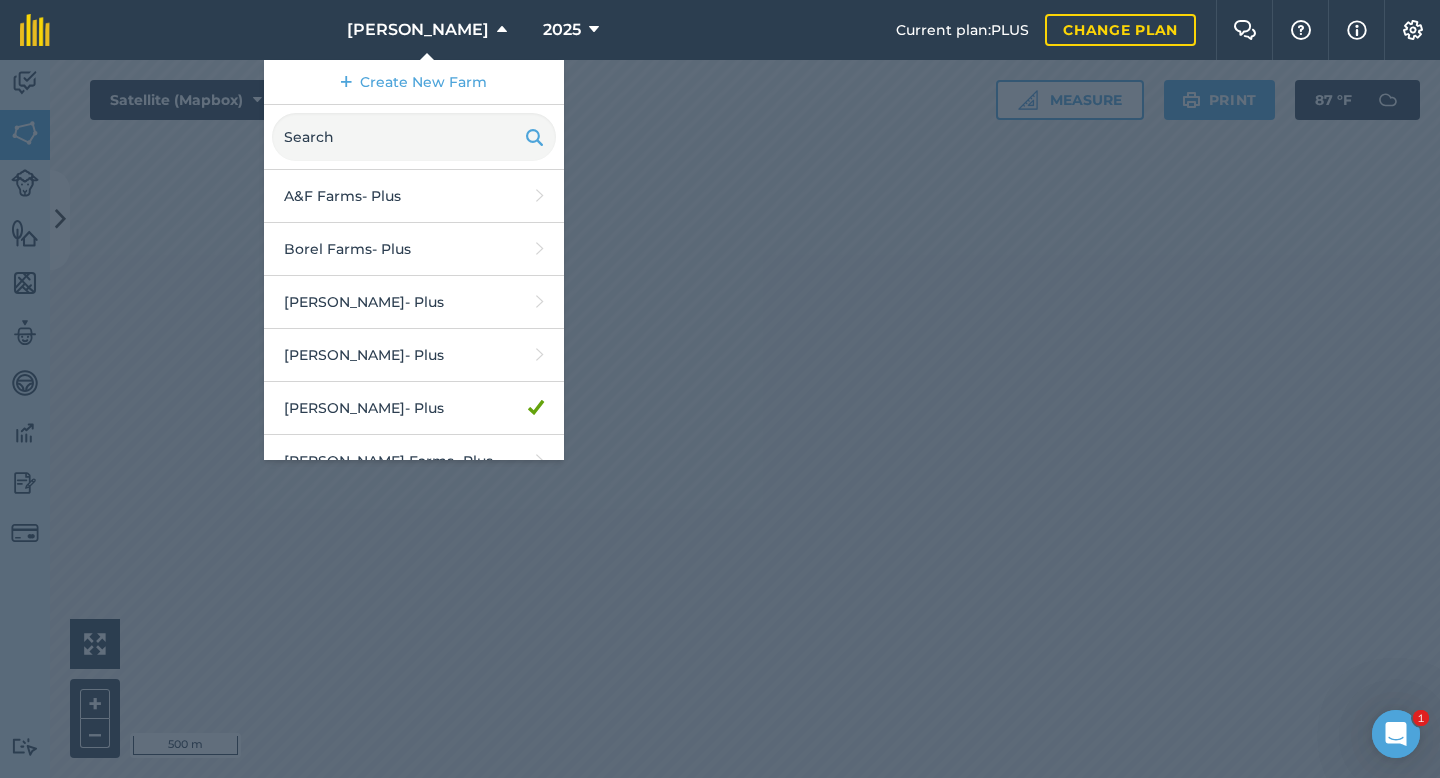 click at bounding box center [720, 419] 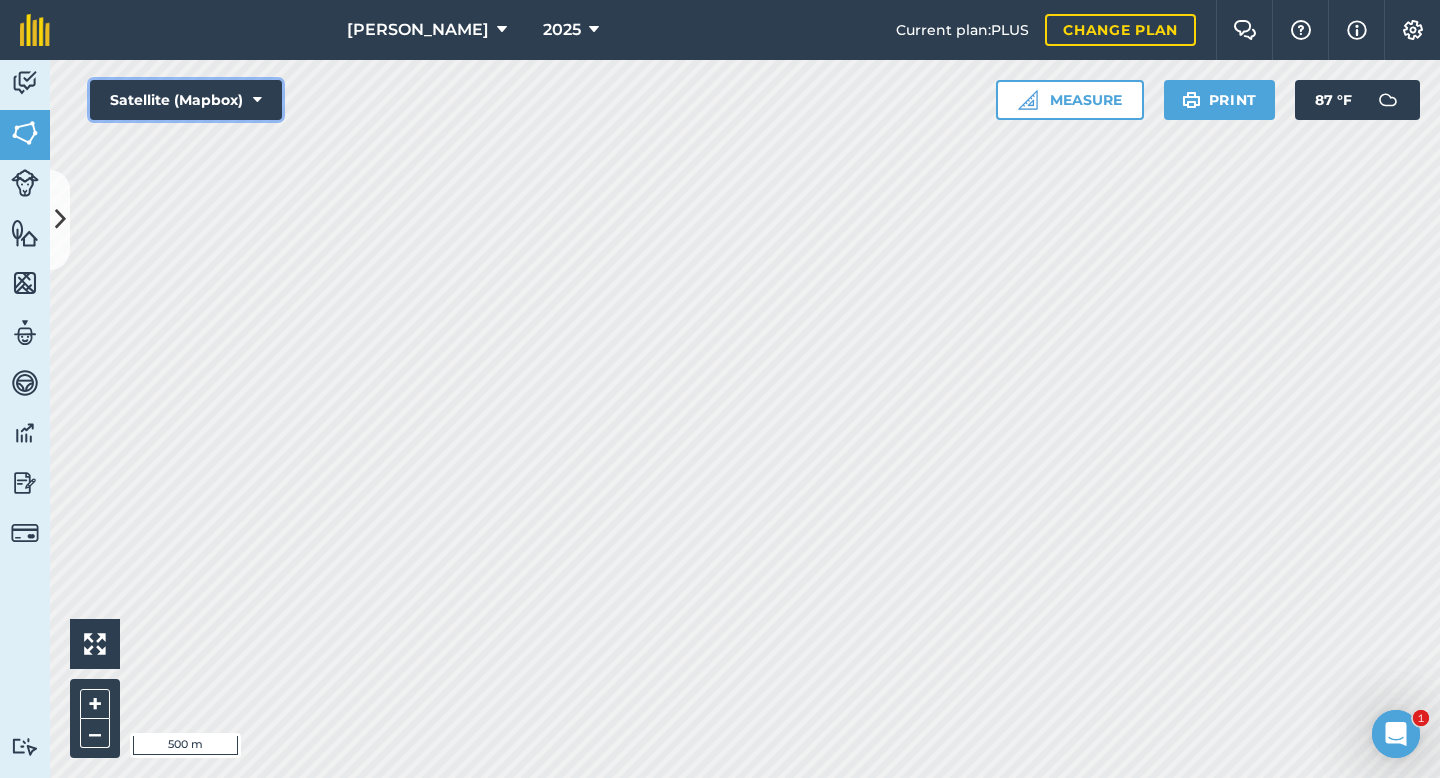 click on "Satellite (Mapbox)" at bounding box center (186, 100) 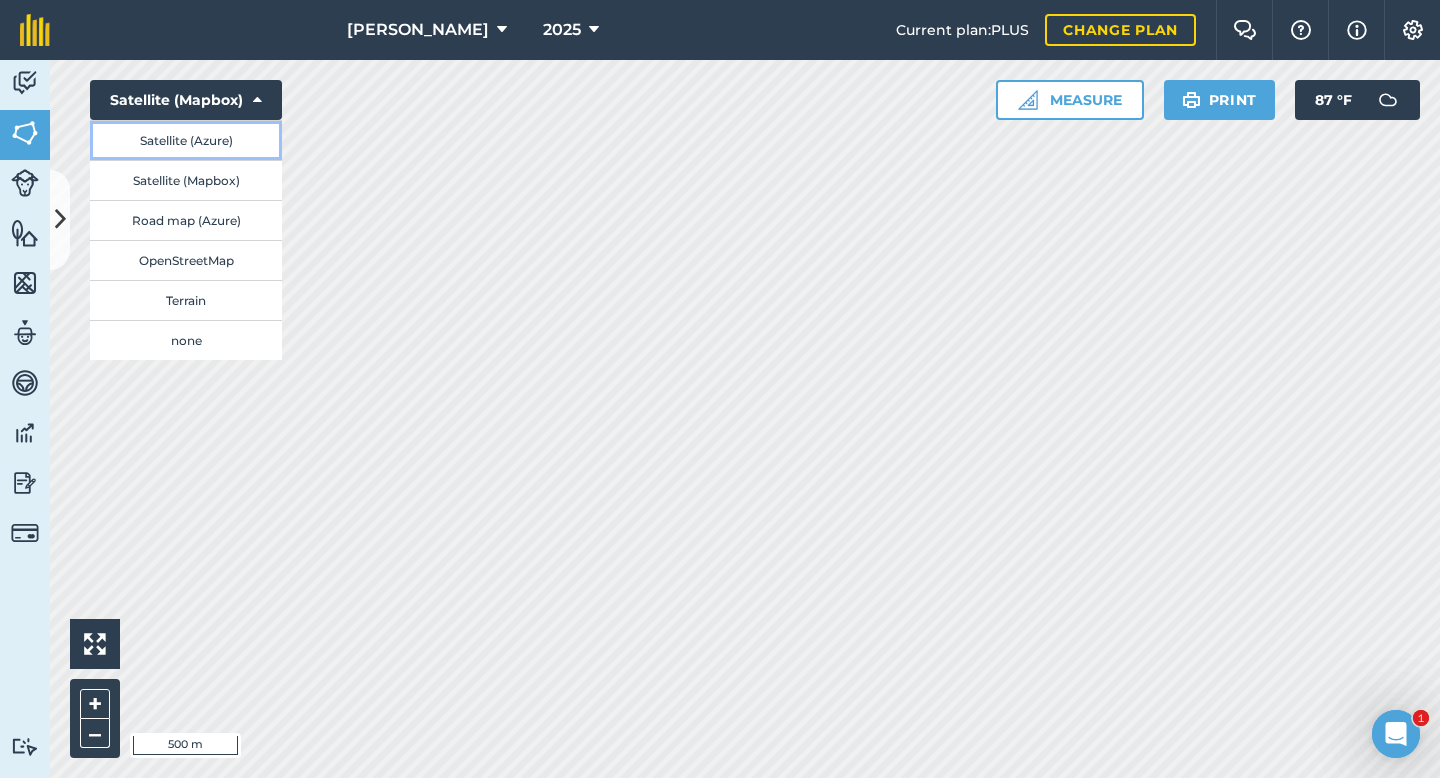 click on "Satellite (Azure)" at bounding box center [186, 140] 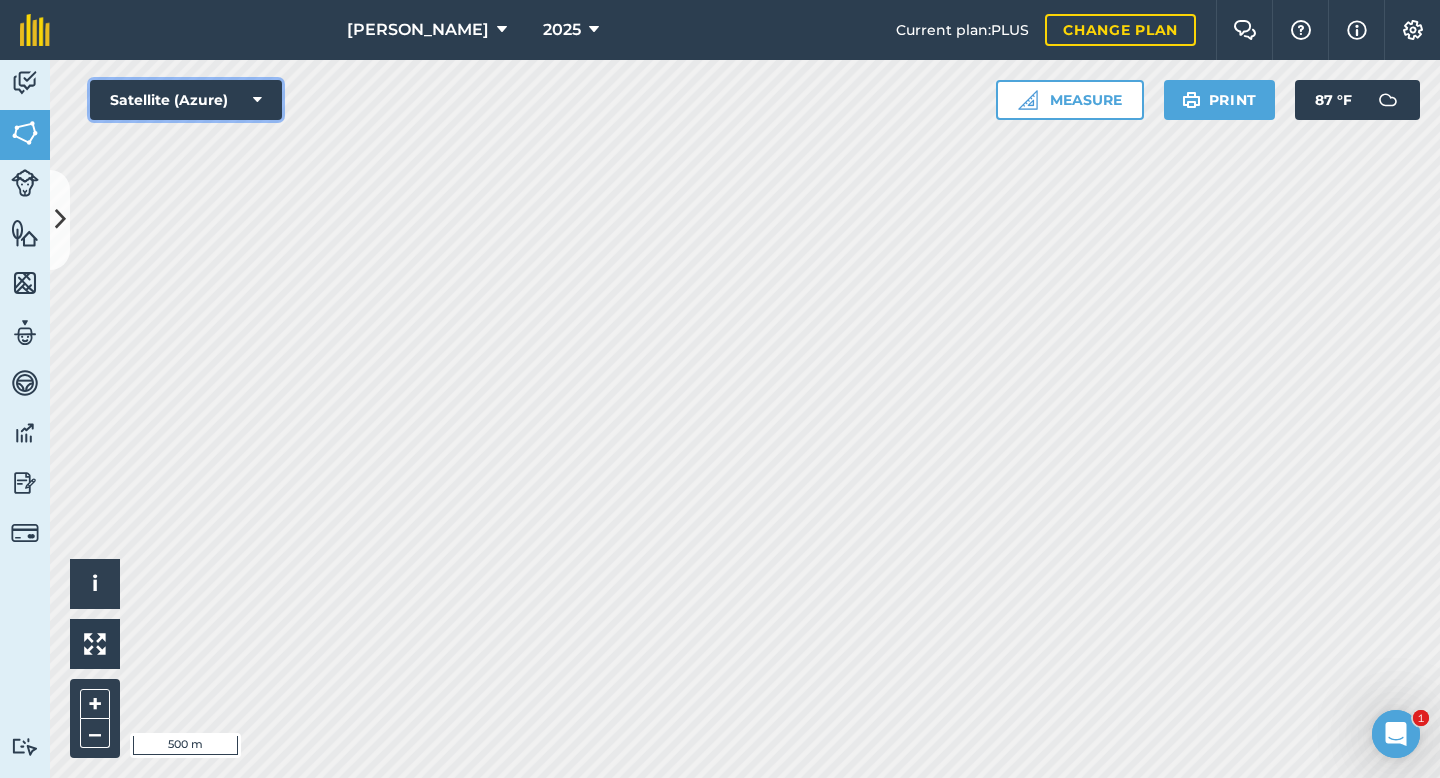 click on "Satellite (Azure)" at bounding box center (186, 100) 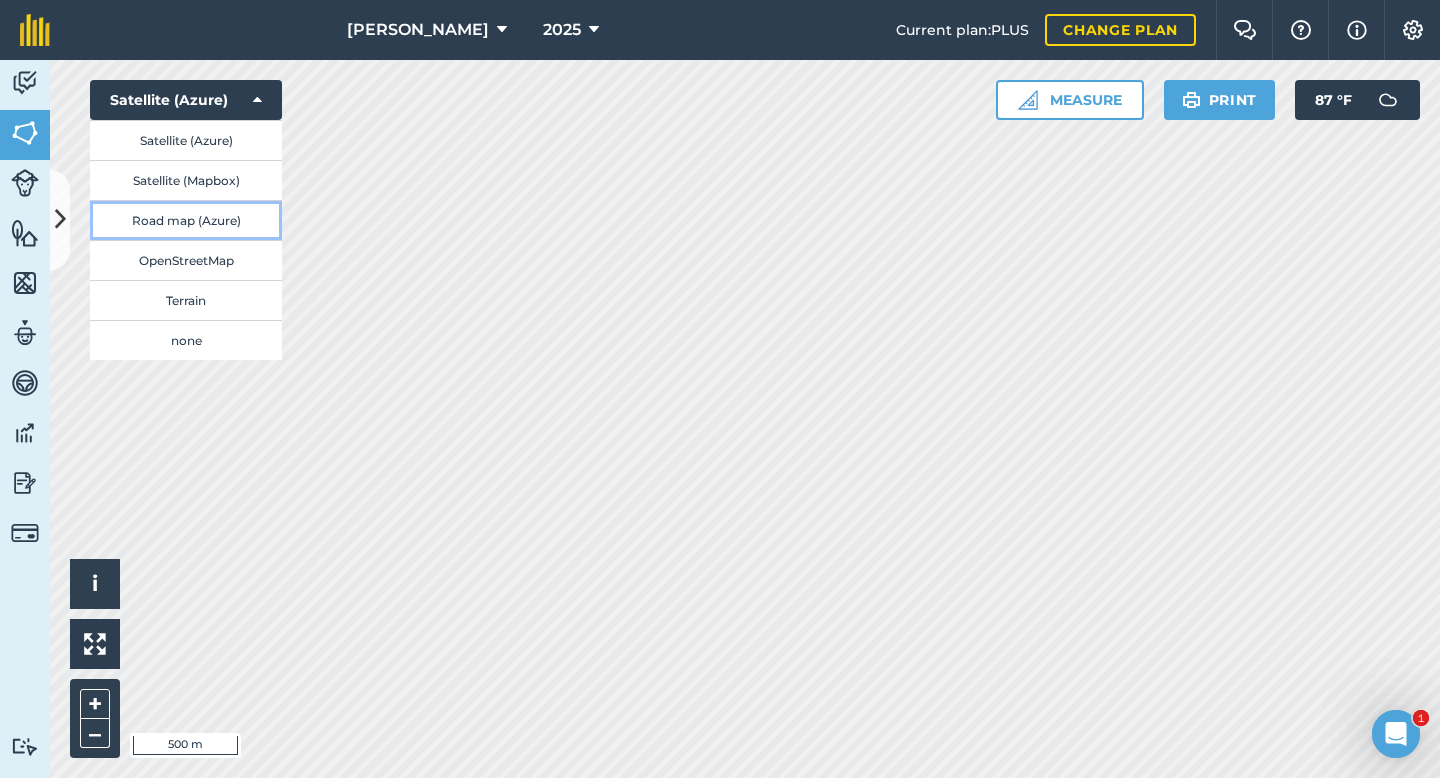 click on "Road map (Azure)" at bounding box center [186, 220] 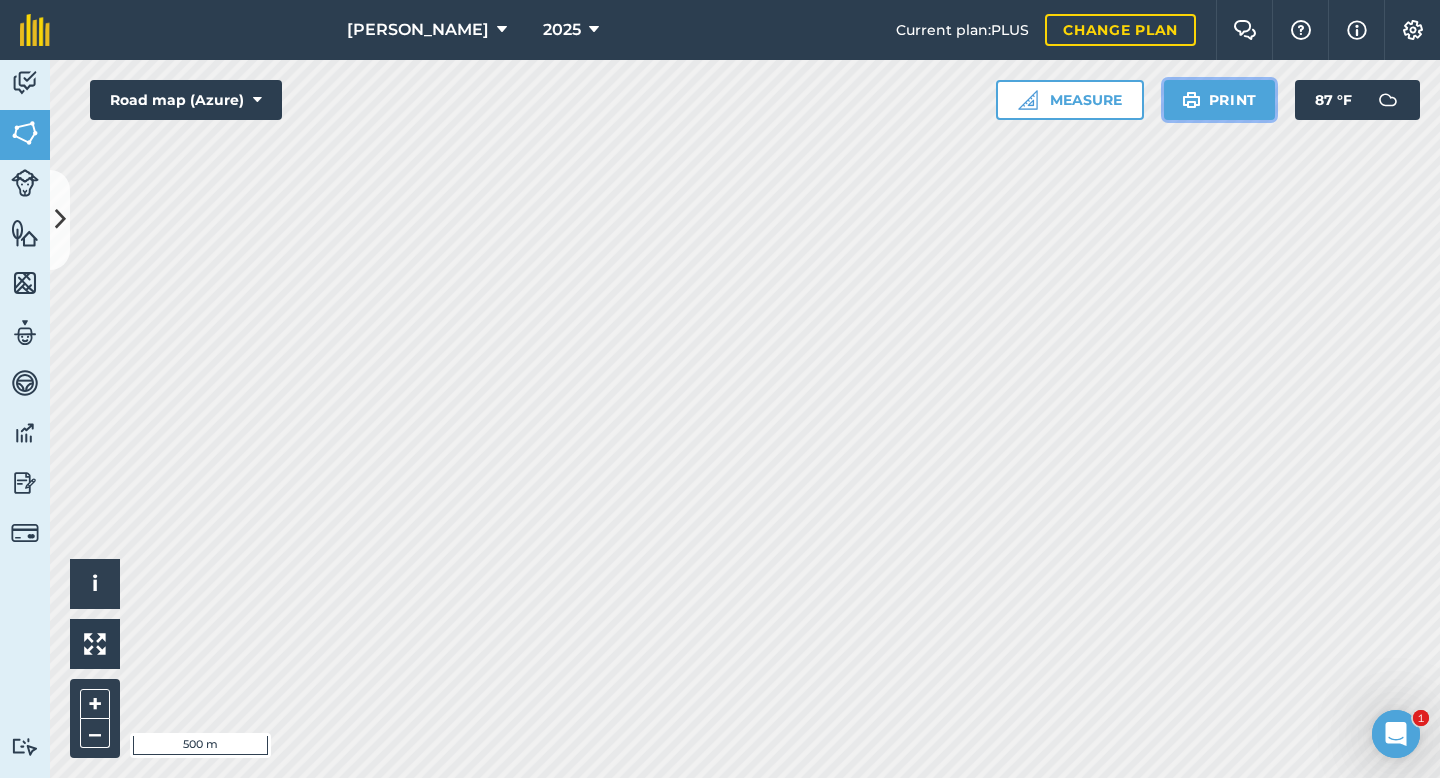 click on "Print" at bounding box center (1220, 100) 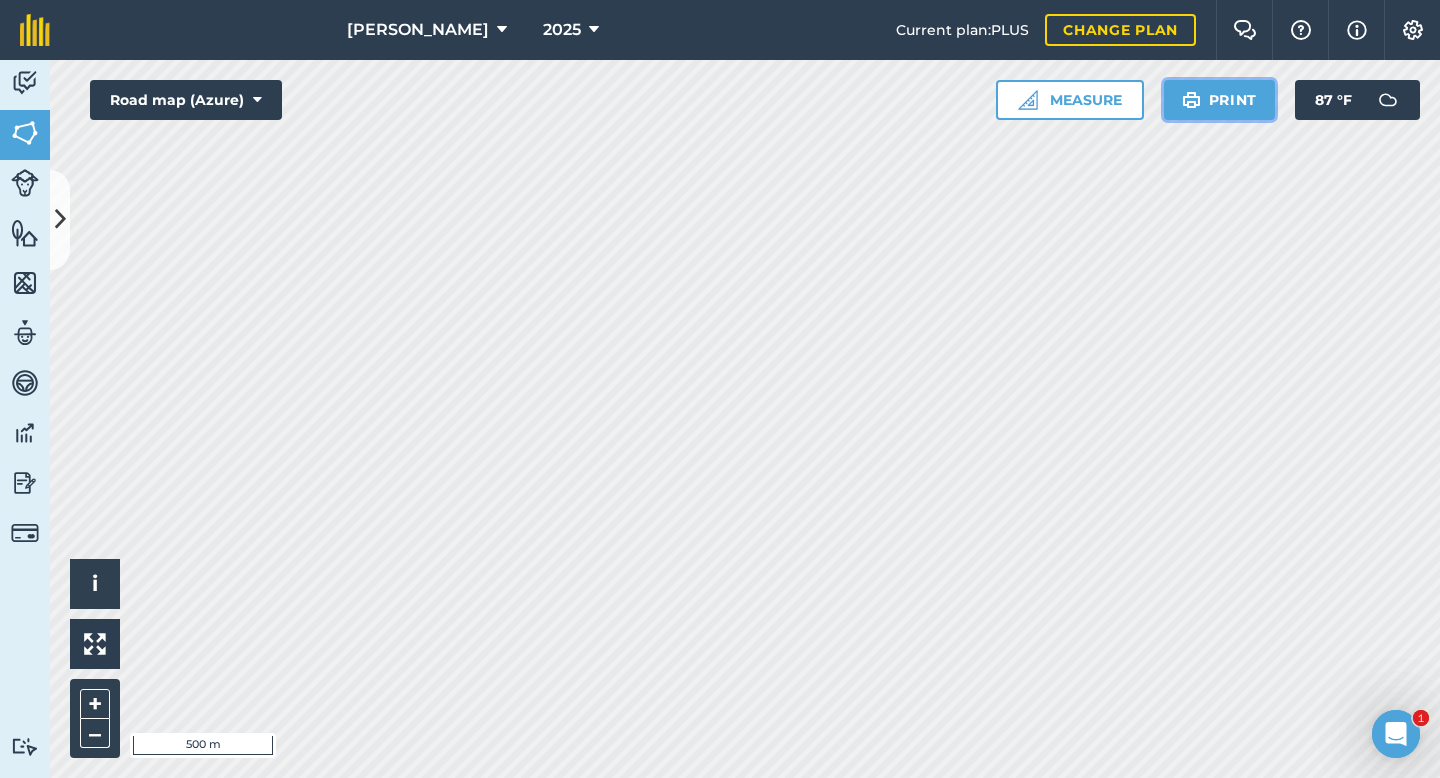 click on "Print" at bounding box center (1220, 100) 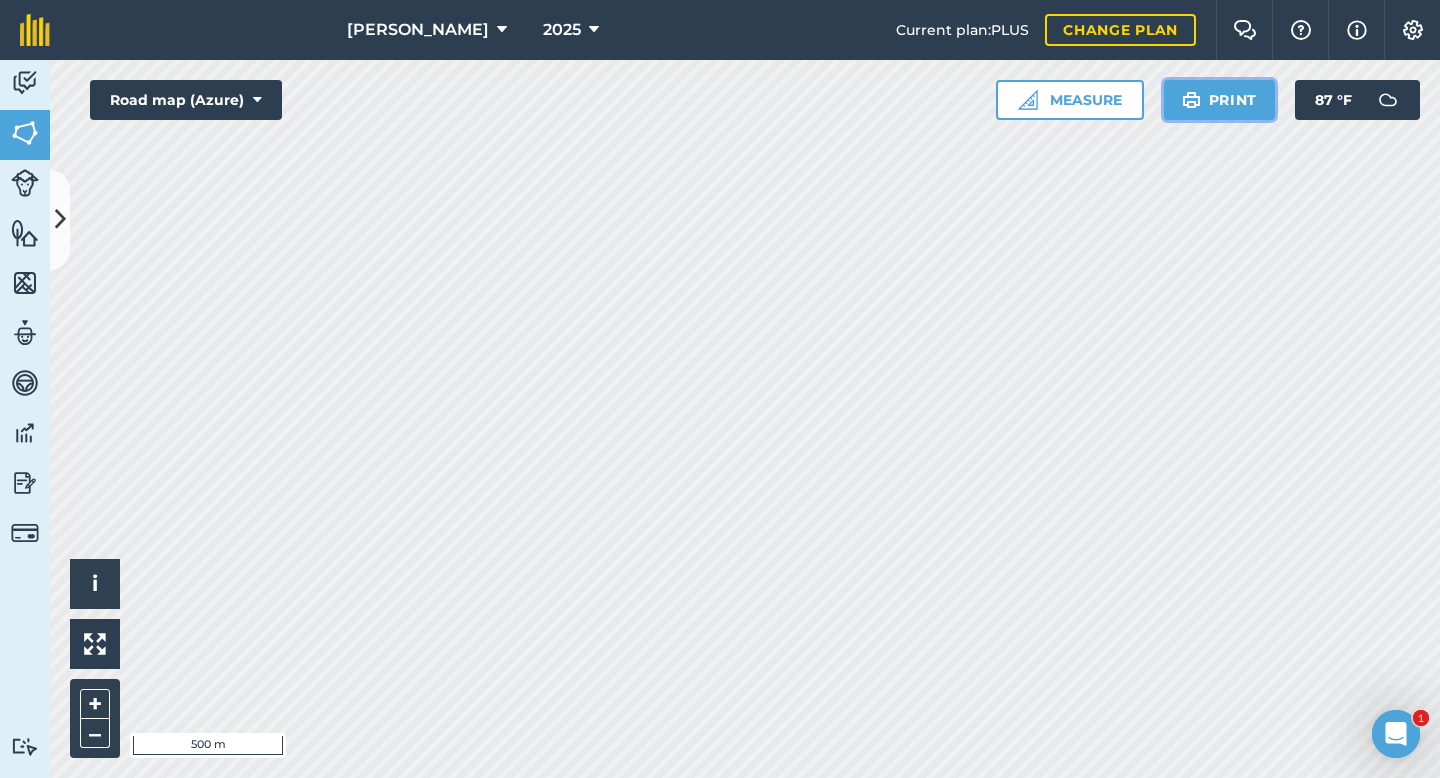 click on "Print" at bounding box center (1220, 100) 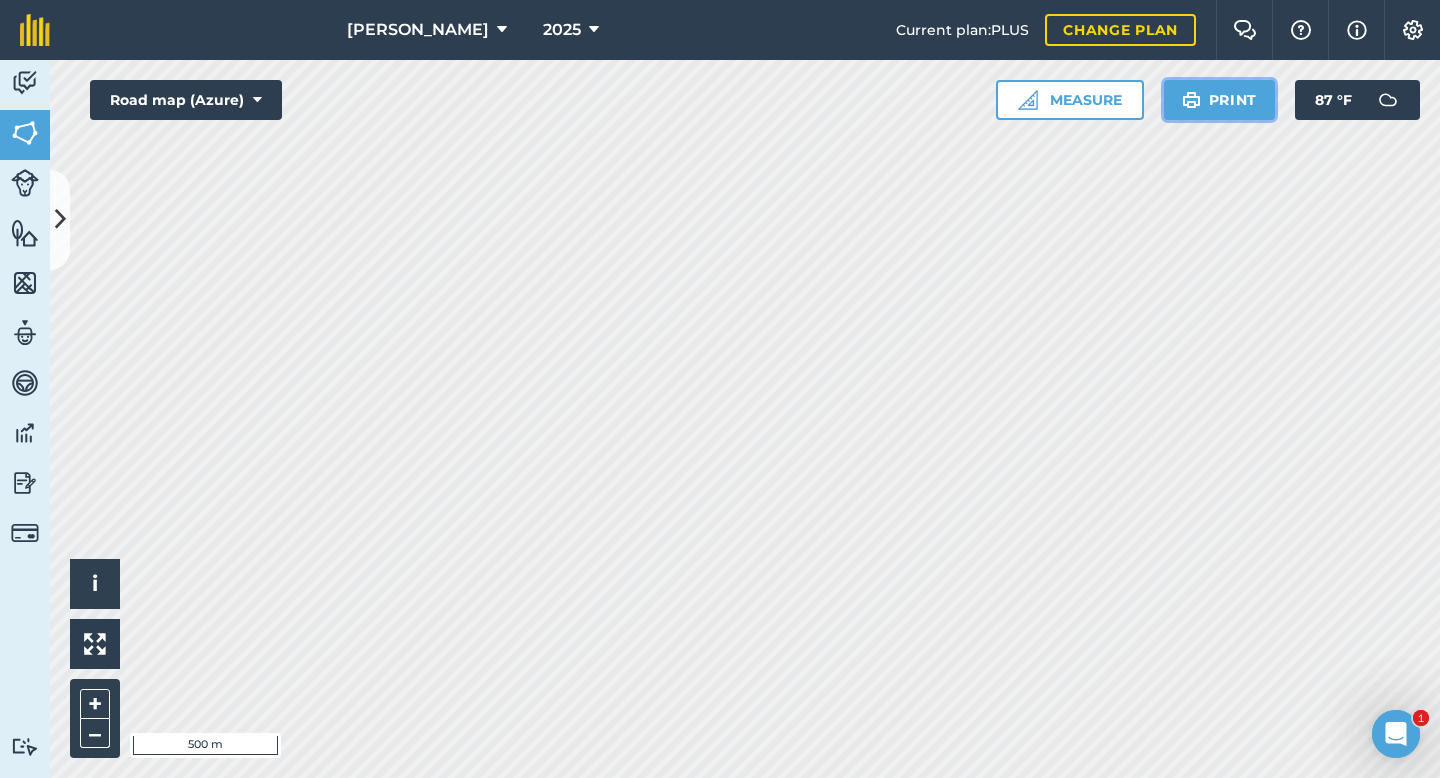 click on "Print" at bounding box center (1220, 100) 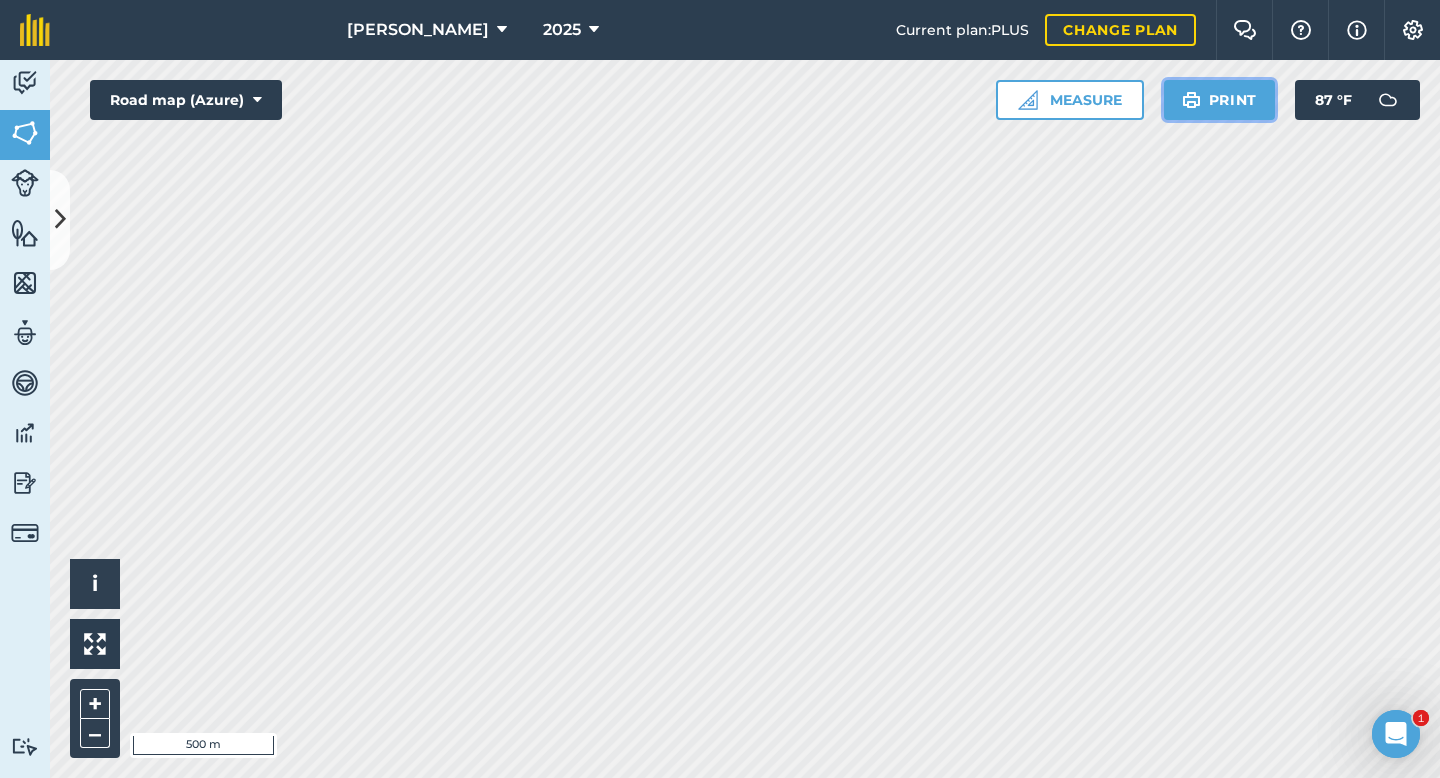 click on "Print" at bounding box center [1220, 100] 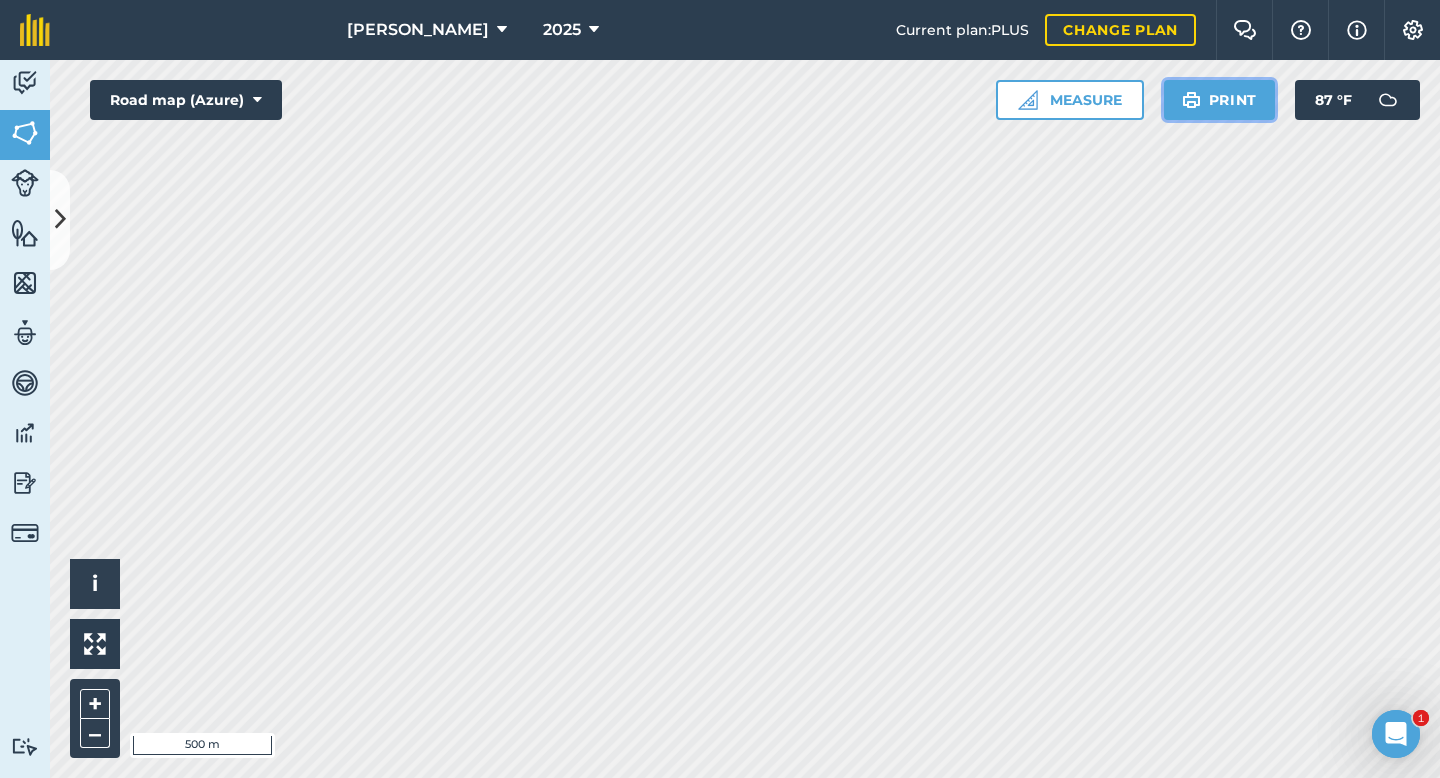 click at bounding box center (1191, 100) 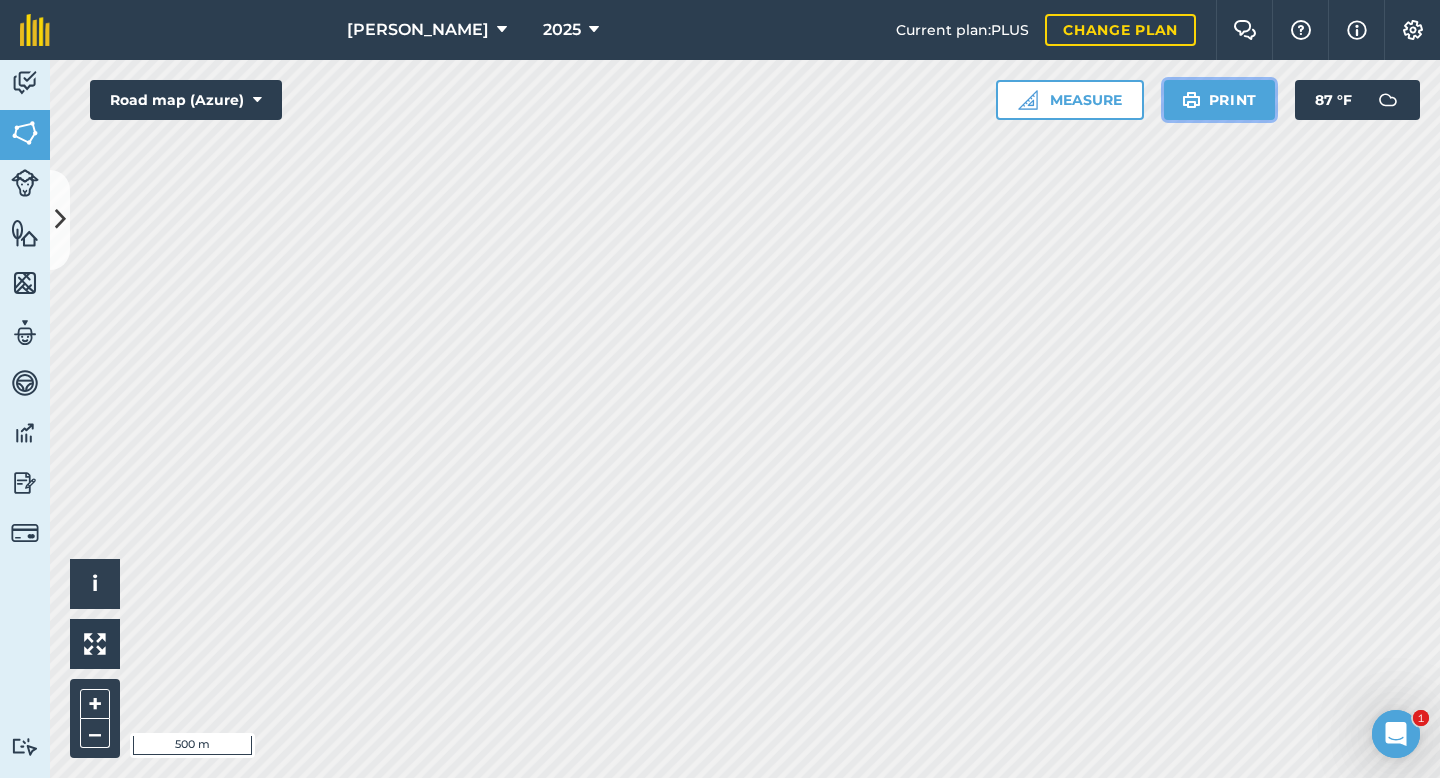 click on "Print" at bounding box center (1220, 100) 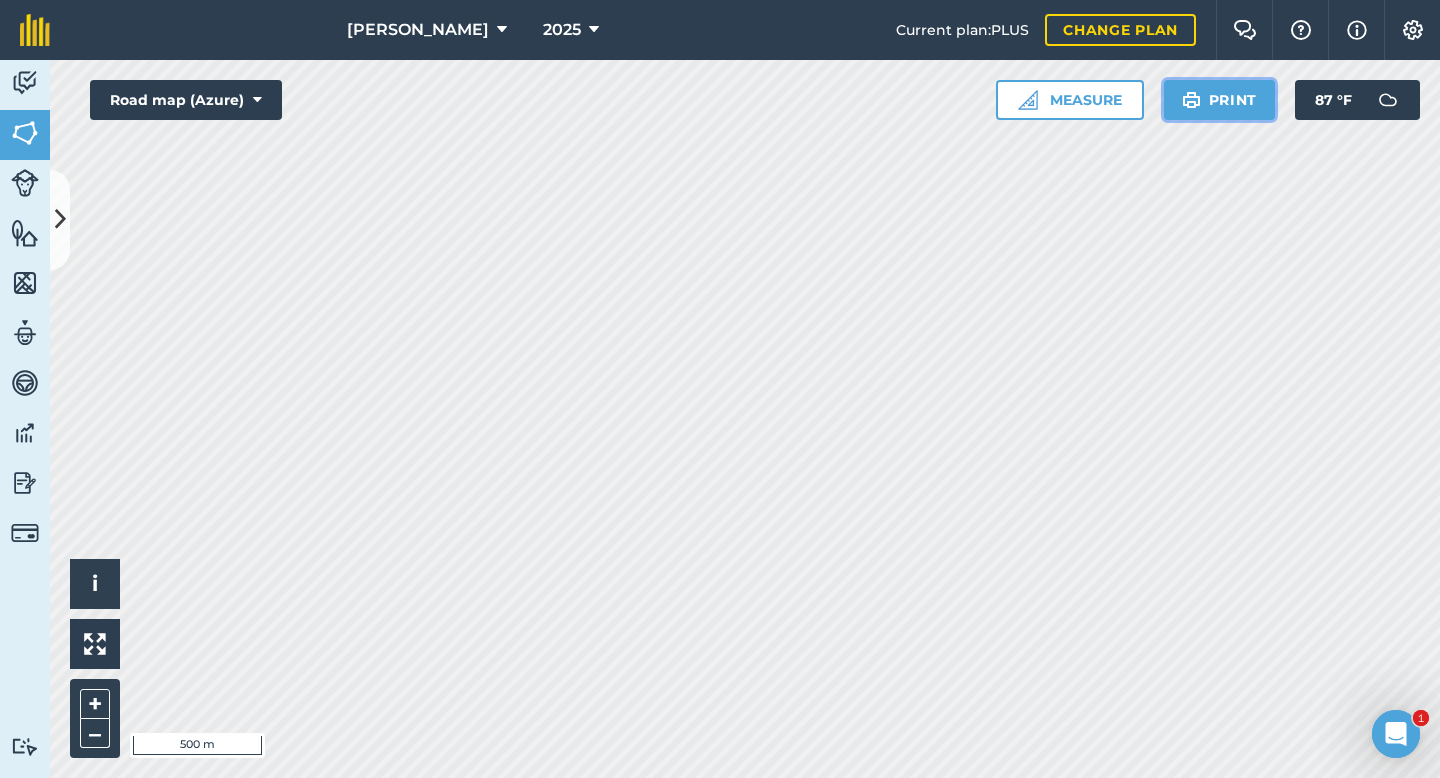 click on "Print" at bounding box center [1220, 100] 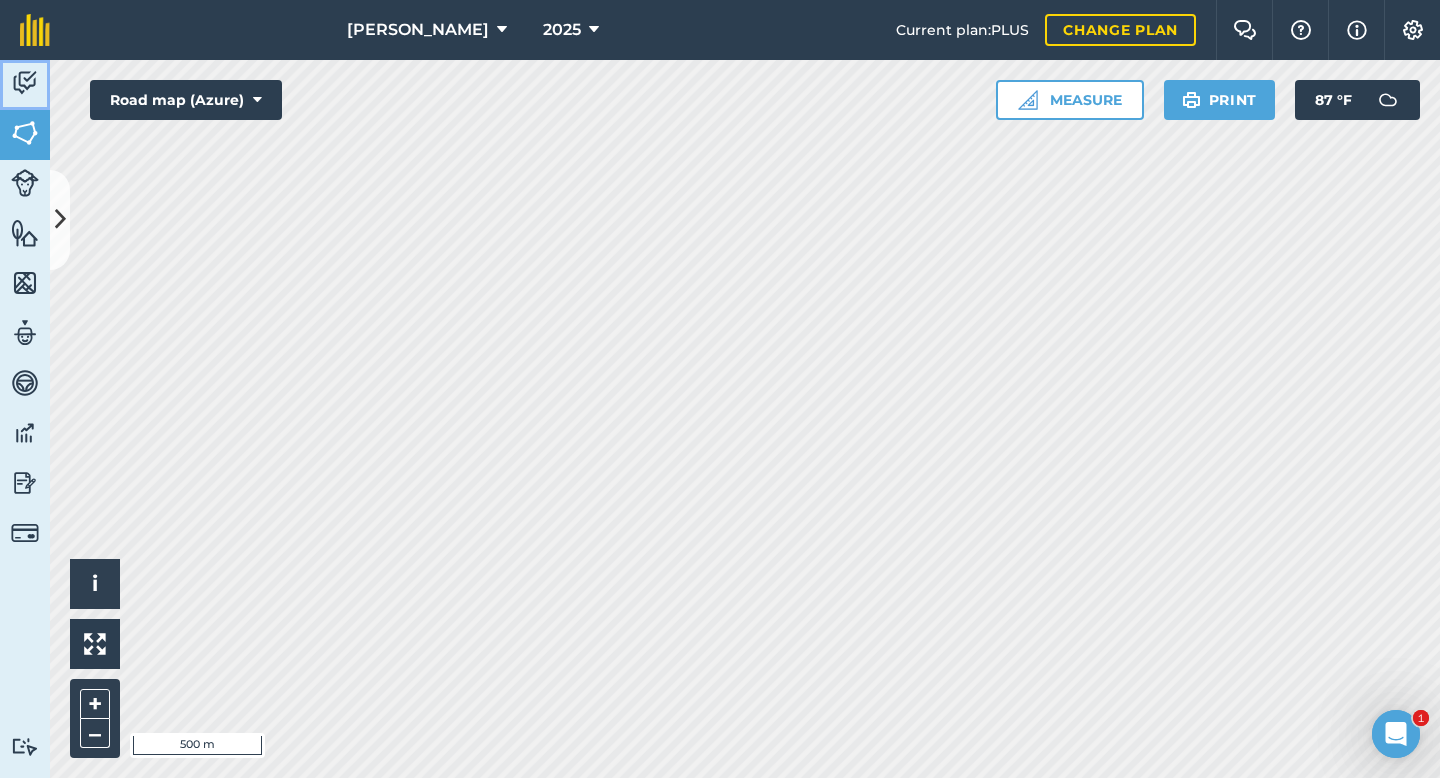 click at bounding box center (25, 83) 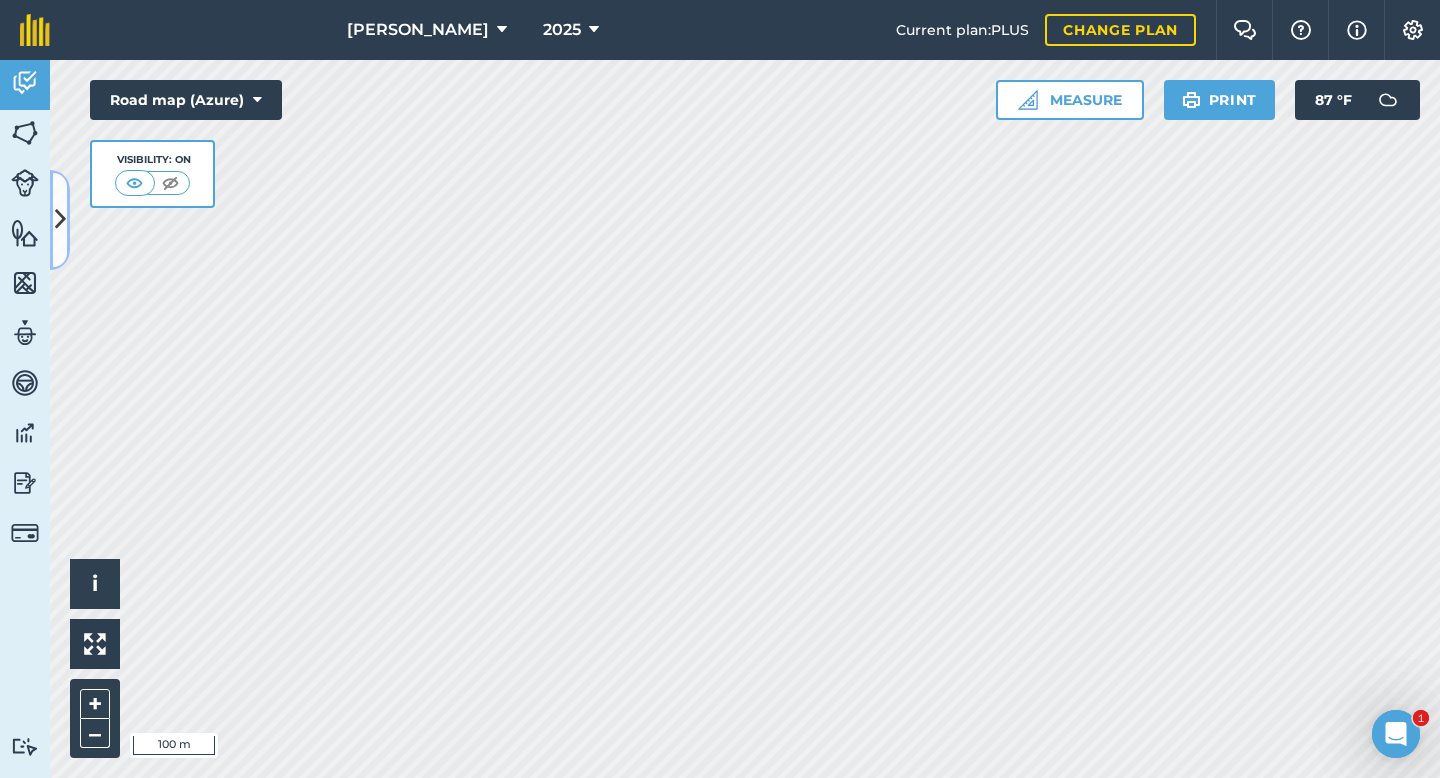 click at bounding box center (60, 220) 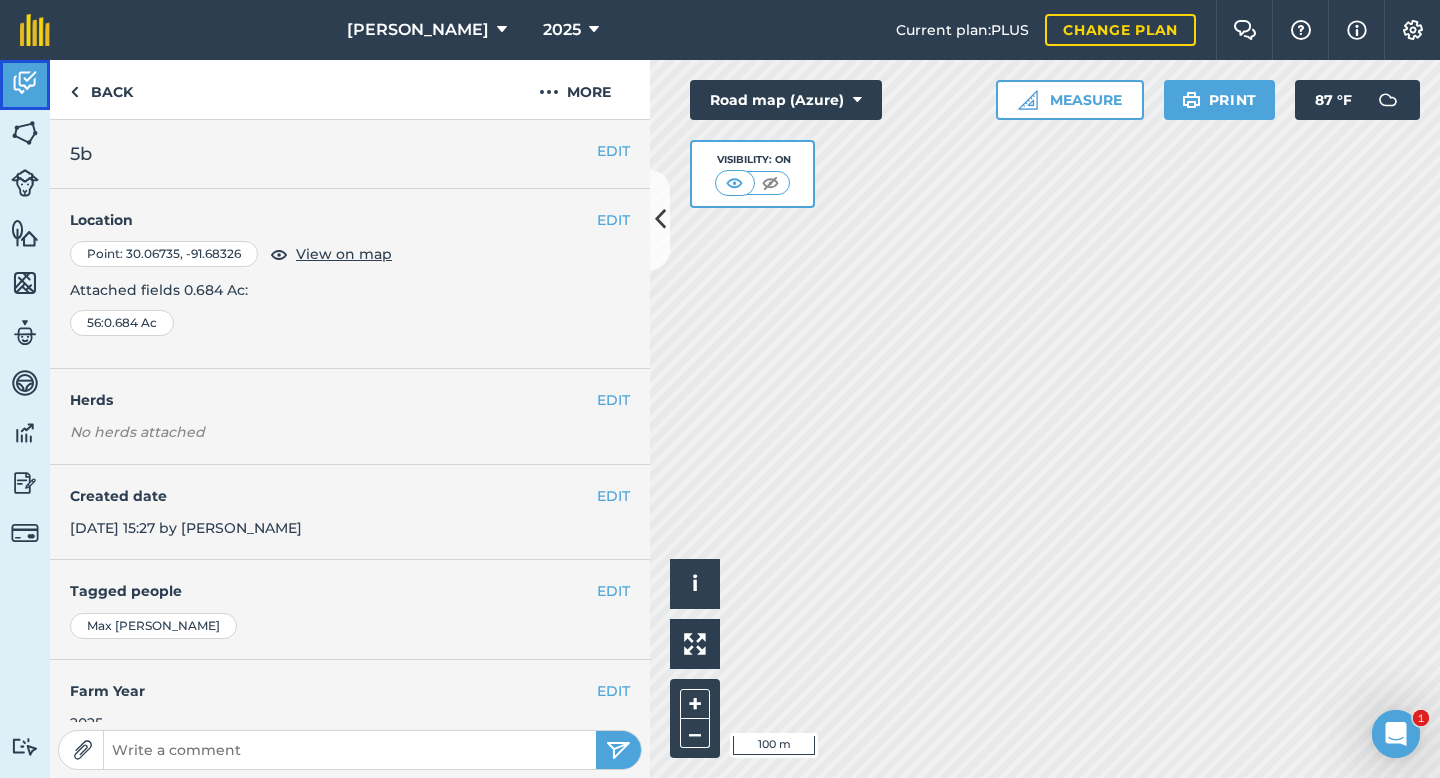 click at bounding box center [25, 83] 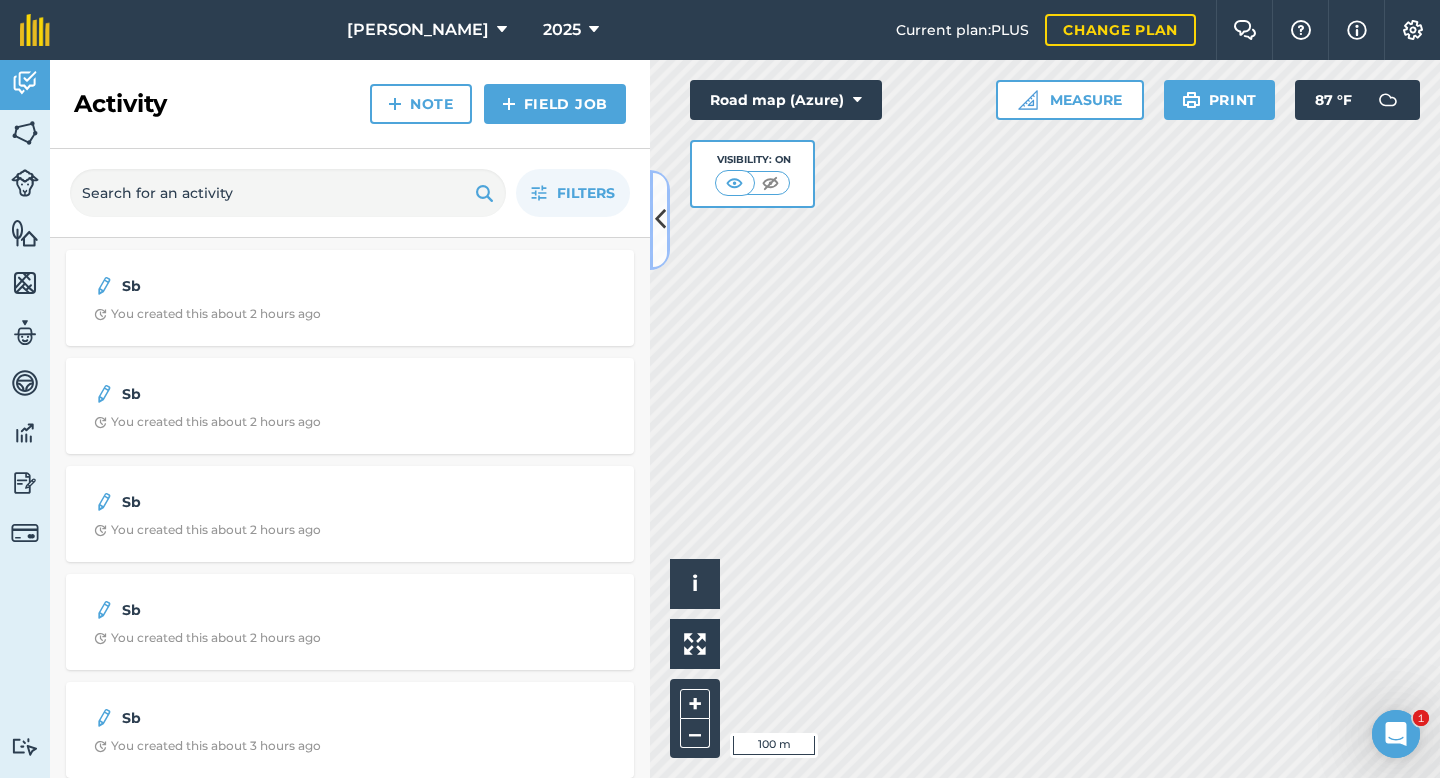 click at bounding box center (660, 219) 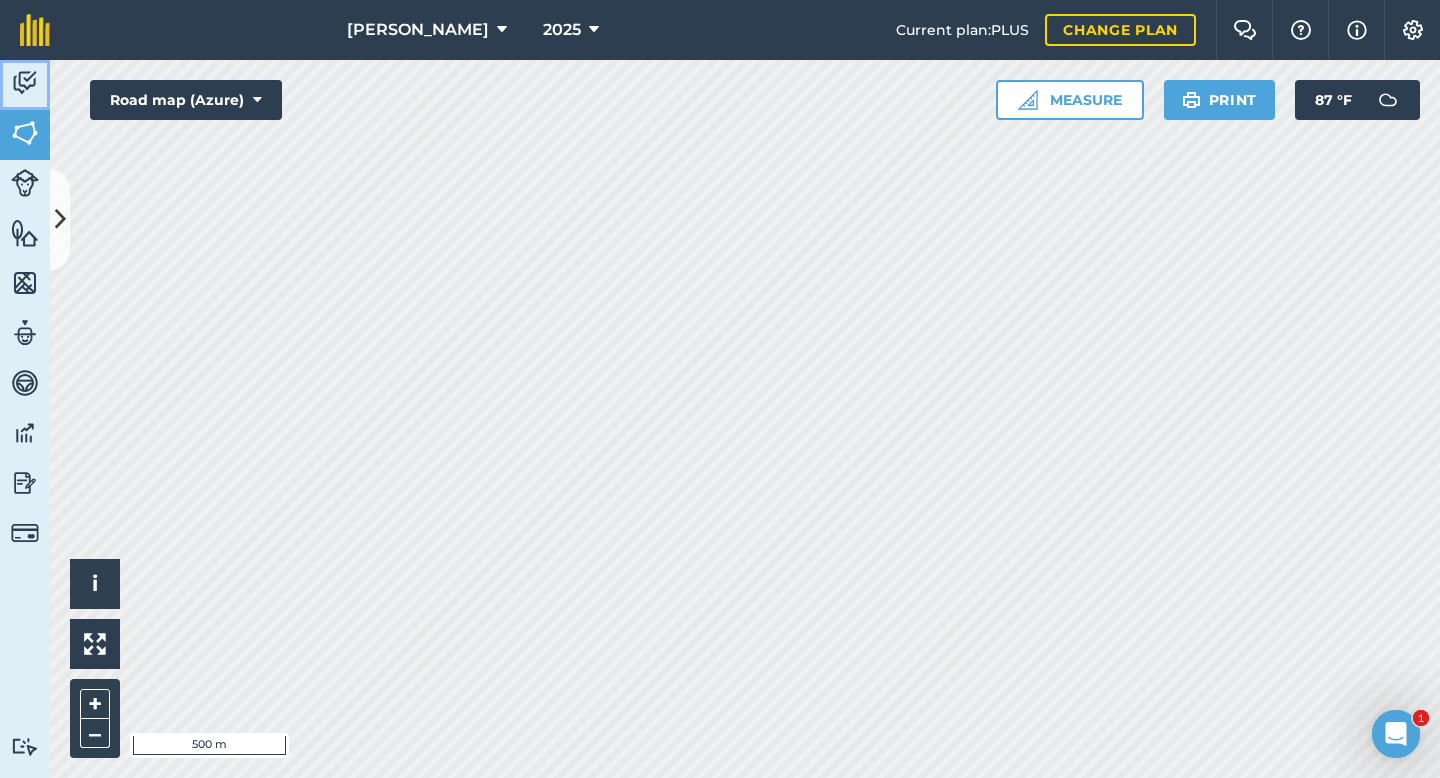 click at bounding box center (25, 83) 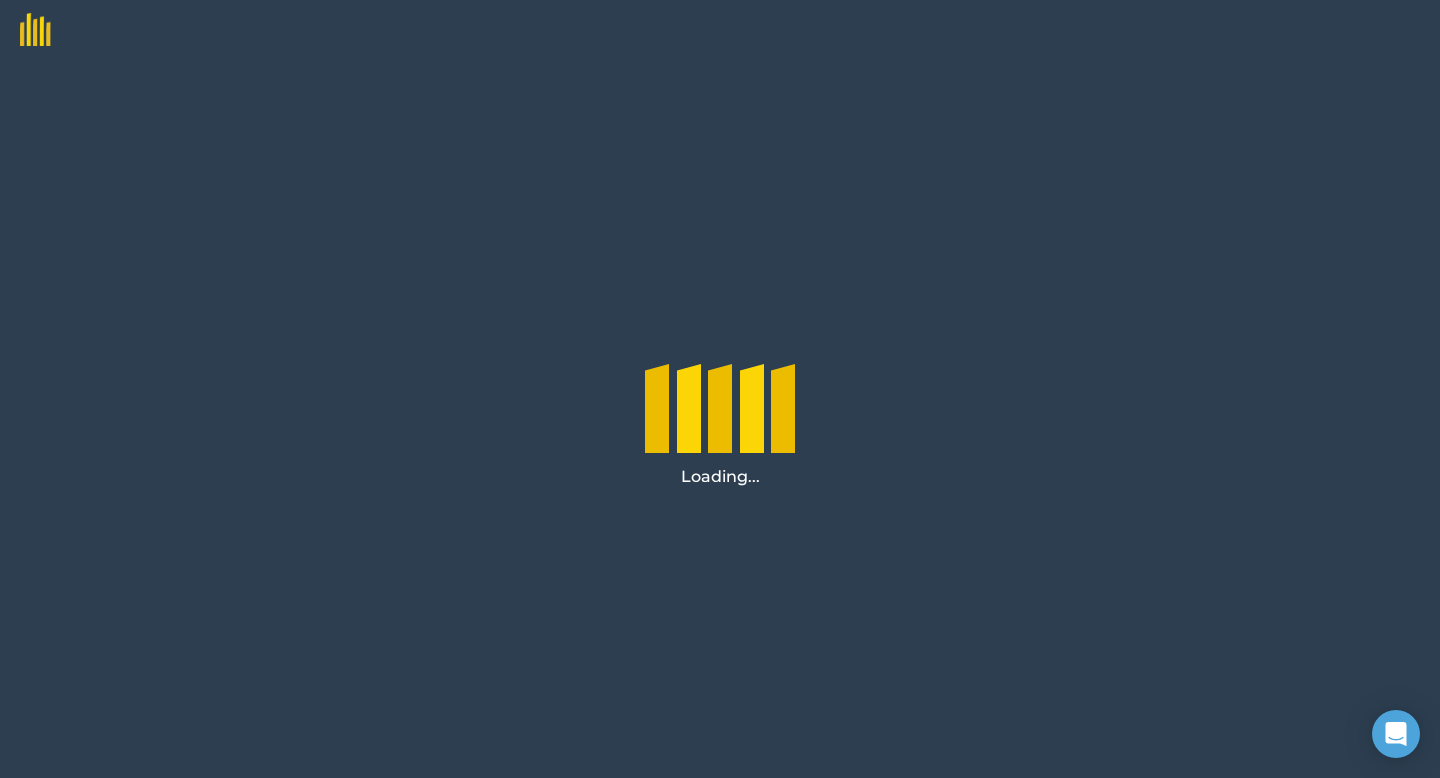 scroll, scrollTop: 0, scrollLeft: 0, axis: both 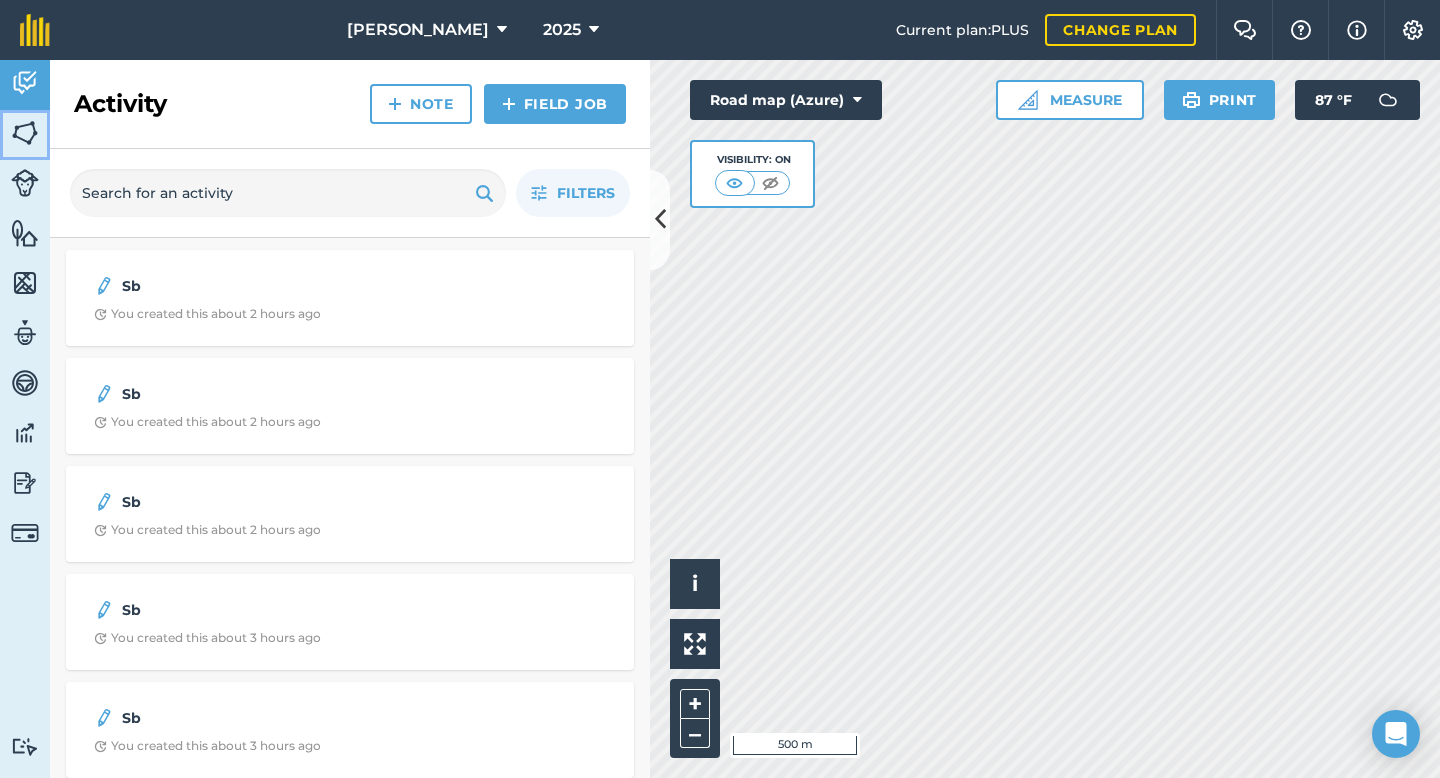 click at bounding box center (25, 133) 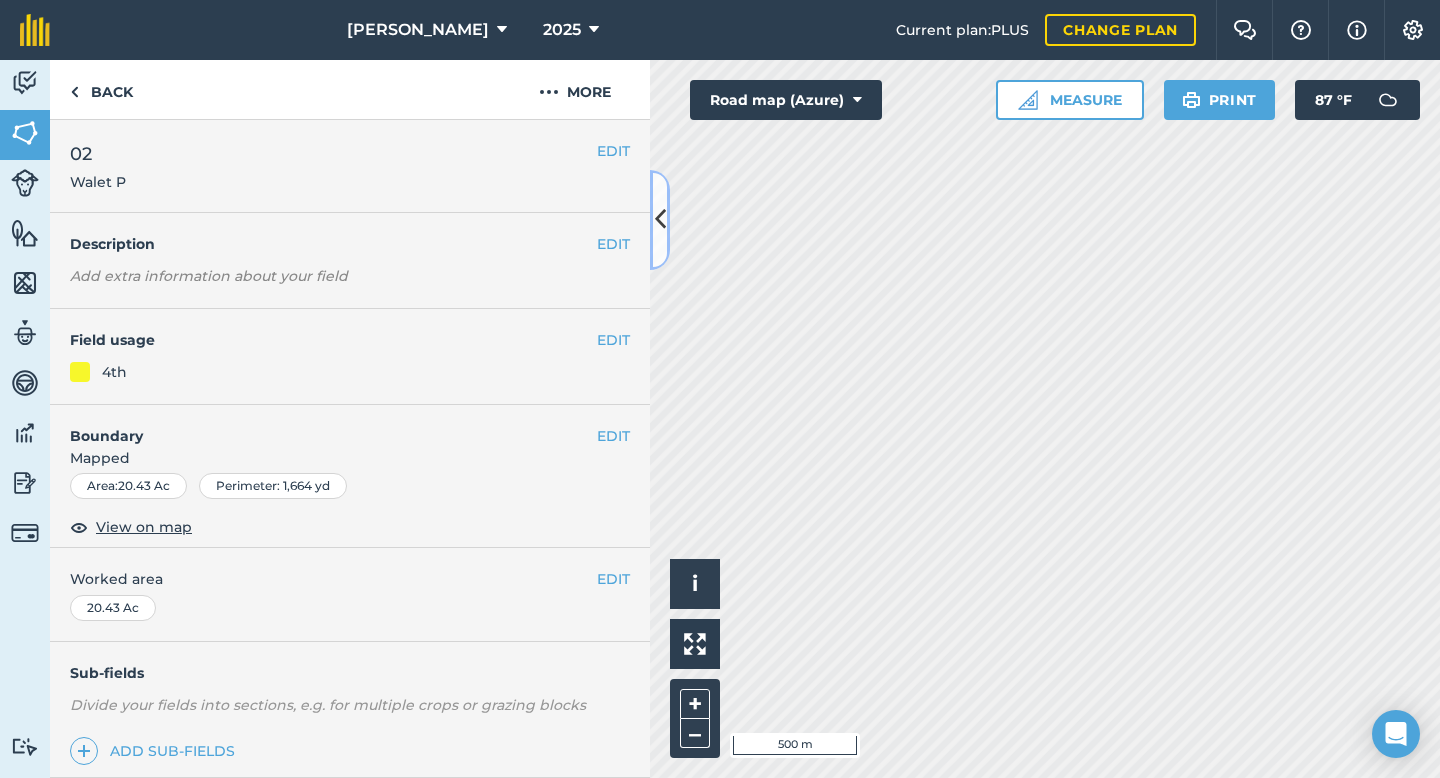 click at bounding box center [660, 219] 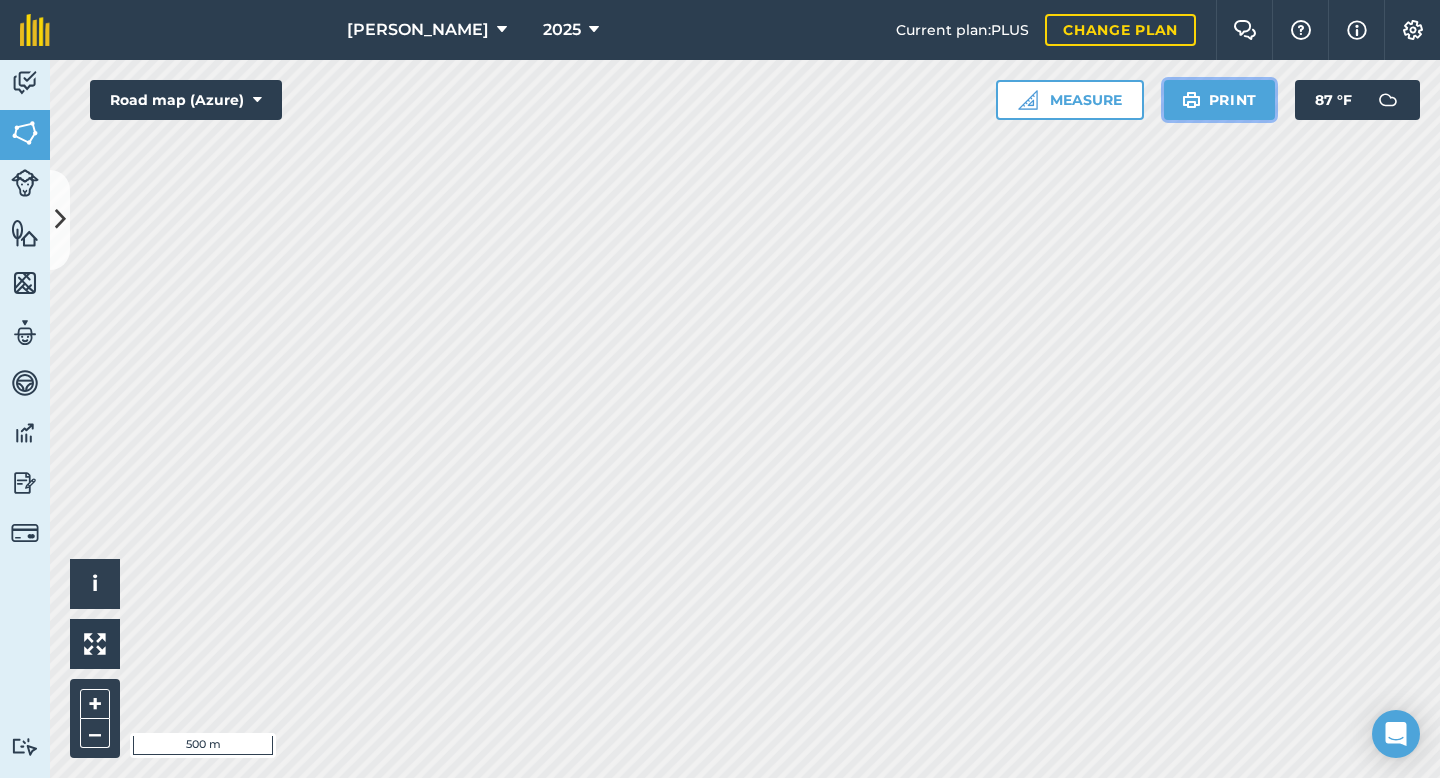 click on "Print" at bounding box center (1220, 100) 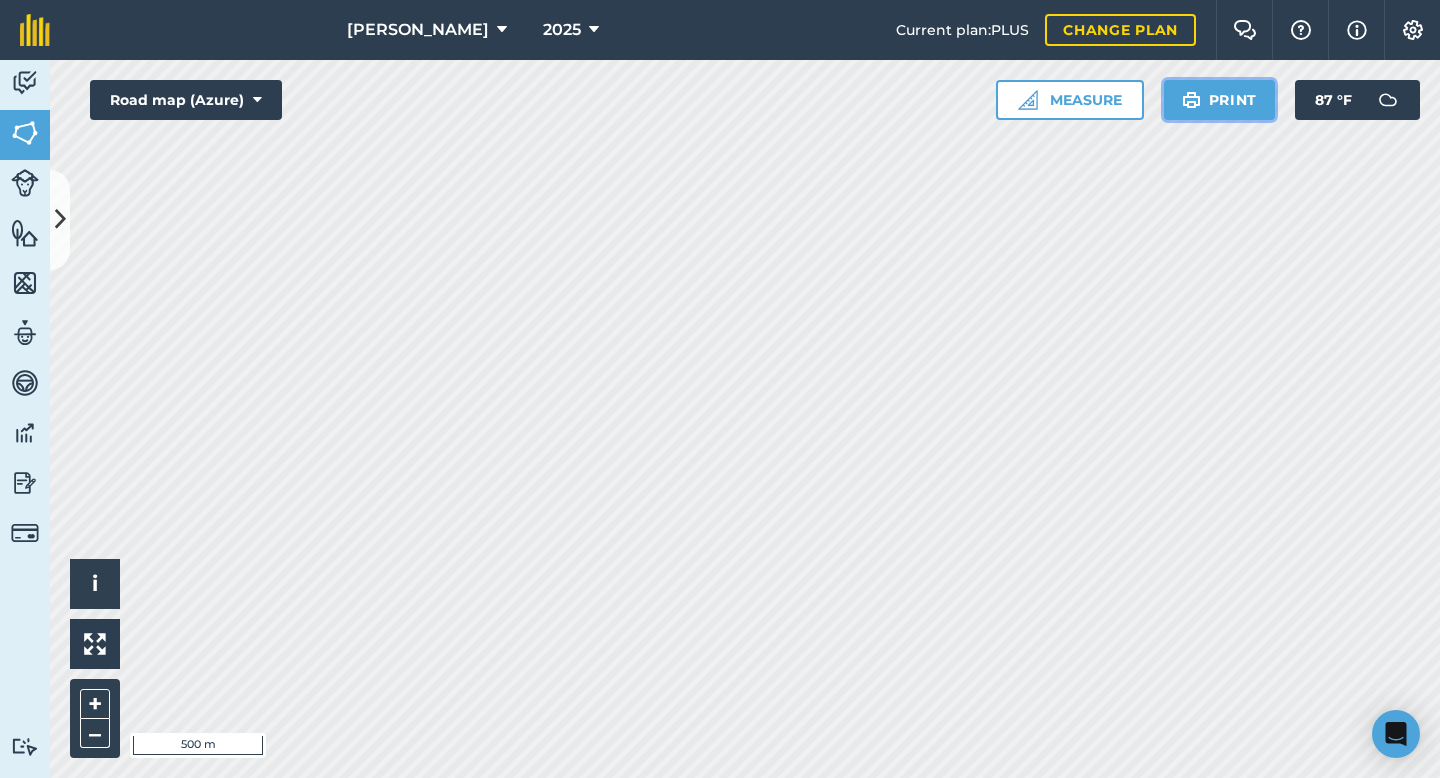 click on "Print" at bounding box center (1220, 100) 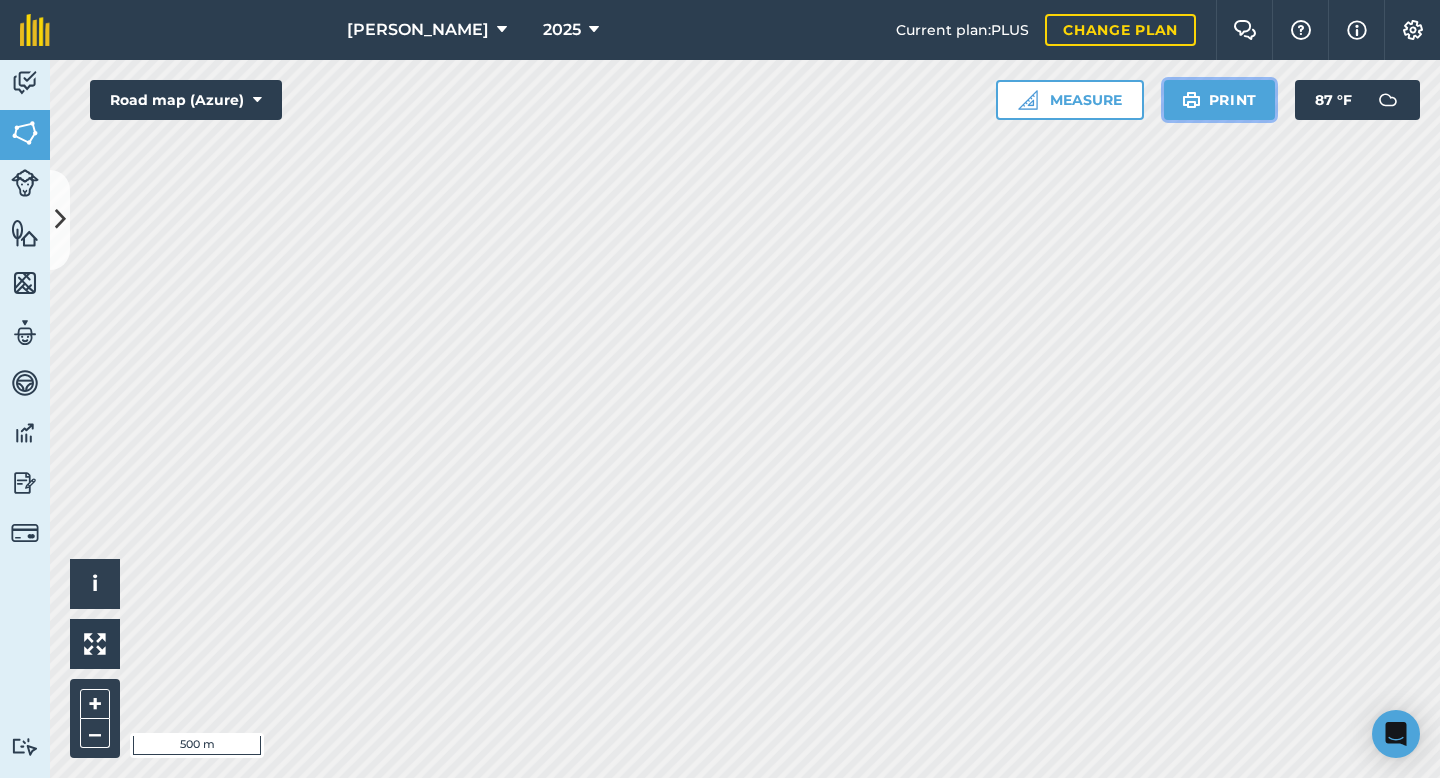 click on "Print" at bounding box center (1220, 100) 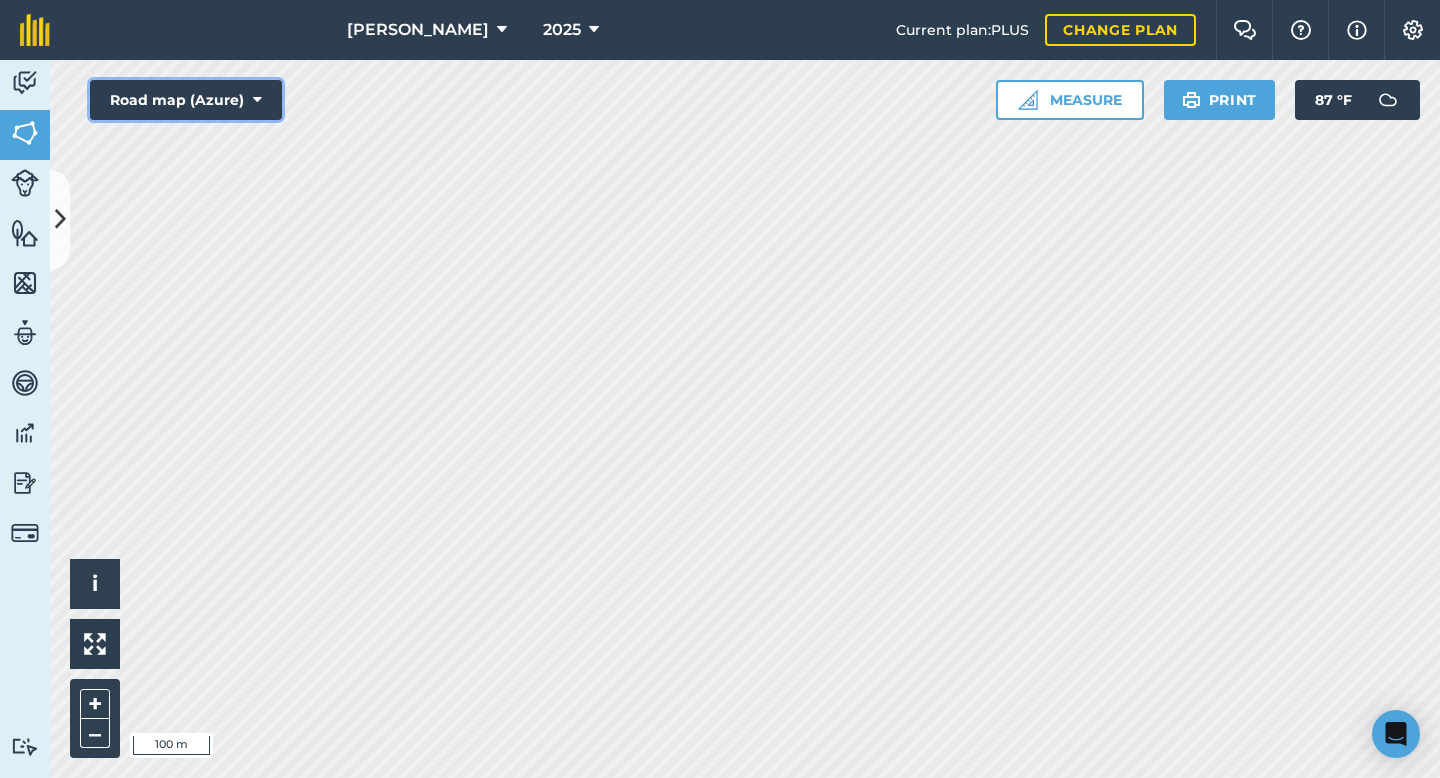 click on "Road map (Azure)" at bounding box center [186, 100] 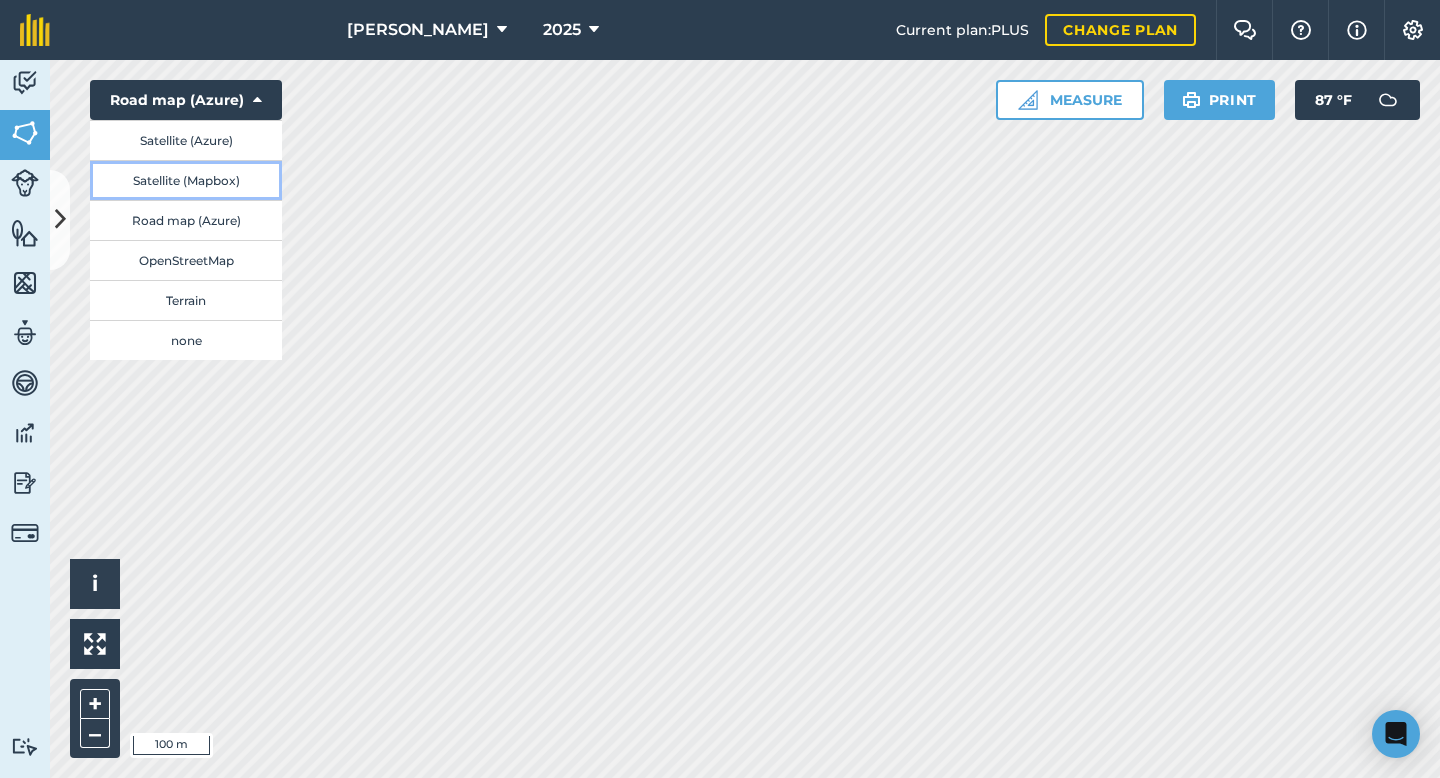 click on "Satellite (Mapbox)" at bounding box center (186, 180) 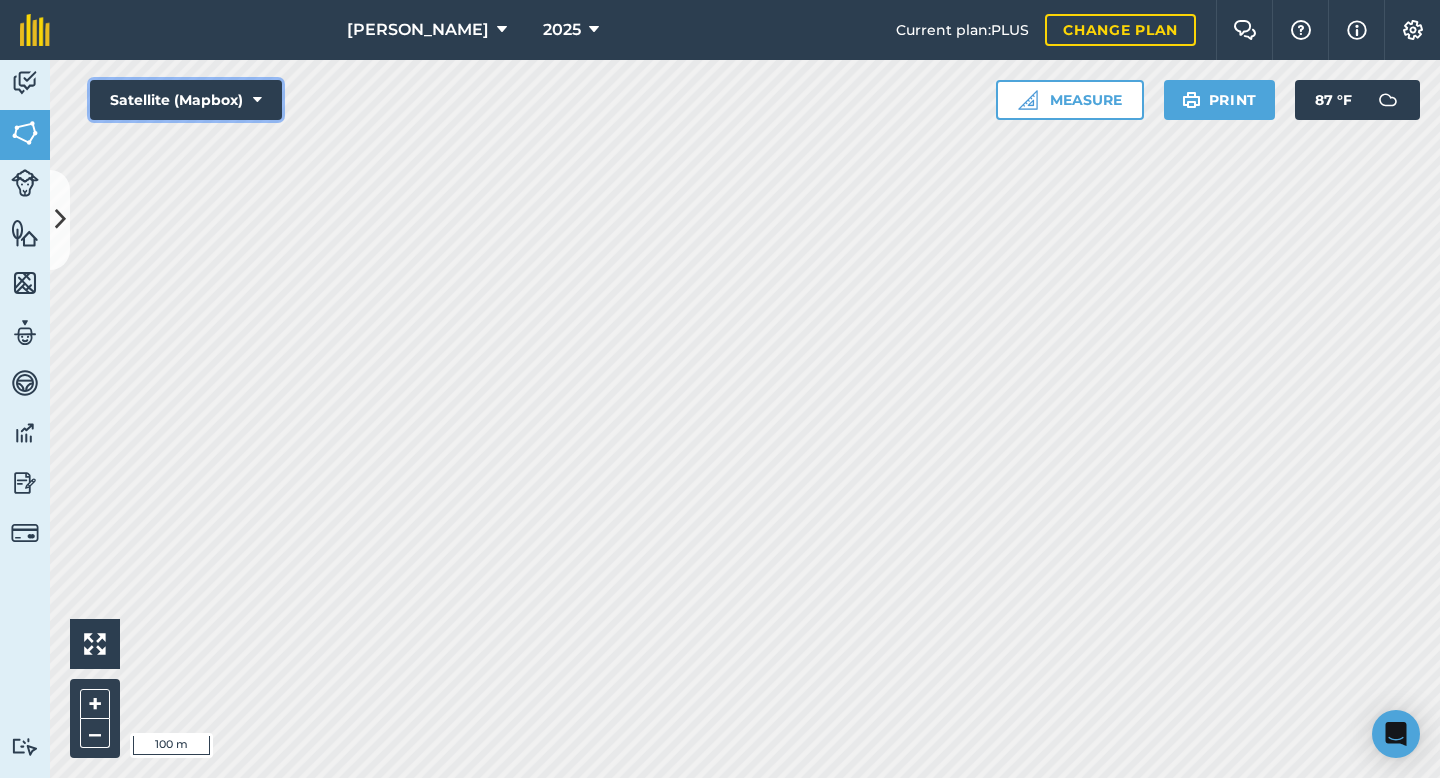 click on "Satellite (Mapbox)" at bounding box center [186, 100] 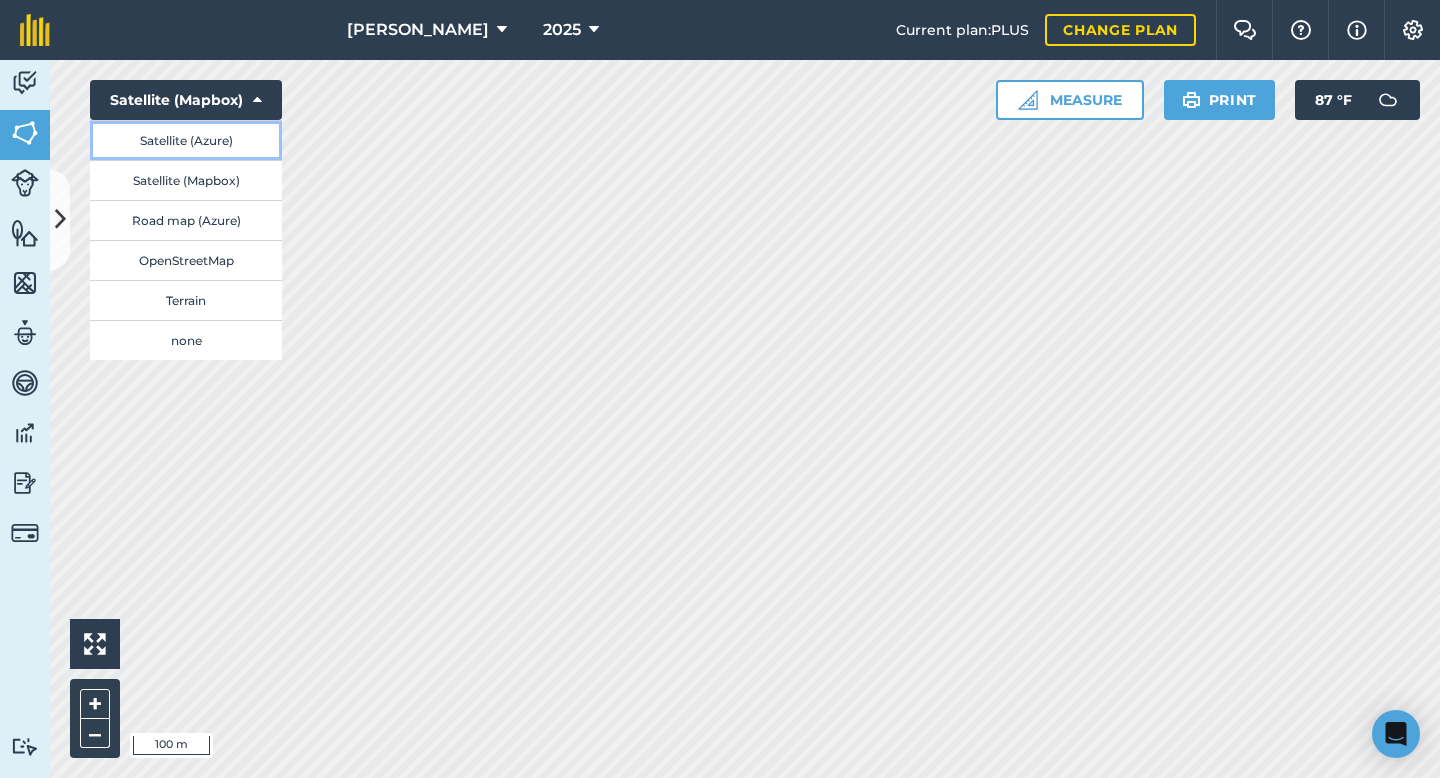 click on "Satellite (Azure)" at bounding box center (186, 140) 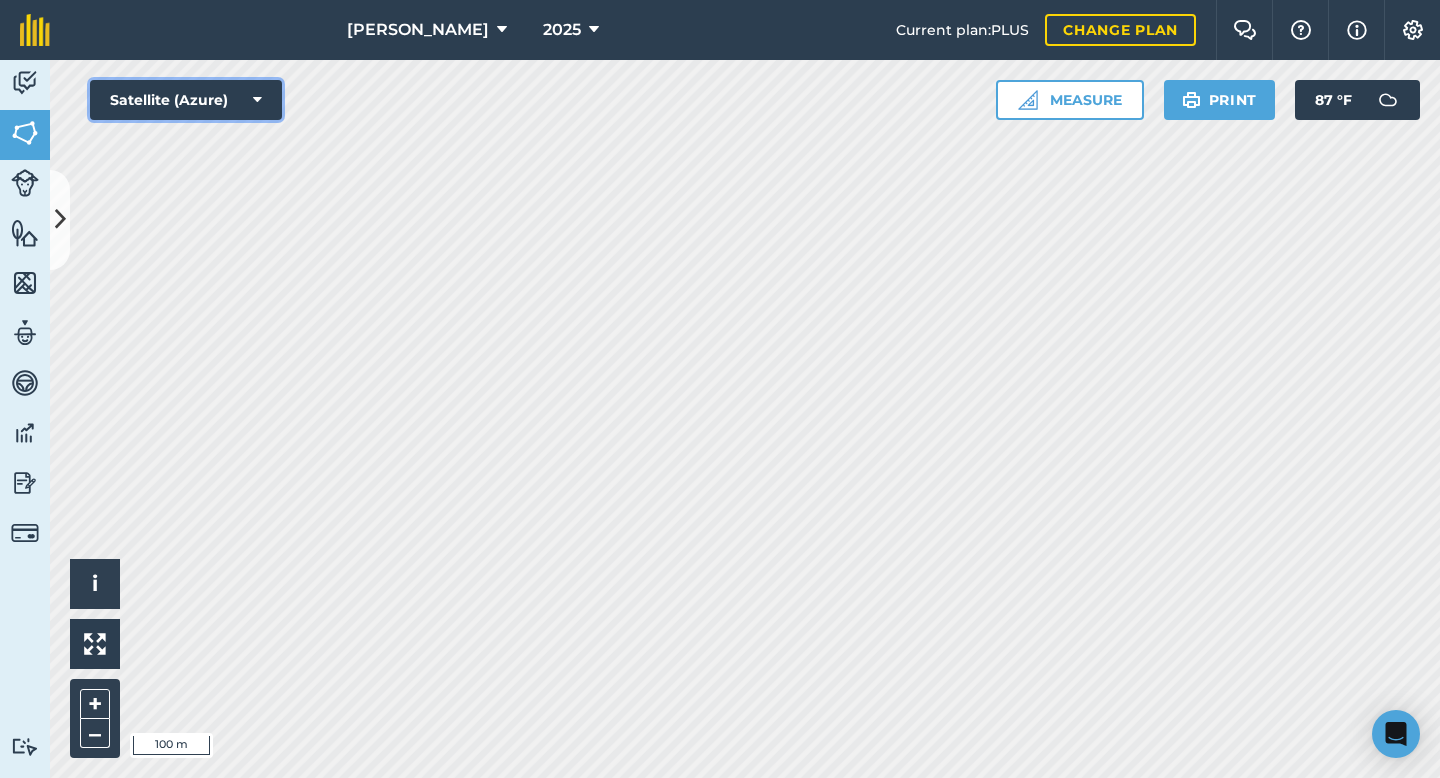 click on "Satellite (Azure)" at bounding box center (186, 100) 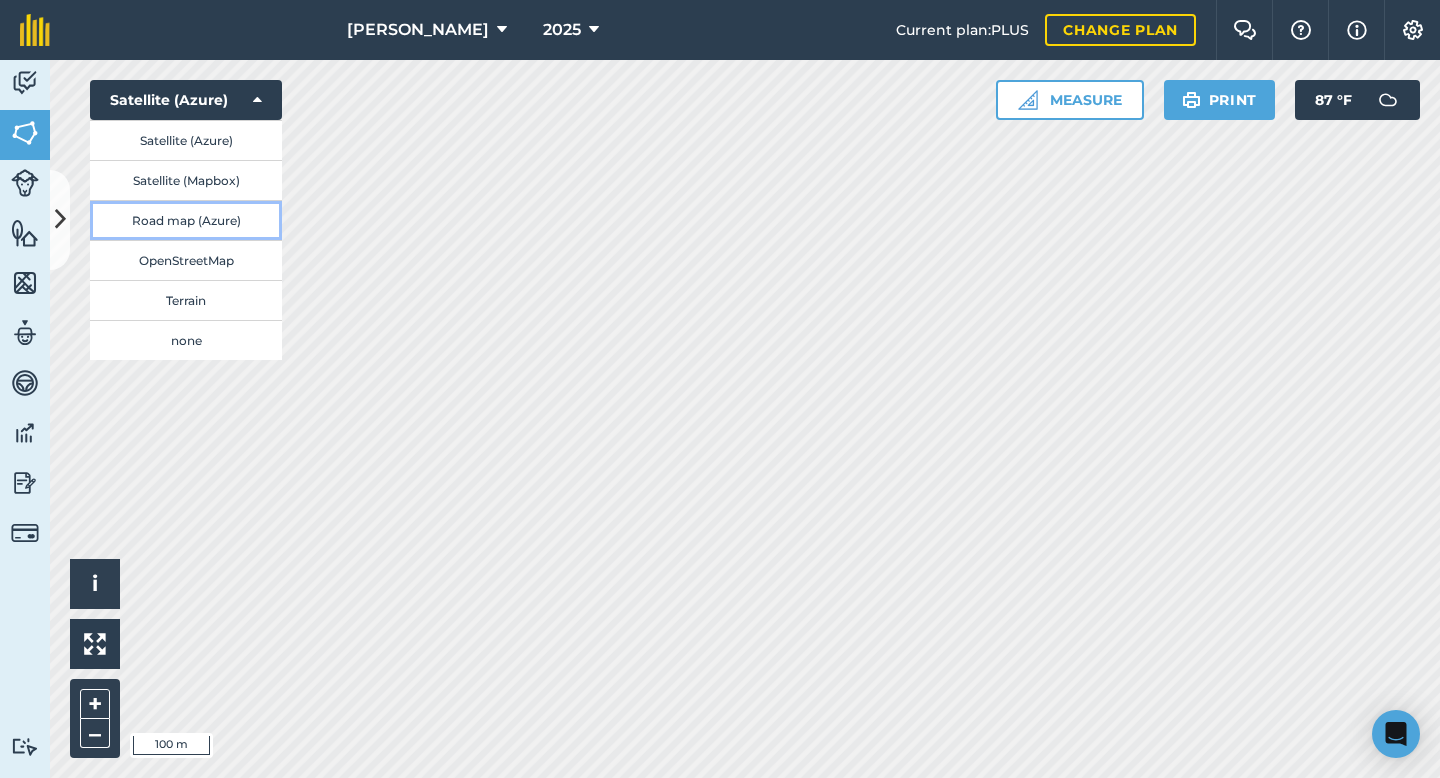 click on "Road map (Azure)" at bounding box center (186, 220) 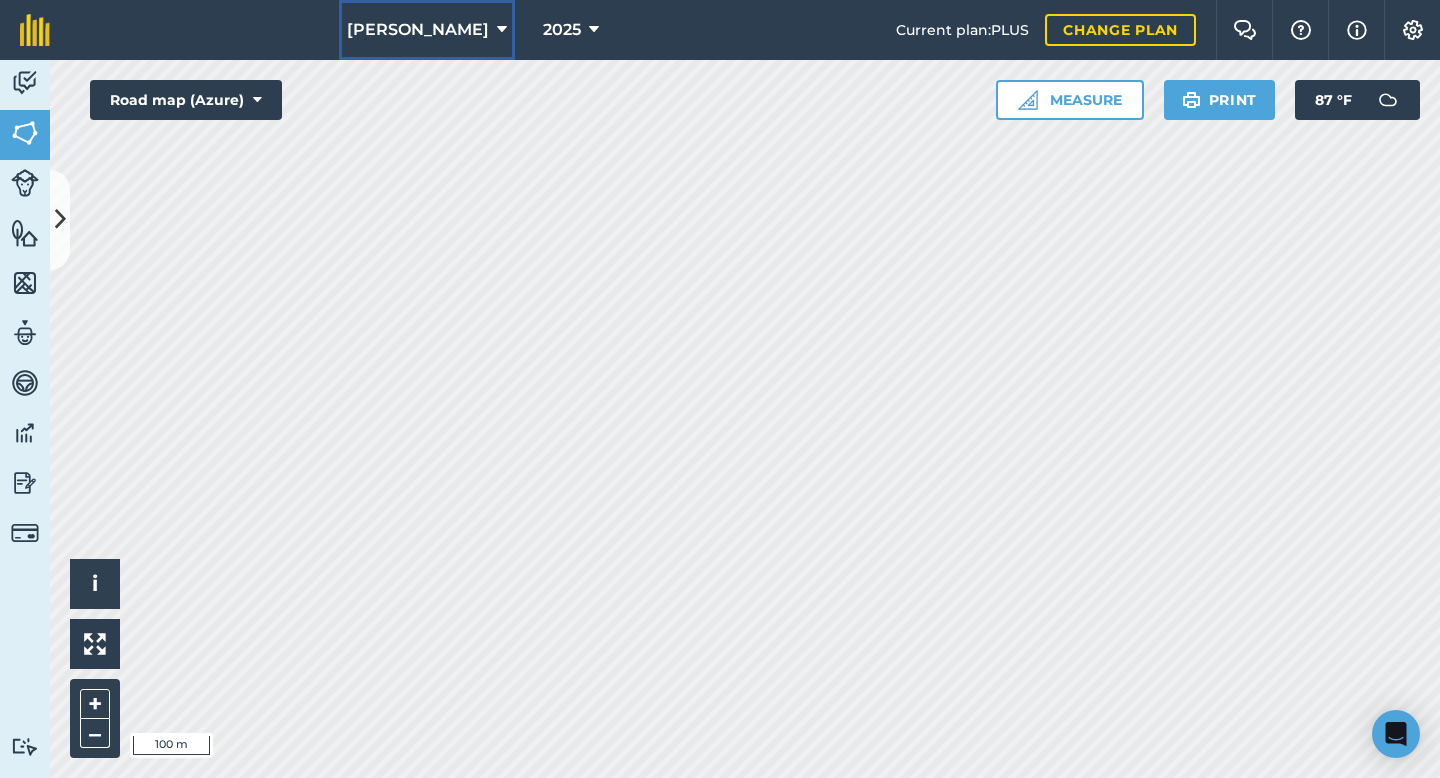 click on "[PERSON_NAME]" at bounding box center [418, 30] 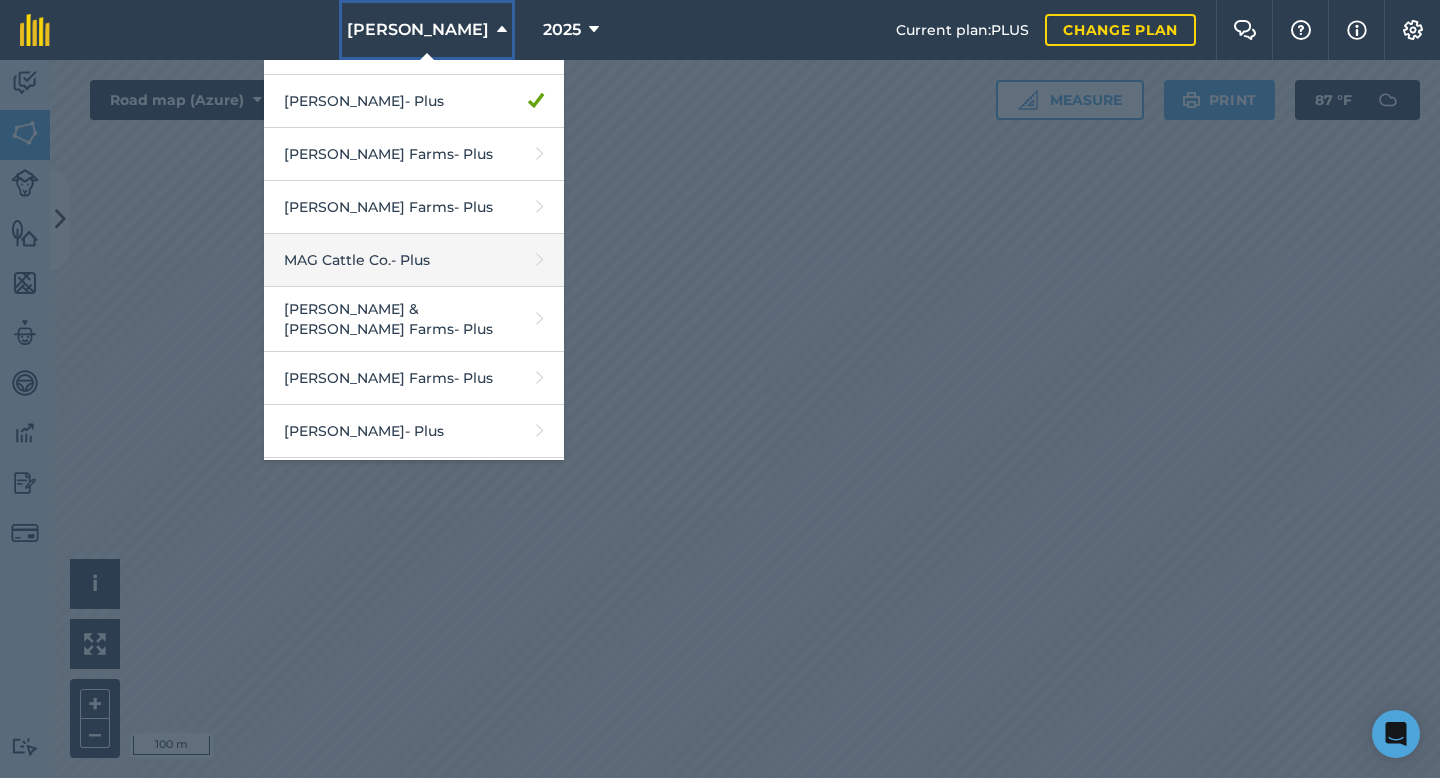 scroll, scrollTop: 399, scrollLeft: 0, axis: vertical 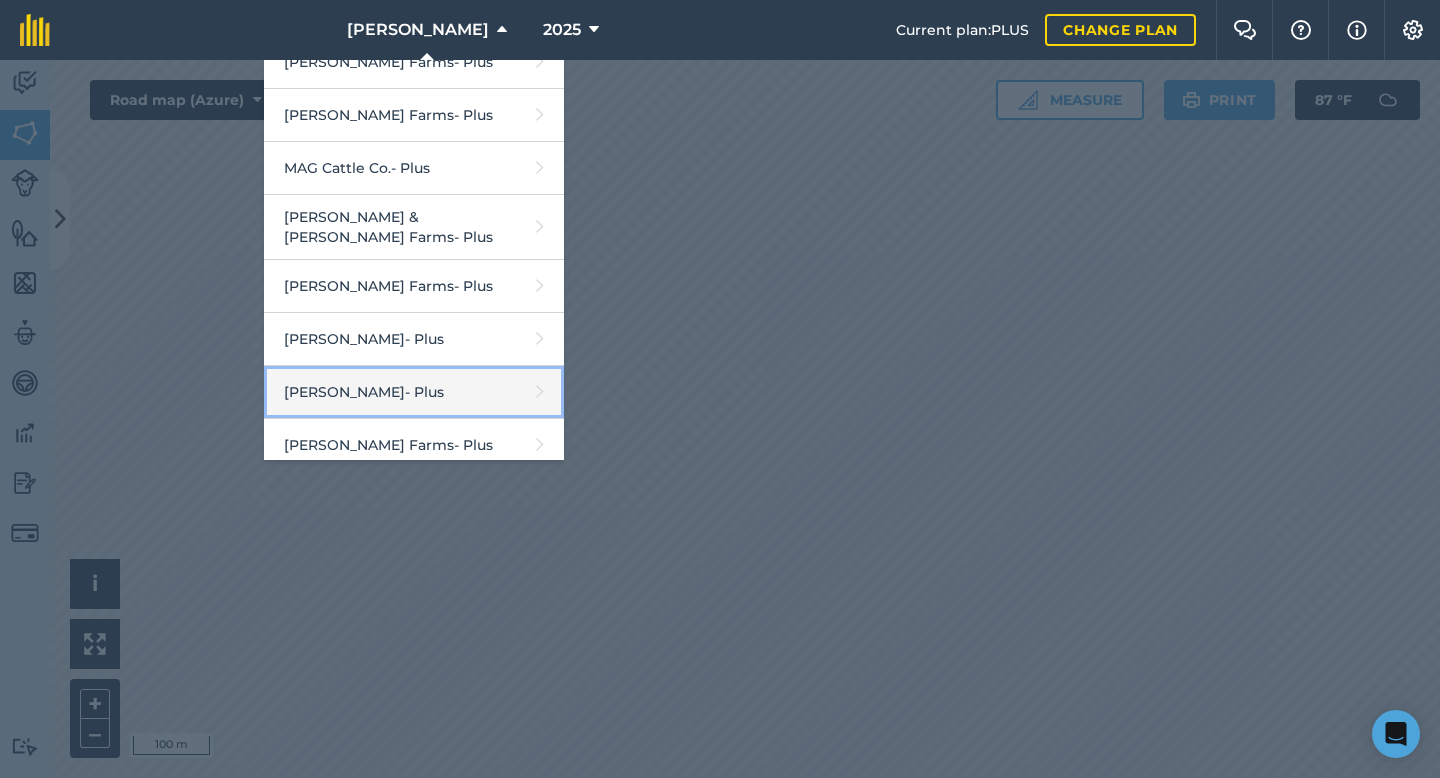 click on "Roy Degeyter Jr.  - Plus" at bounding box center [414, 392] 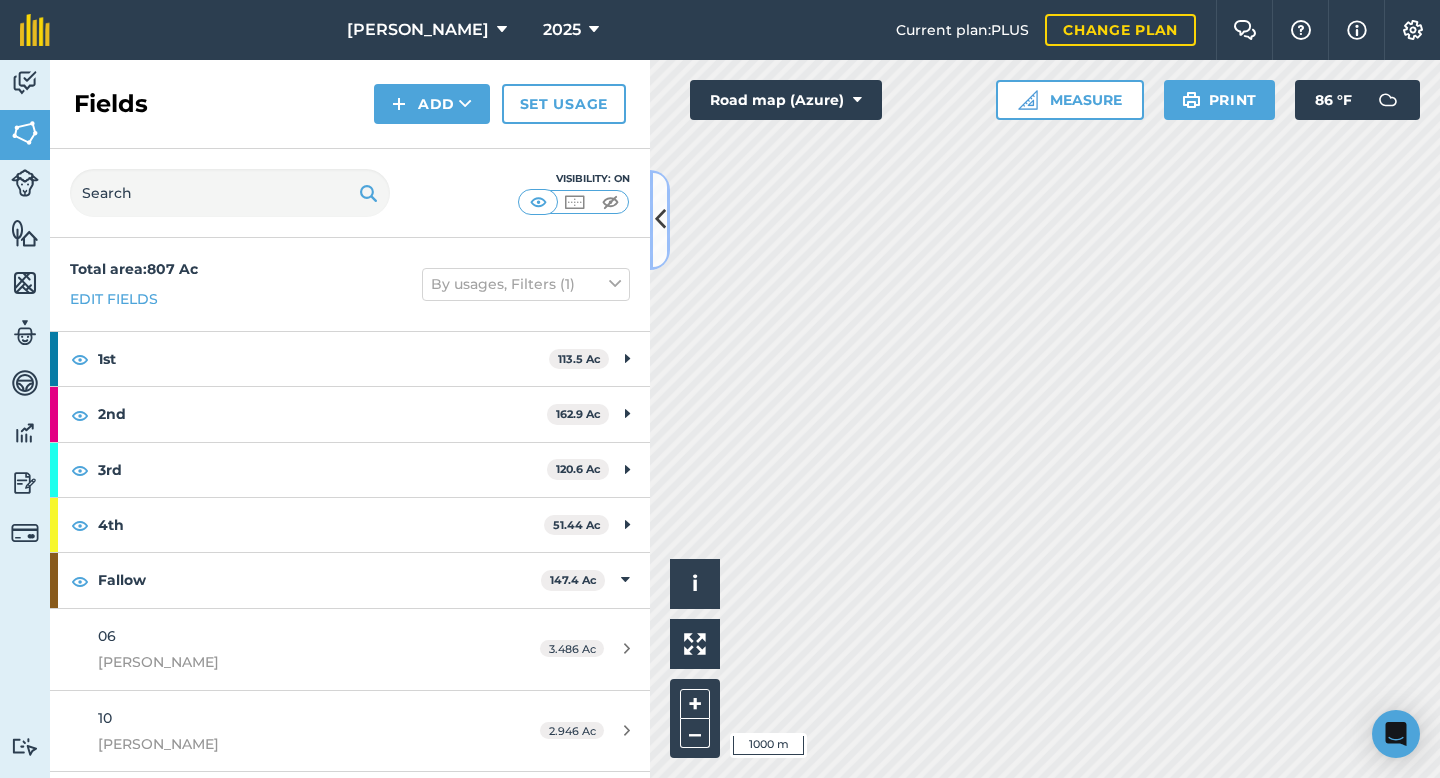 click at bounding box center [660, 219] 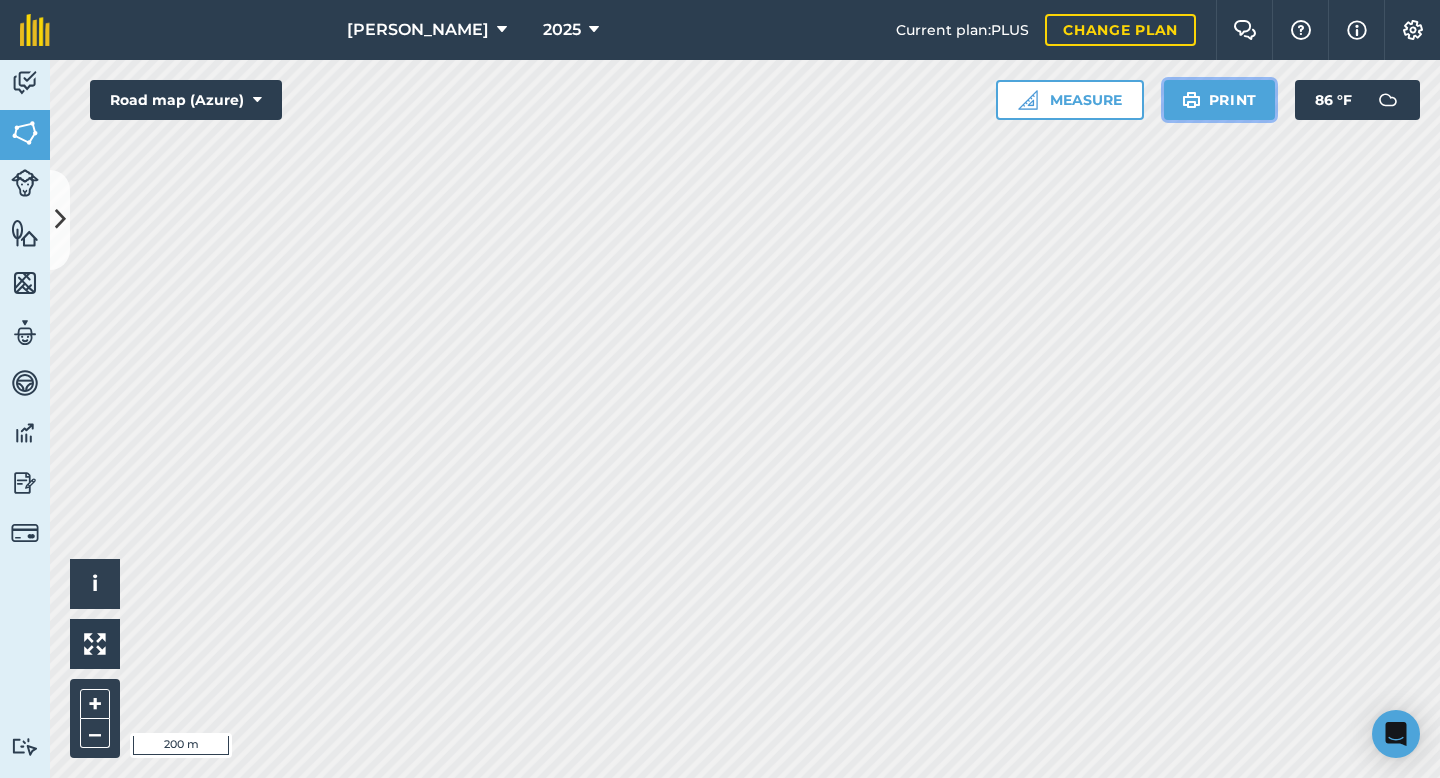 click on "Print" at bounding box center [1220, 100] 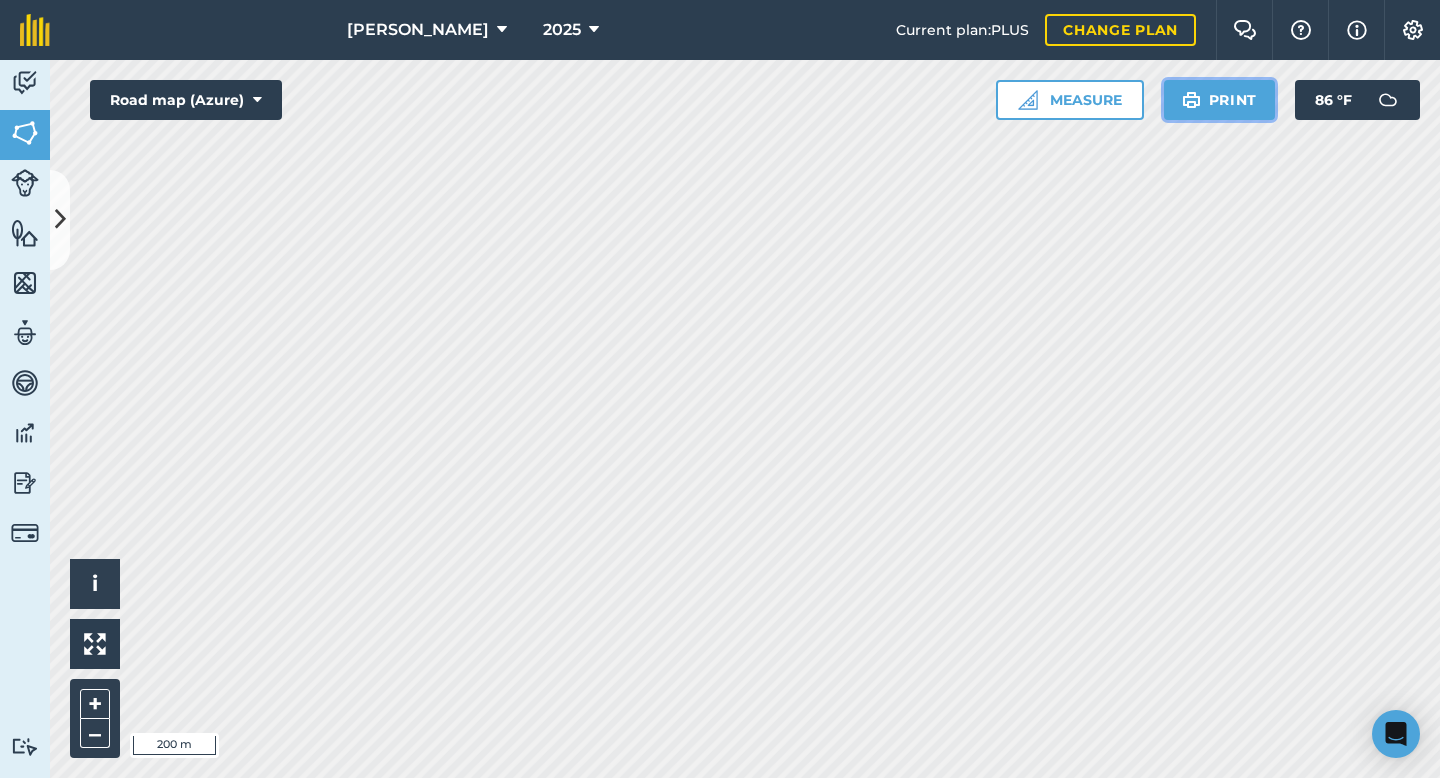 click at bounding box center [1191, 100] 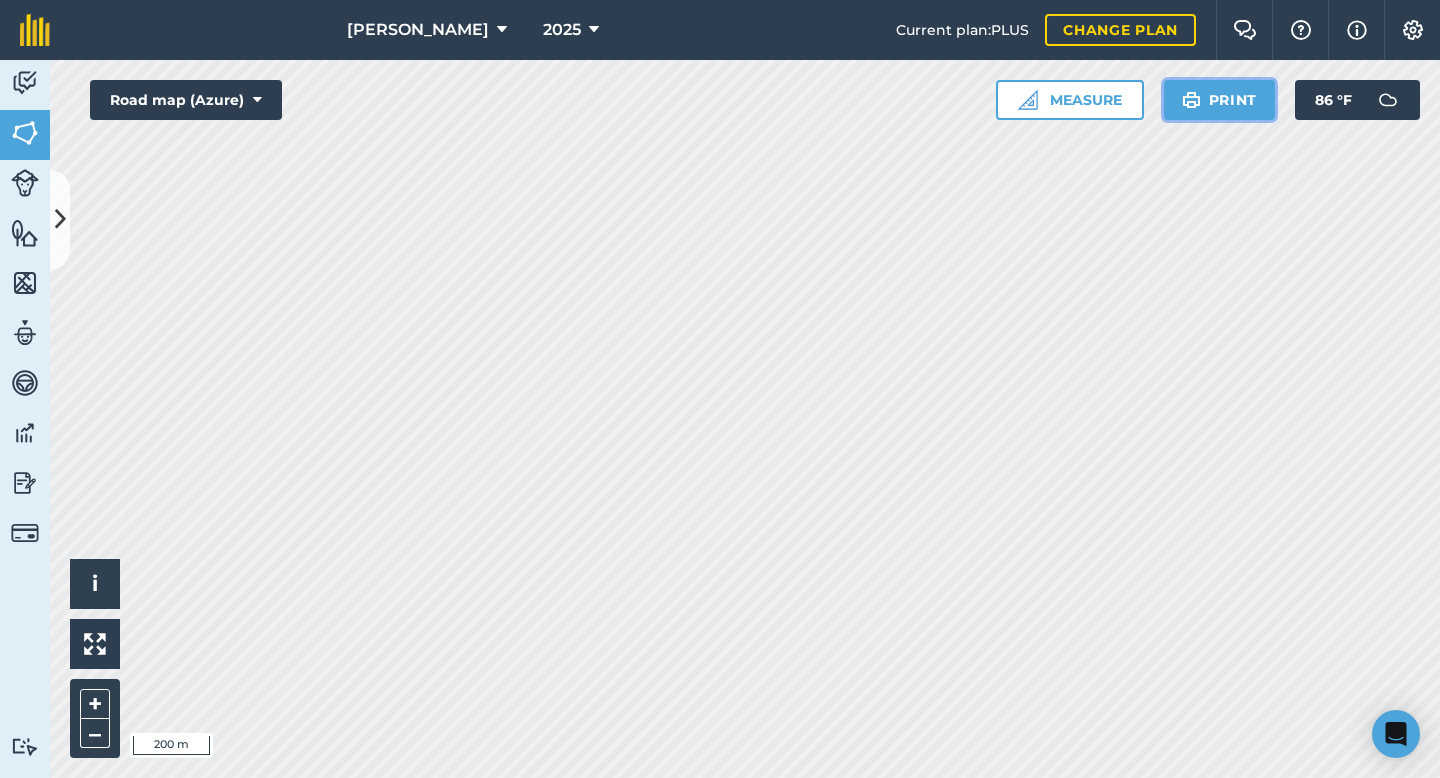 click on "Print" at bounding box center [1220, 100] 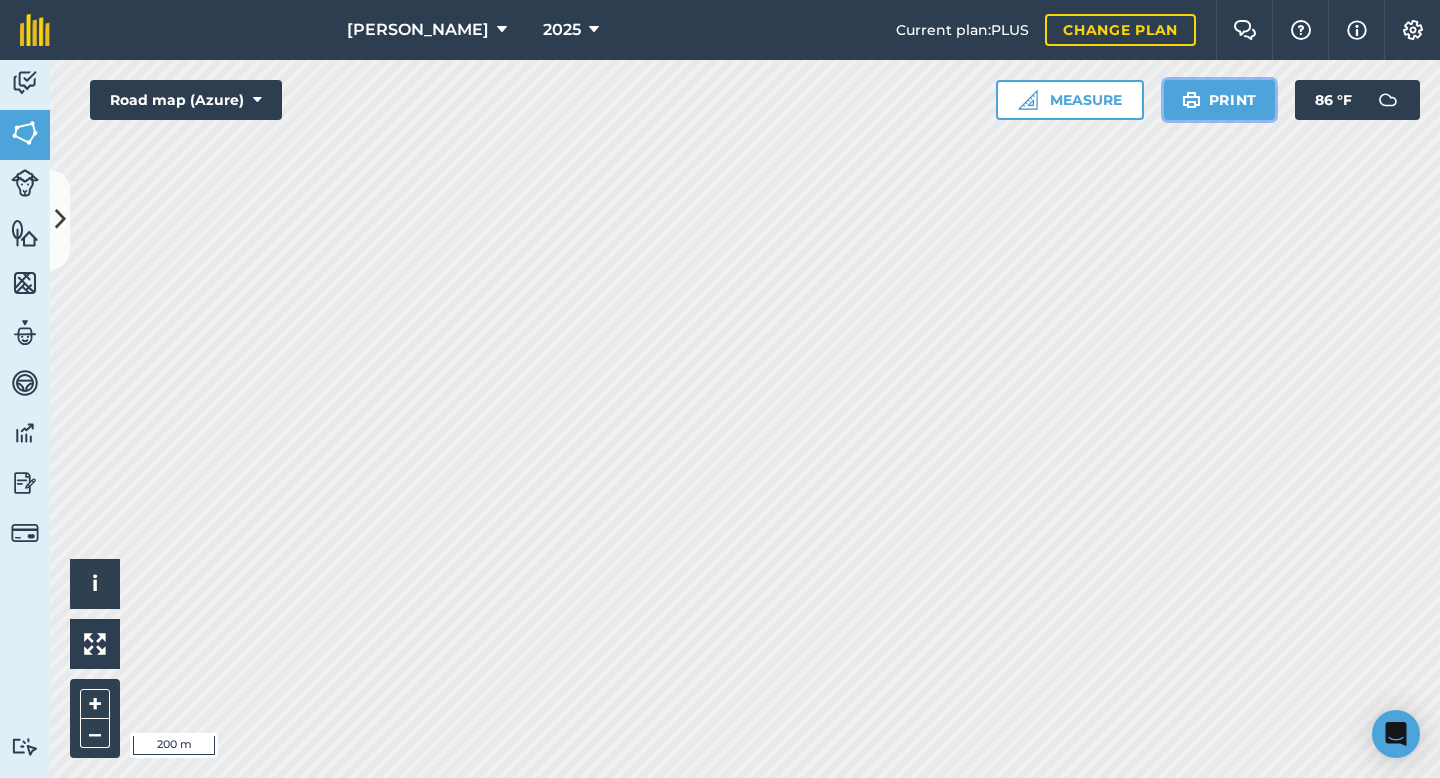 click on "Print" at bounding box center (1220, 100) 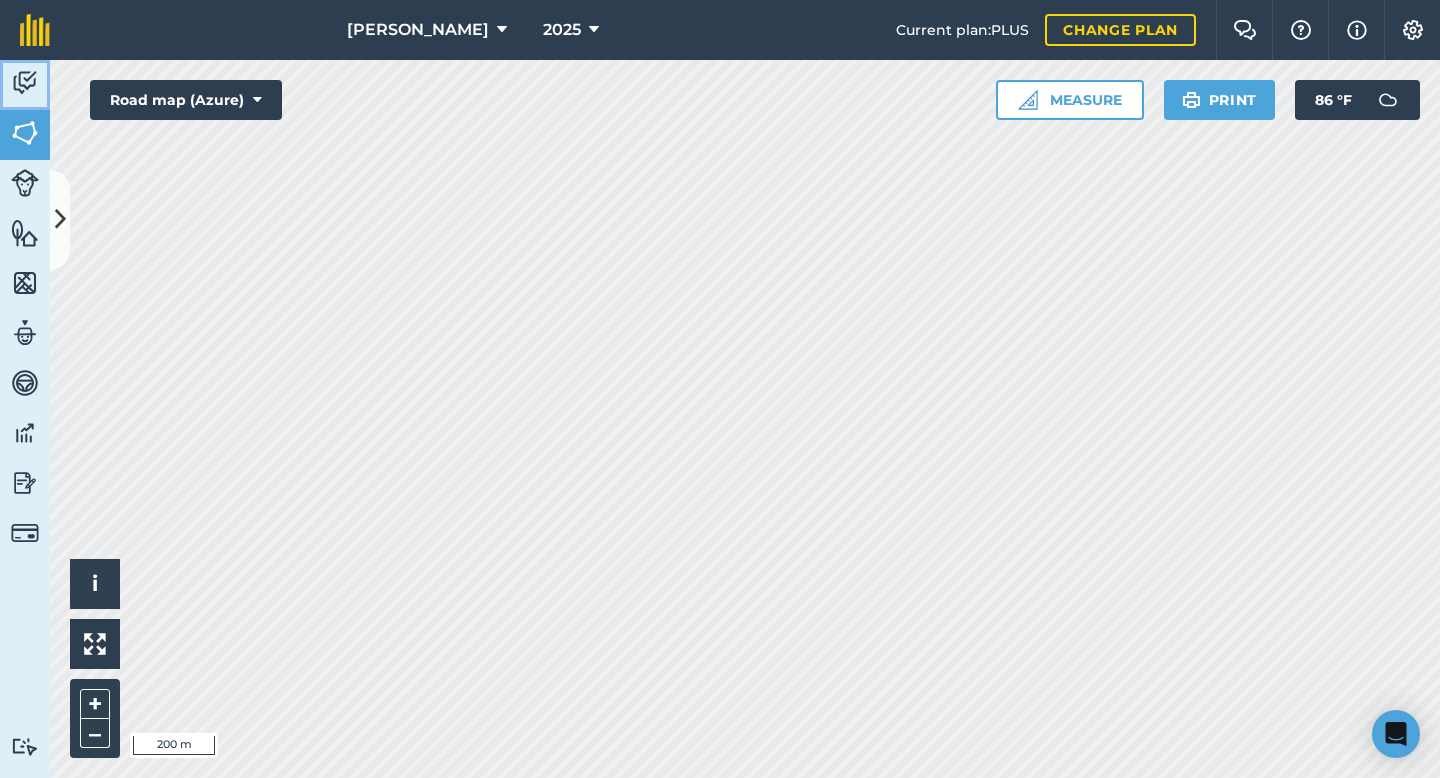 click at bounding box center (25, 83) 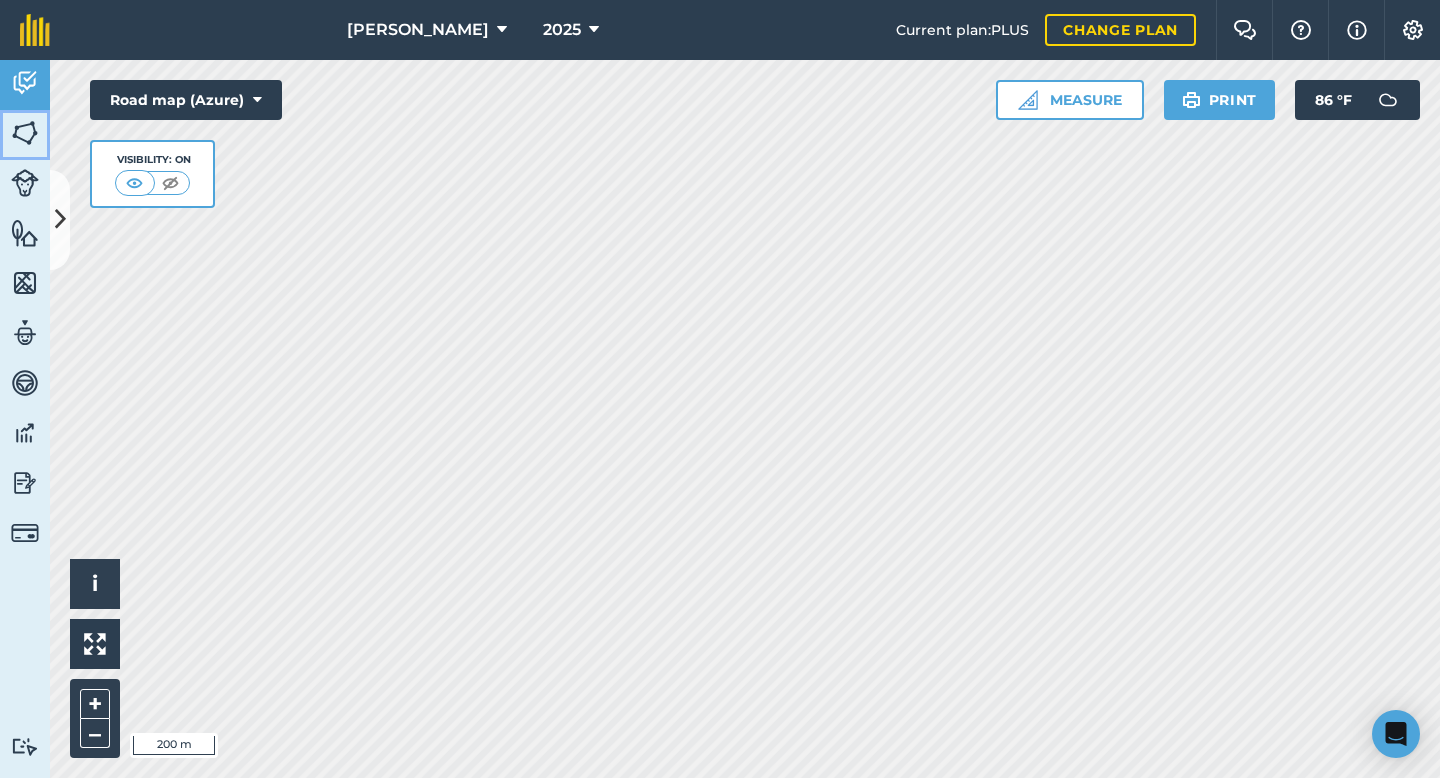 click on "Fields" at bounding box center (25, 135) 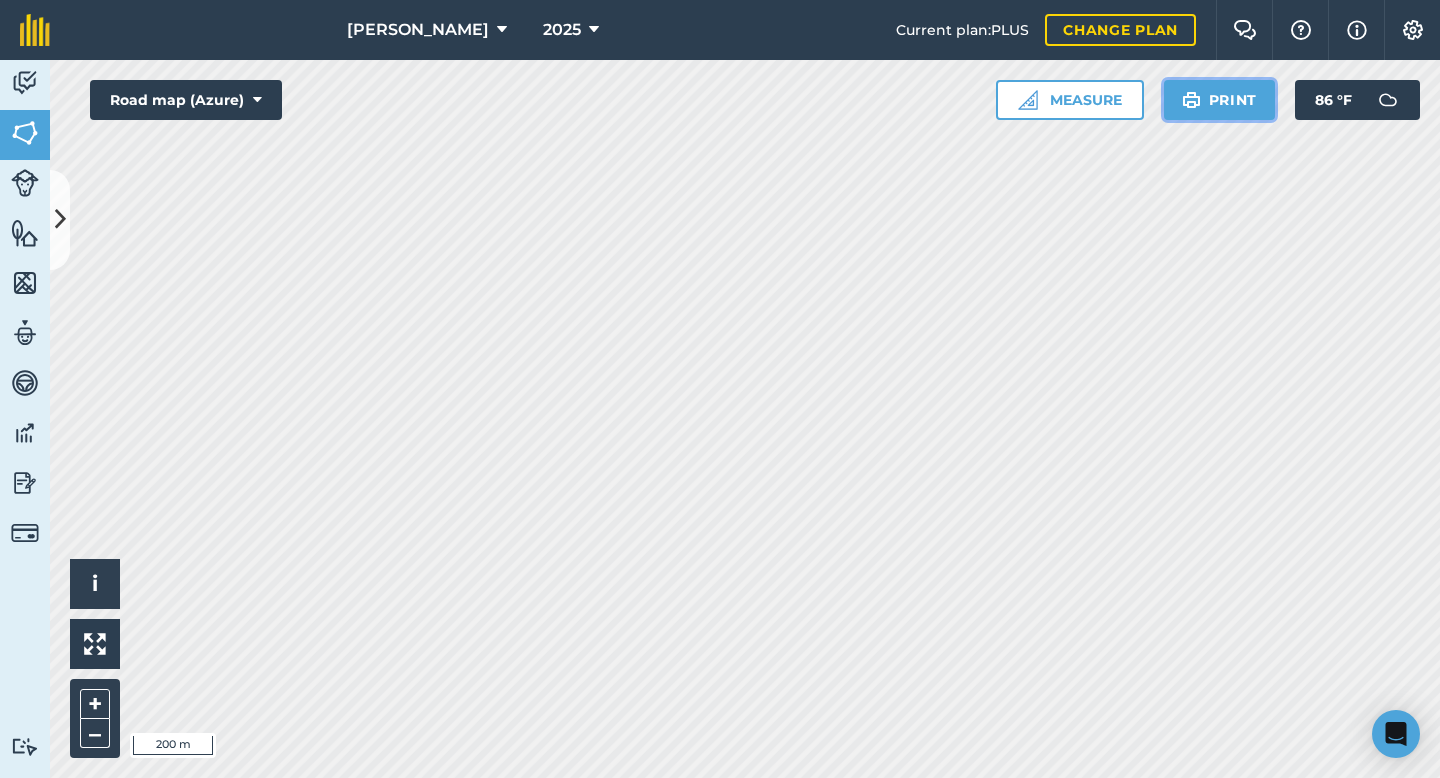 click on "Print" at bounding box center [1220, 100] 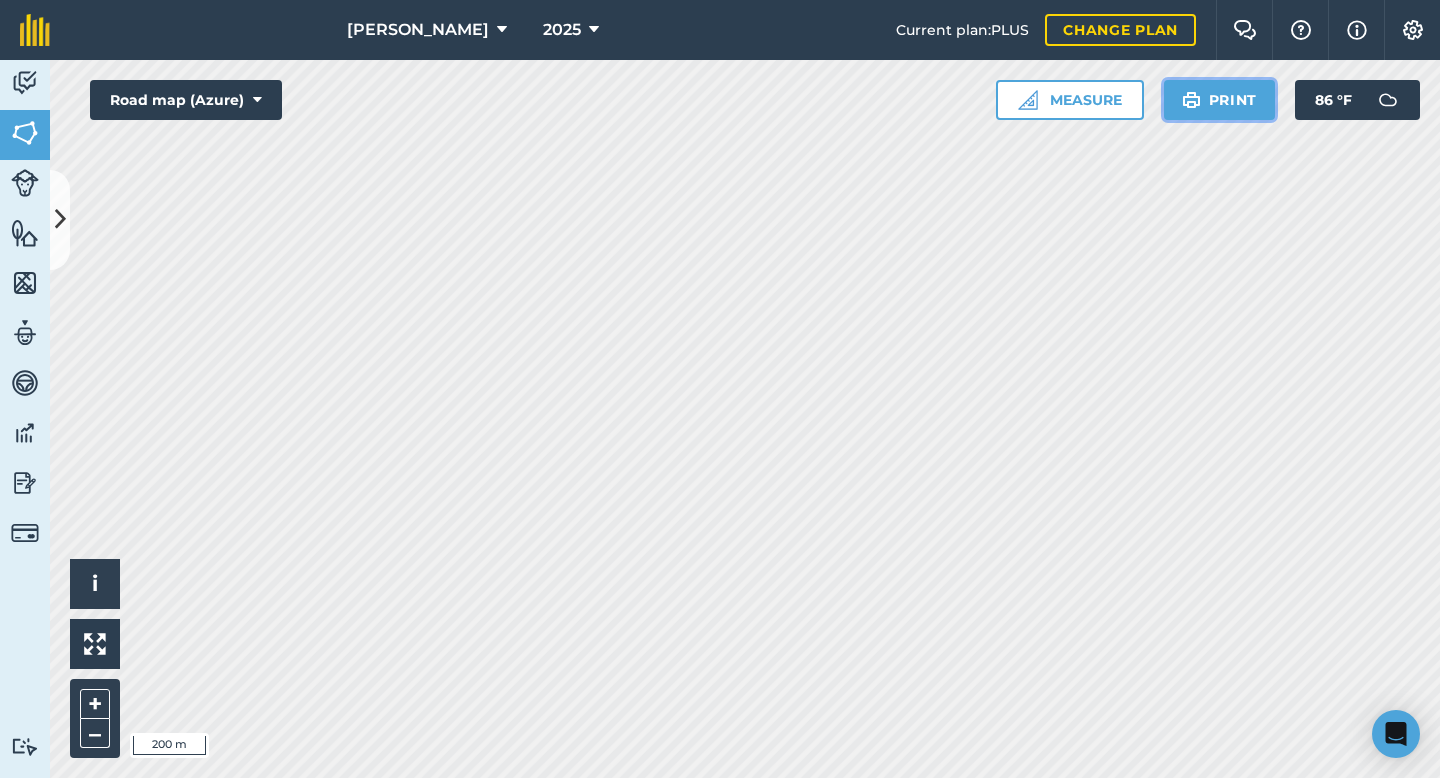 click on "Print" at bounding box center [1220, 100] 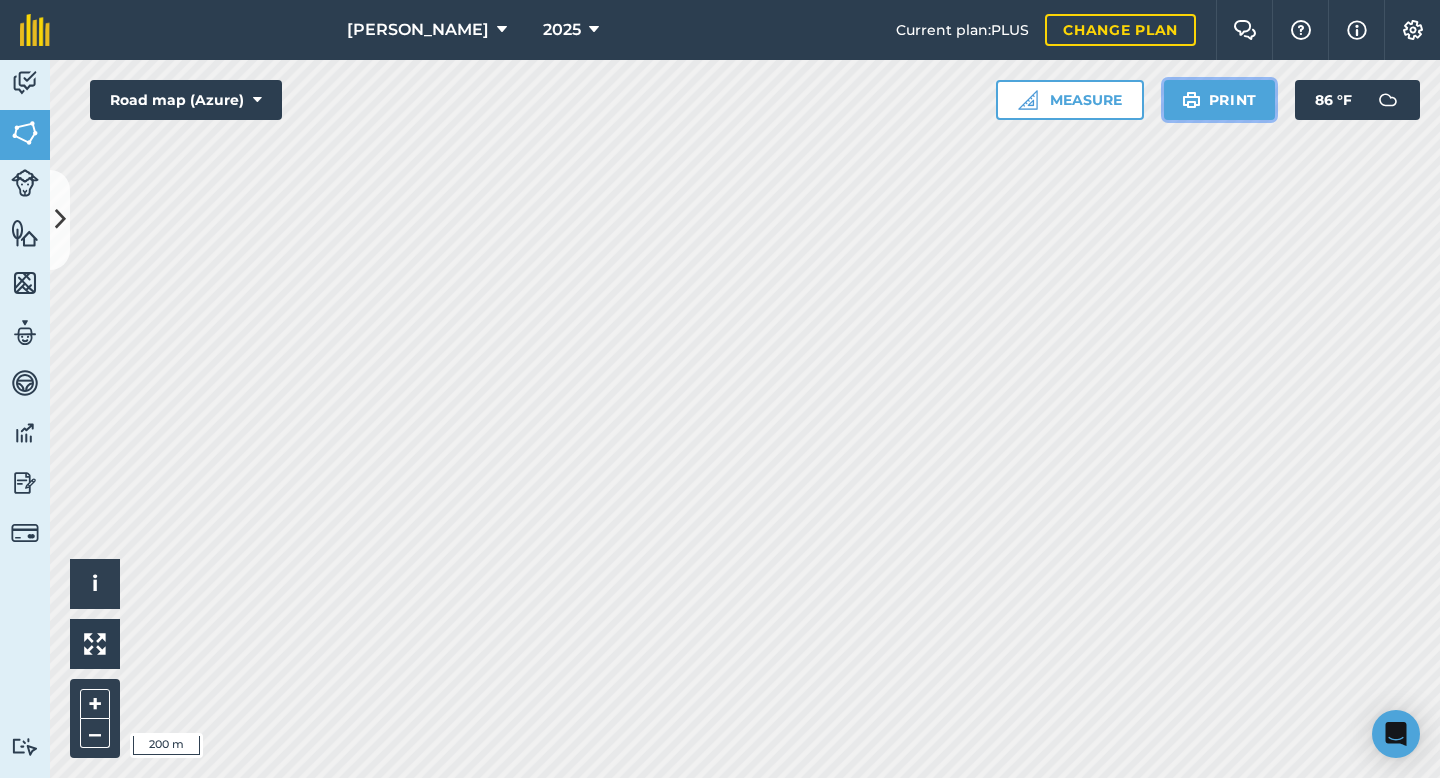 click at bounding box center [1191, 100] 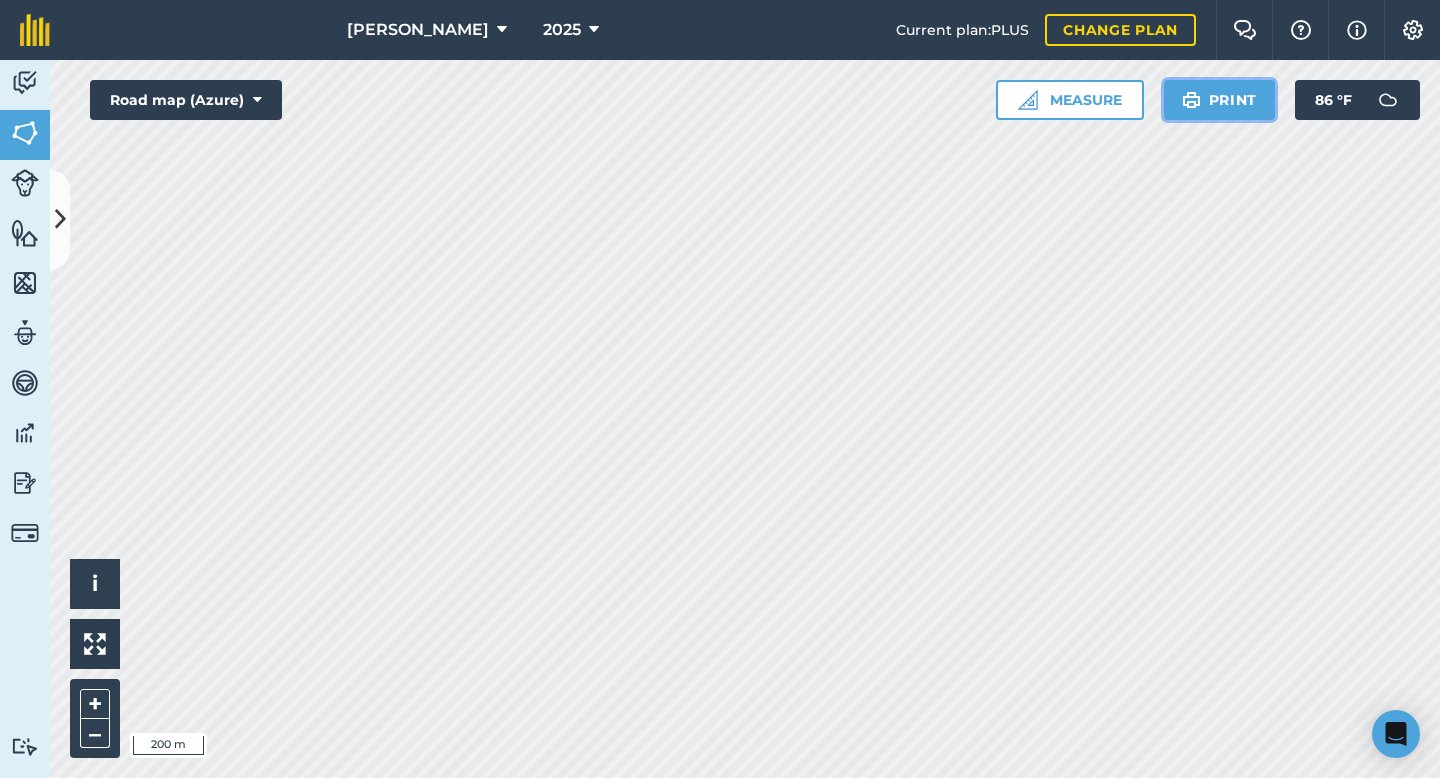 click at bounding box center [1191, 100] 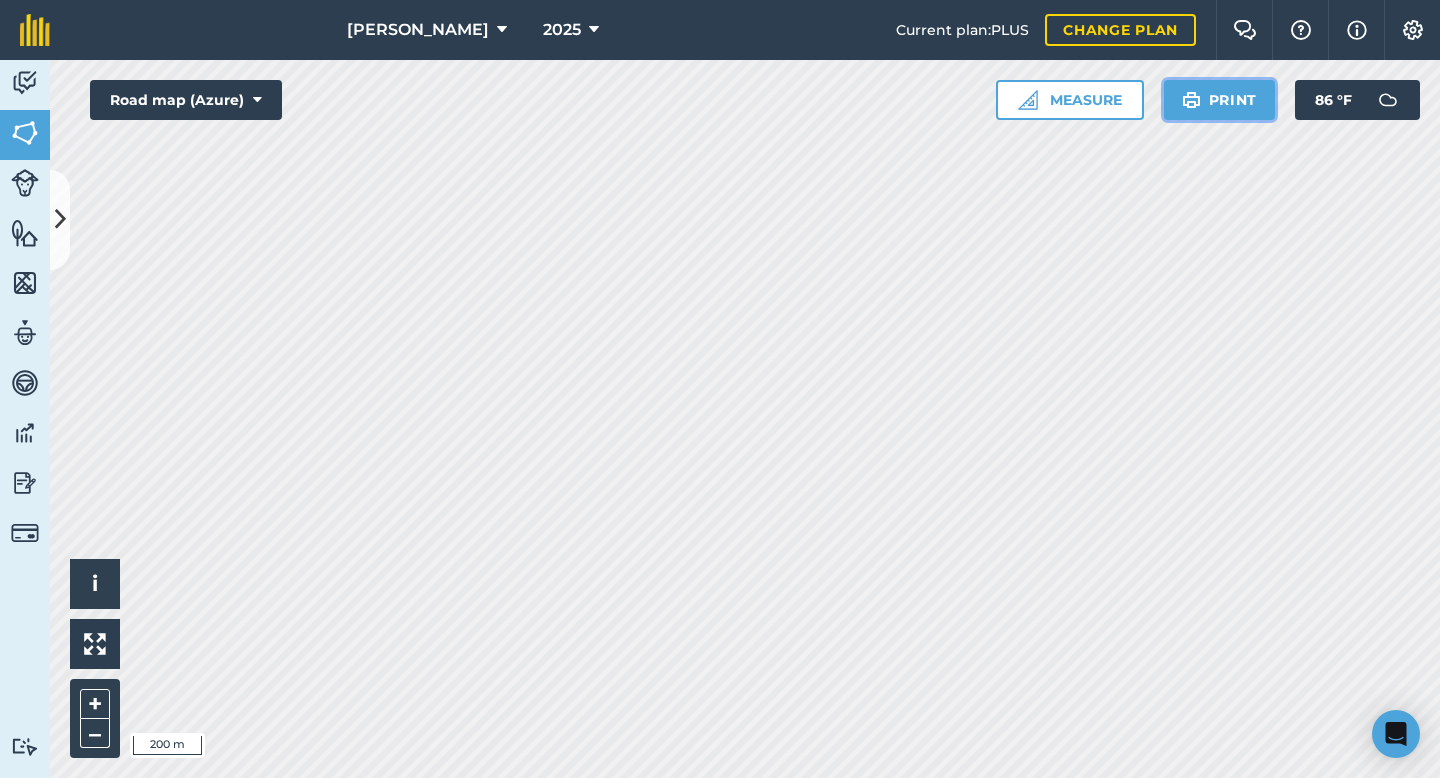 click on "Print" at bounding box center (1220, 100) 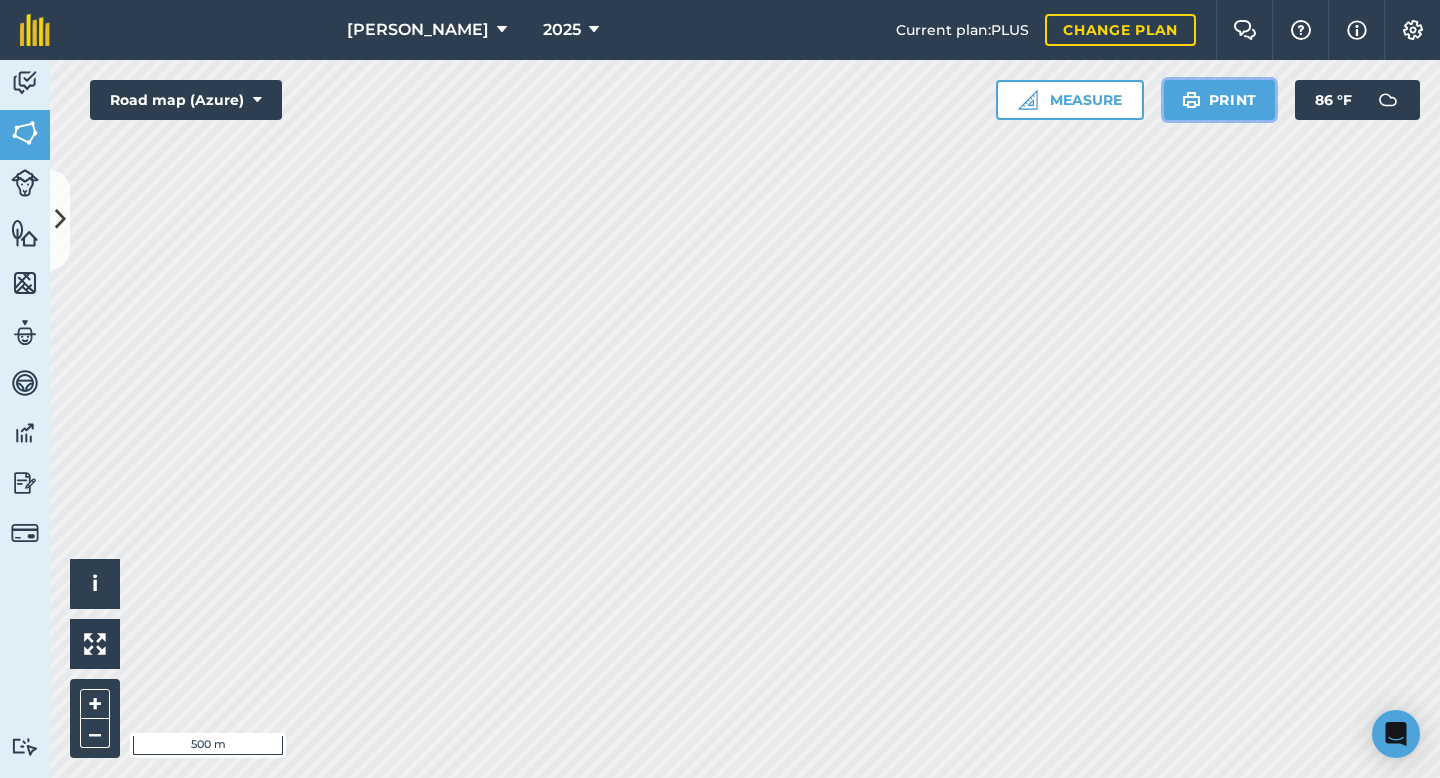 click on "Print" at bounding box center [1220, 100] 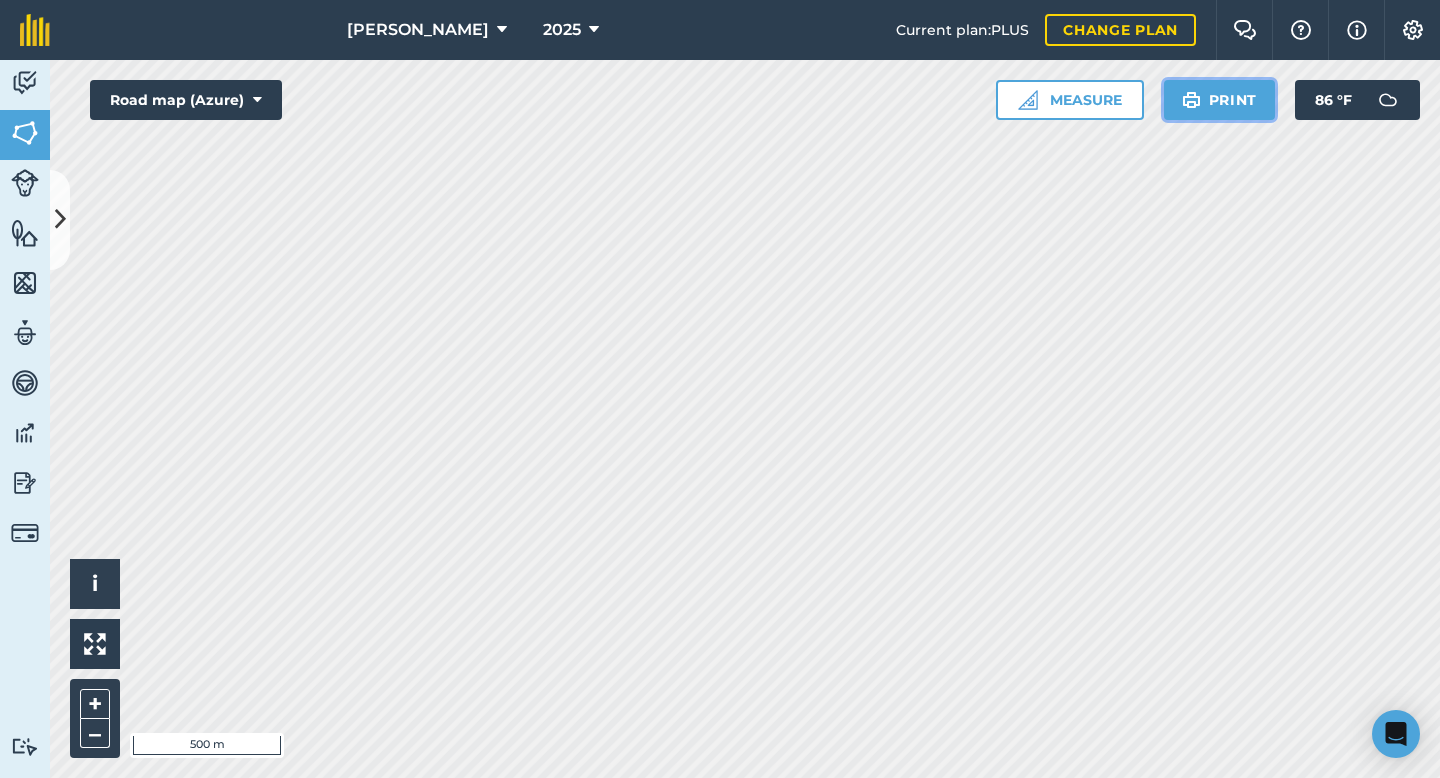 click on "Print" at bounding box center [1220, 100] 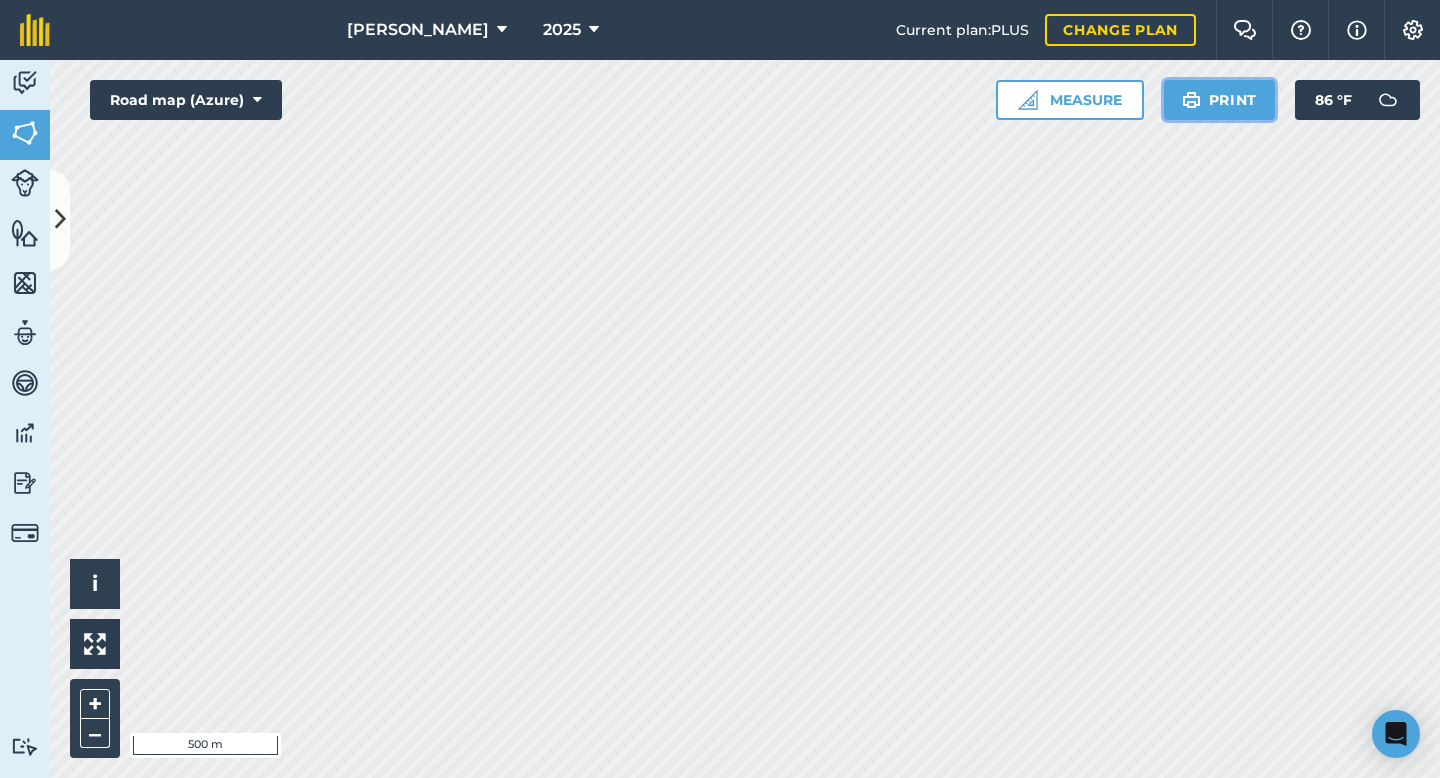 click on "Print" at bounding box center (1220, 100) 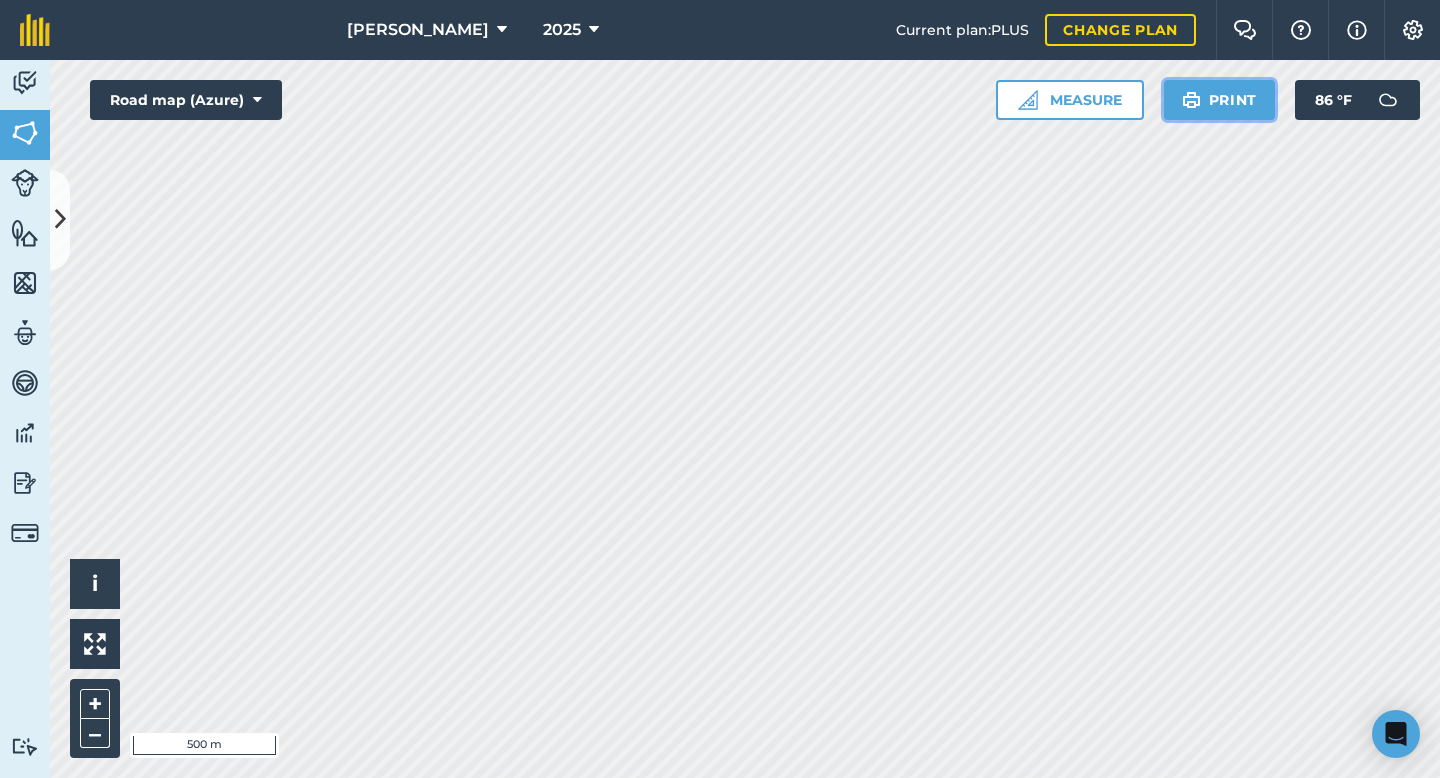 click on "Print" at bounding box center (1220, 100) 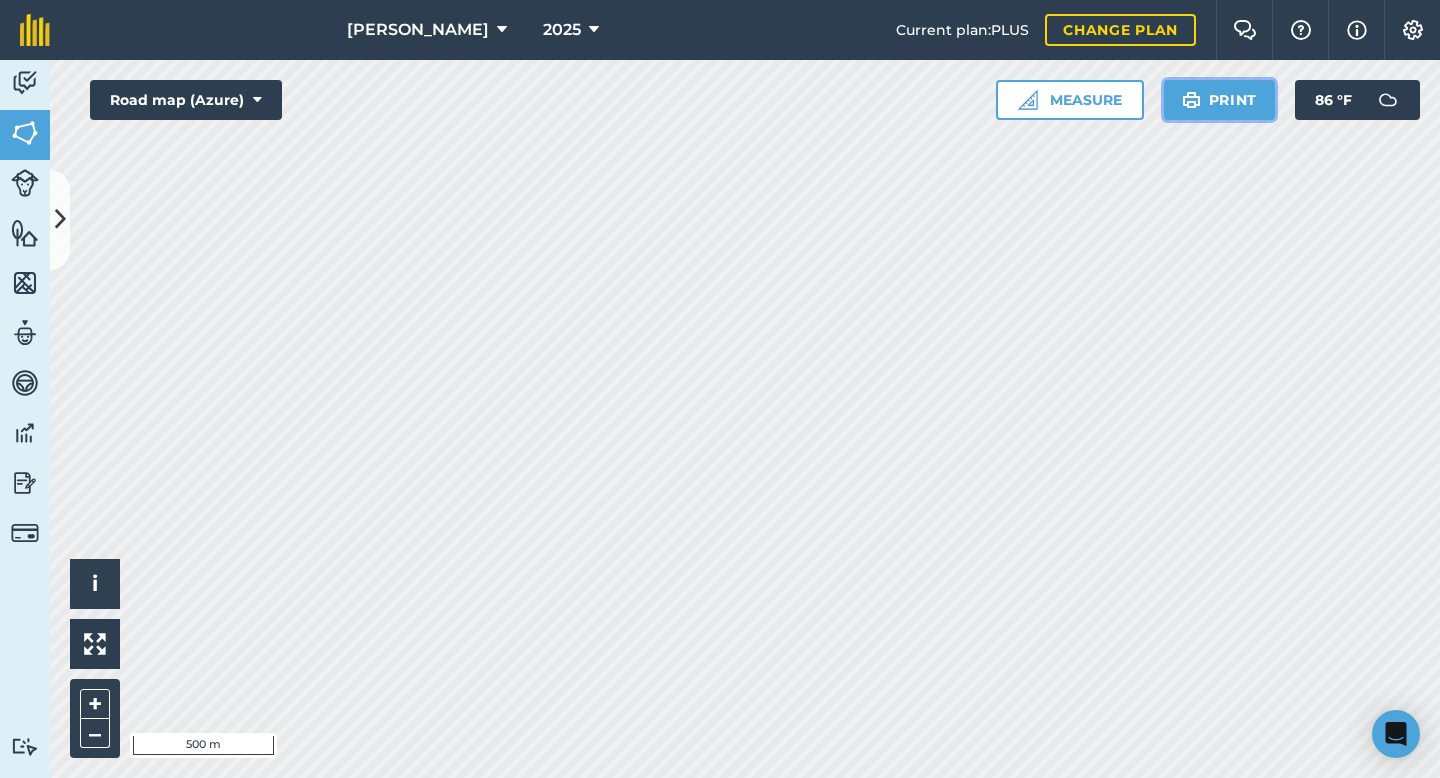 click at bounding box center (1191, 100) 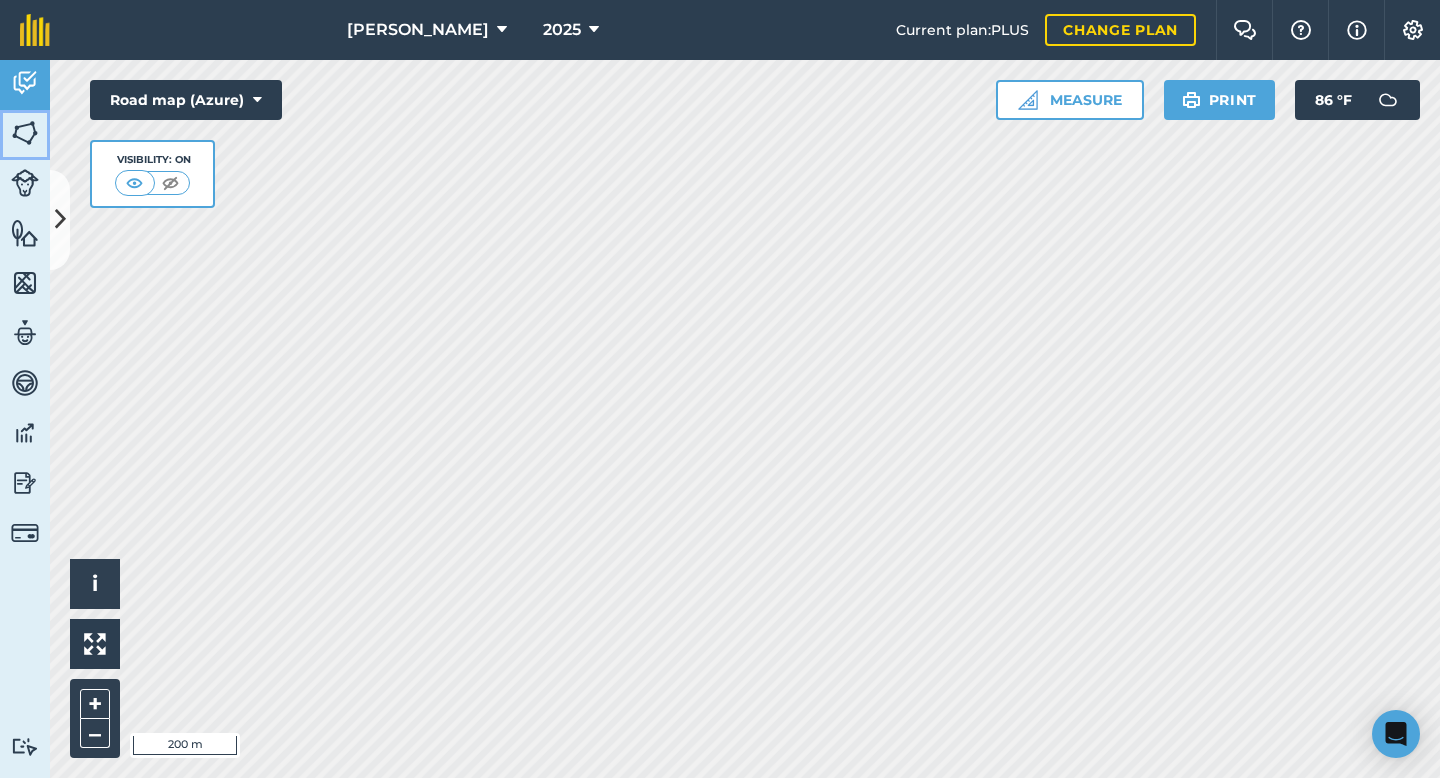 click on "Fields" at bounding box center (25, 135) 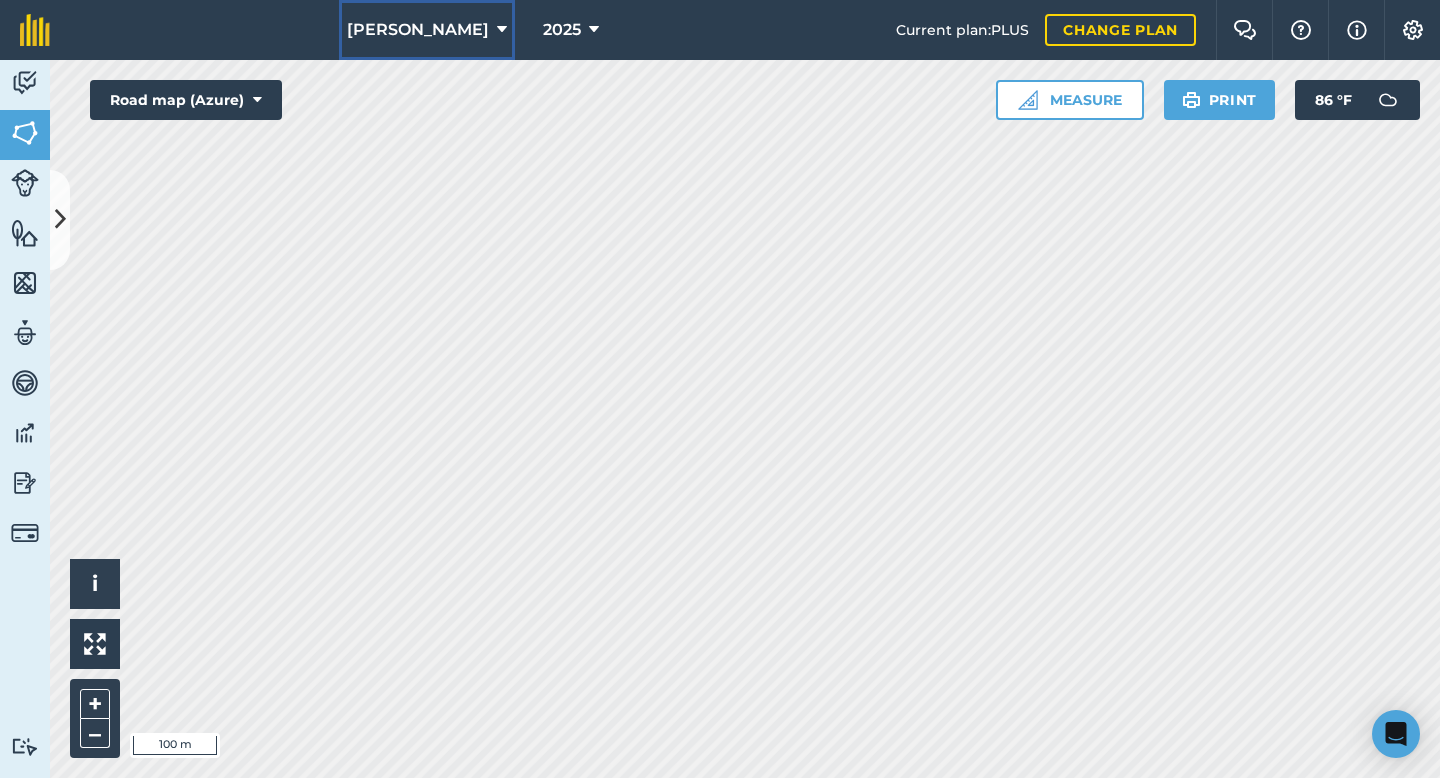 click on "[PERSON_NAME]" at bounding box center (418, 30) 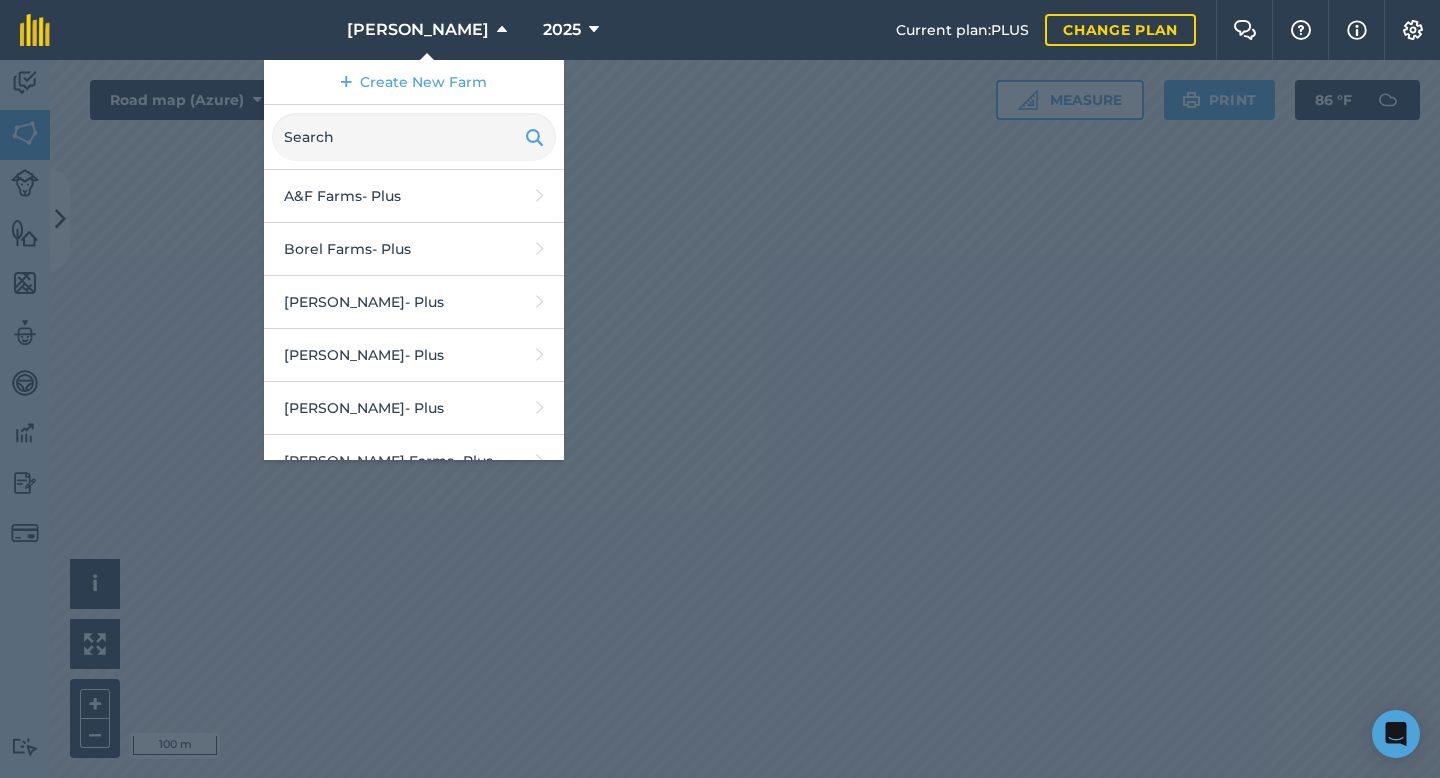 click on "Mark & Ricky Judice Farms  - Plus" at bounding box center (414, 626) 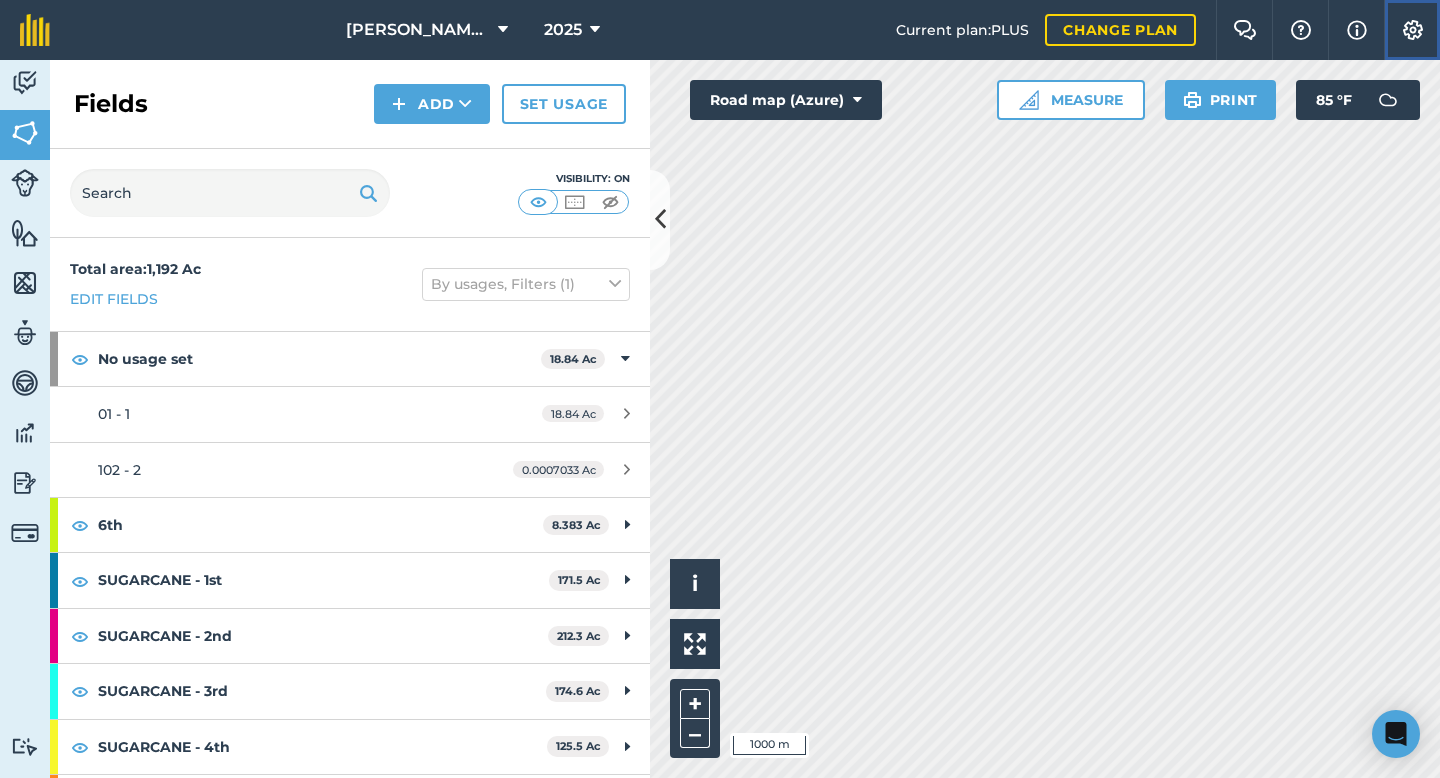click at bounding box center [1413, 30] 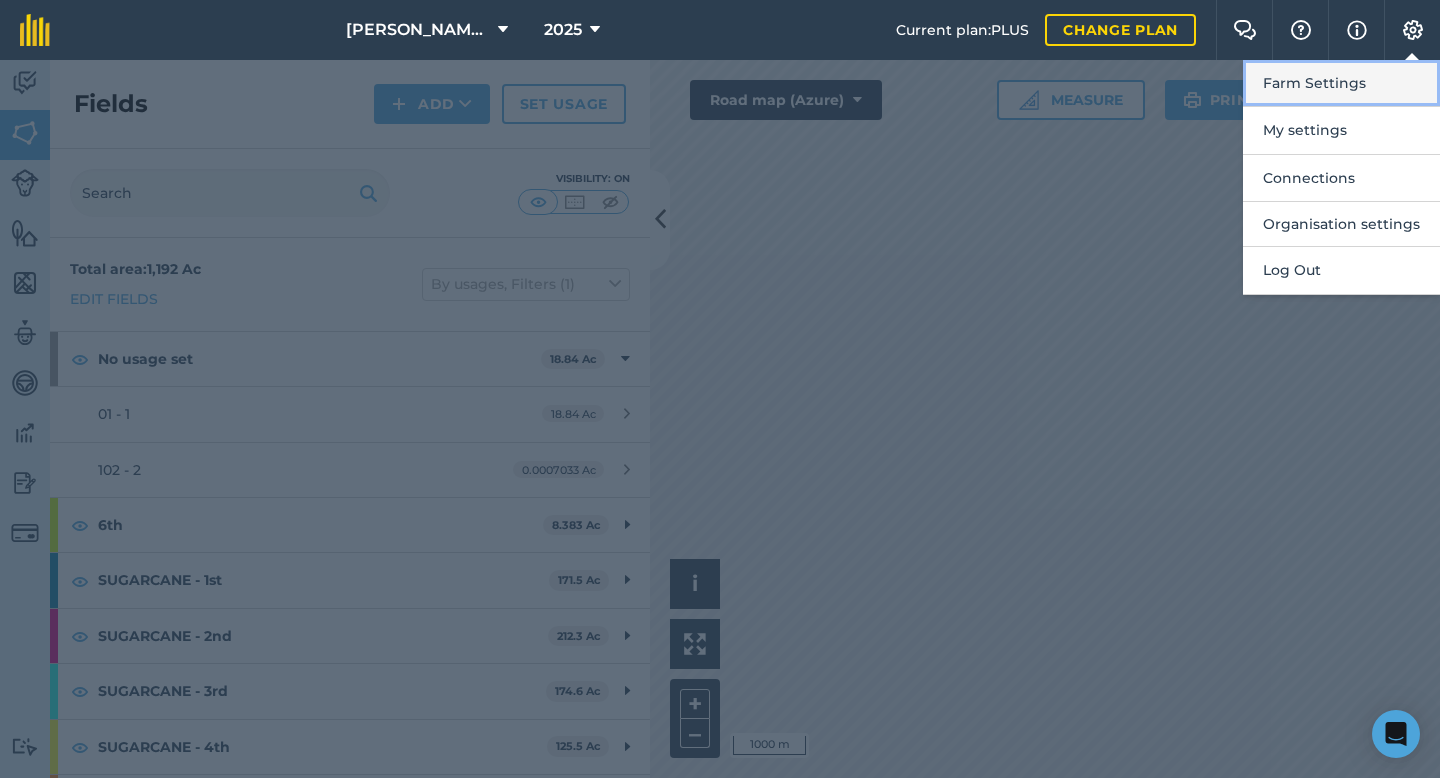 click on "Farm Settings" at bounding box center [1341, 83] 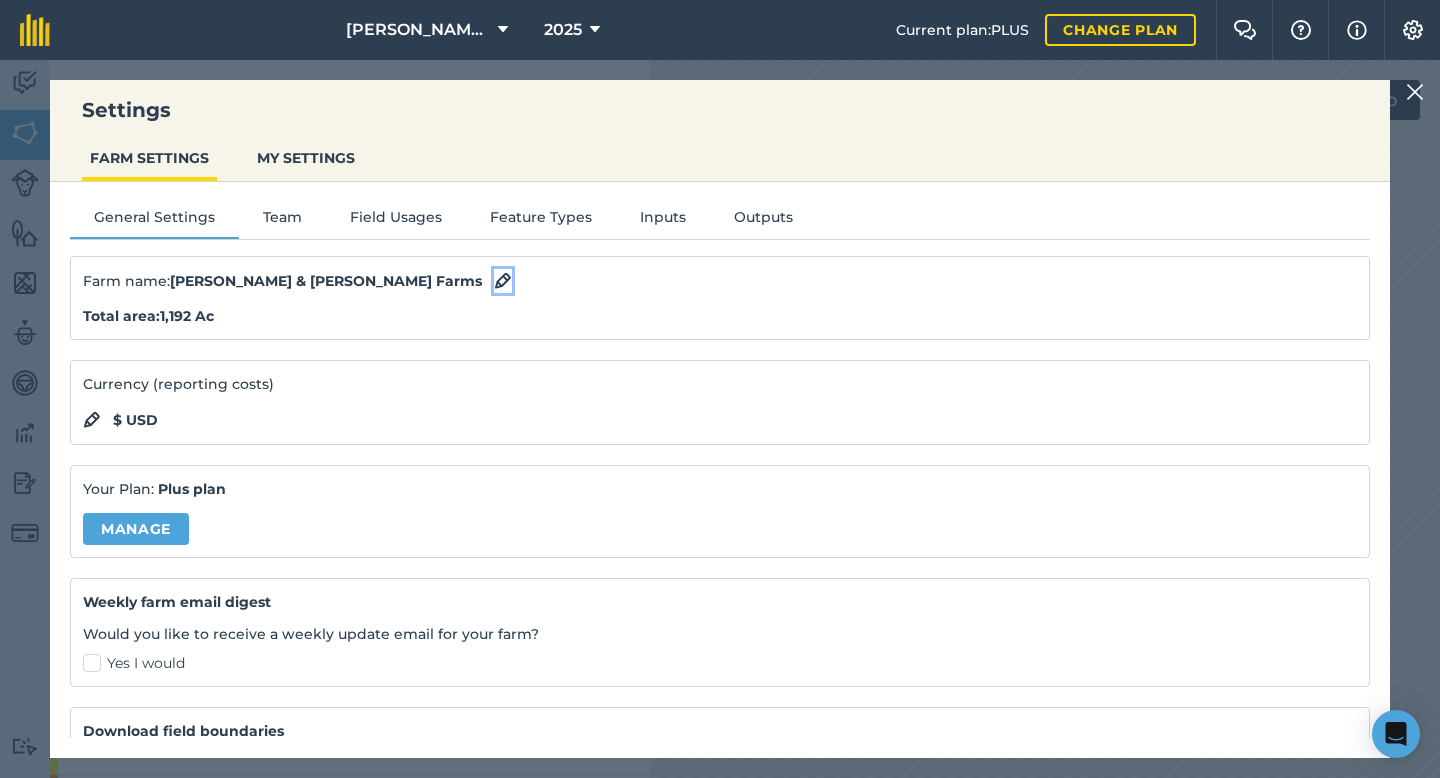 click at bounding box center (503, 281) 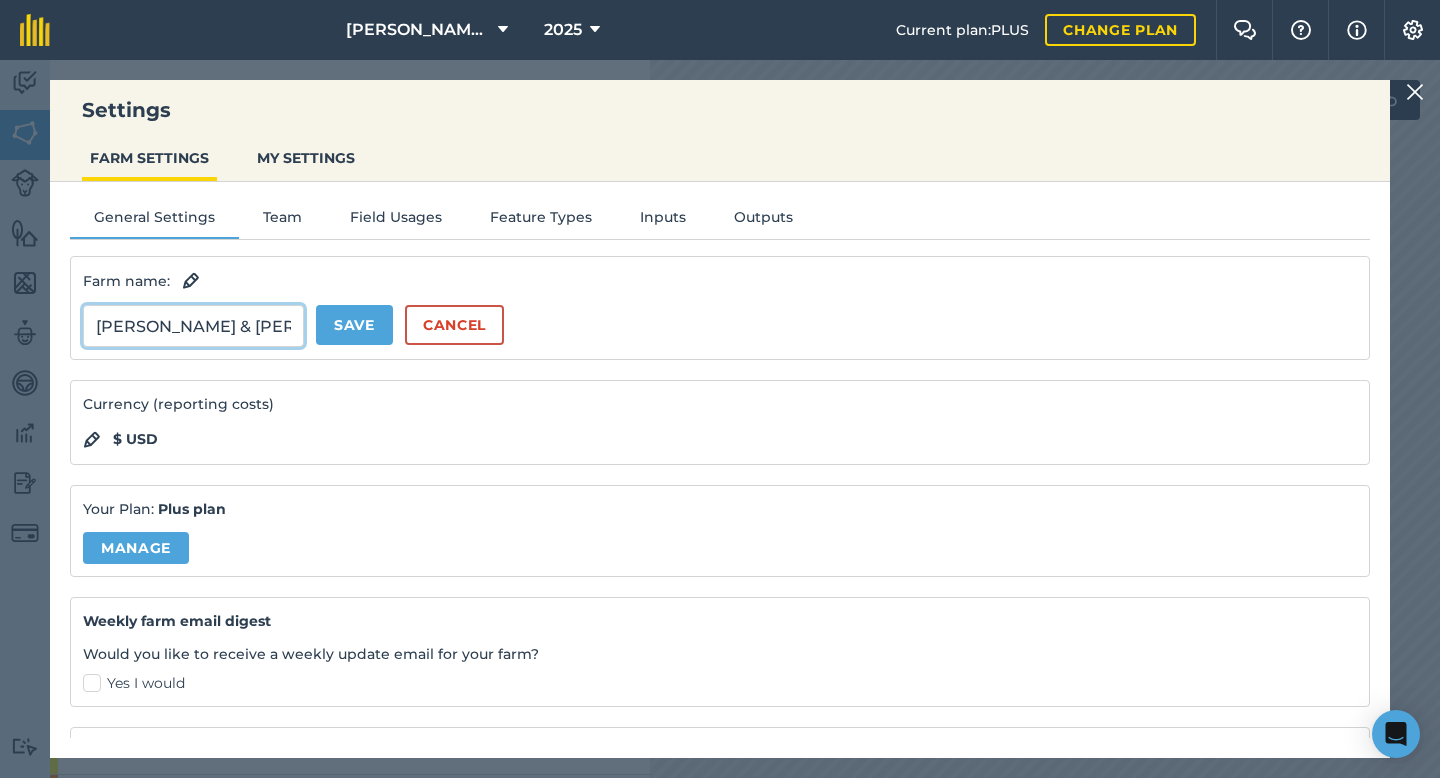 click on "Mark & Ricky Judice Farms" at bounding box center [193, 326] 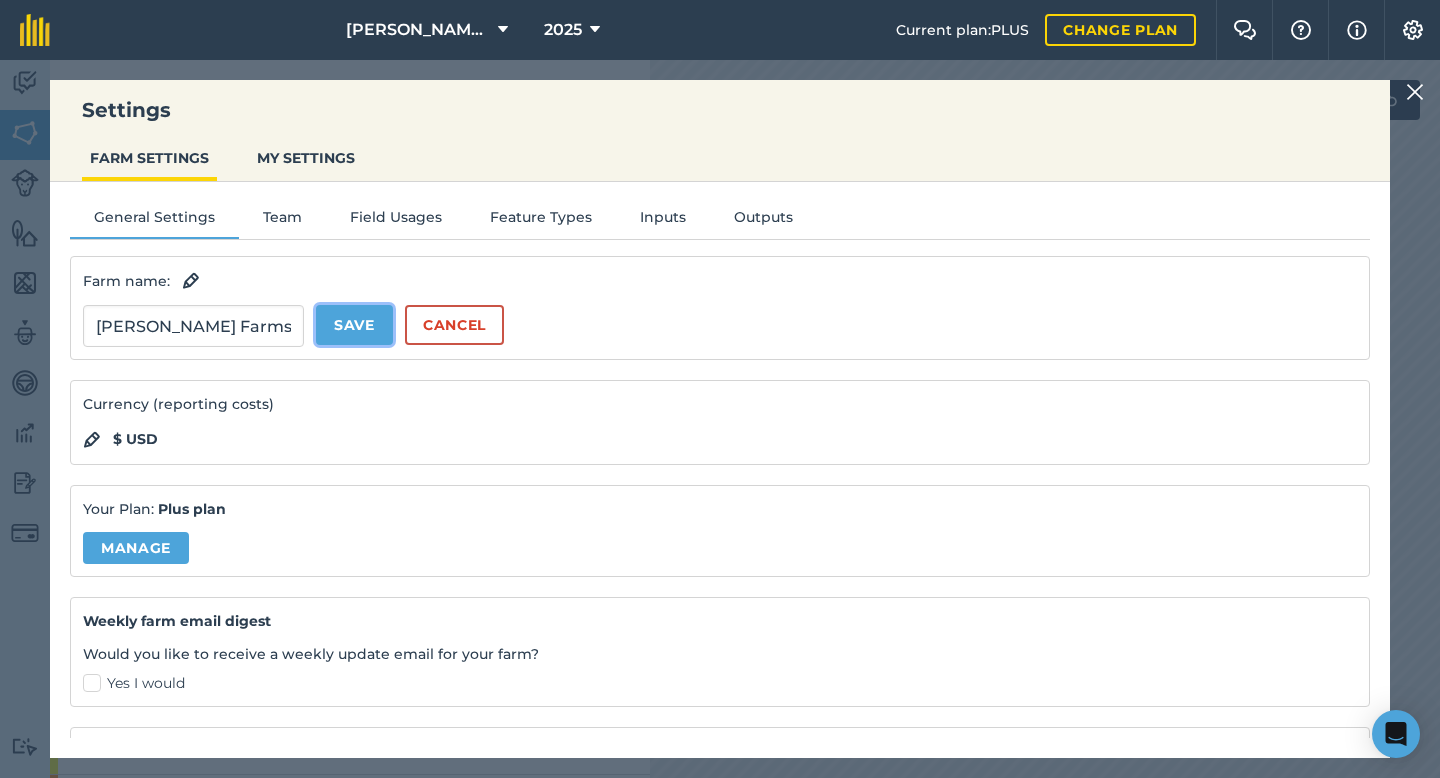 click on "Save" at bounding box center (354, 325) 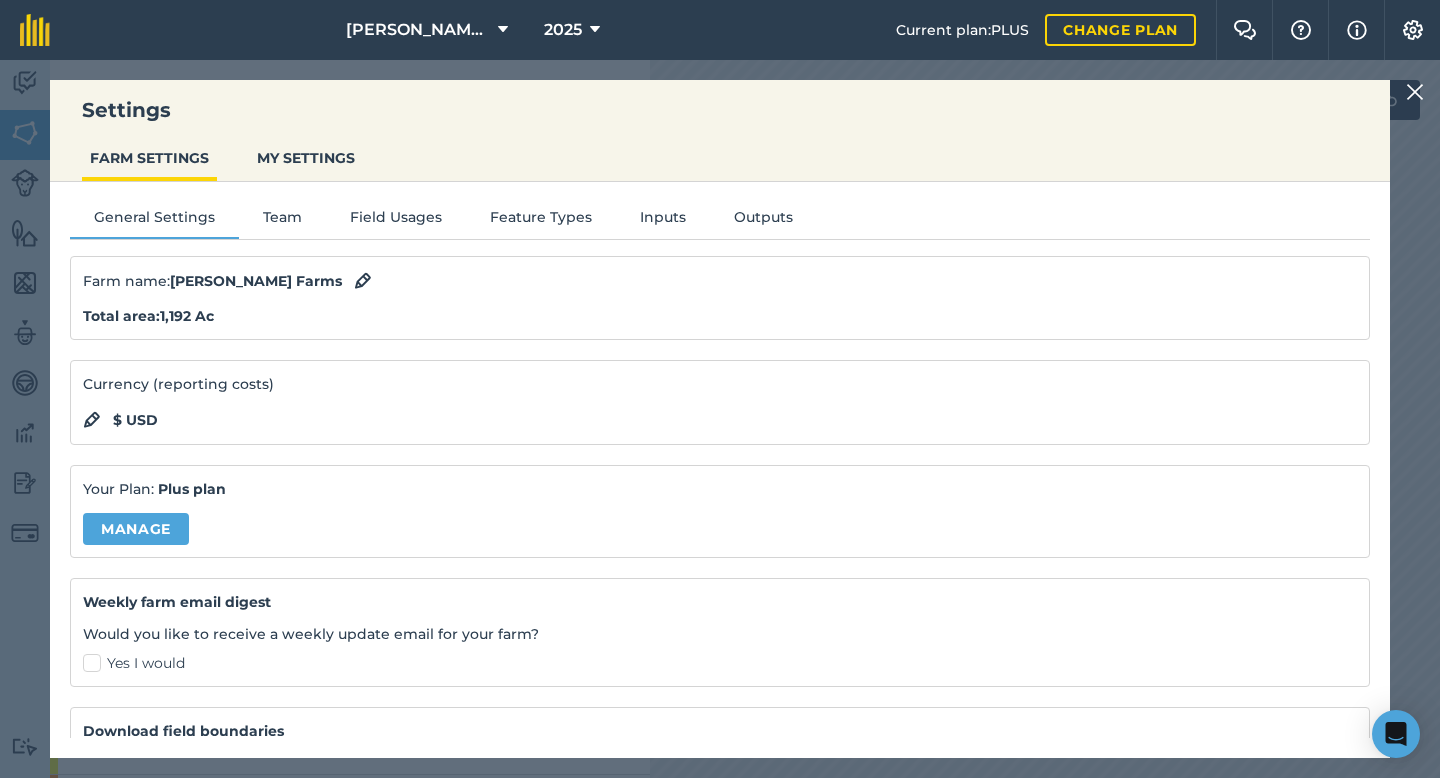 click at bounding box center (1415, 92) 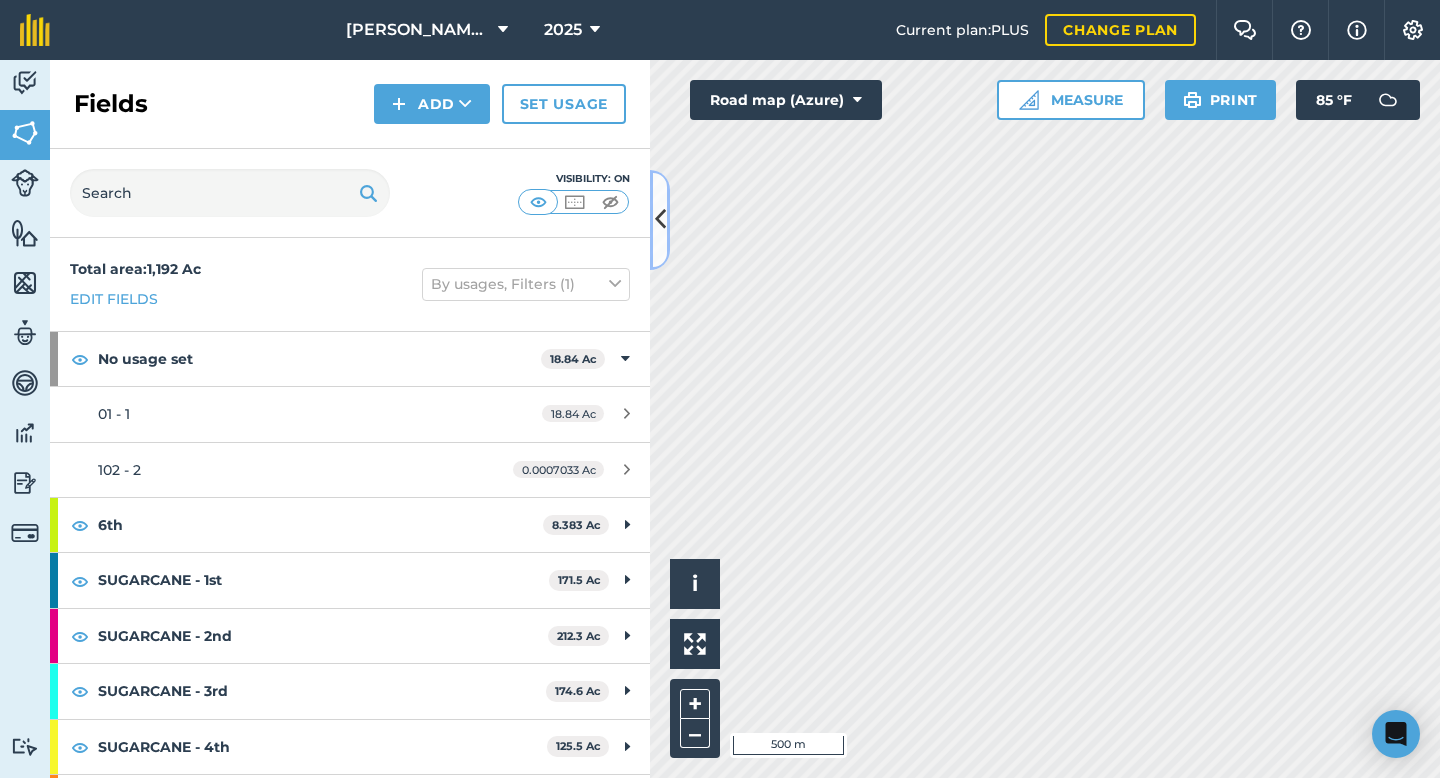 click at bounding box center (660, 219) 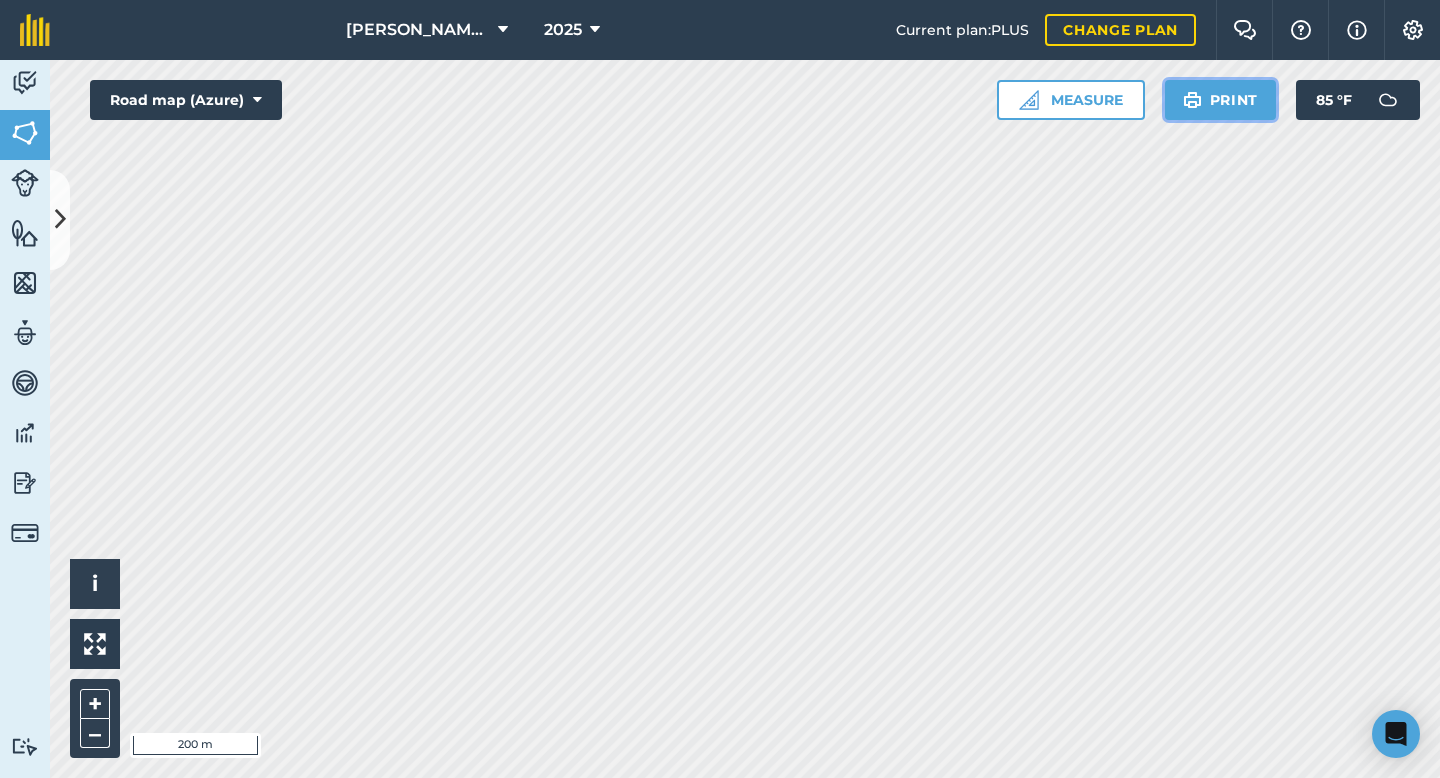 click on "Print" at bounding box center (1221, 100) 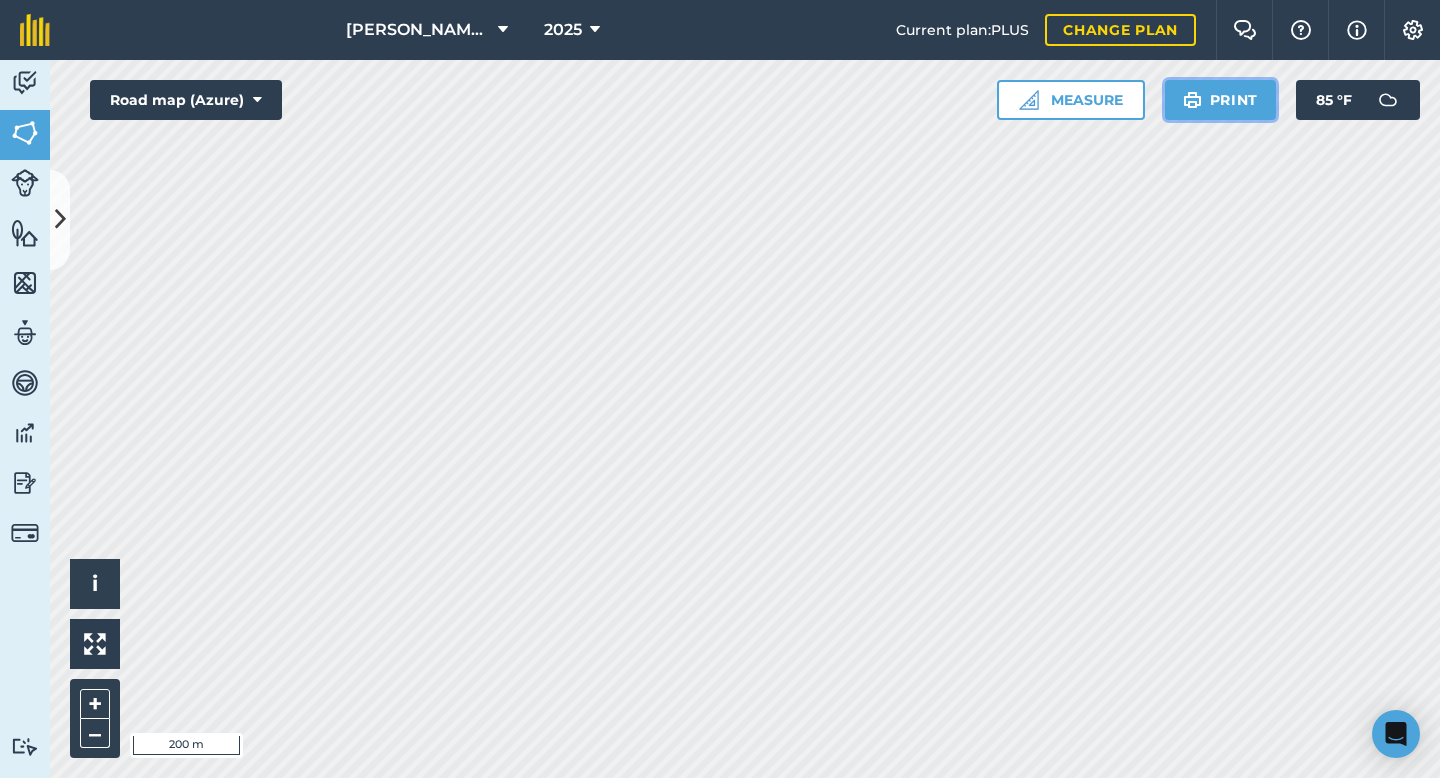 click on "Print" at bounding box center (1221, 100) 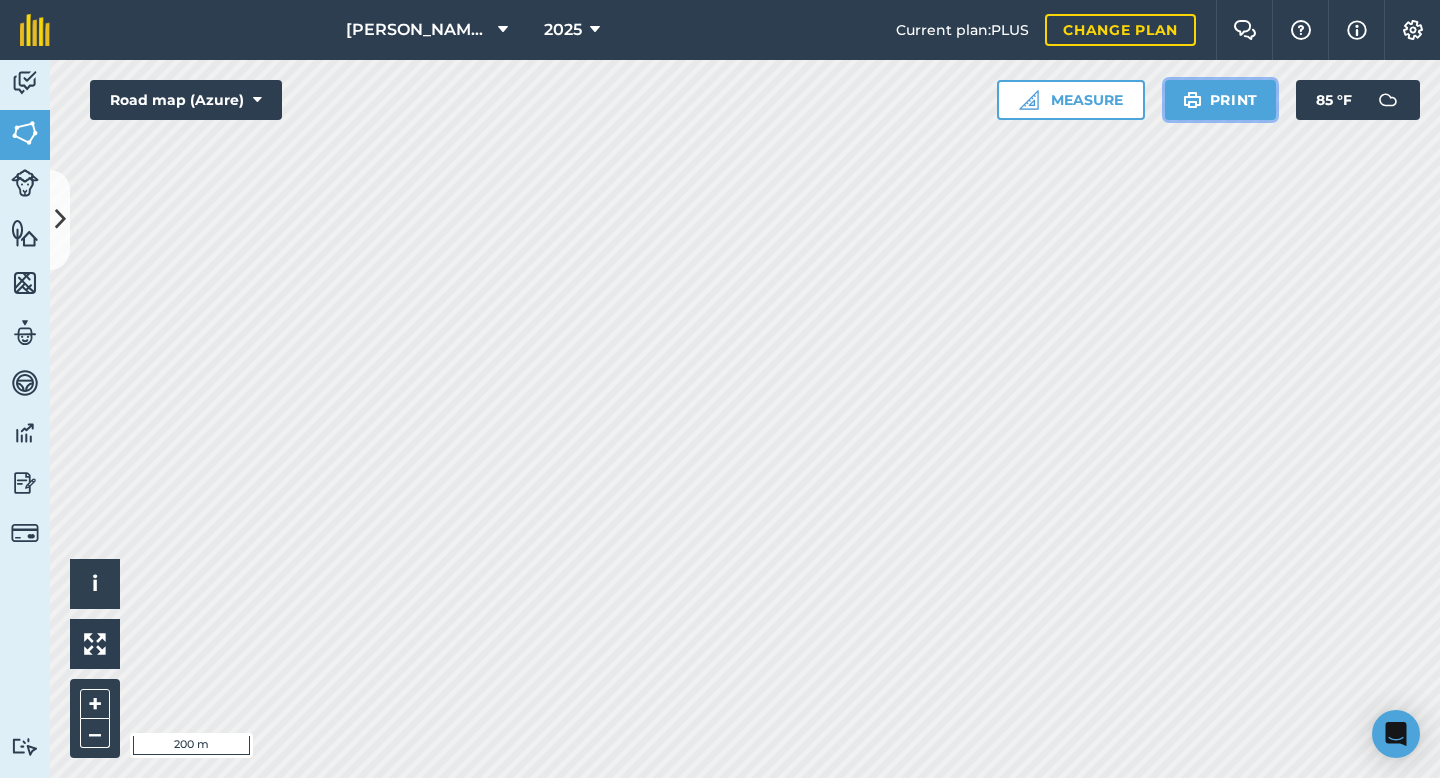 click on "Print" at bounding box center (1221, 100) 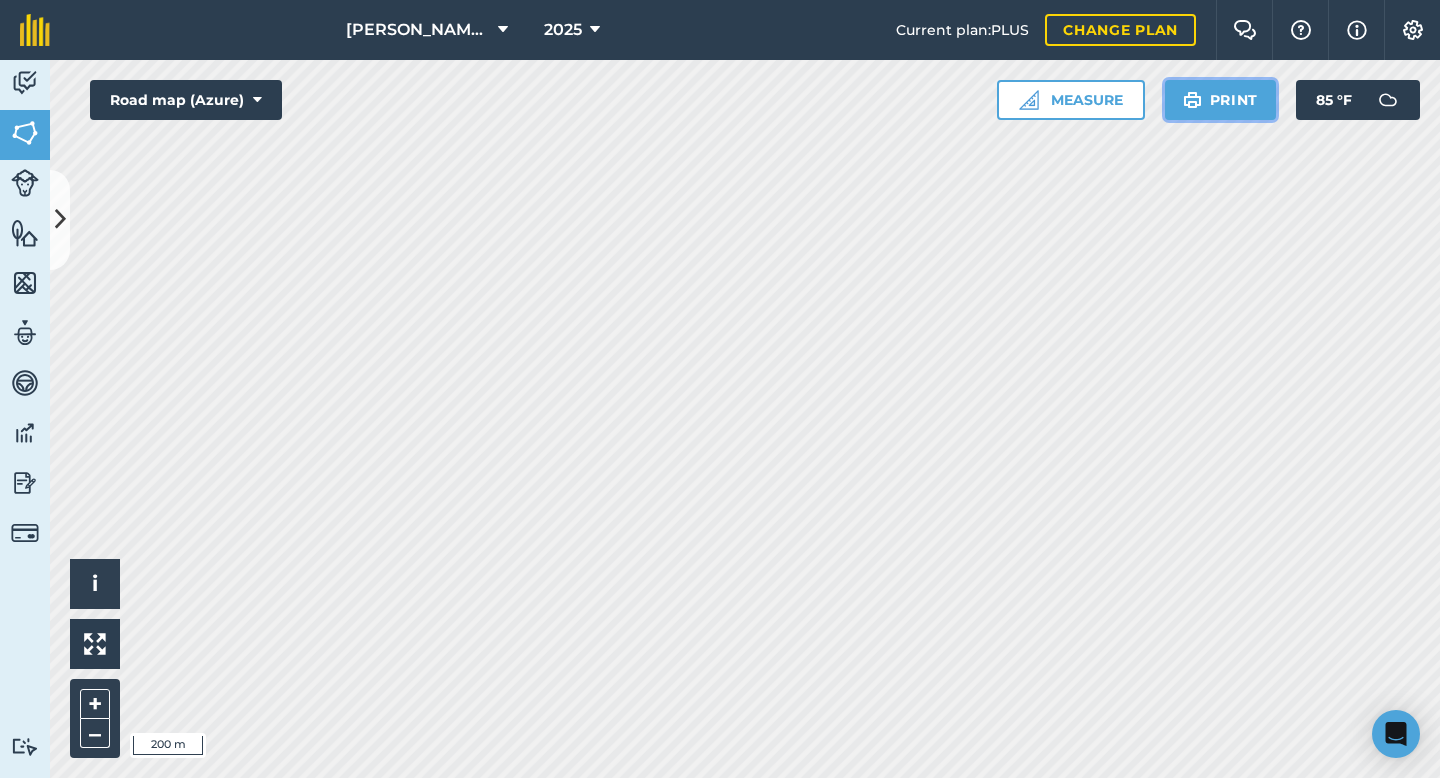 click on "Print" at bounding box center (1221, 100) 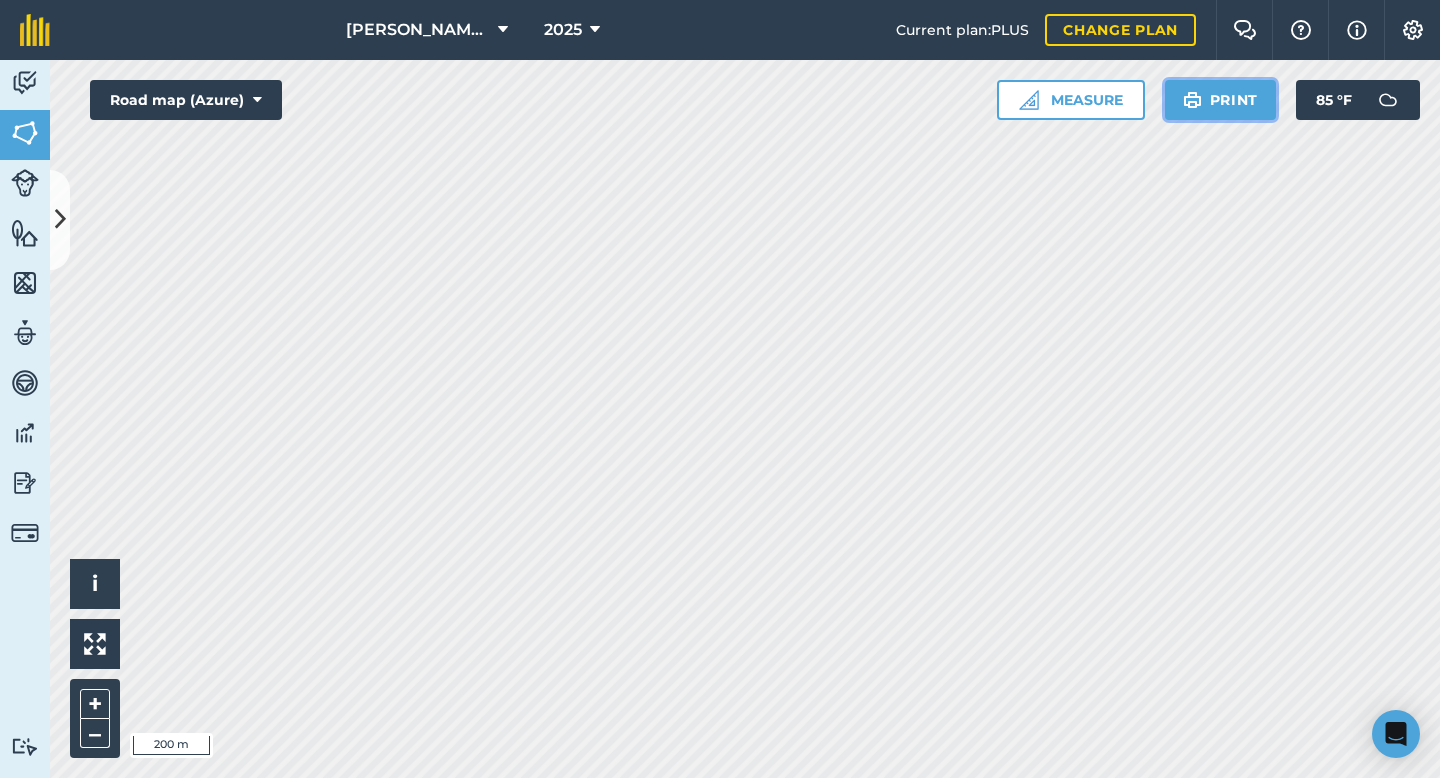 click on "Print" at bounding box center (1221, 100) 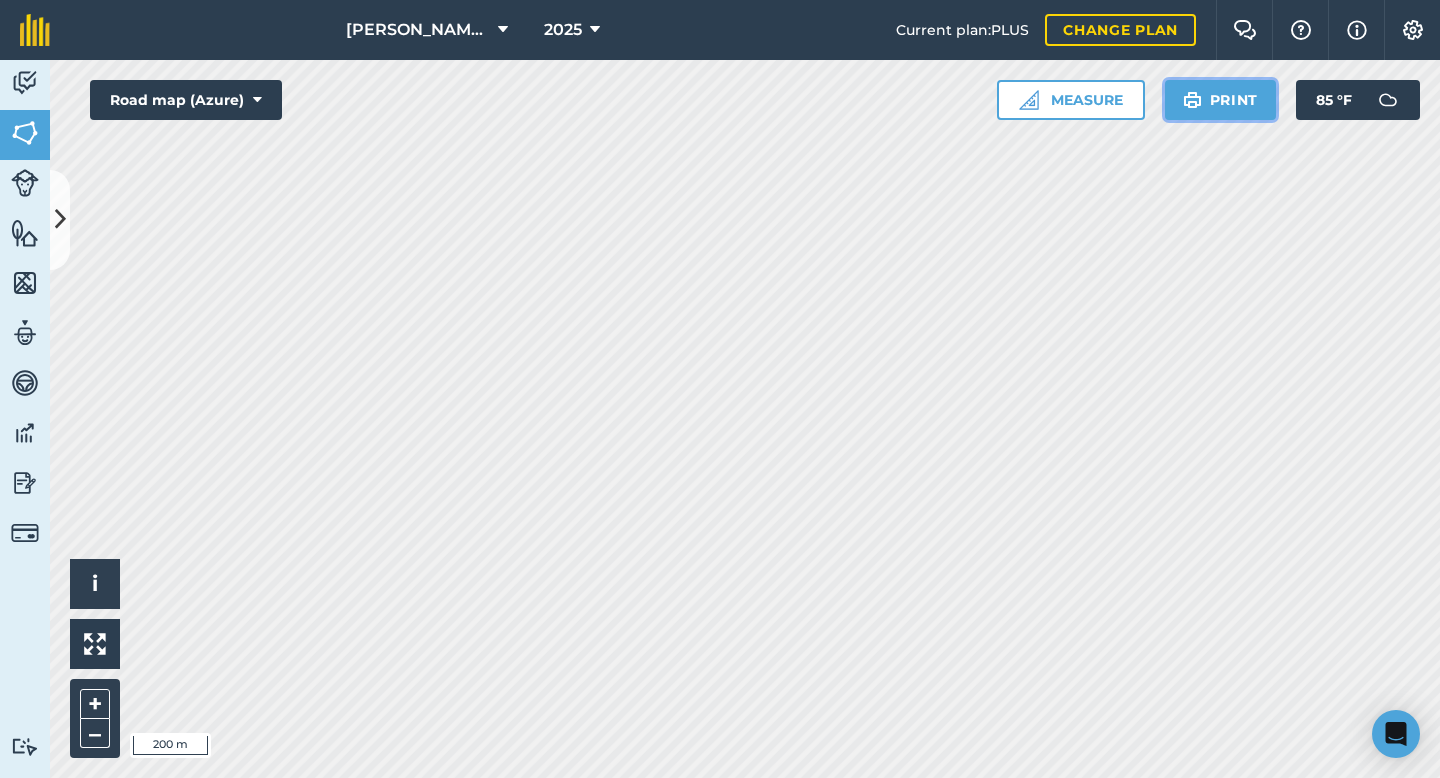 click on "Print" at bounding box center [1221, 100] 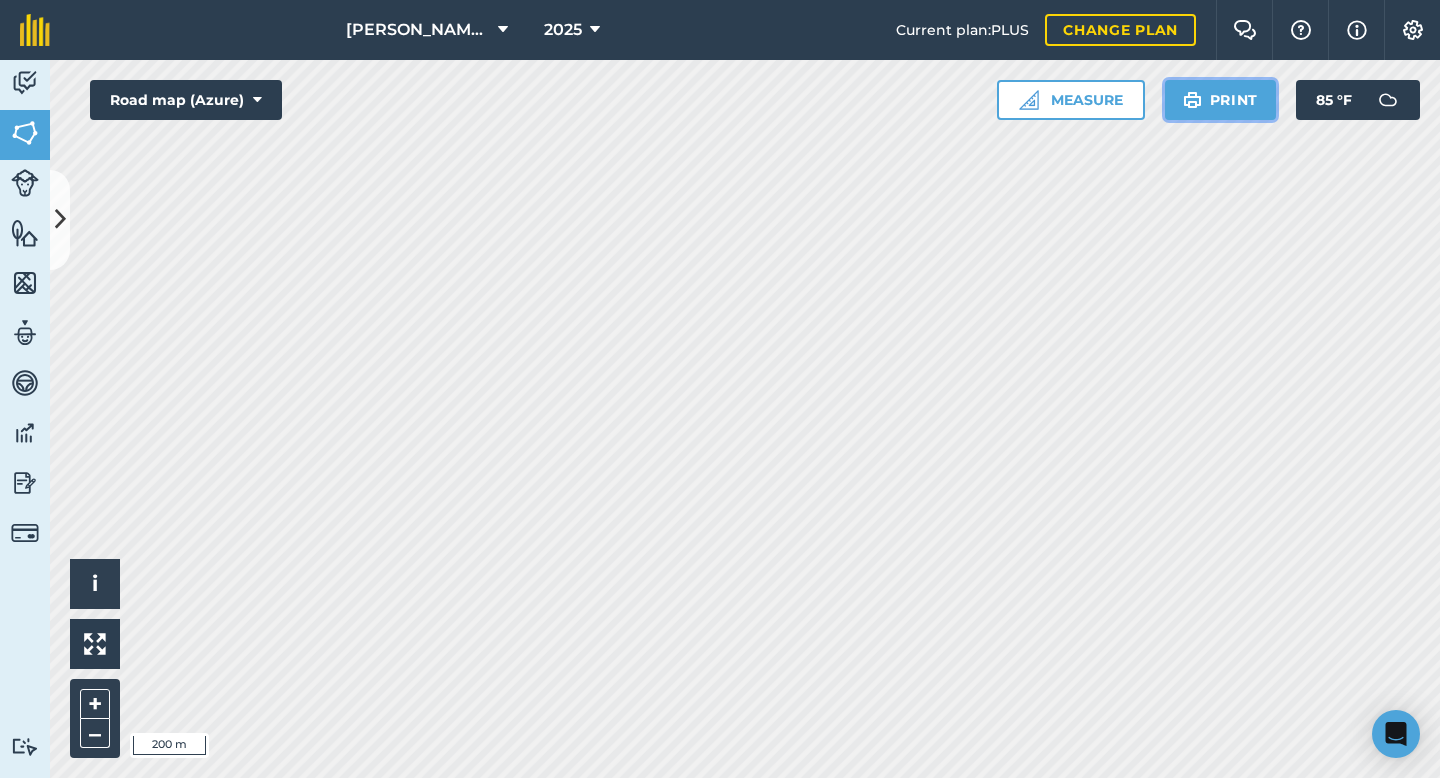 click on "Print" at bounding box center [1221, 100] 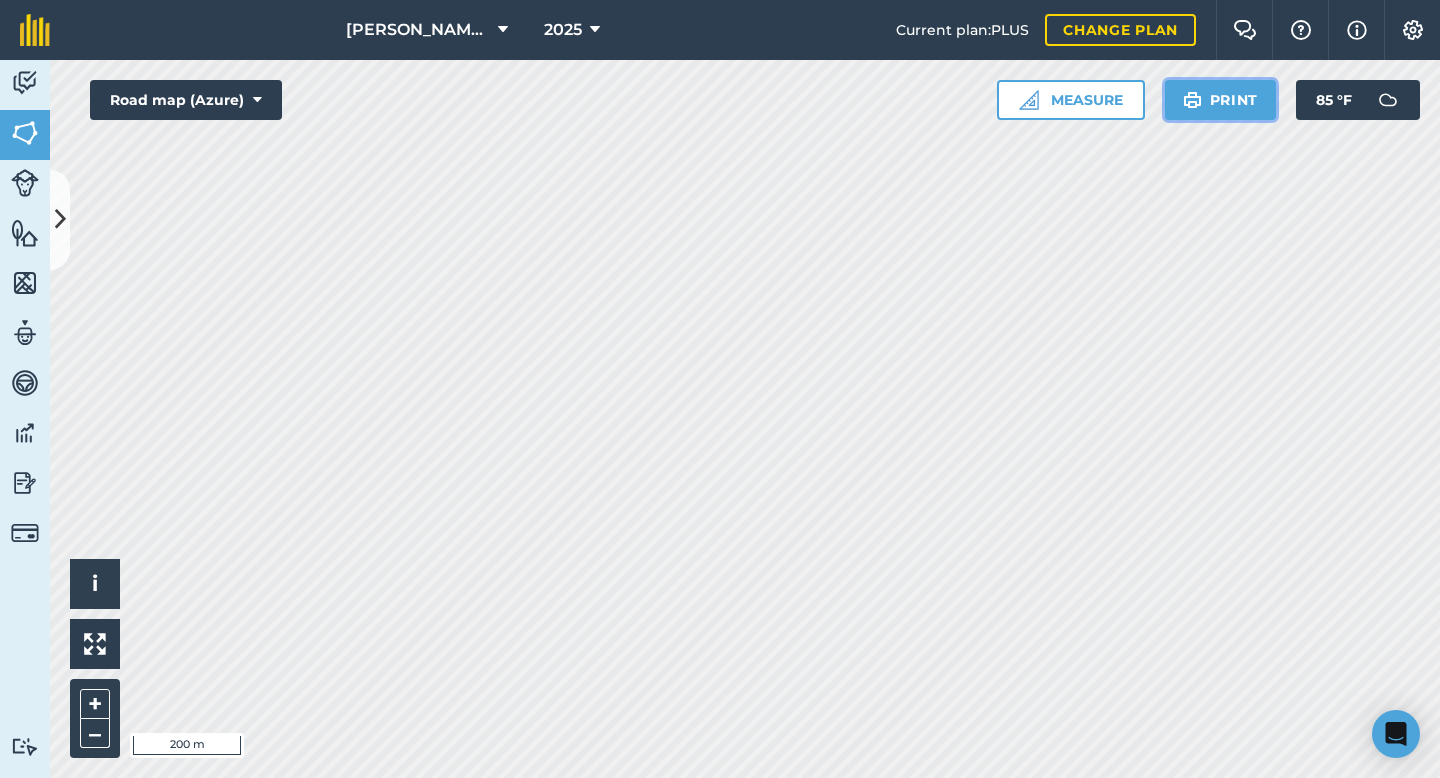 click on "Print" at bounding box center (1221, 100) 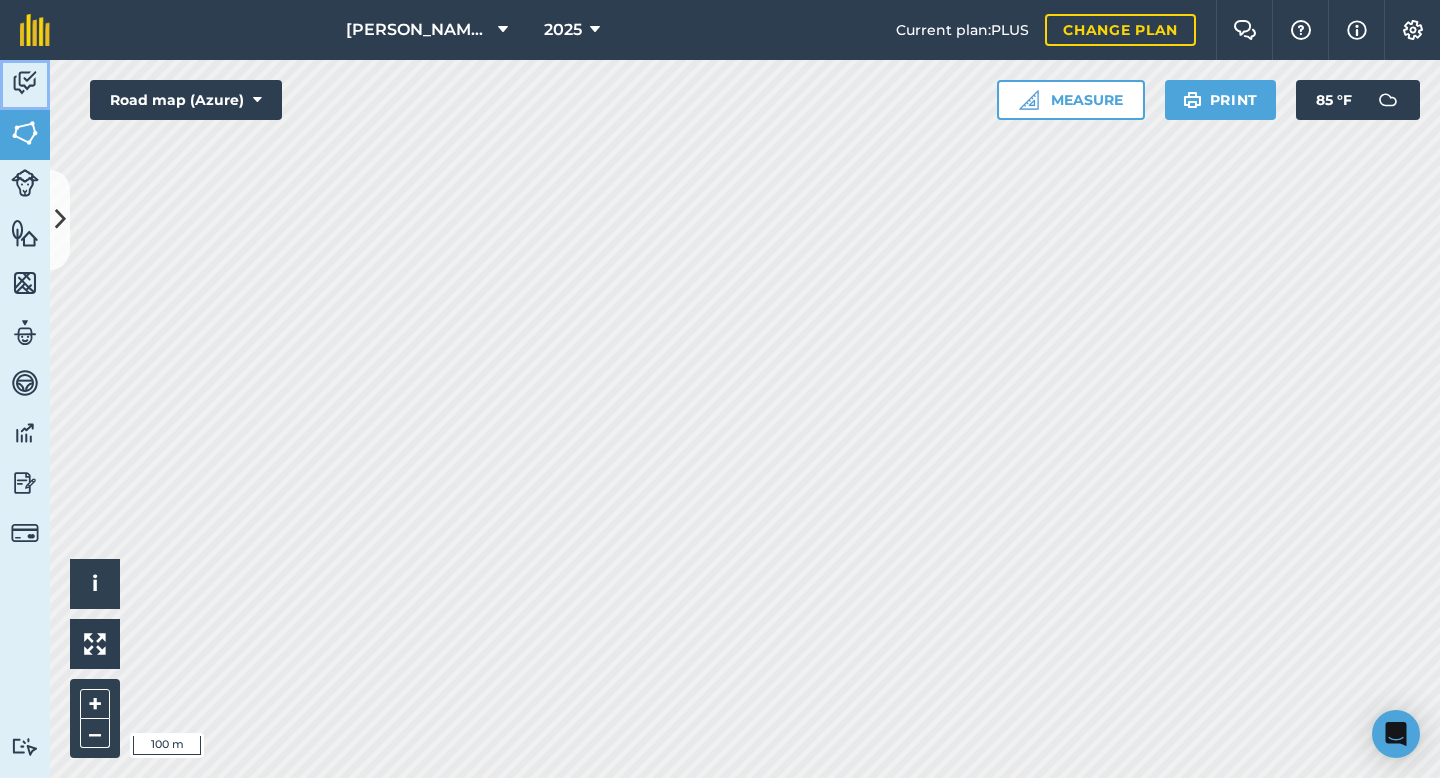 click at bounding box center [25, 83] 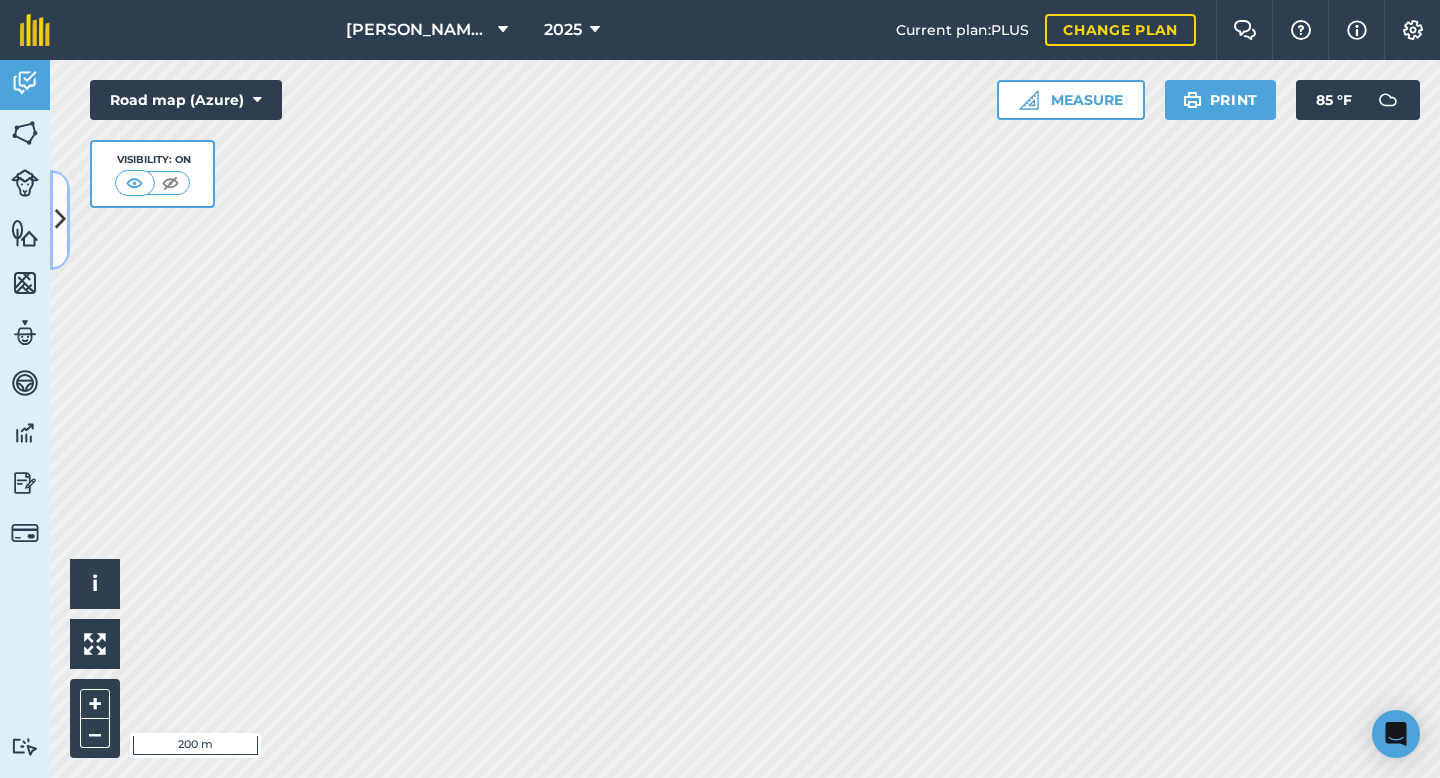click at bounding box center (60, 219) 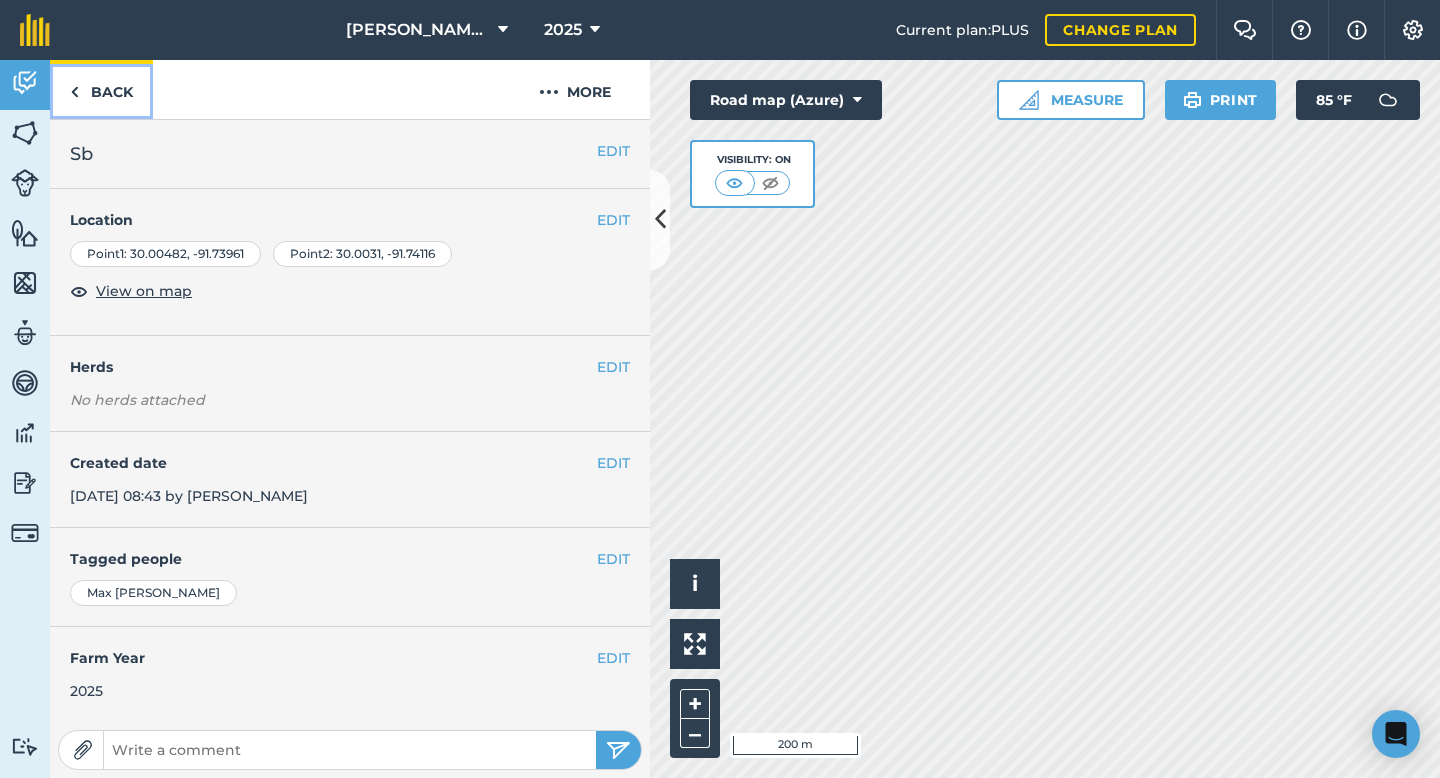 click on "Back" at bounding box center [101, 89] 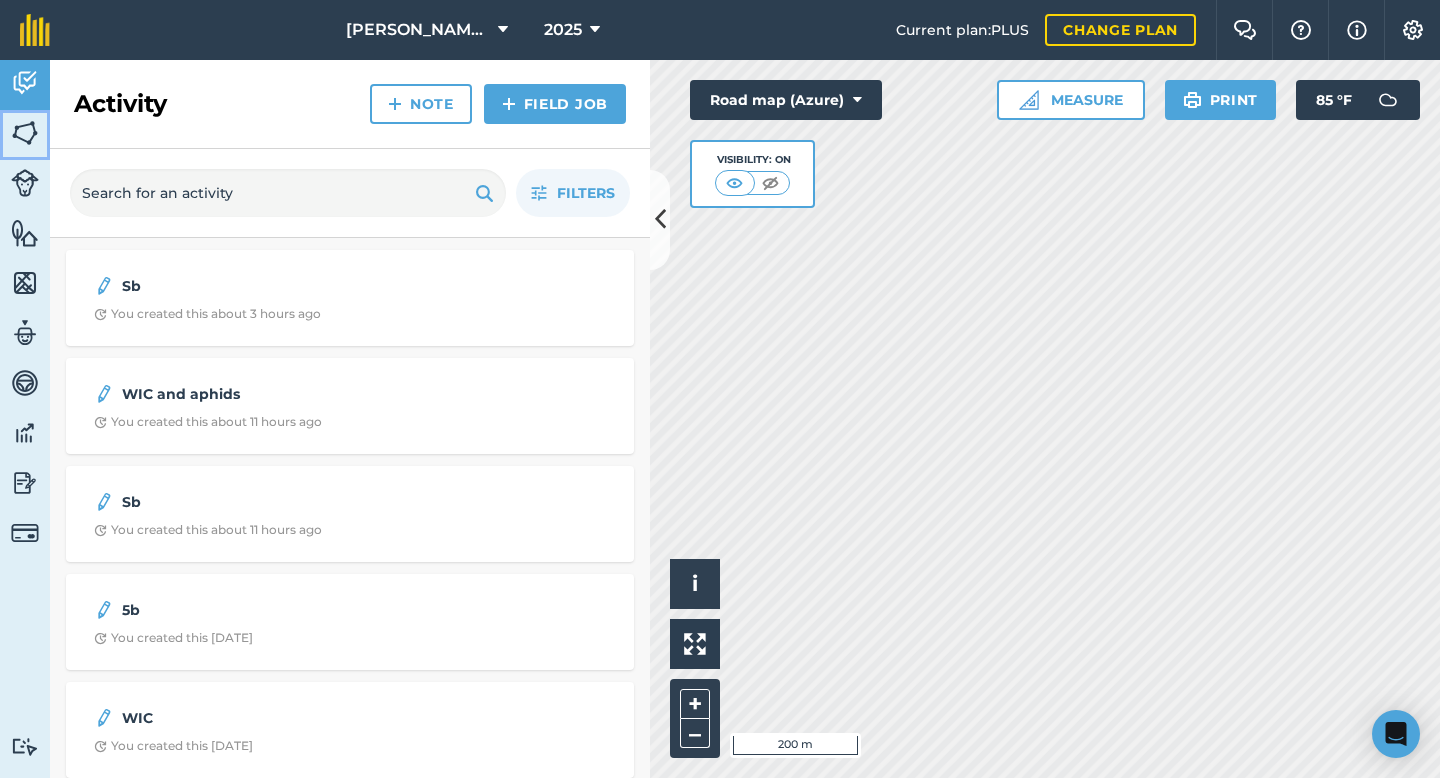 click at bounding box center (25, 133) 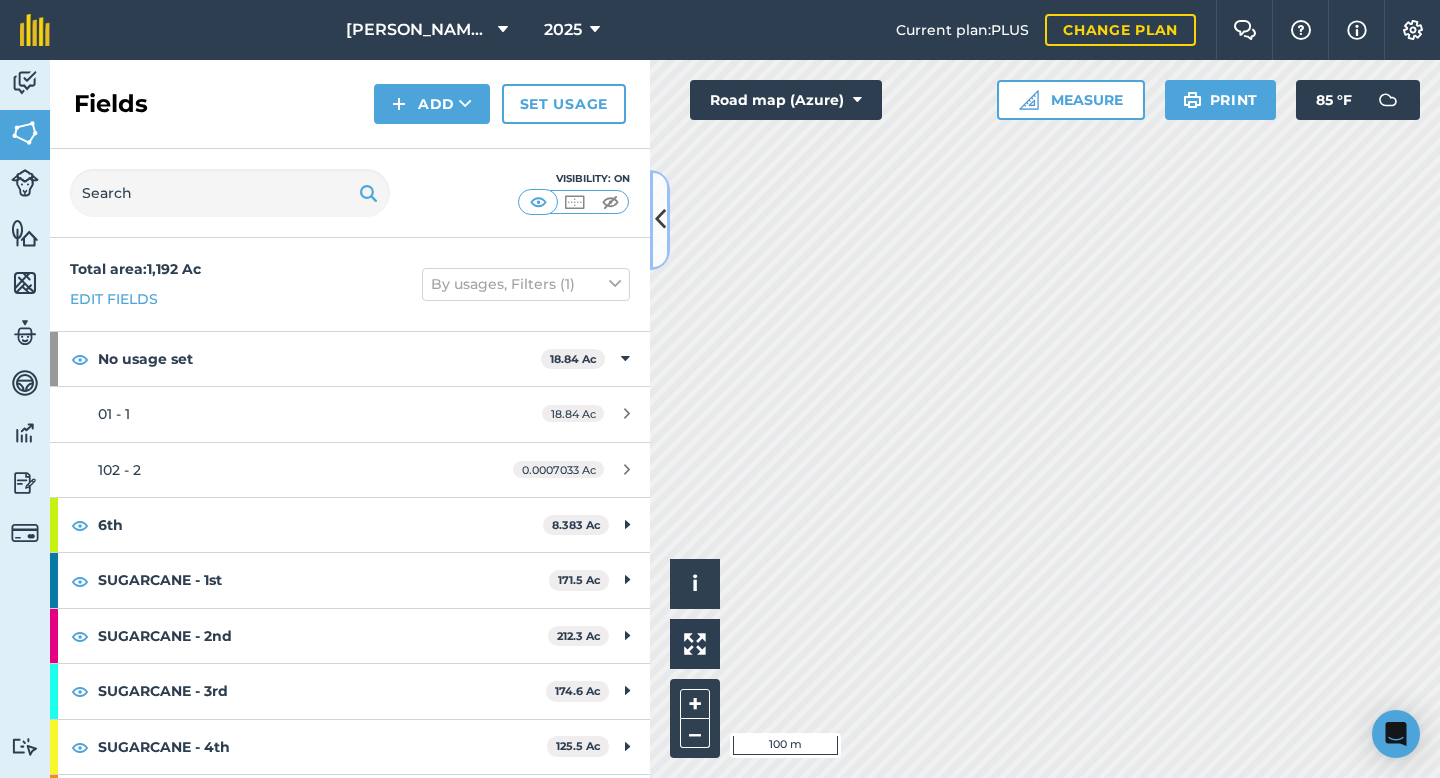 click at bounding box center (660, 220) 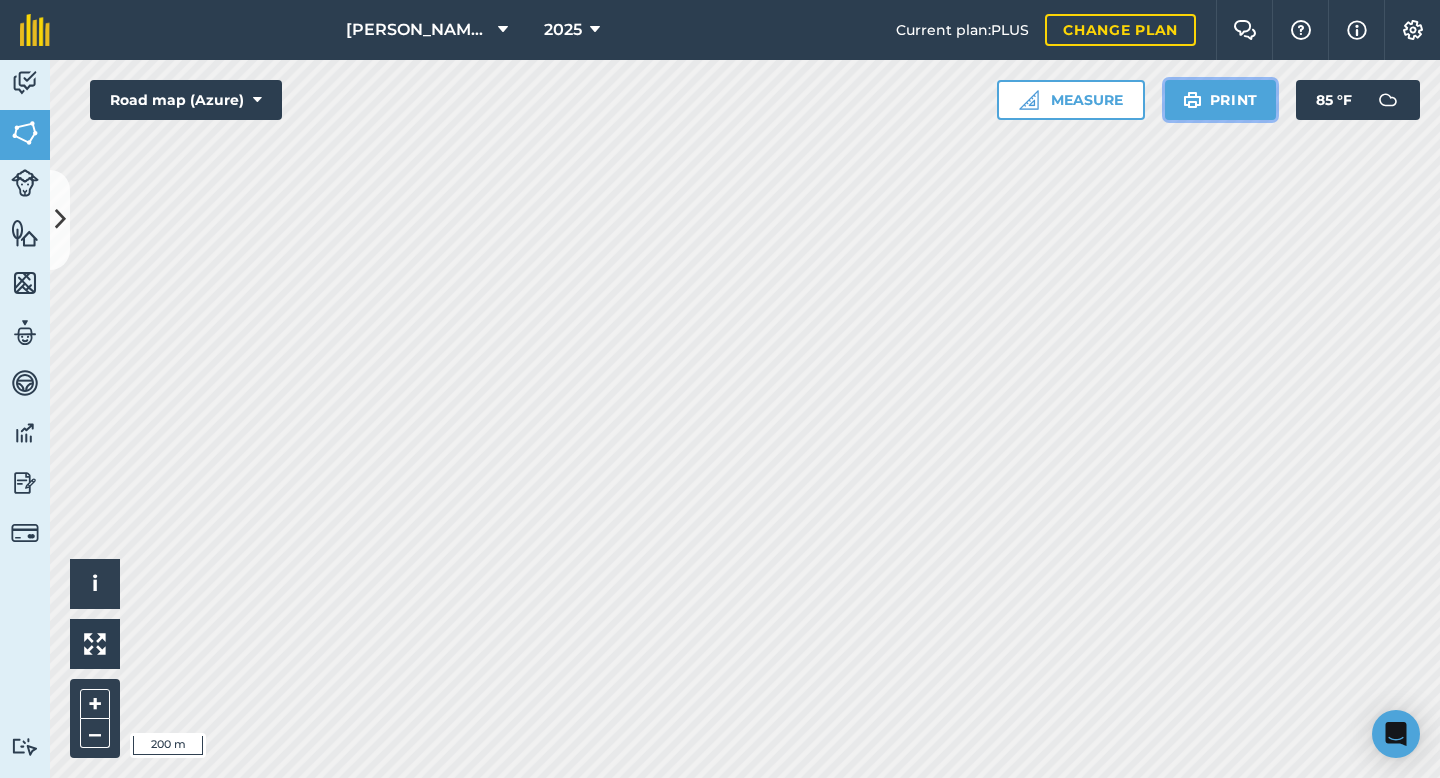 click on "Print" at bounding box center [1221, 100] 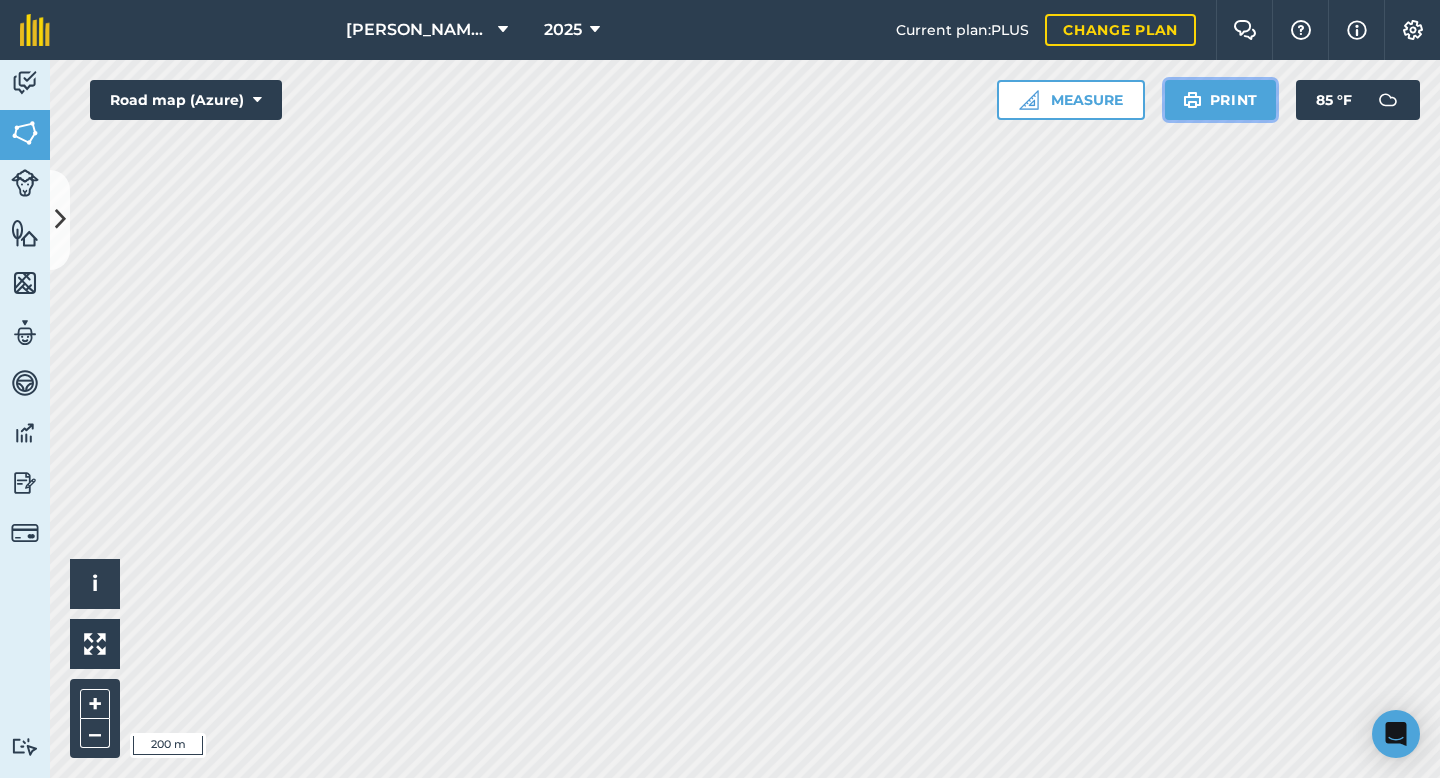 click on "Print" at bounding box center [1221, 100] 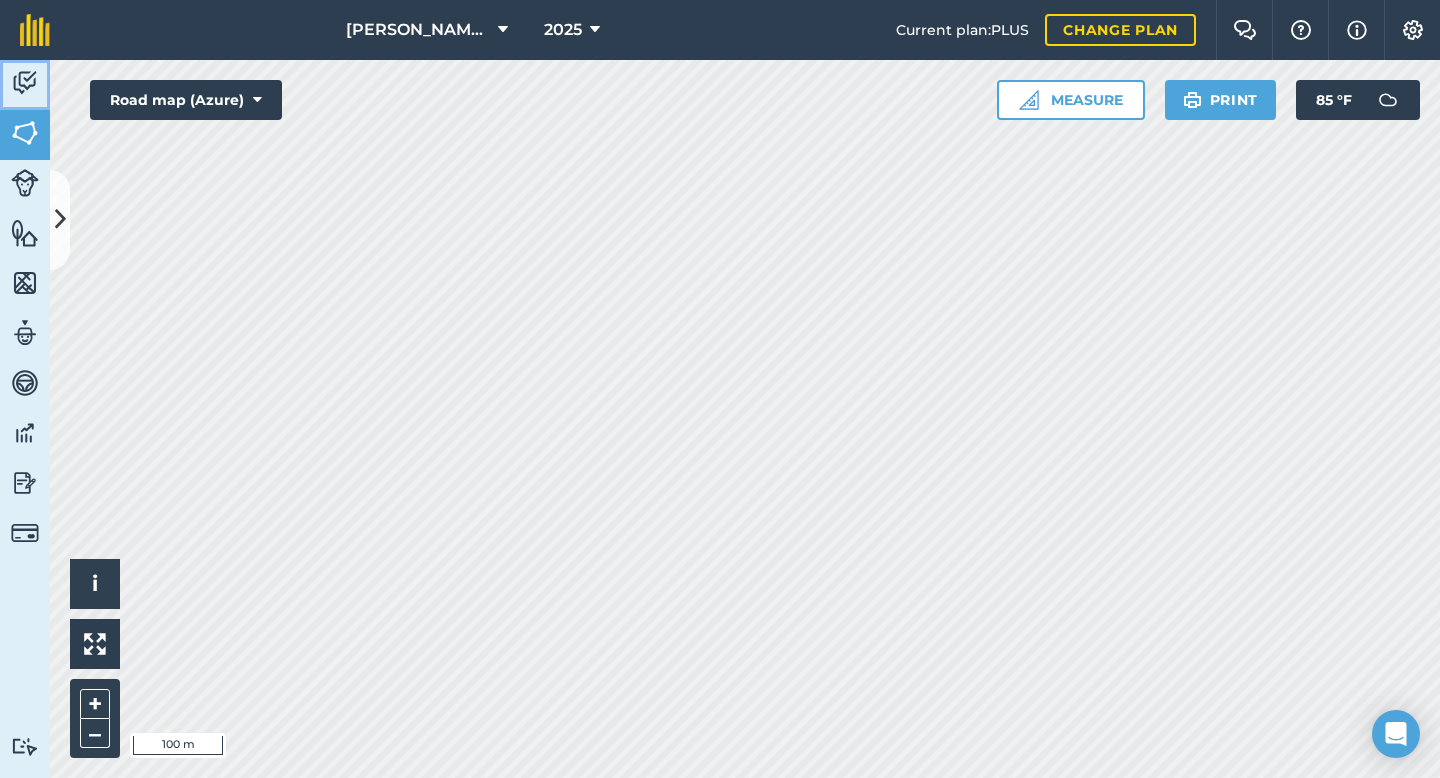 click at bounding box center [25, 83] 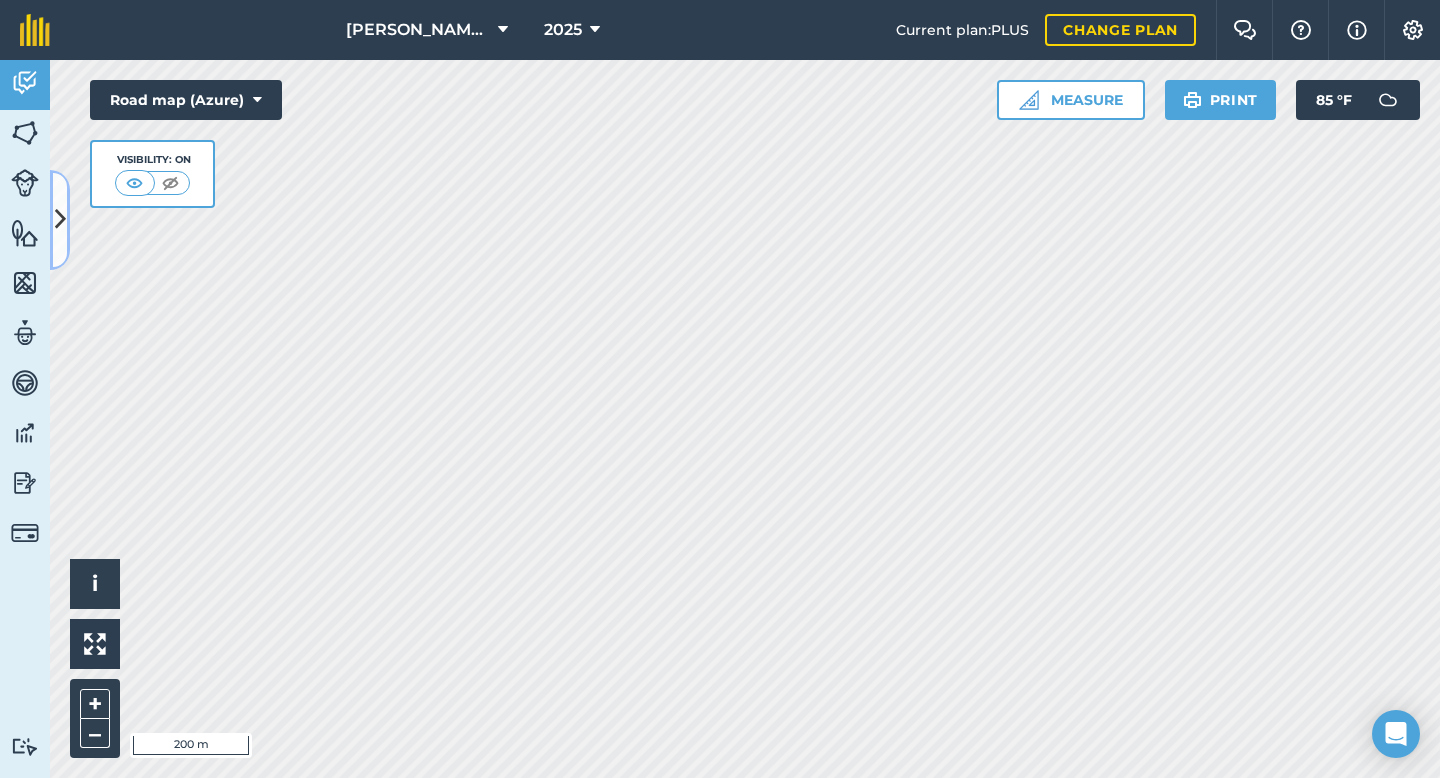click at bounding box center (60, 219) 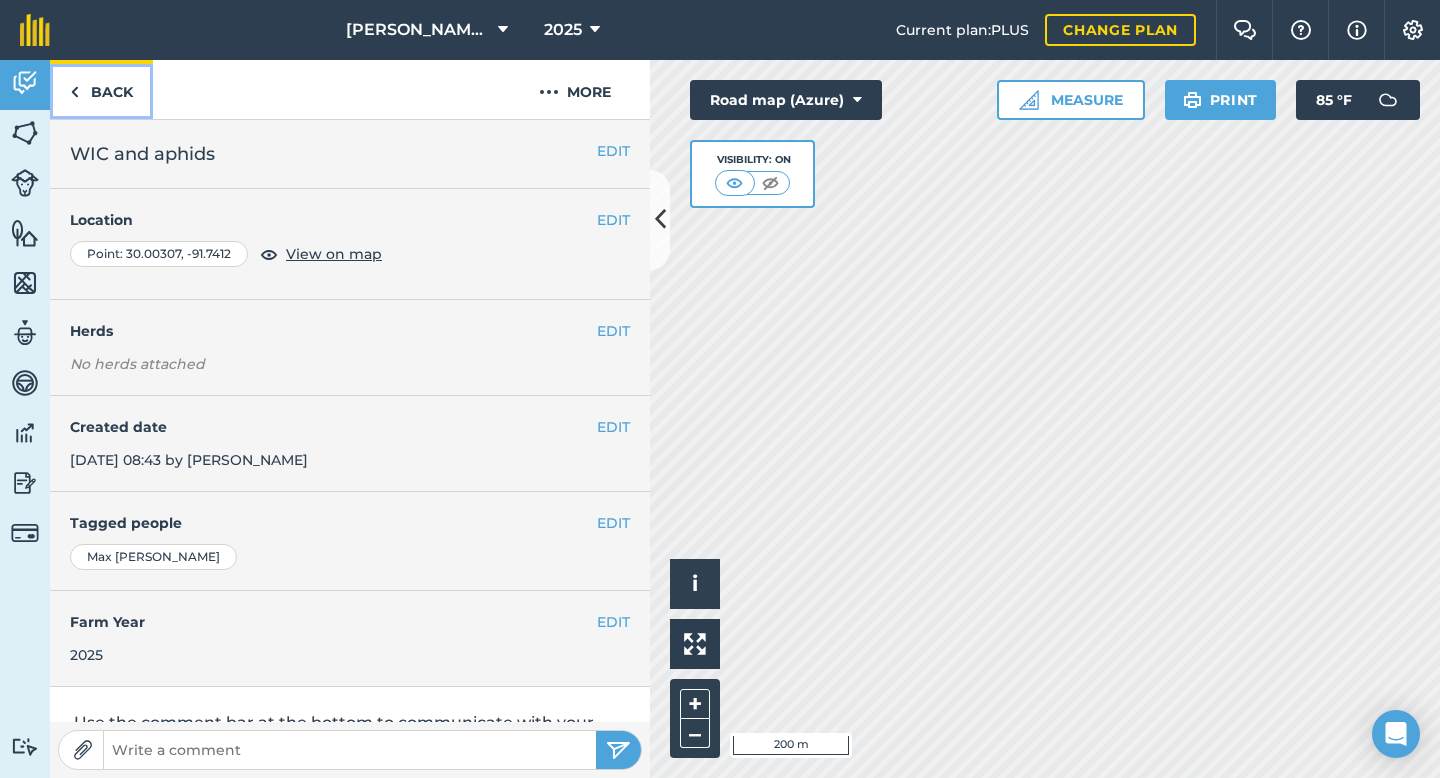 click on "Back" at bounding box center [101, 89] 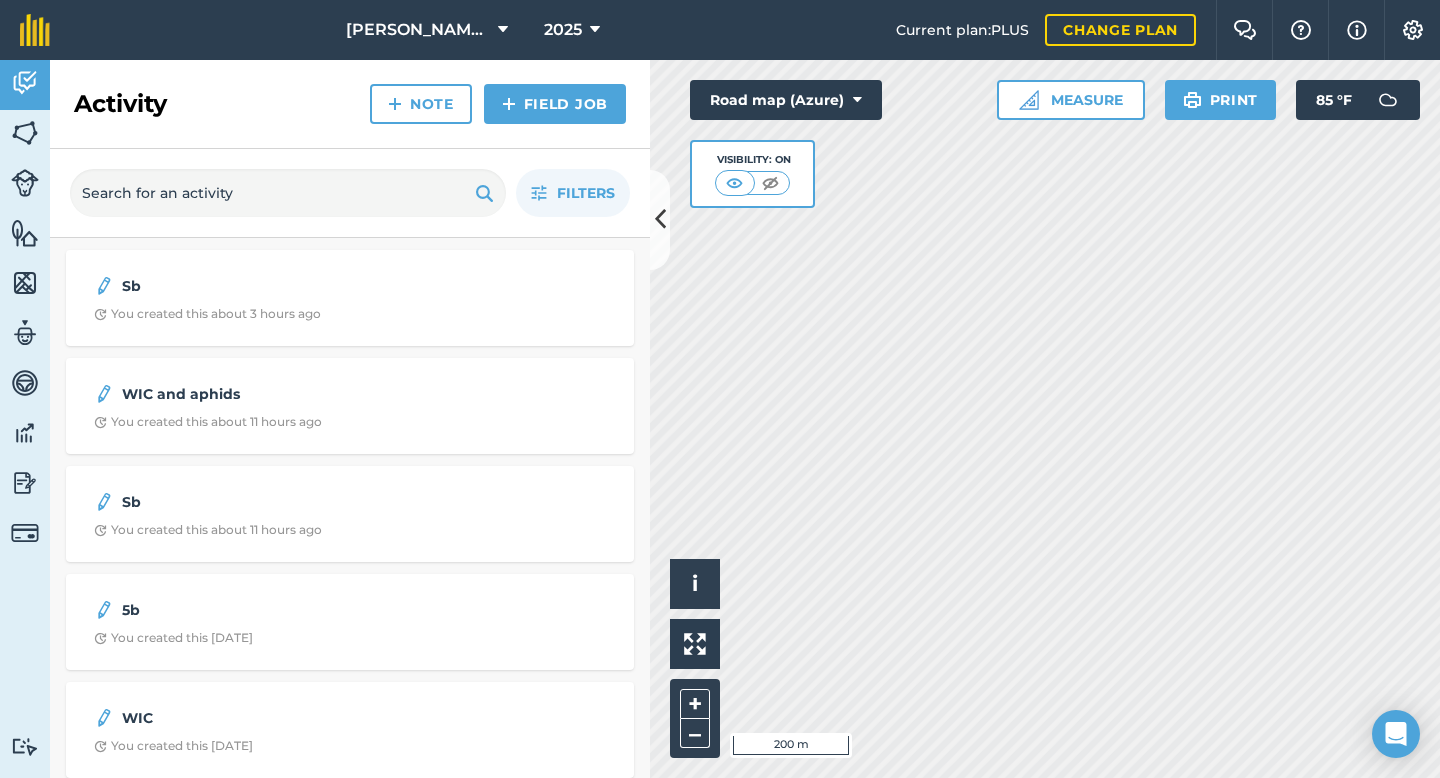 click on "Activity Fields Livestock Features Maps Team Vehicles Data Reporting Billing Tutorials Tutorials Activity   Note   Field Job Filters Sb You created this about 3 hours ago WIC and aphids You created this about 11 hours ago Sb You created this about 11 hours ago 5b You created this 1 day ago WIC  You created this 1 day ago Spraying Completed :   9 / 9 01 02 03 (+ 6 ) Mark J: Trappey chemical drone sprayed WIC You created this 13 days ago WIC You created this 13 days ago 6b You created this 14 days ago 6b You created this 26 days ago 7B You created this 26 days ago 5b You created this 26 days ago 4b You created this 26 days ago 5b You created this 27 days ago 5b You created this 27 days ago 12b You created this 27 days ago Spraying Completed :   2 / 2 09 10 Mark J: Drone sprayer by David Trappey  Spraying Completed :   10 / 10 16 18 22 (+ 7 ) Mark J marked this as complete about 1 month ago Spraying Completed :   10 / 10 35 36 37 (+ 7 ) Mark J marked this as complete about 1 month ago Spraying Completed :   13 /" at bounding box center [720, 419] 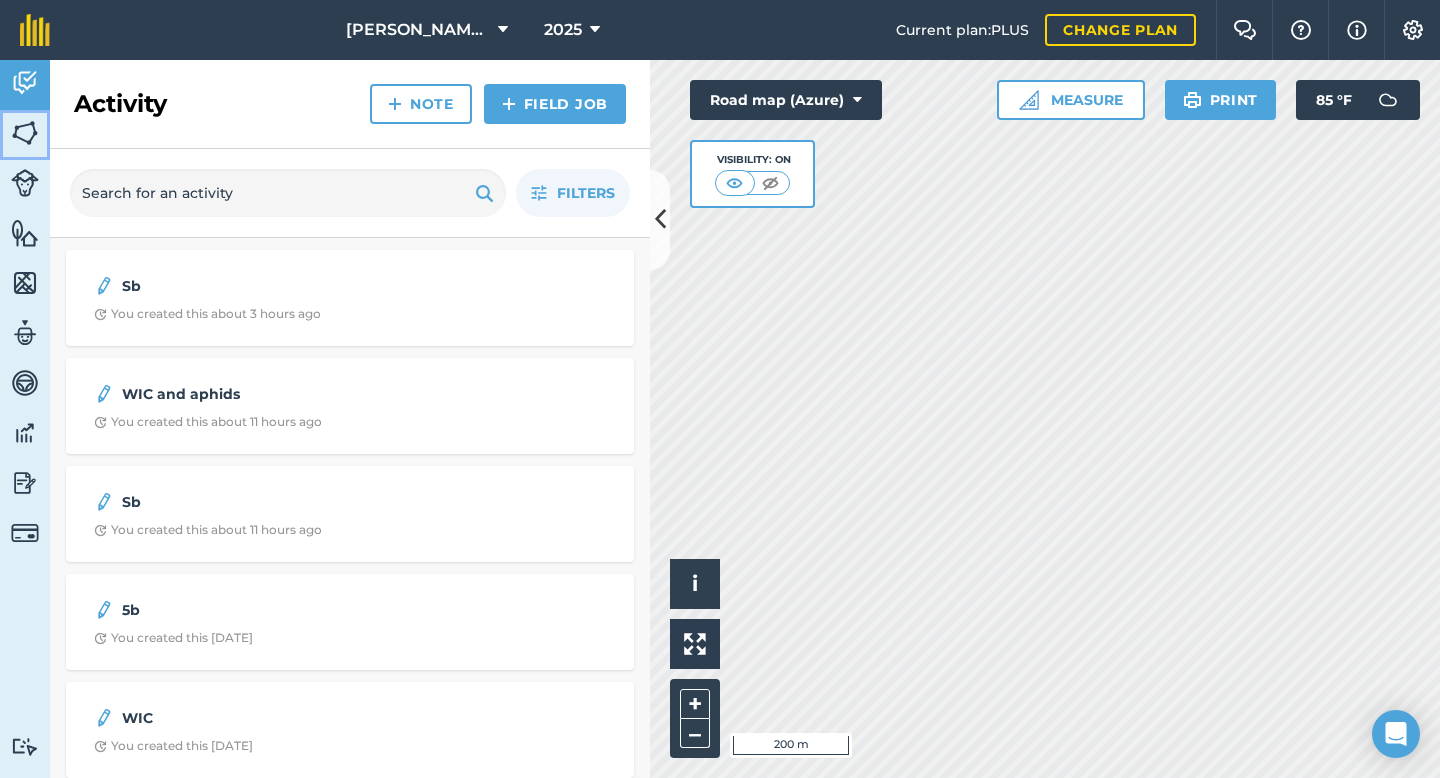click on "Fields" at bounding box center [25, 135] 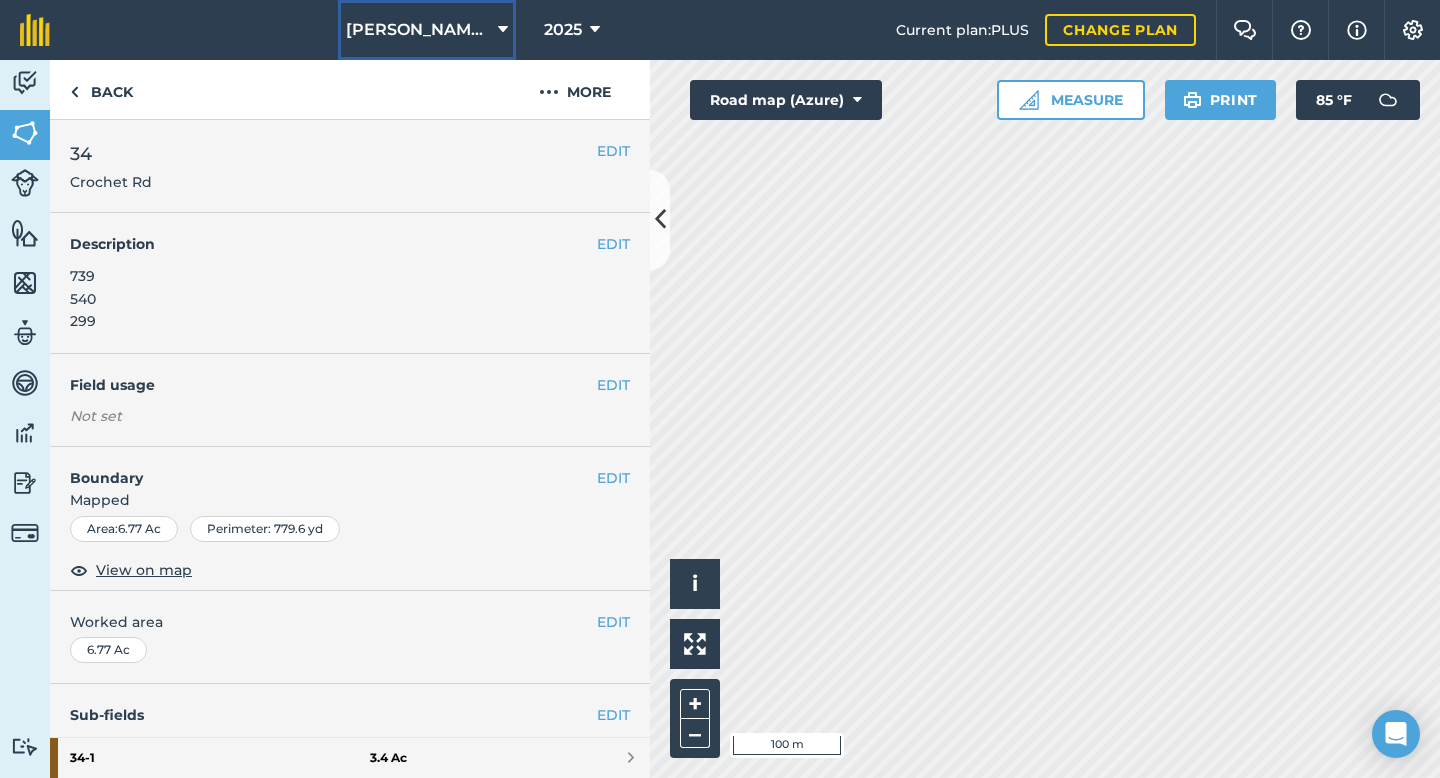 click on "[PERSON_NAME] Farms" at bounding box center (427, 30) 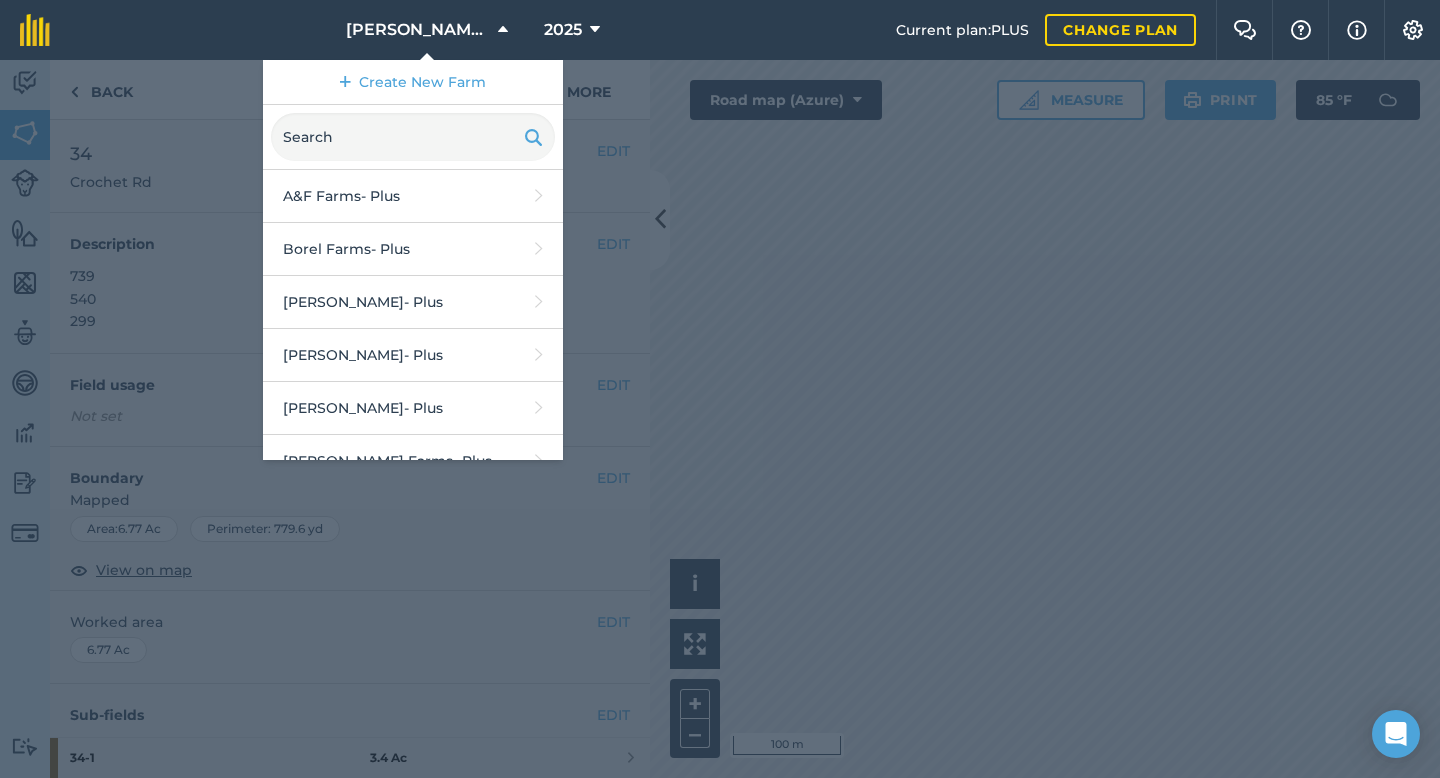 click on "[PERSON_NAME]  - Plus" at bounding box center (413, 726) 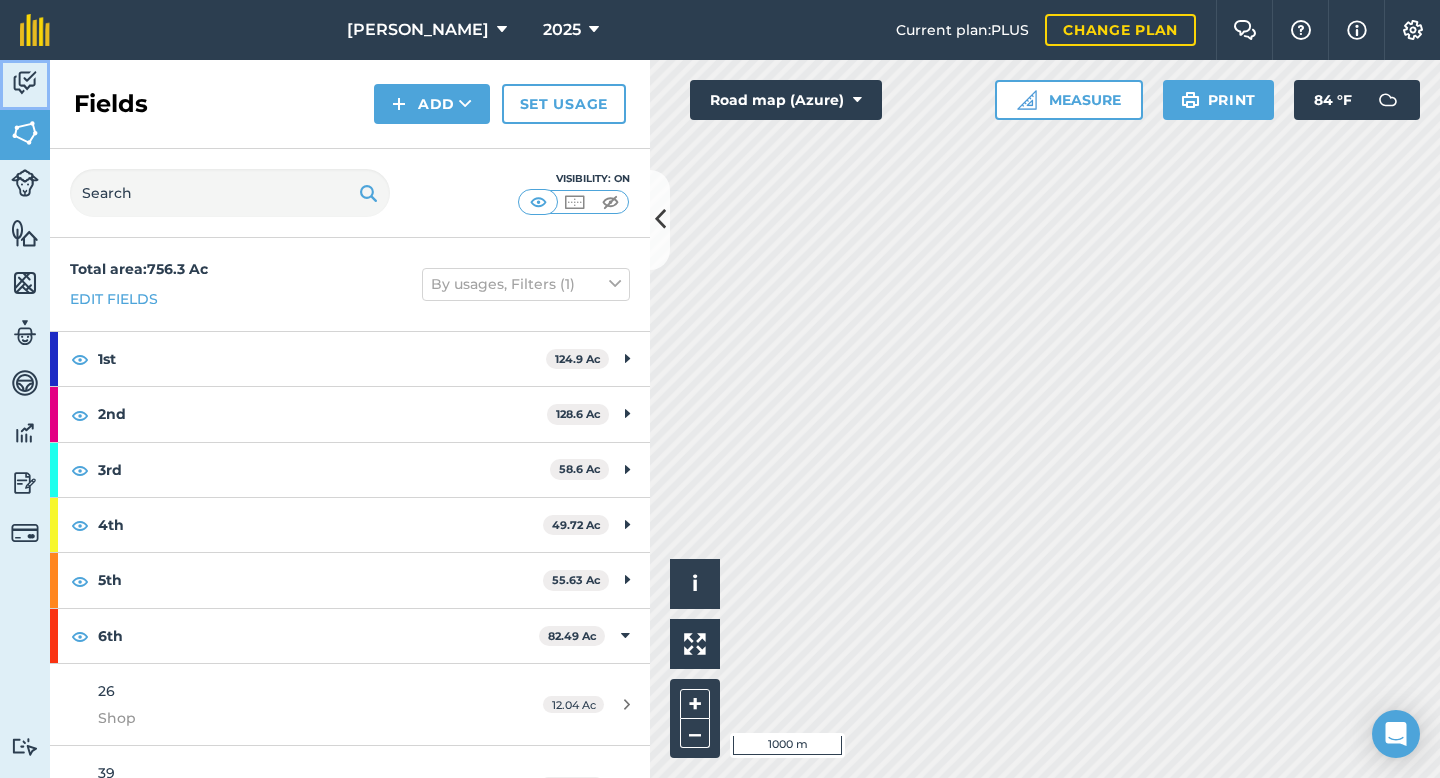 click at bounding box center (25, 83) 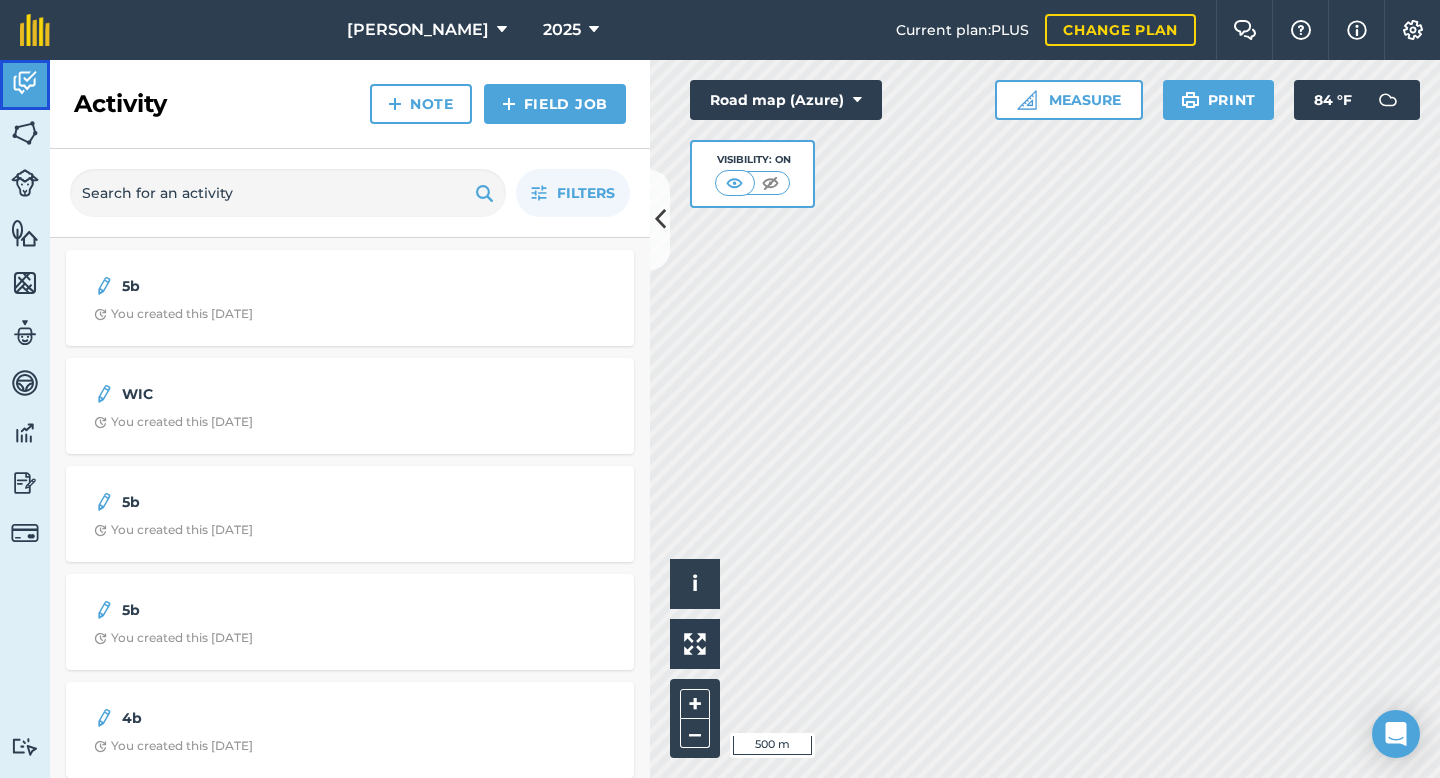 click on "Activity" at bounding box center [25, 85] 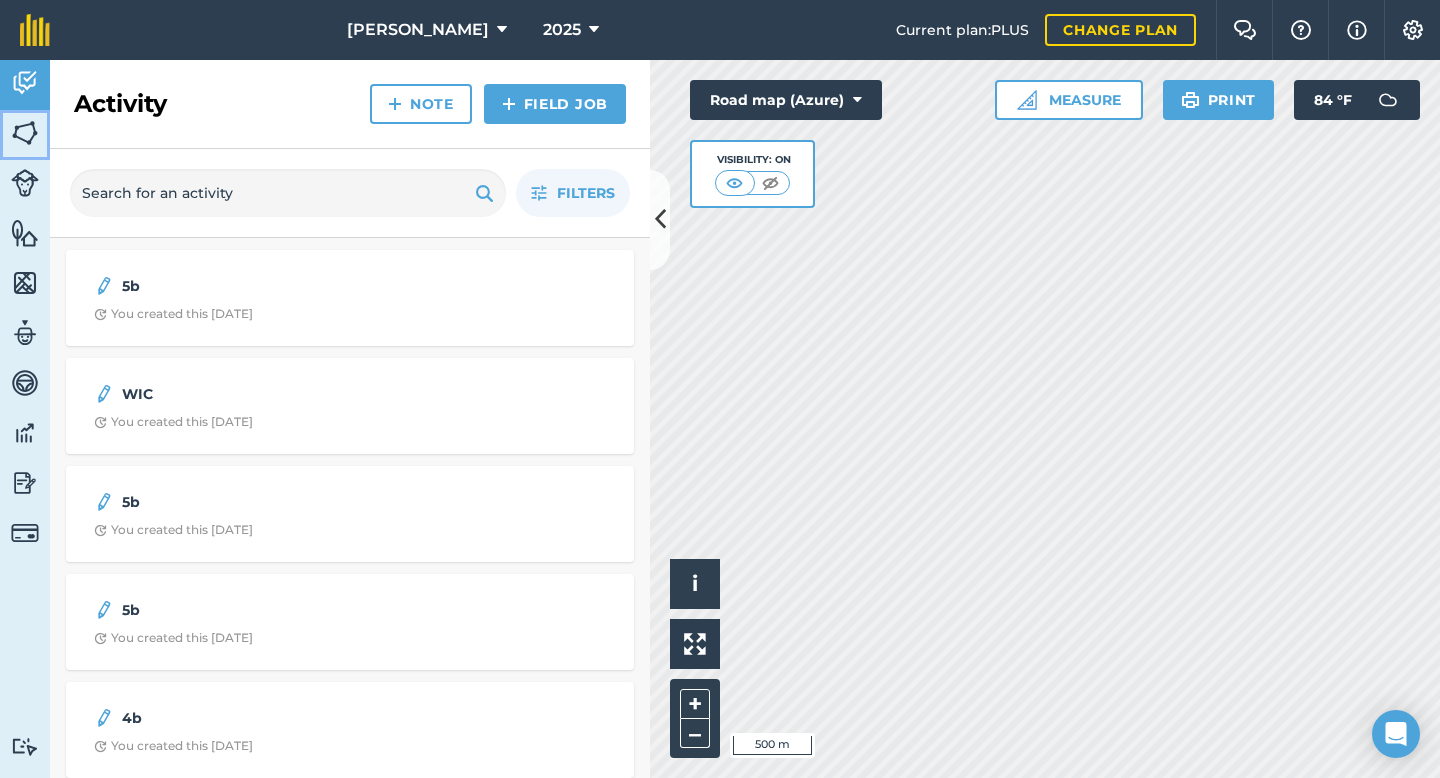 click at bounding box center [25, 133] 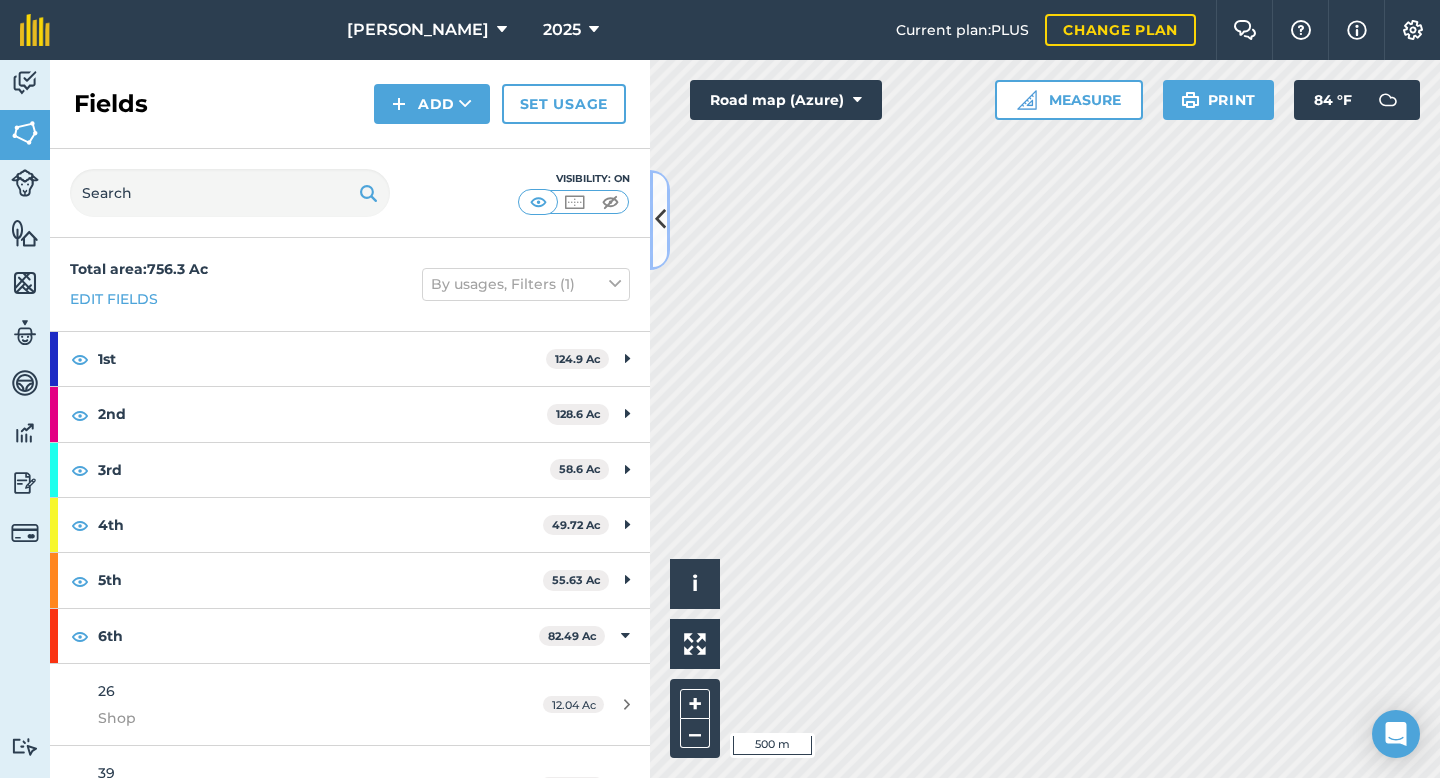 click at bounding box center [660, 220] 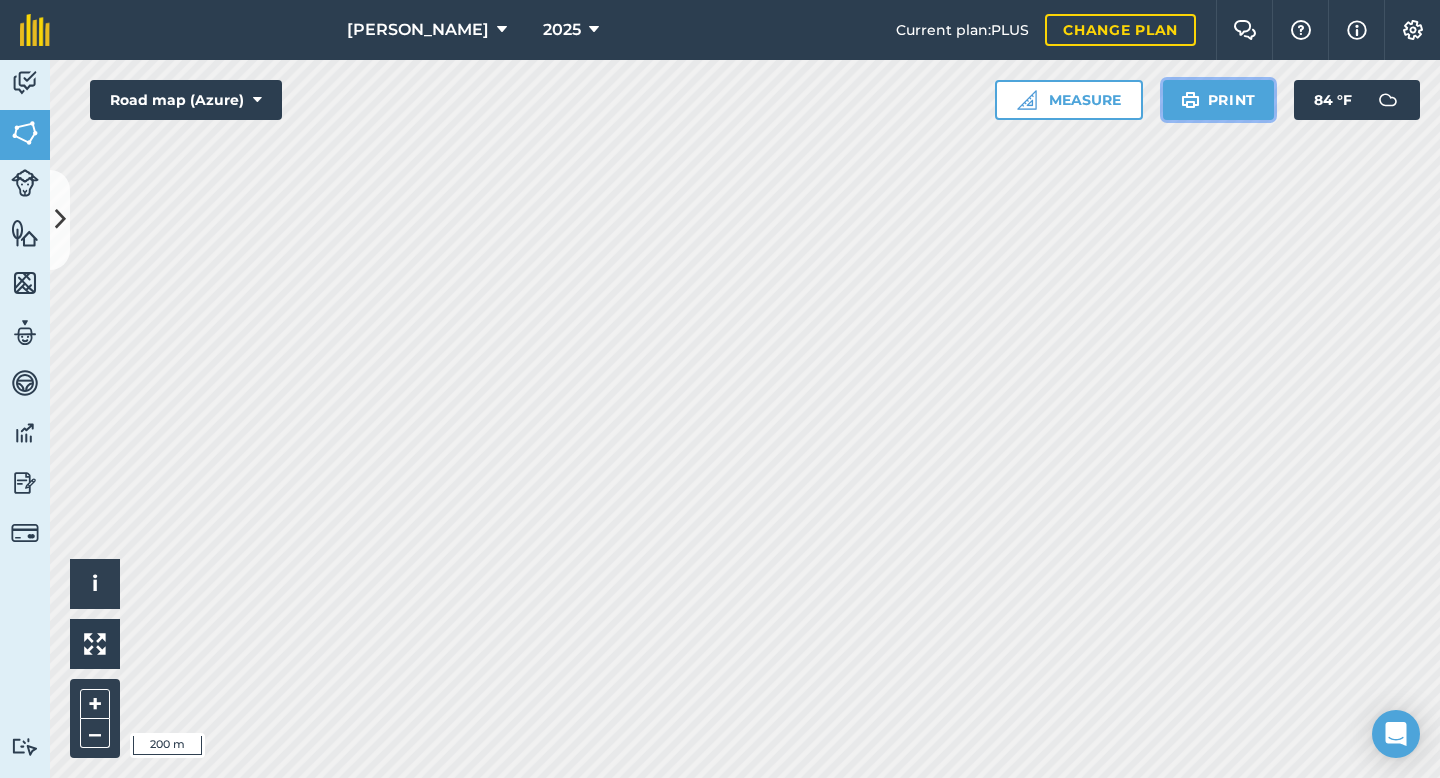 click on "Print" at bounding box center (1219, 100) 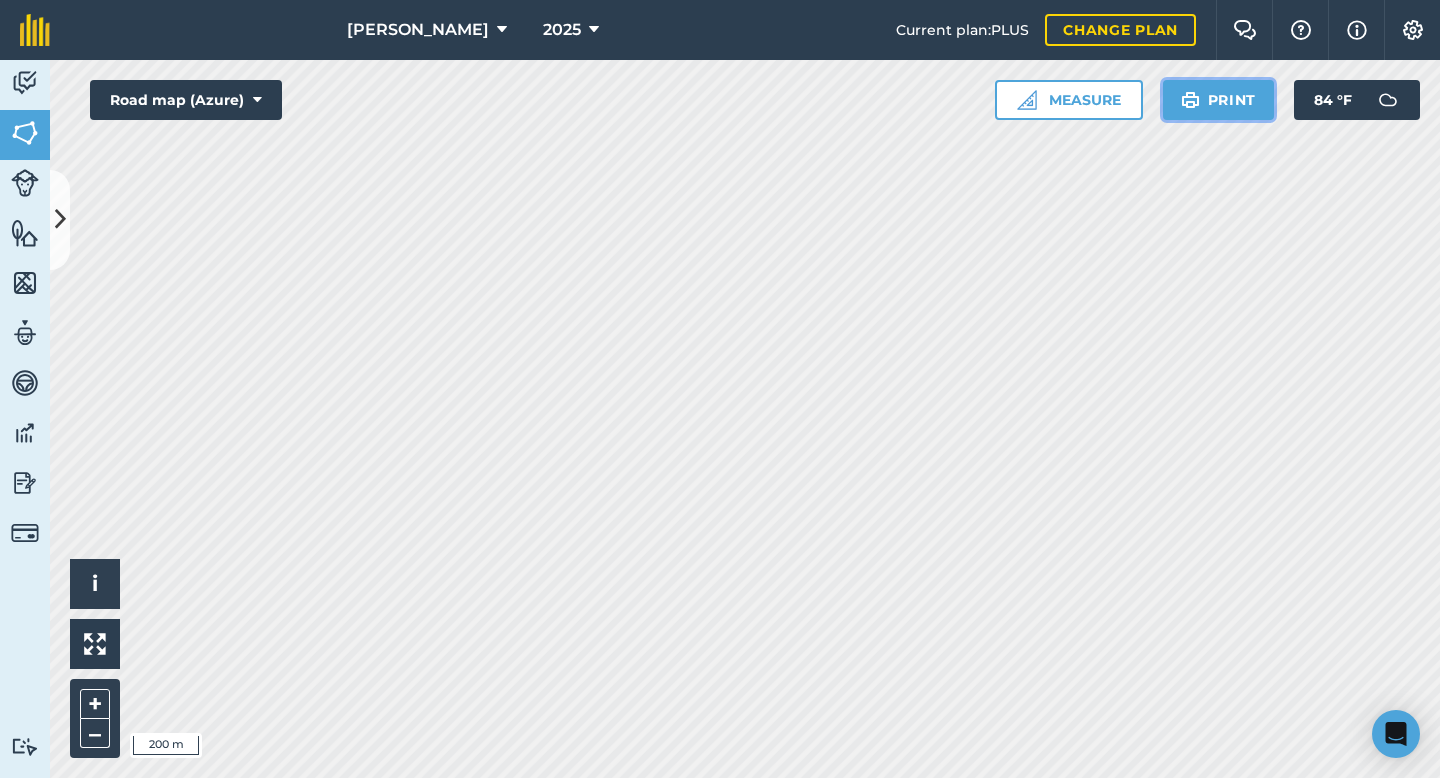 click on "Print" at bounding box center [1219, 100] 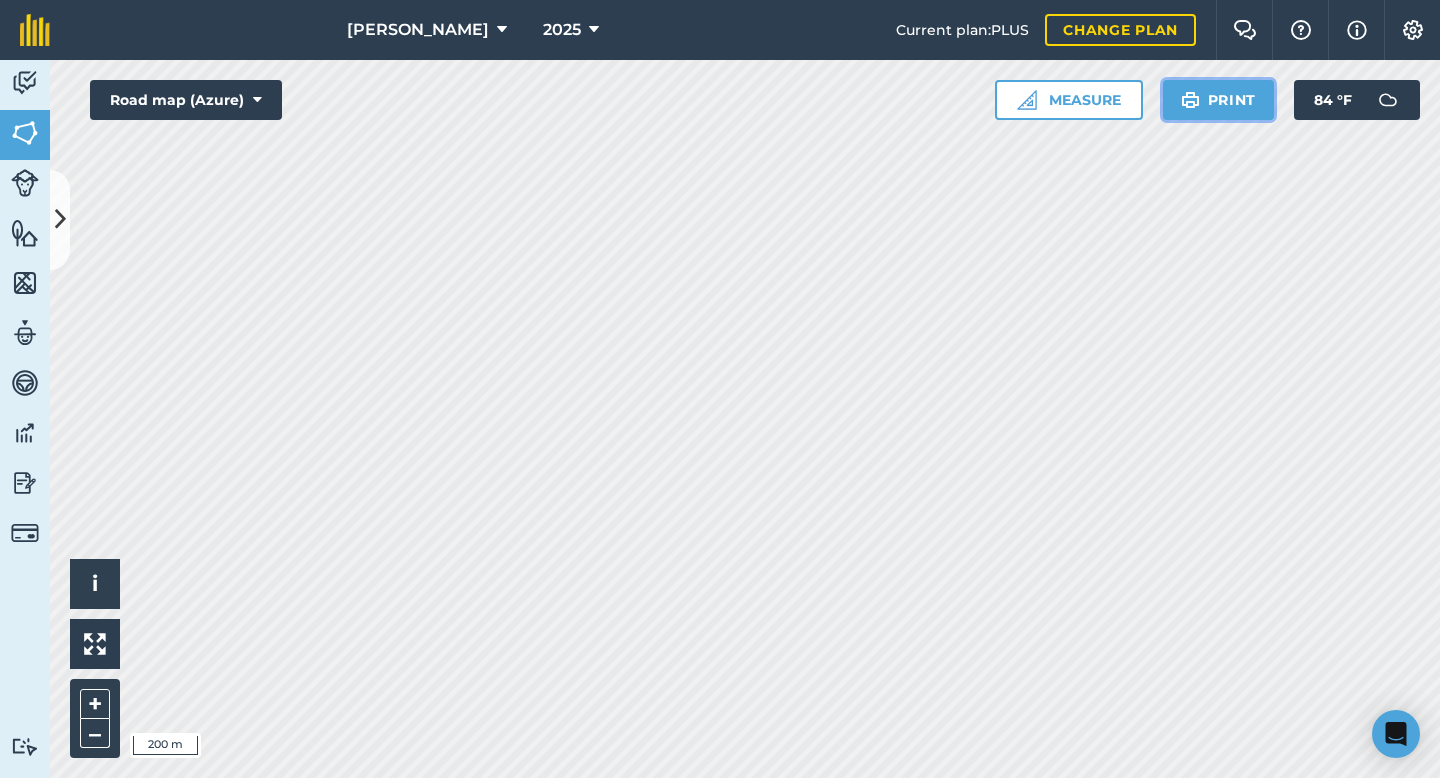 click on "Print" at bounding box center [1219, 100] 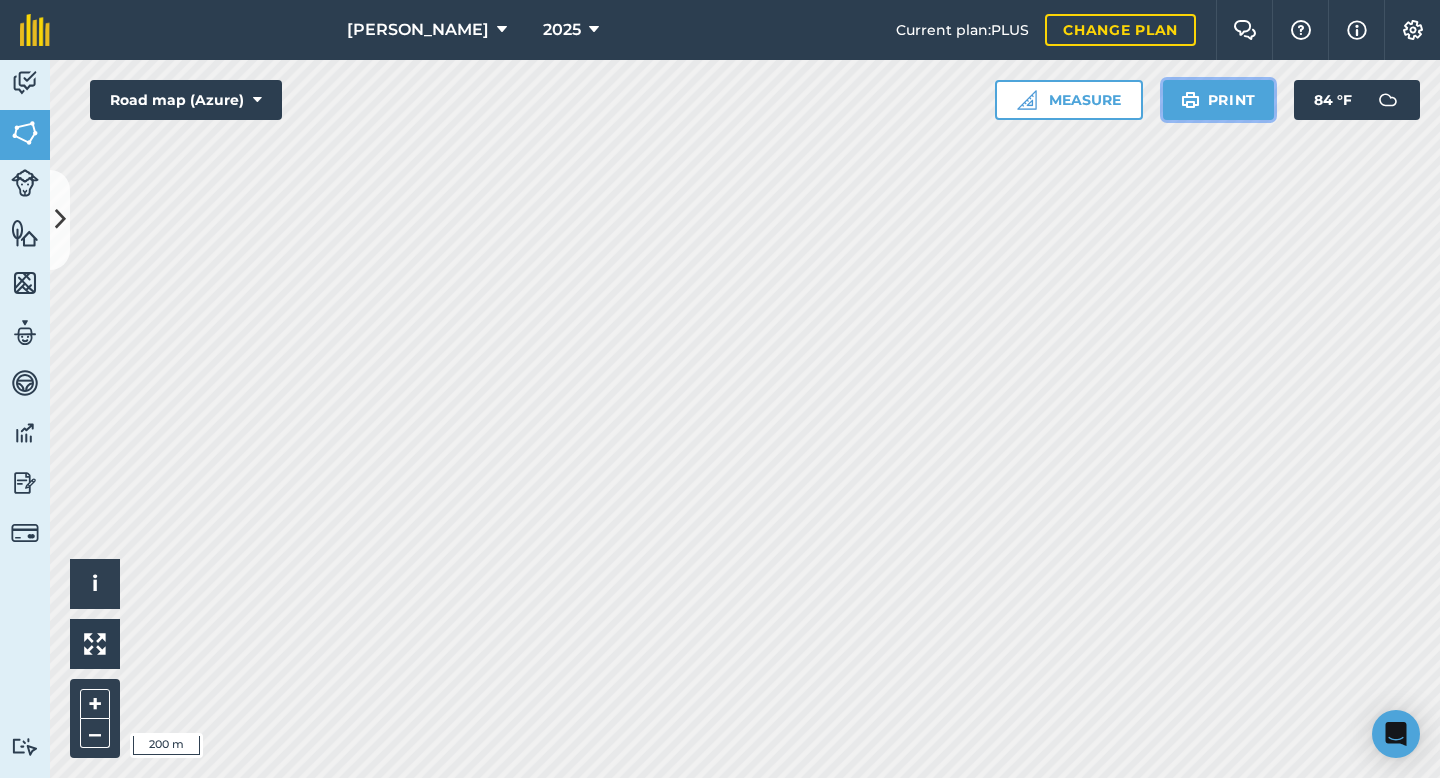 click on "Print" at bounding box center (1219, 100) 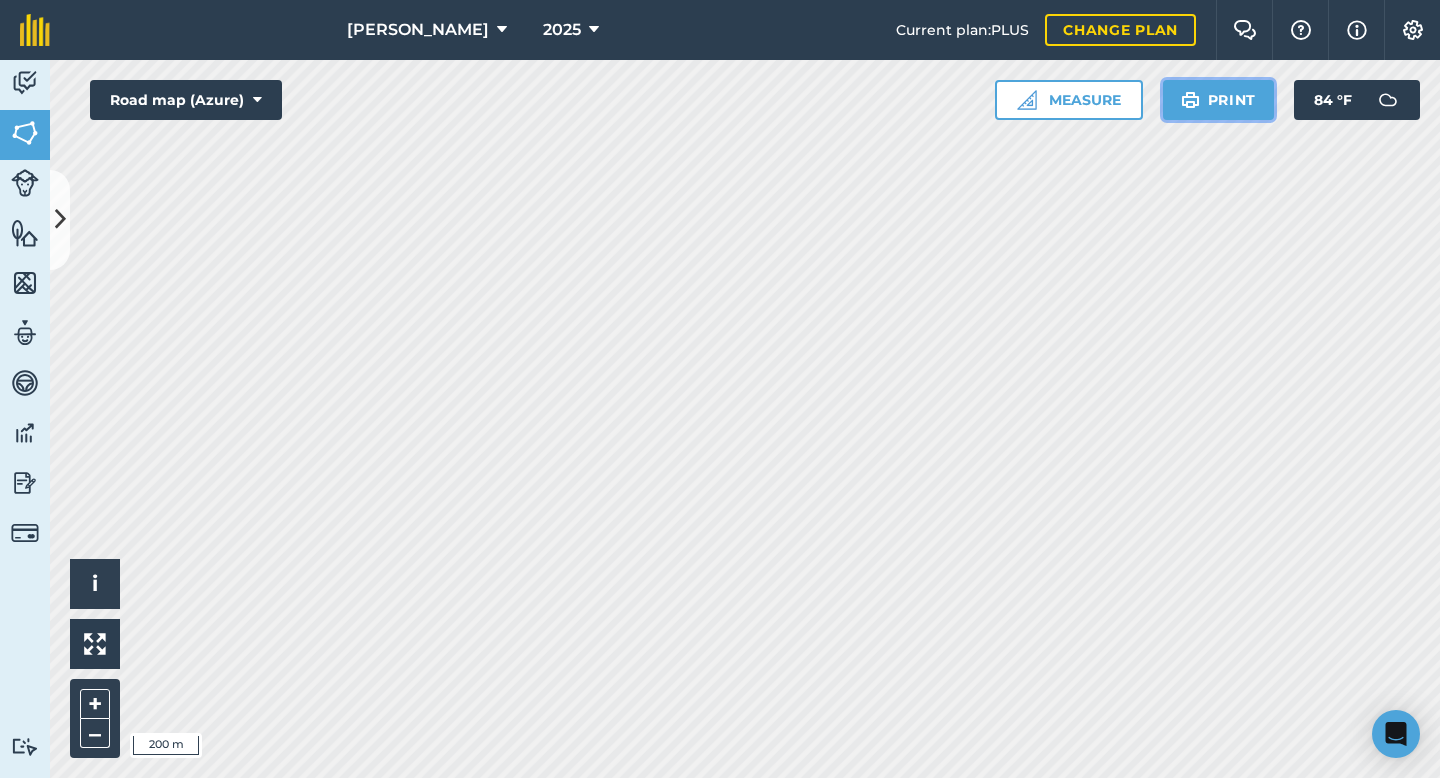click on "Print" at bounding box center [1219, 100] 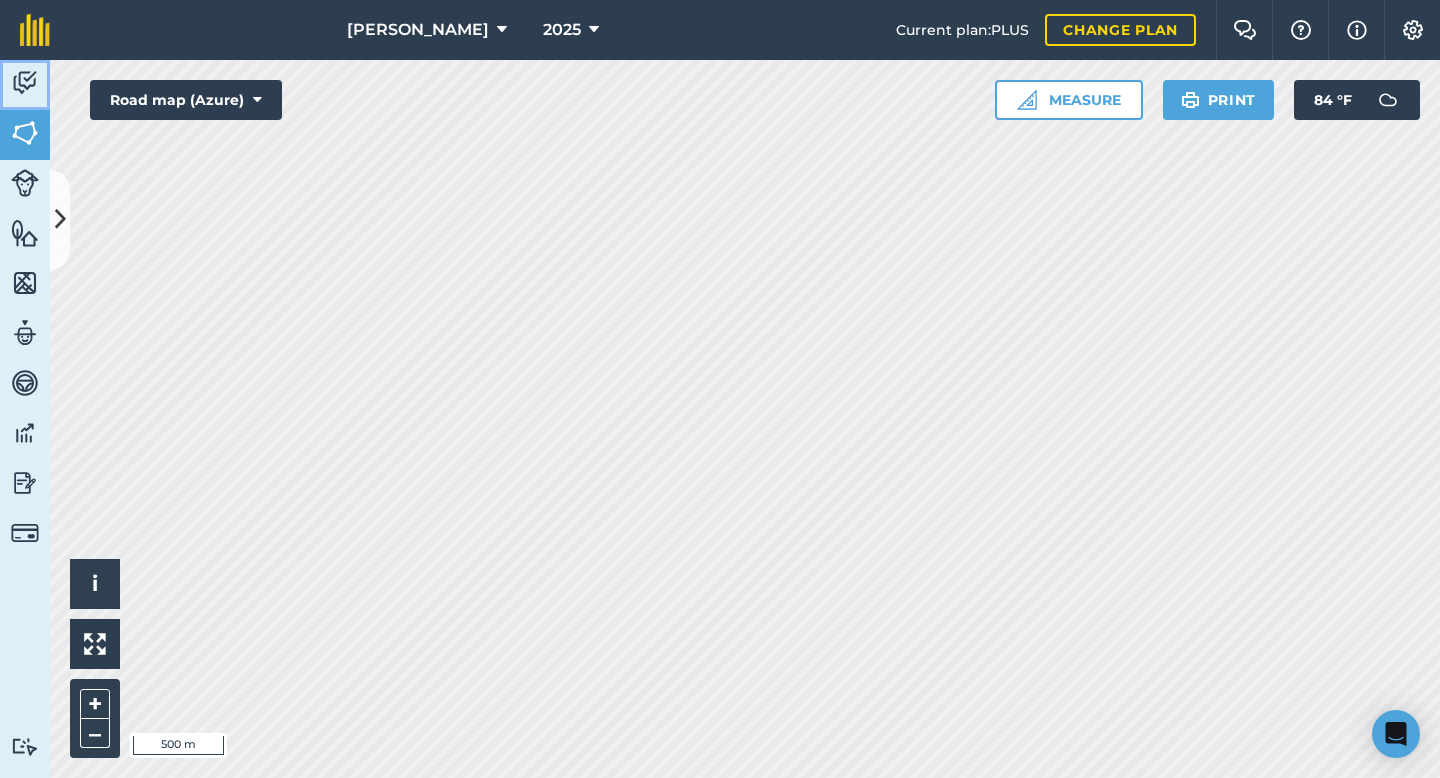 click at bounding box center [25, 83] 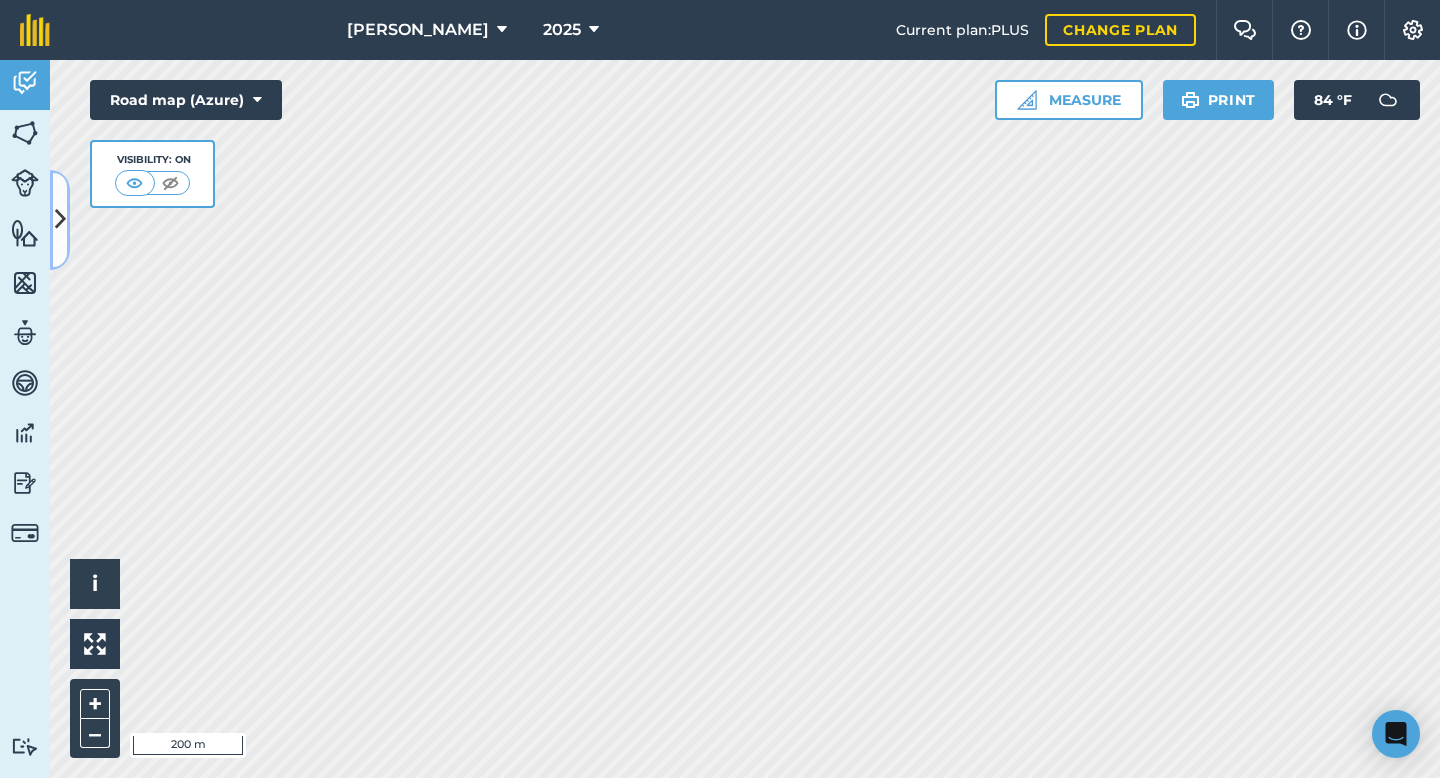 click at bounding box center (60, 219) 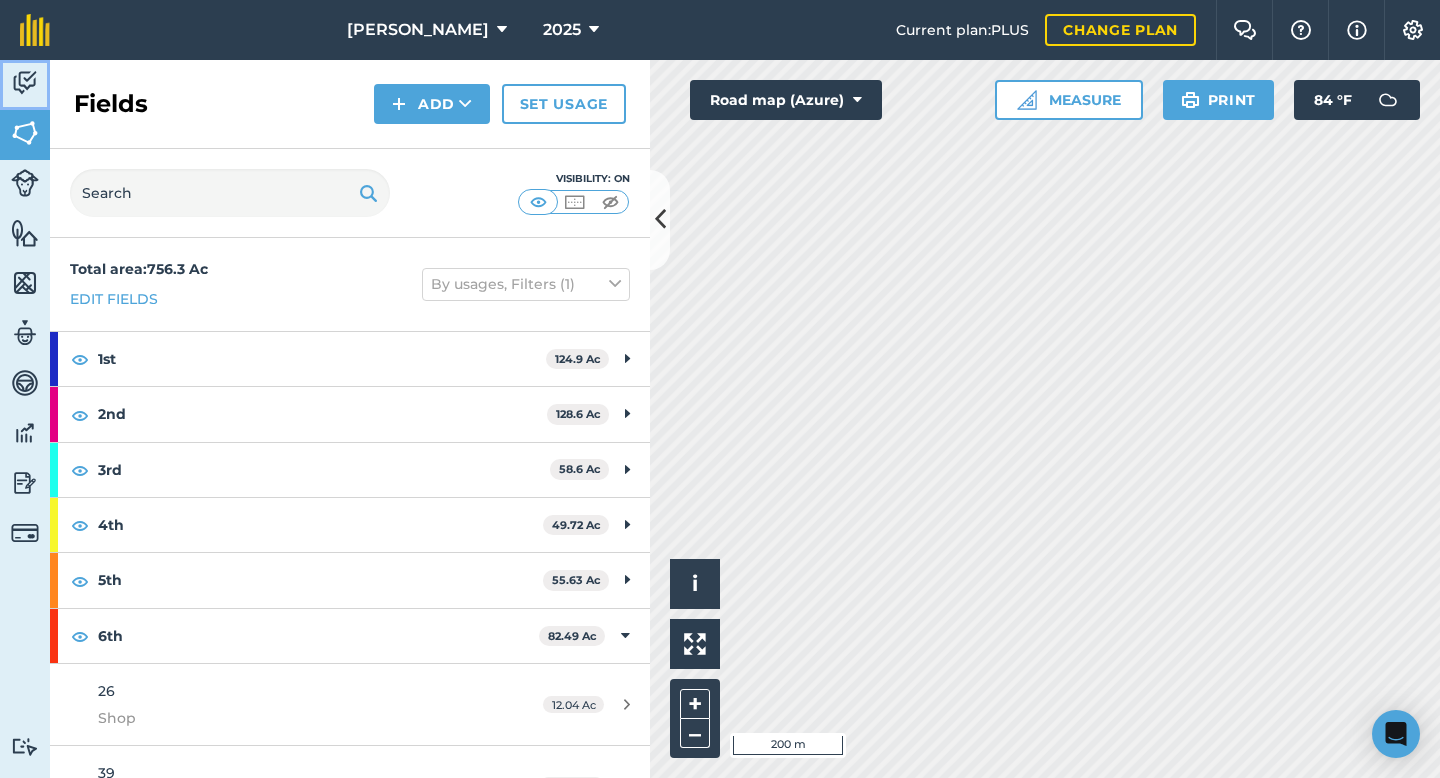 click at bounding box center (25, 83) 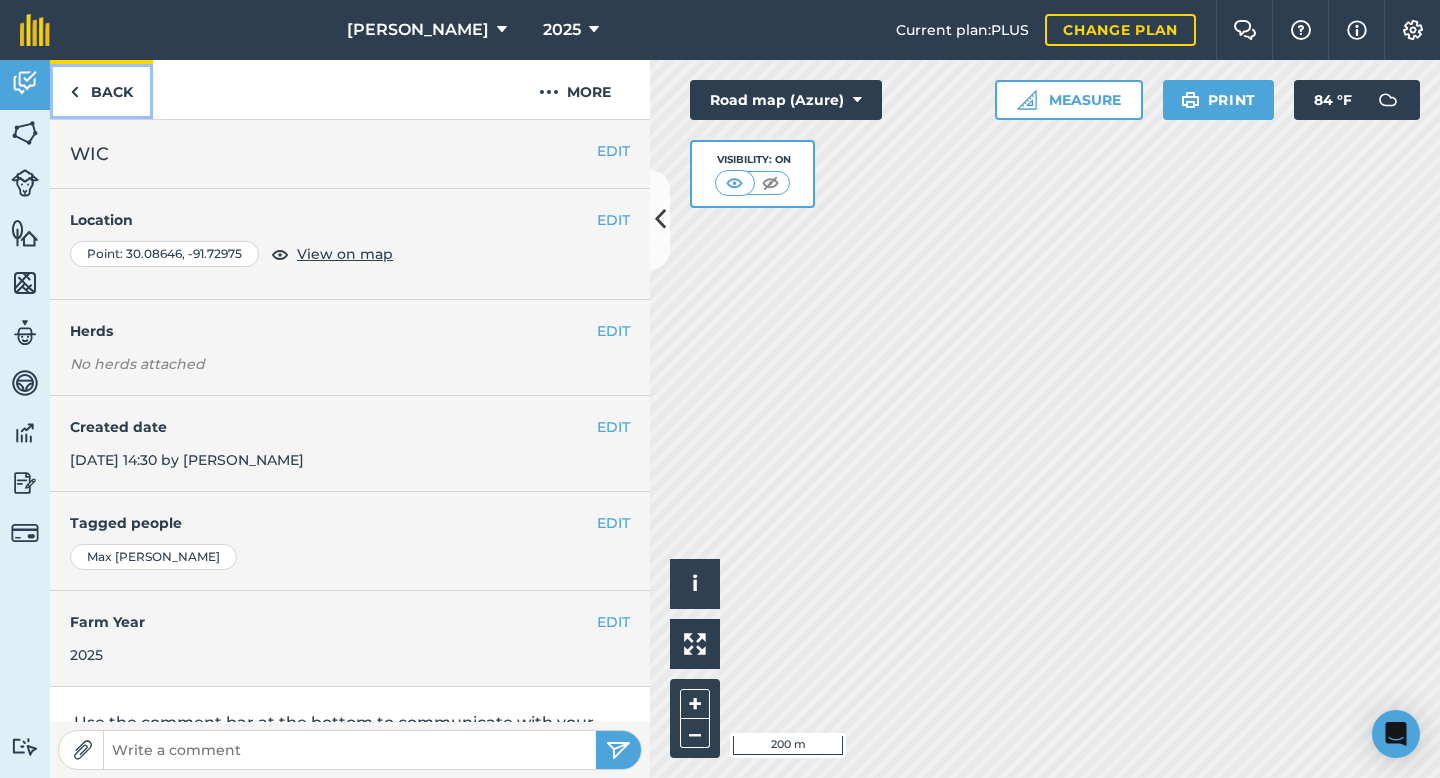 click on "Back" at bounding box center (101, 89) 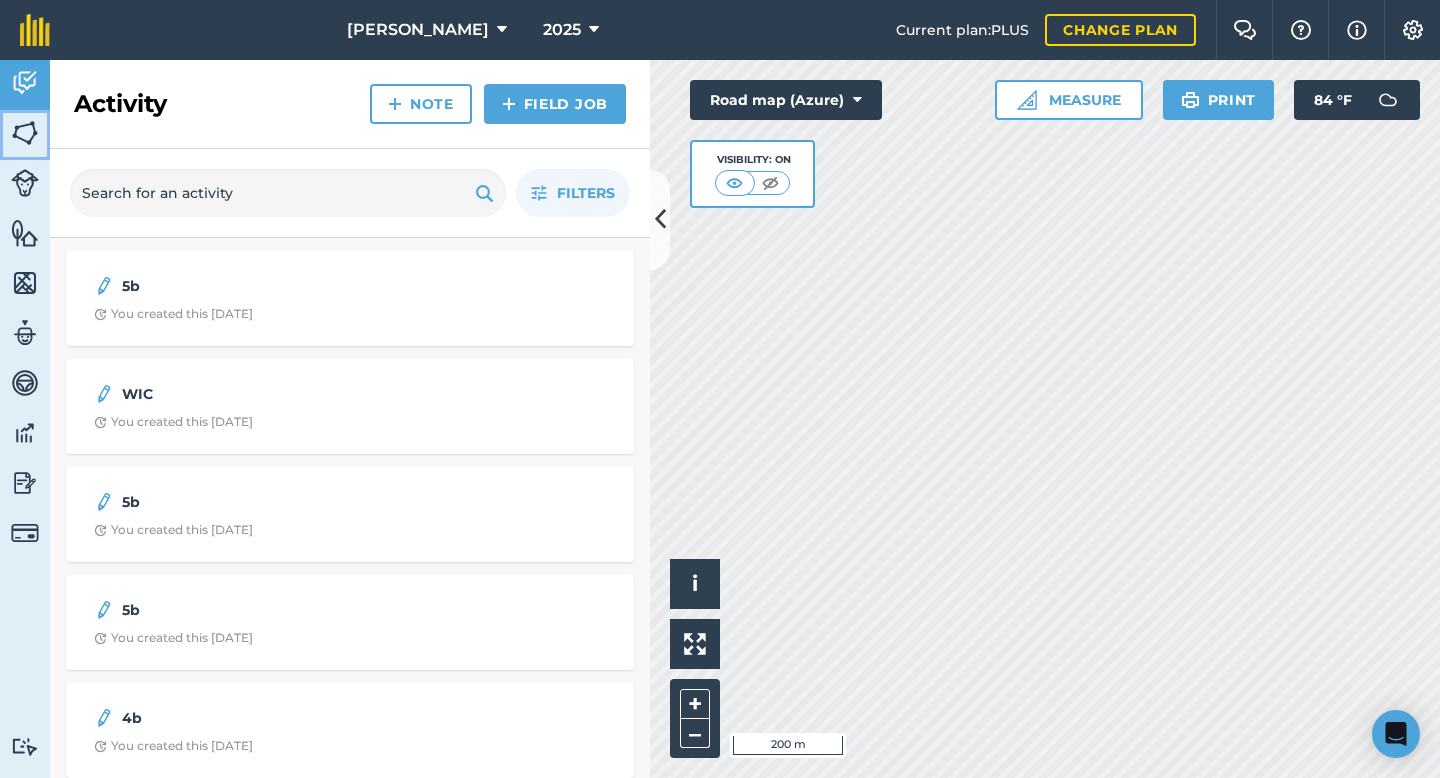 click at bounding box center [25, 133] 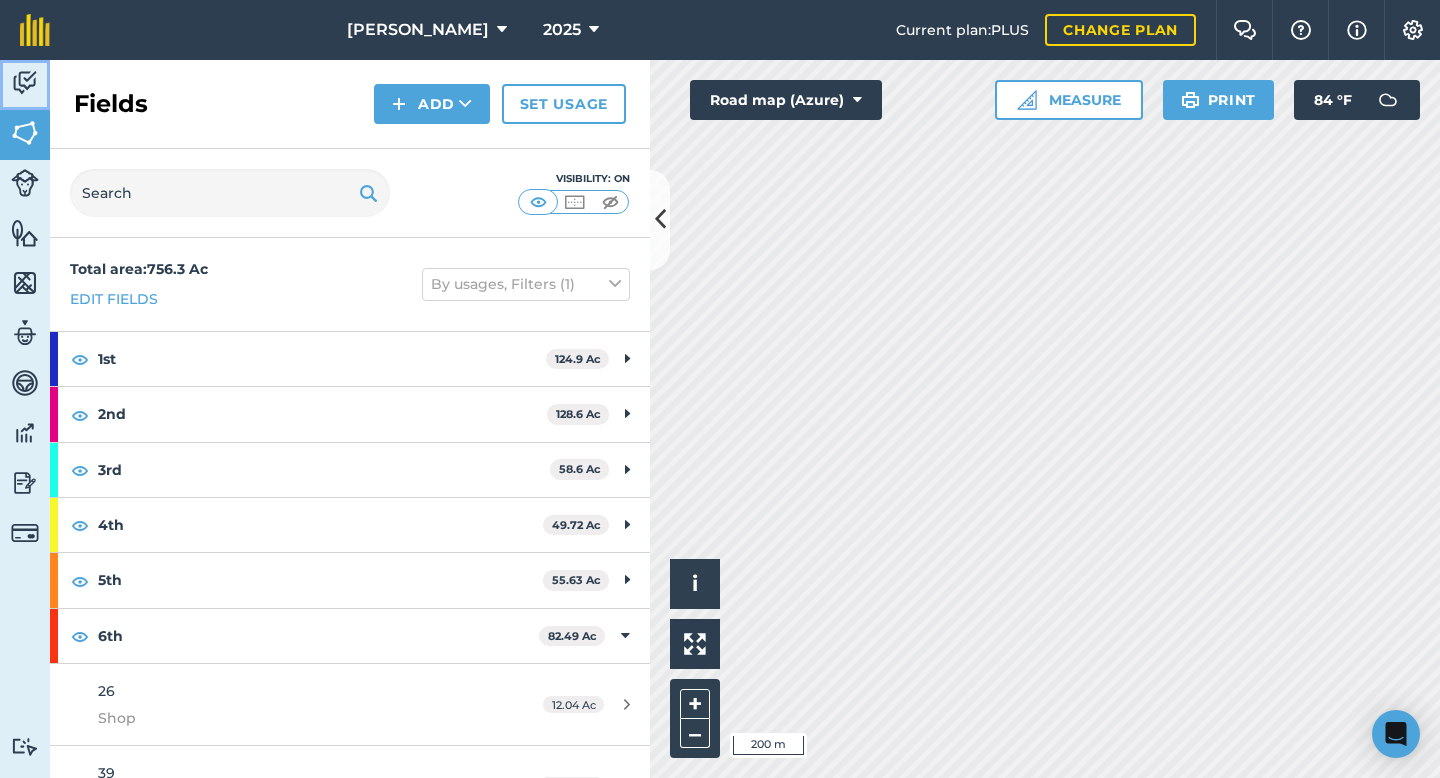 click at bounding box center (25, 83) 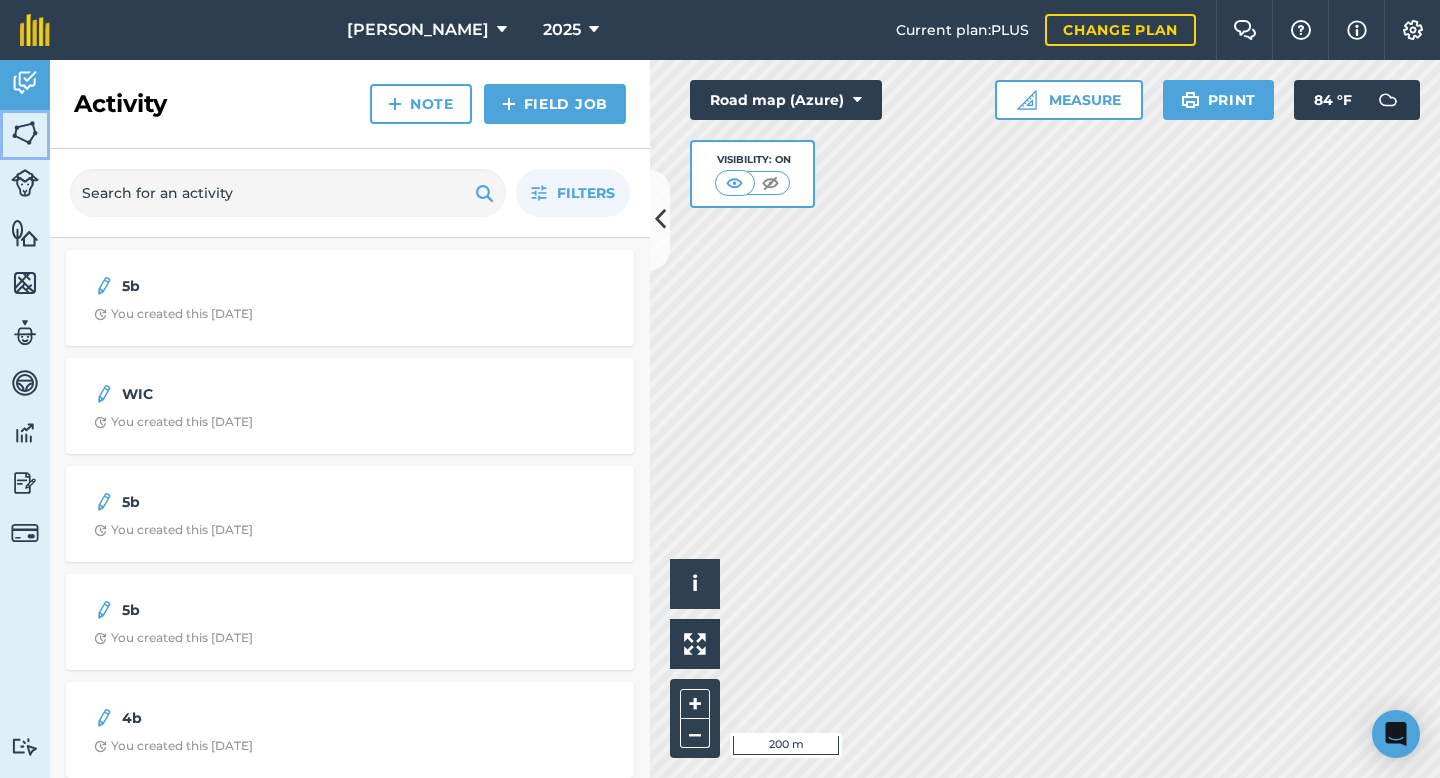 click at bounding box center [25, 133] 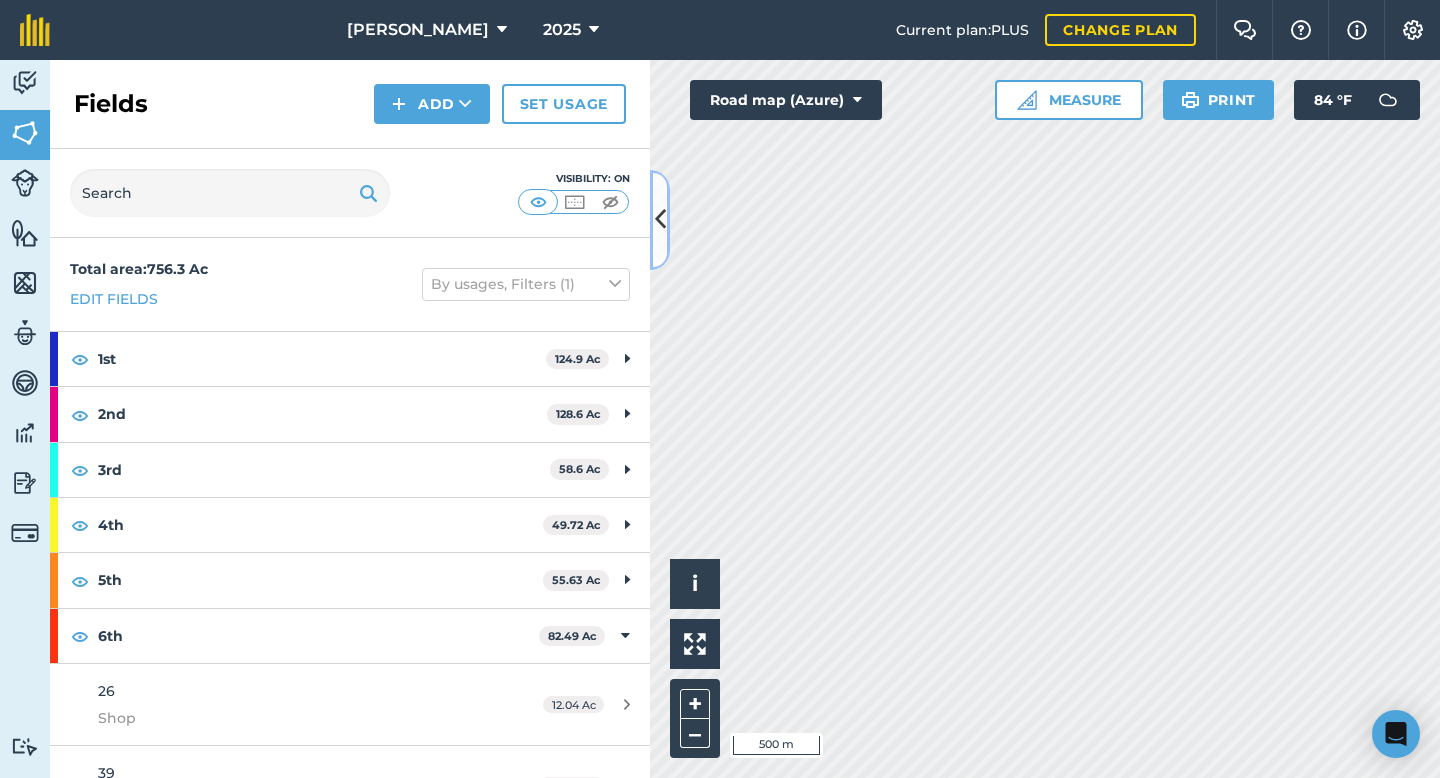 click at bounding box center (660, 219) 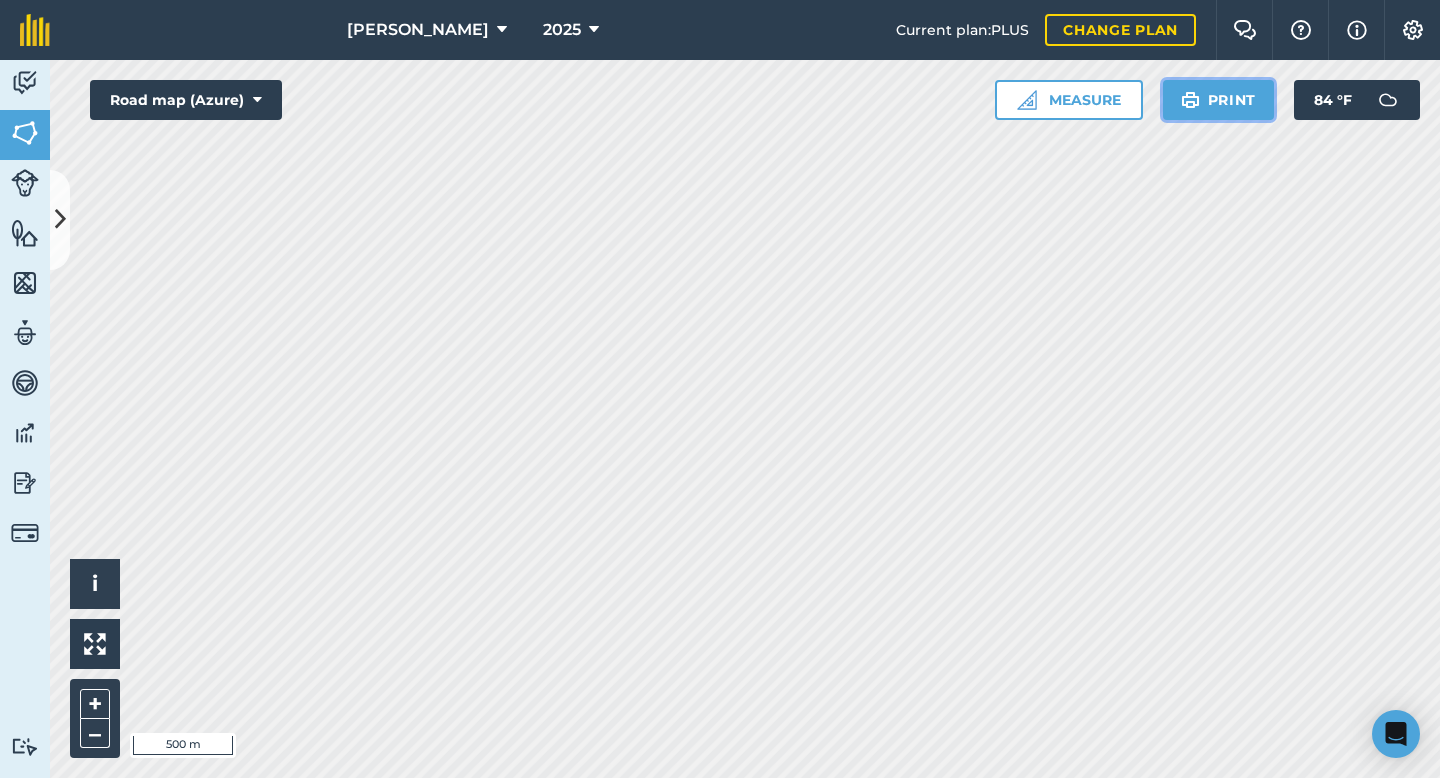 click on "Print" at bounding box center (1219, 100) 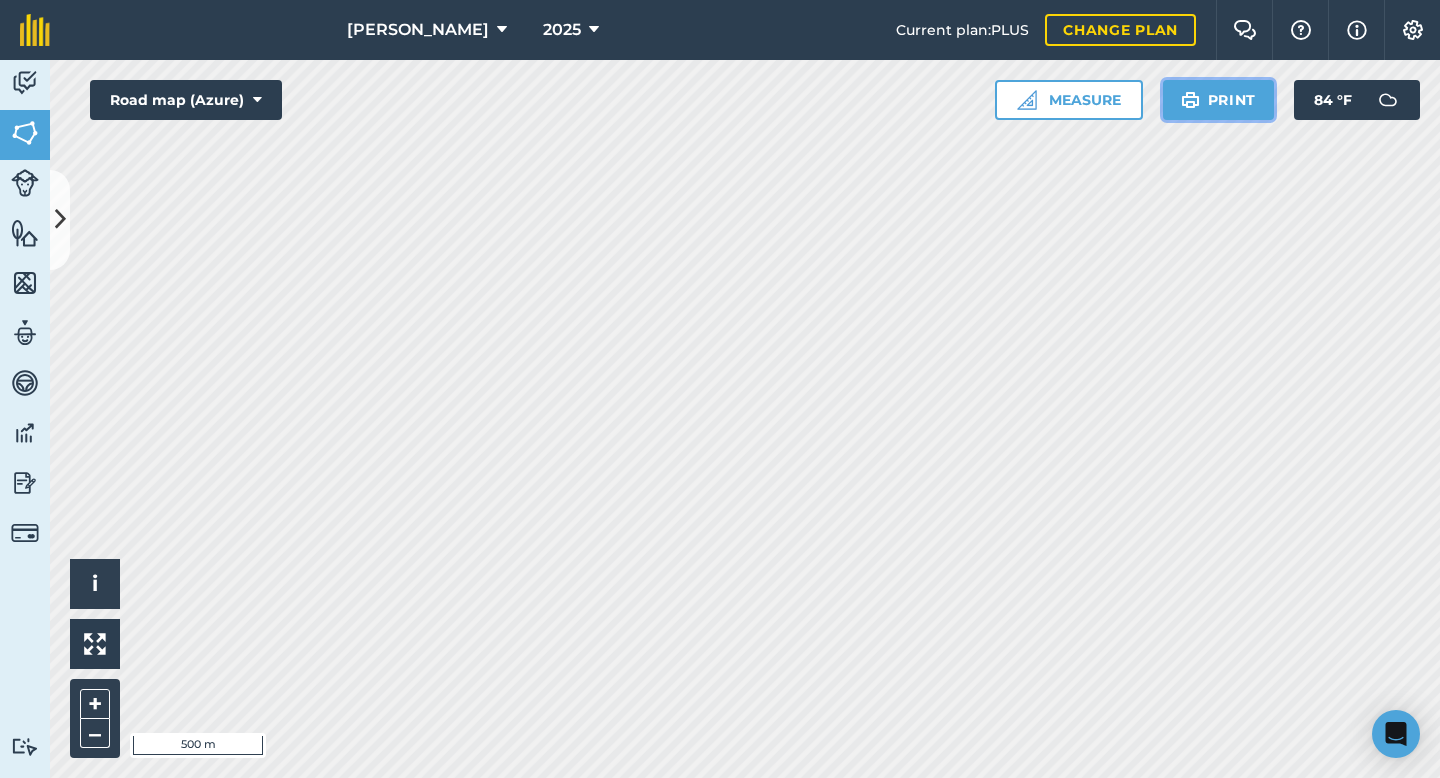 click on "Print" at bounding box center (1219, 100) 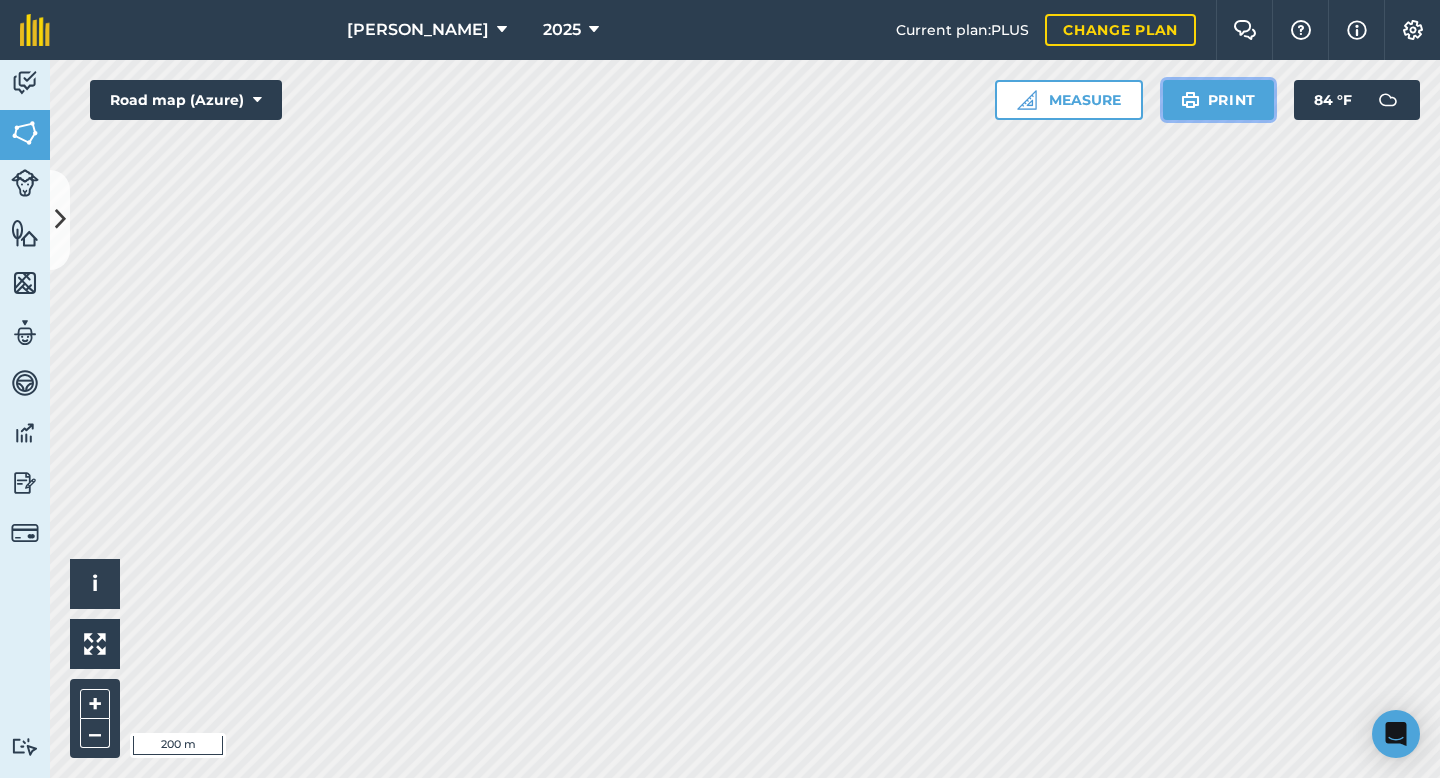 click at bounding box center (1190, 100) 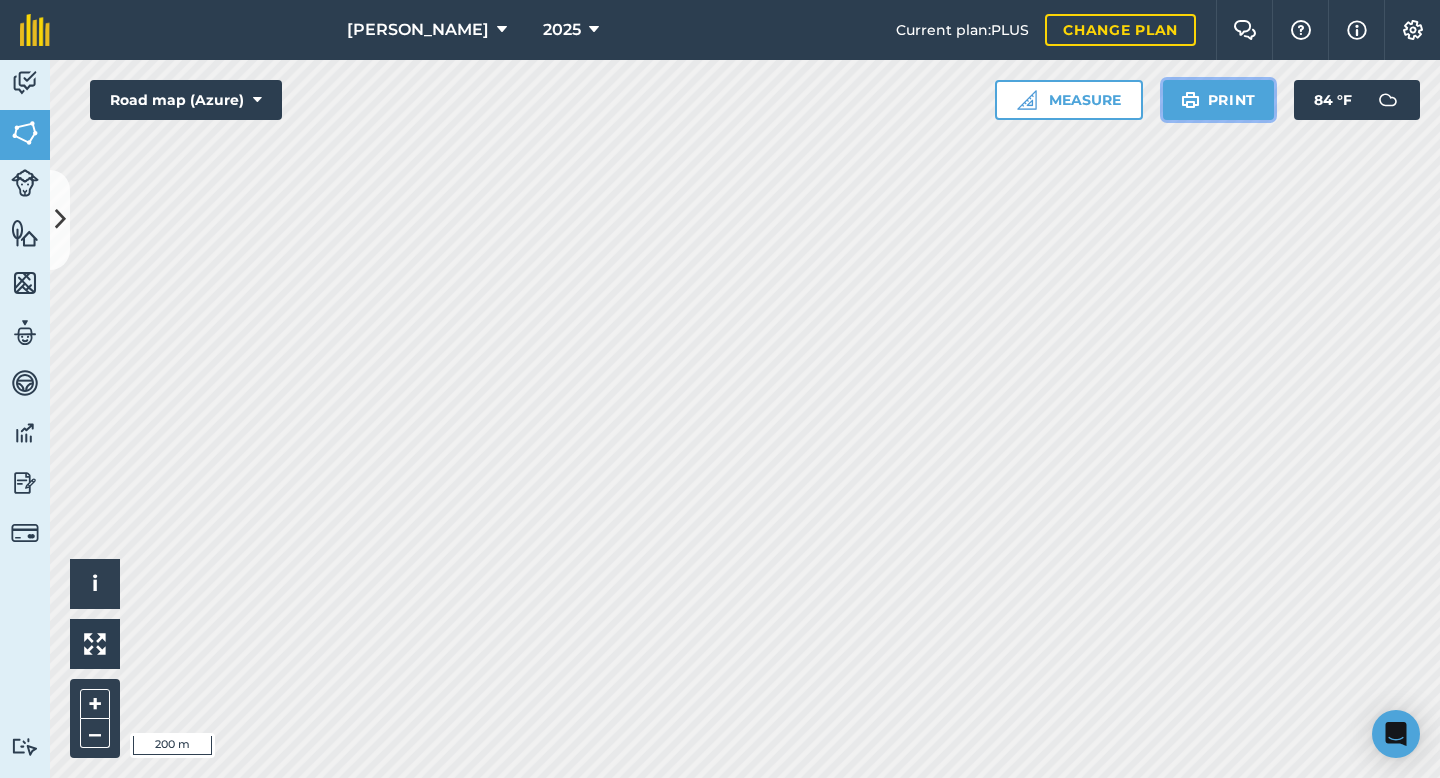 click on "Print" at bounding box center (1219, 100) 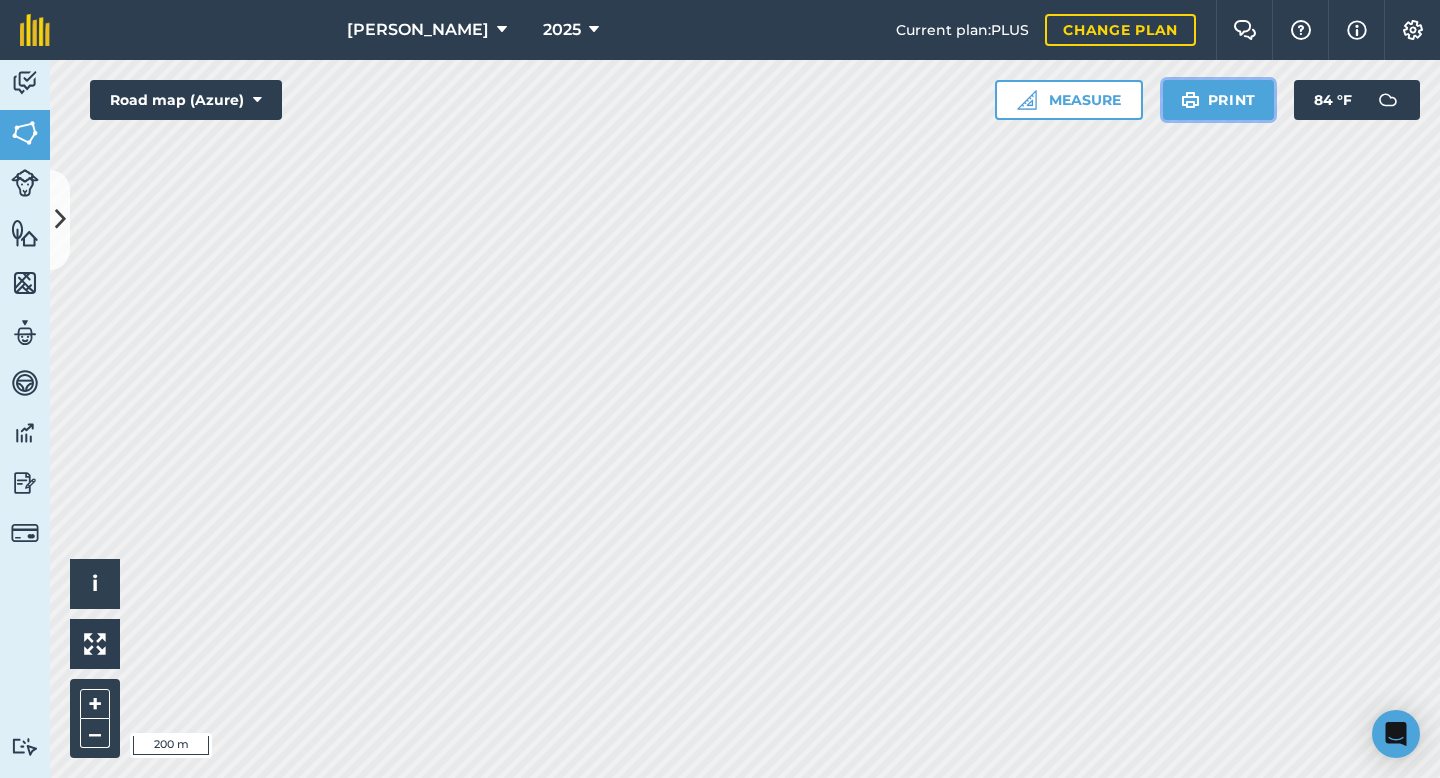 click on "Print" at bounding box center [1219, 100] 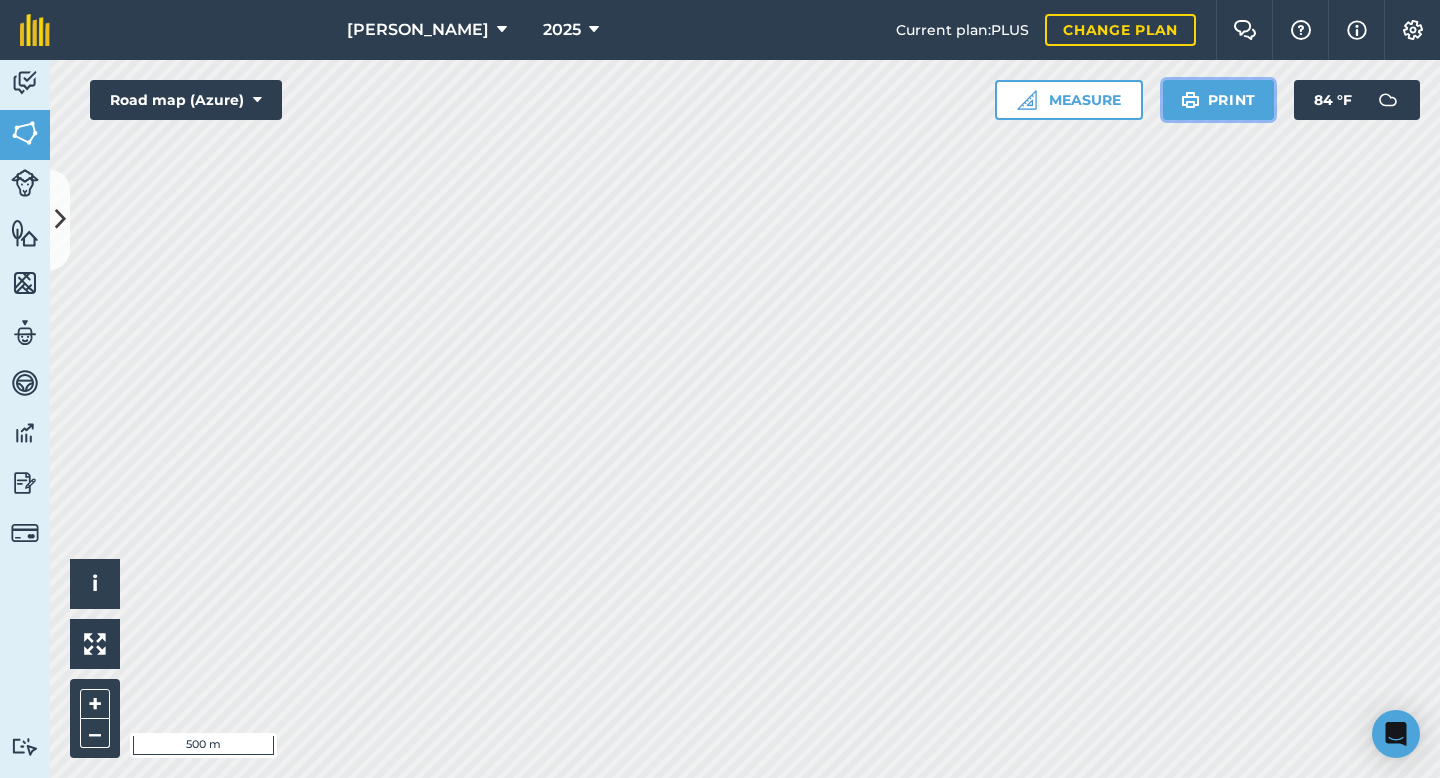 click on "Print" at bounding box center [1219, 100] 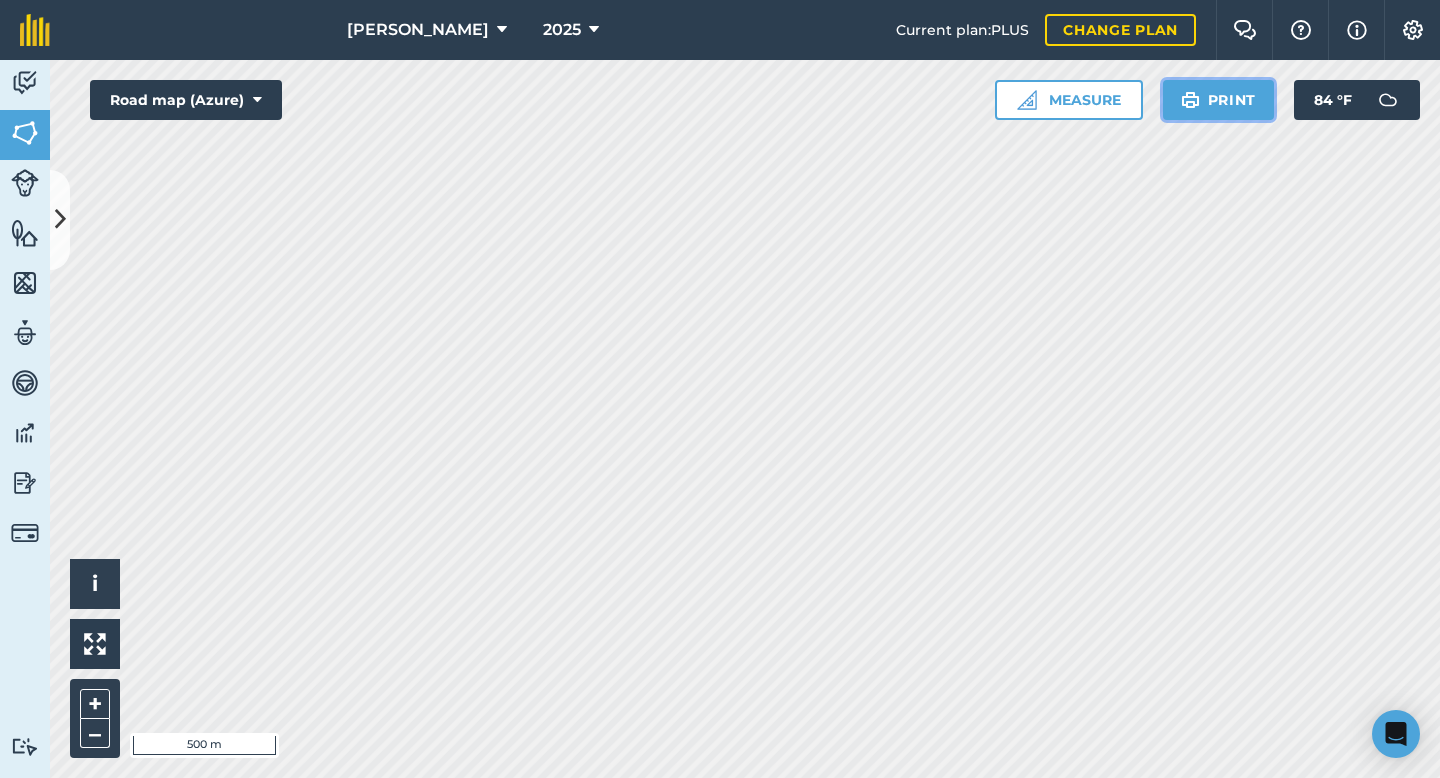 click on "Print" at bounding box center (1219, 100) 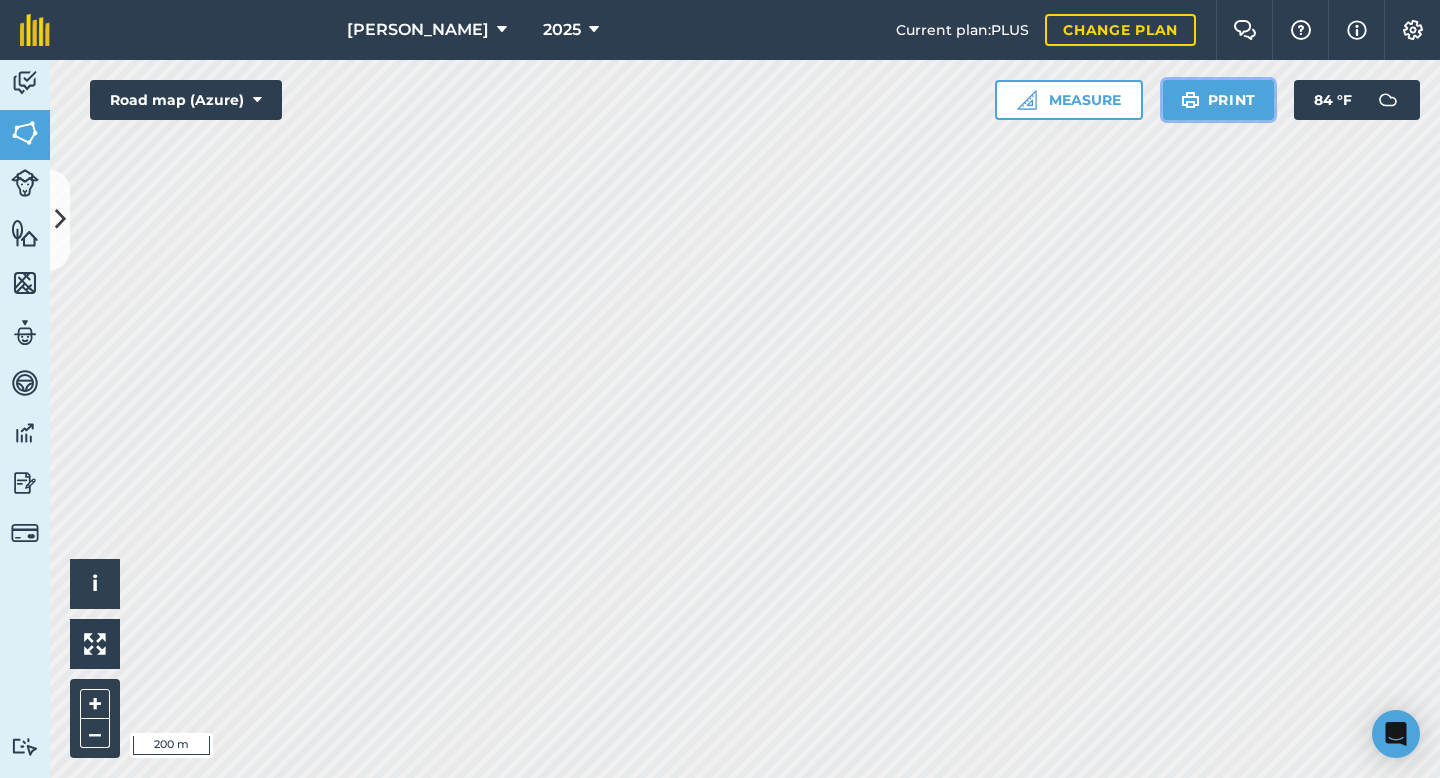 click at bounding box center [1190, 100] 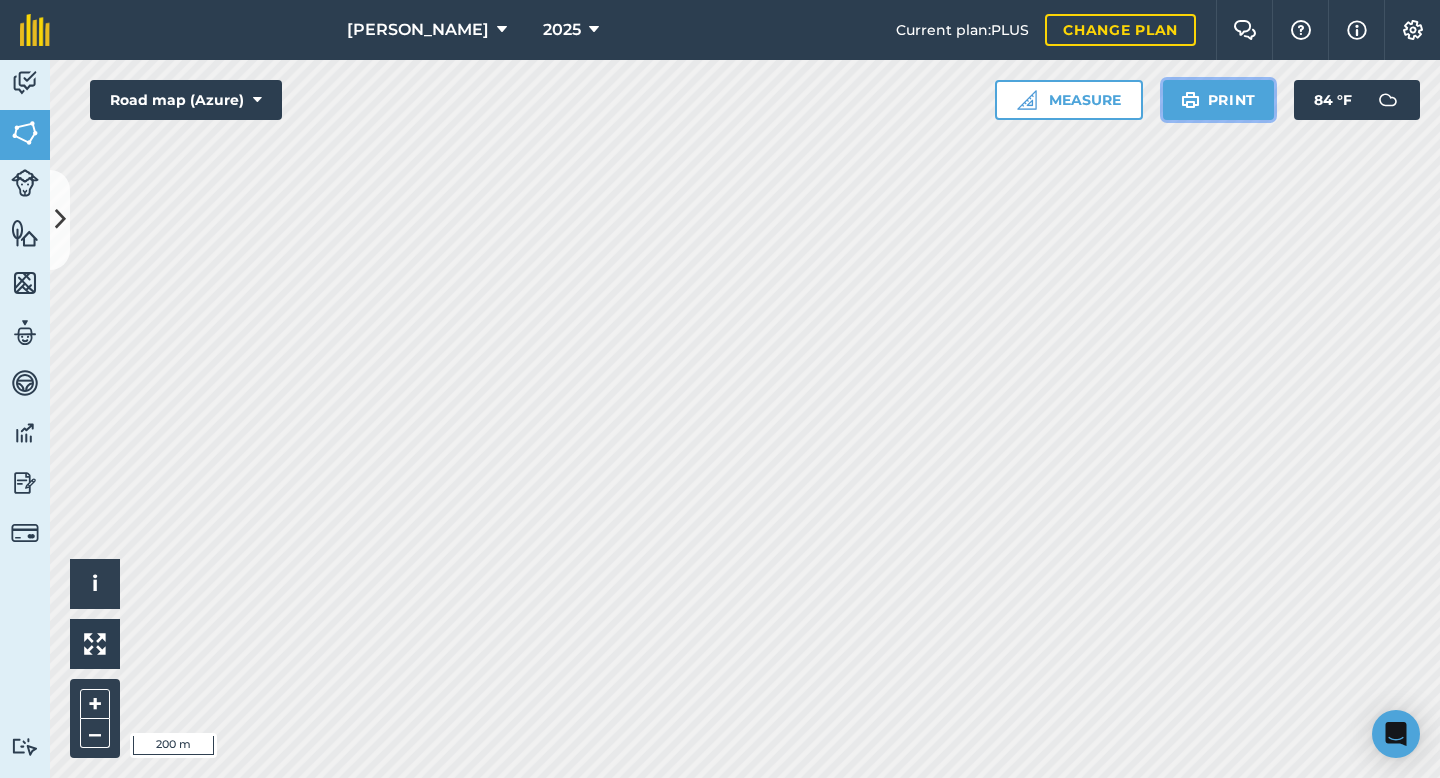 click on "Print" at bounding box center [1219, 100] 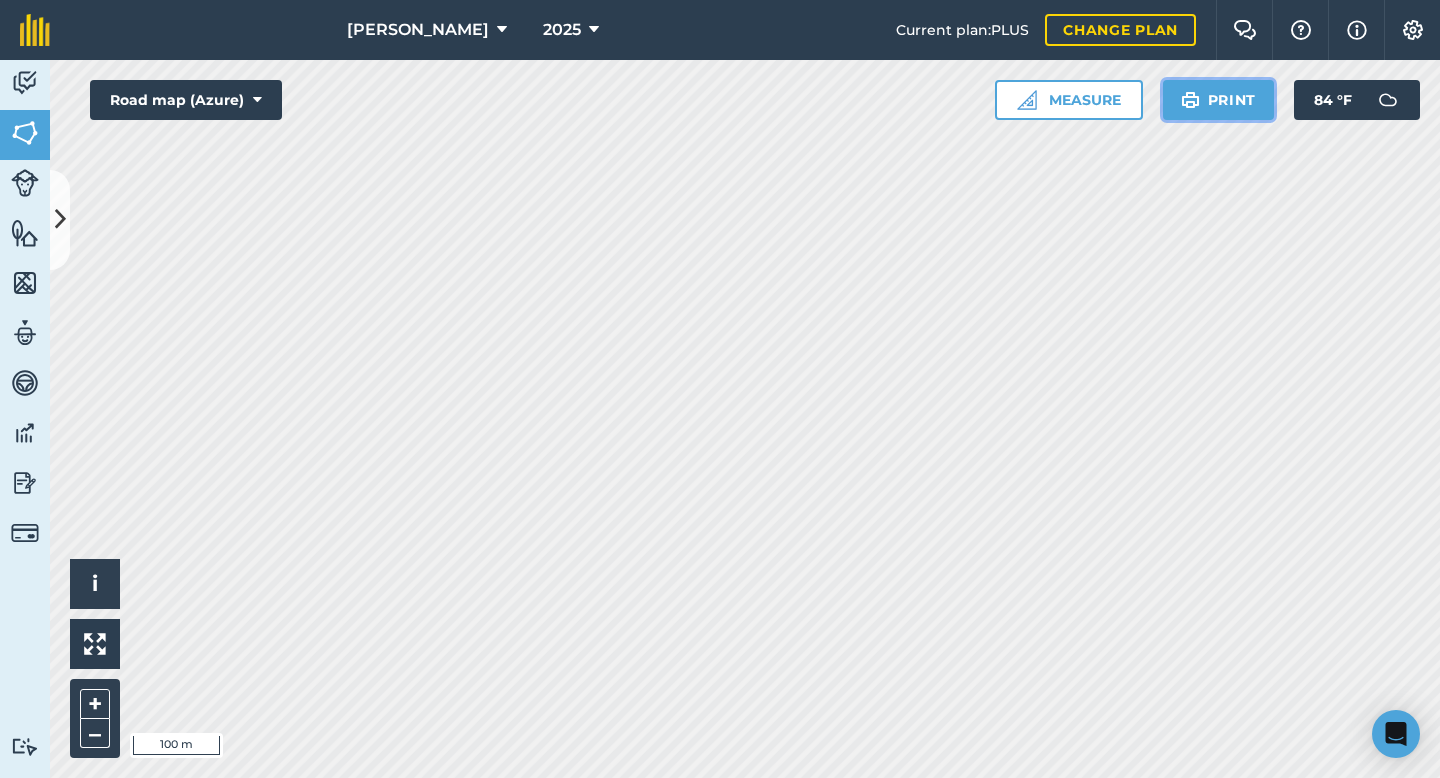 click on "Print" at bounding box center [1219, 100] 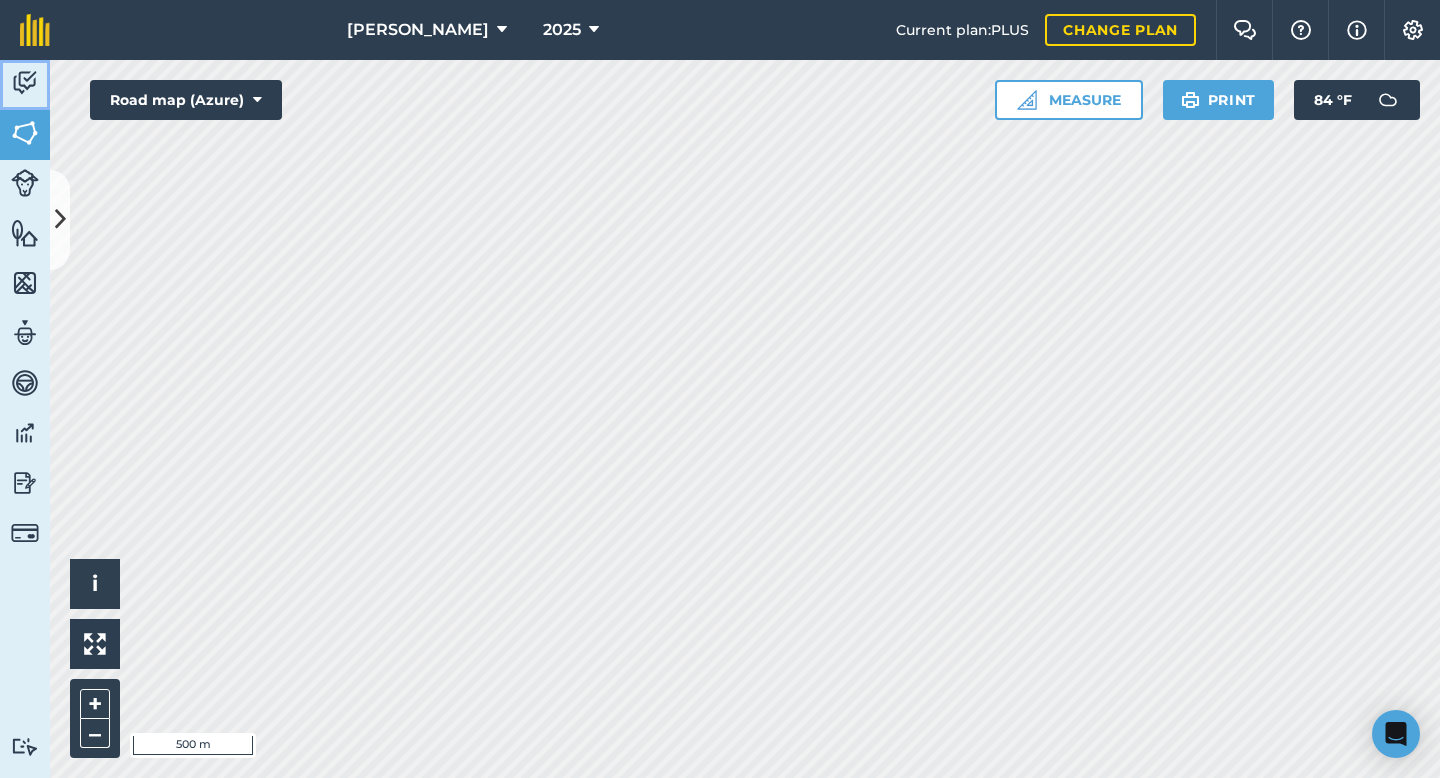 click at bounding box center (25, 83) 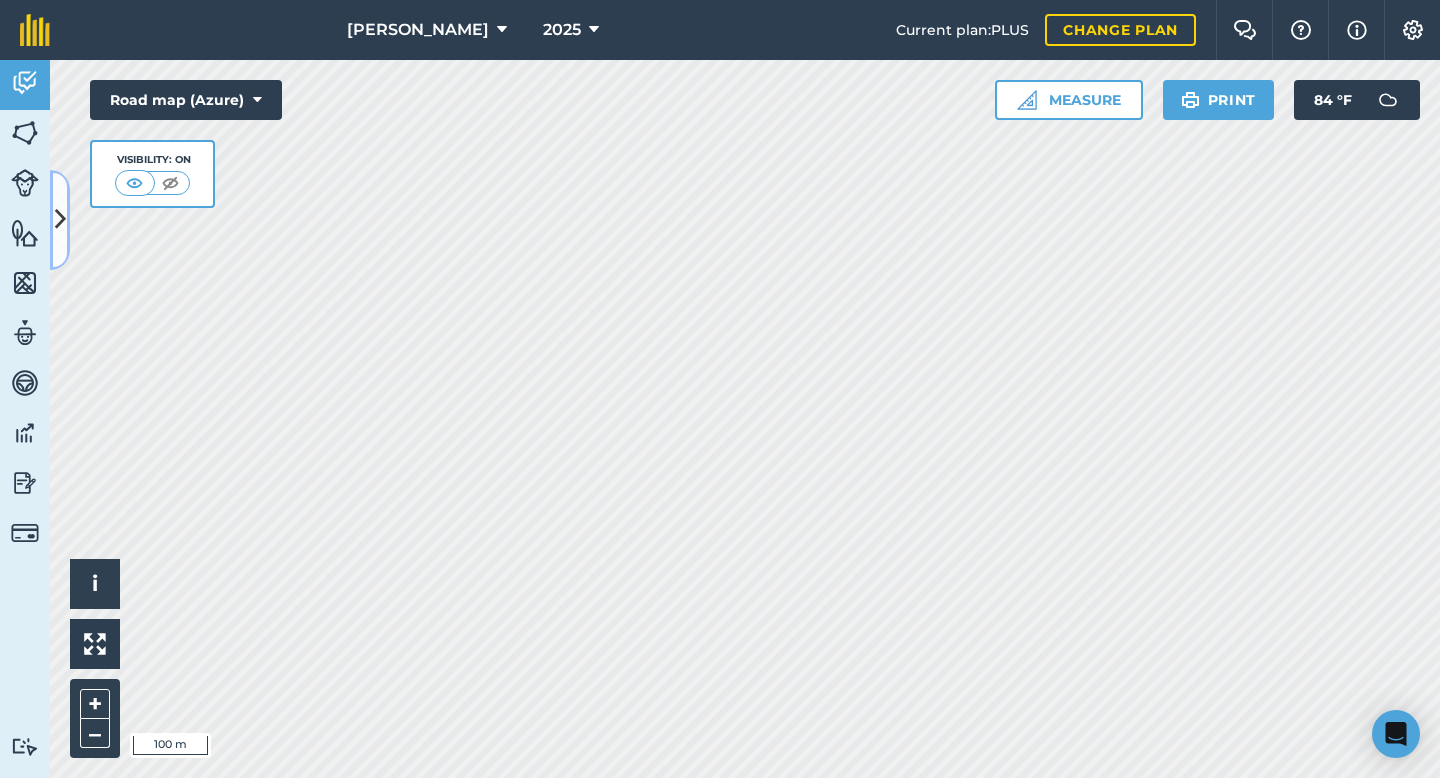 click at bounding box center (60, 219) 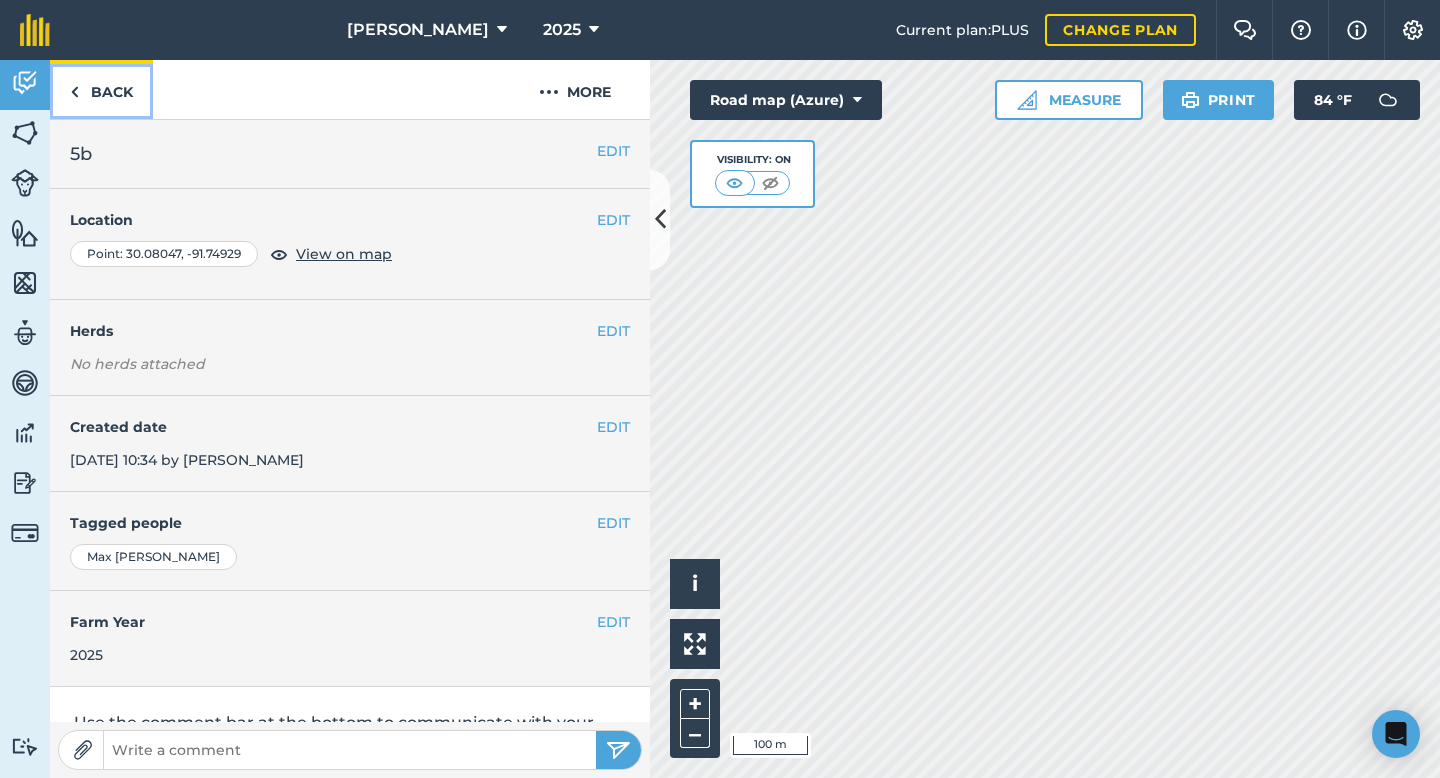 click on "Back" at bounding box center [101, 89] 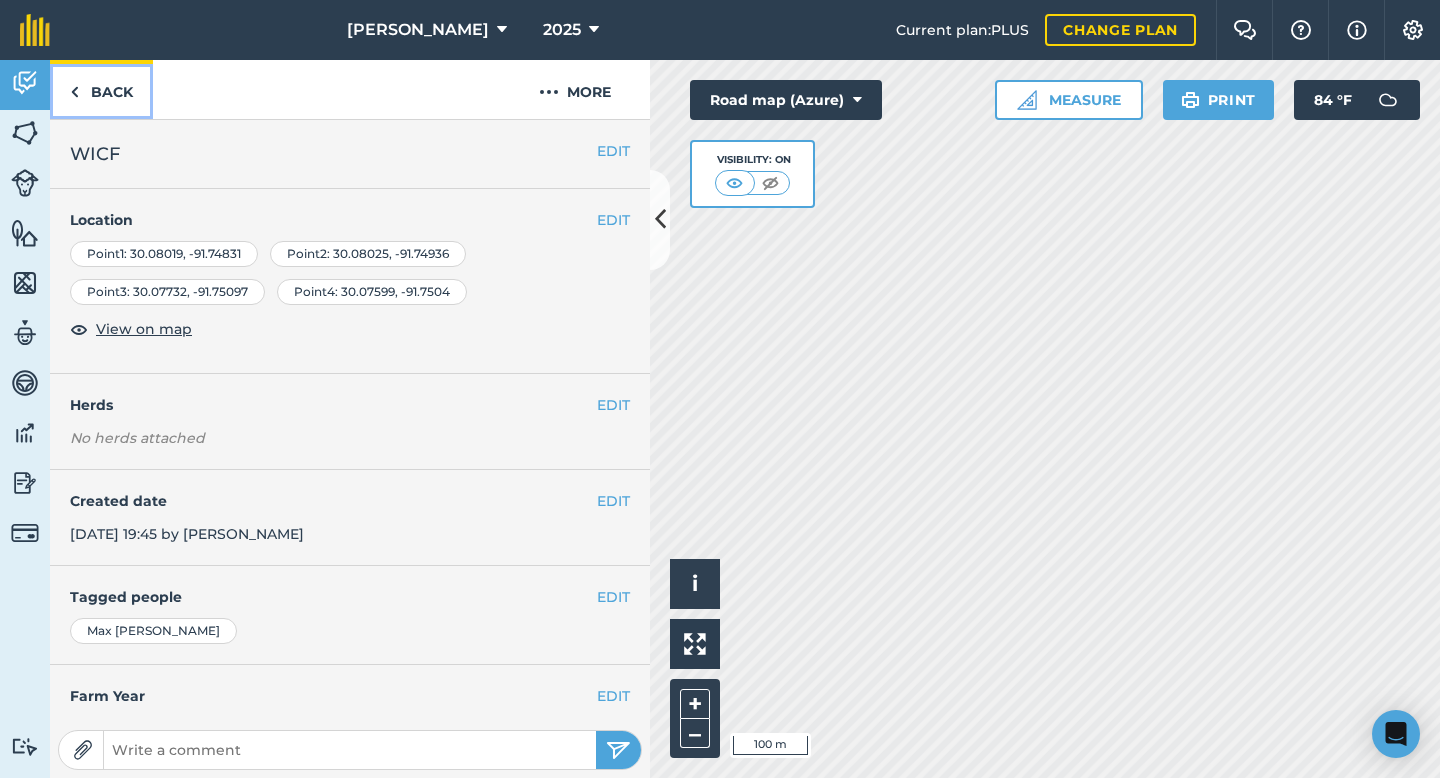 click on "Back" at bounding box center [101, 89] 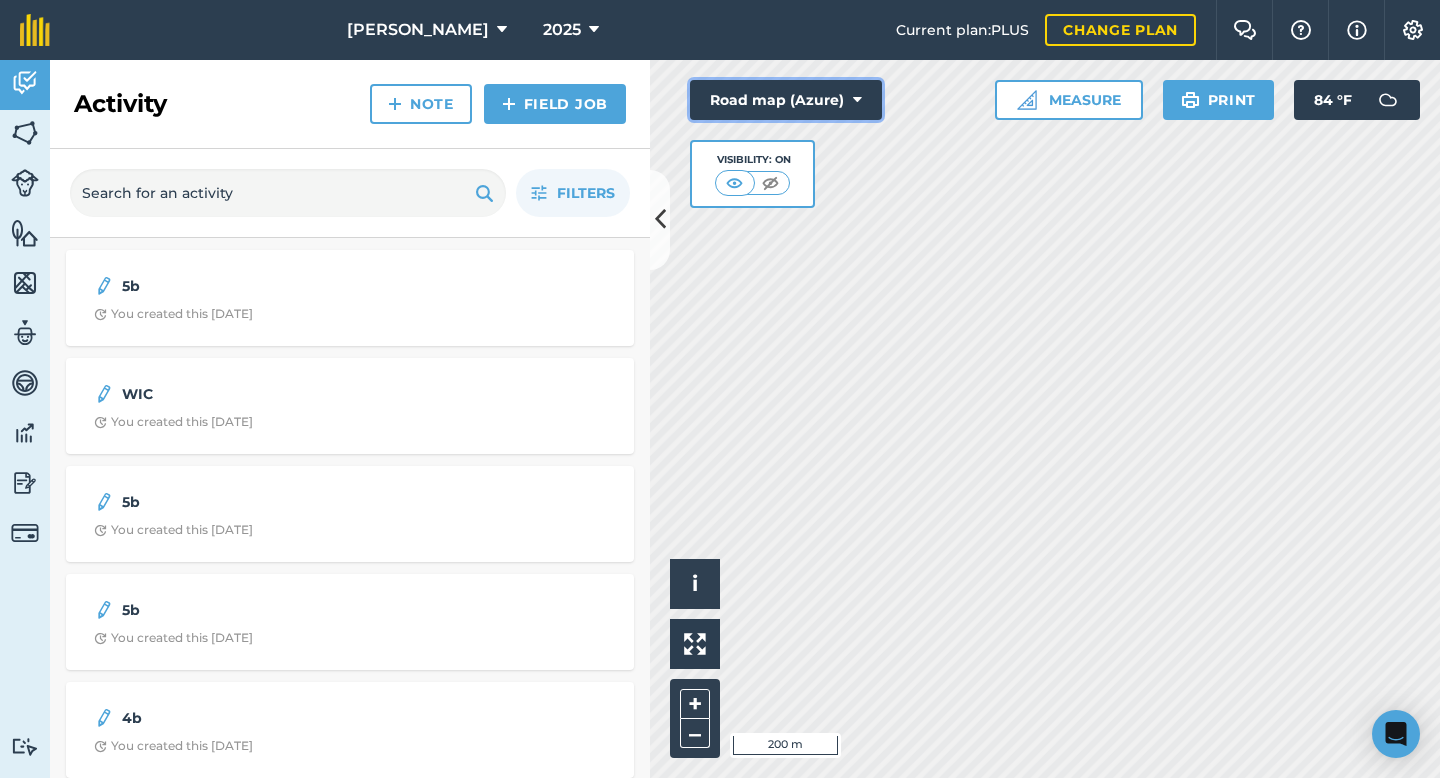 click on "Road map (Azure)" at bounding box center [786, 100] 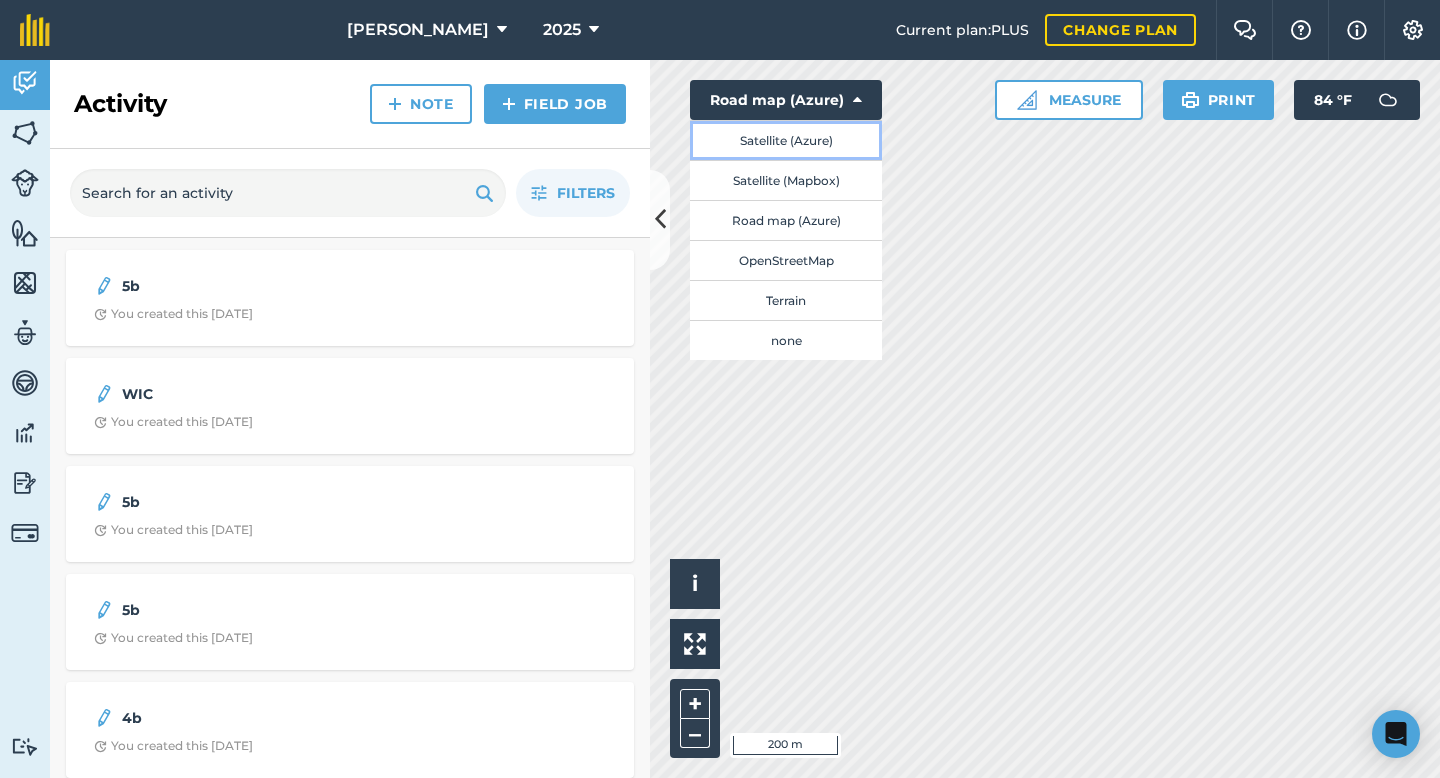 click on "Satellite (Azure)" at bounding box center [786, 140] 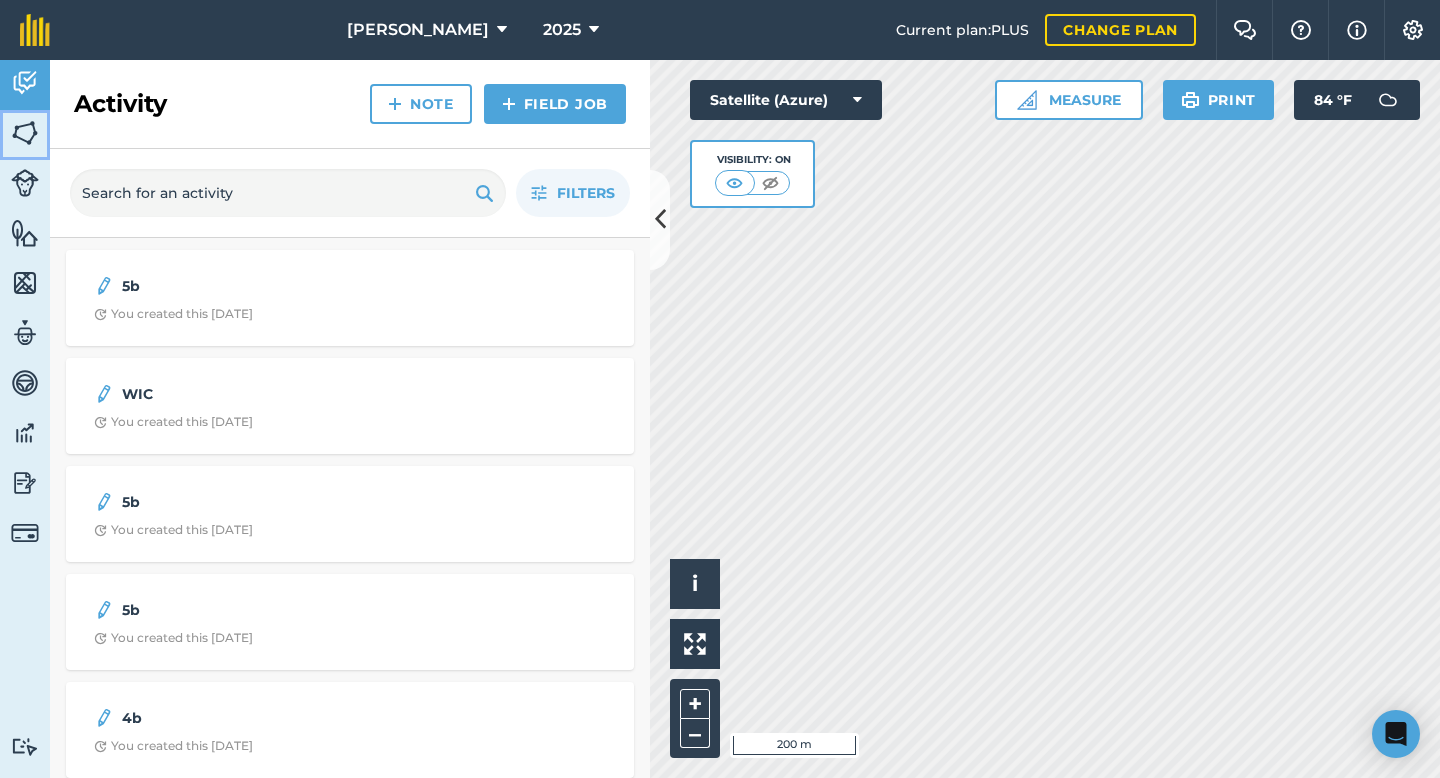 click on "Fields" at bounding box center (25, 135) 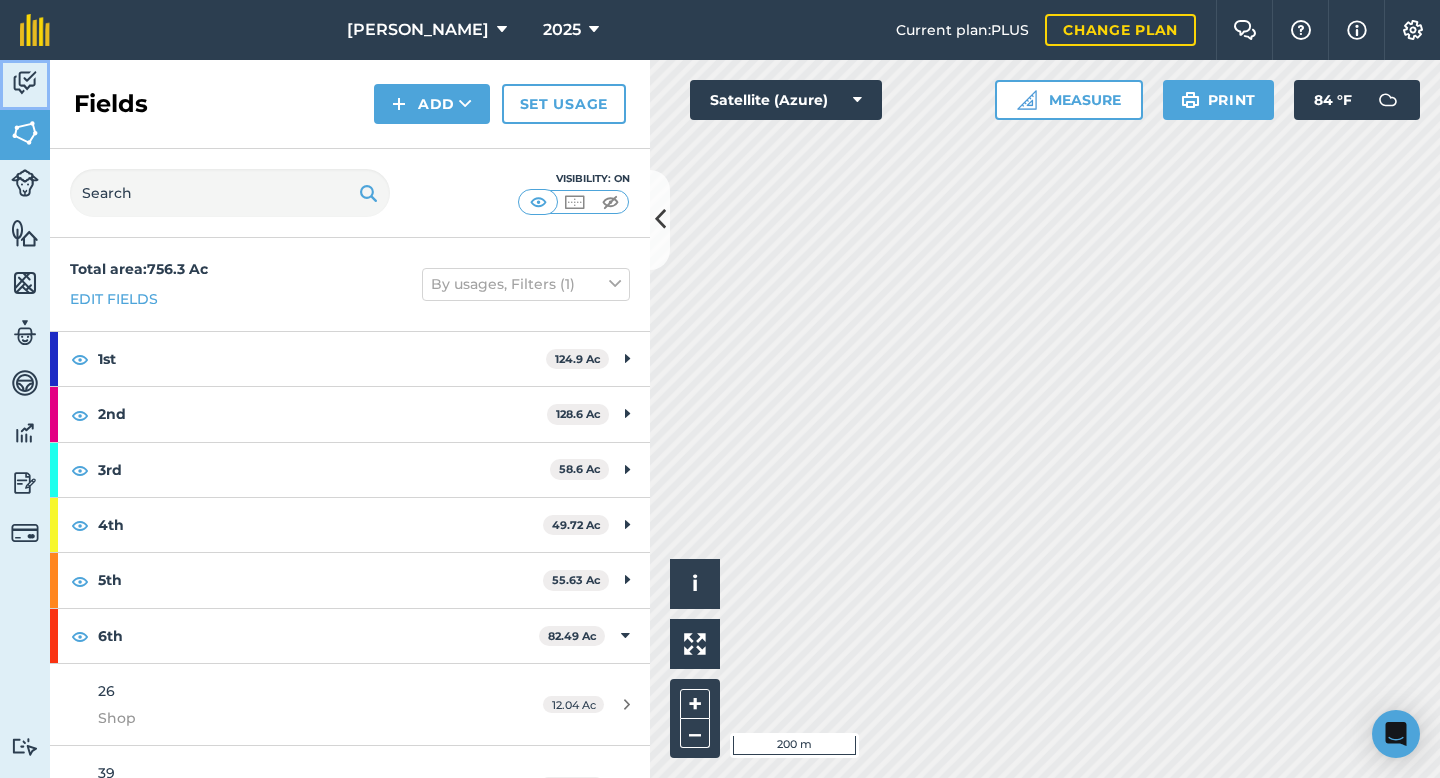 click at bounding box center (25, 83) 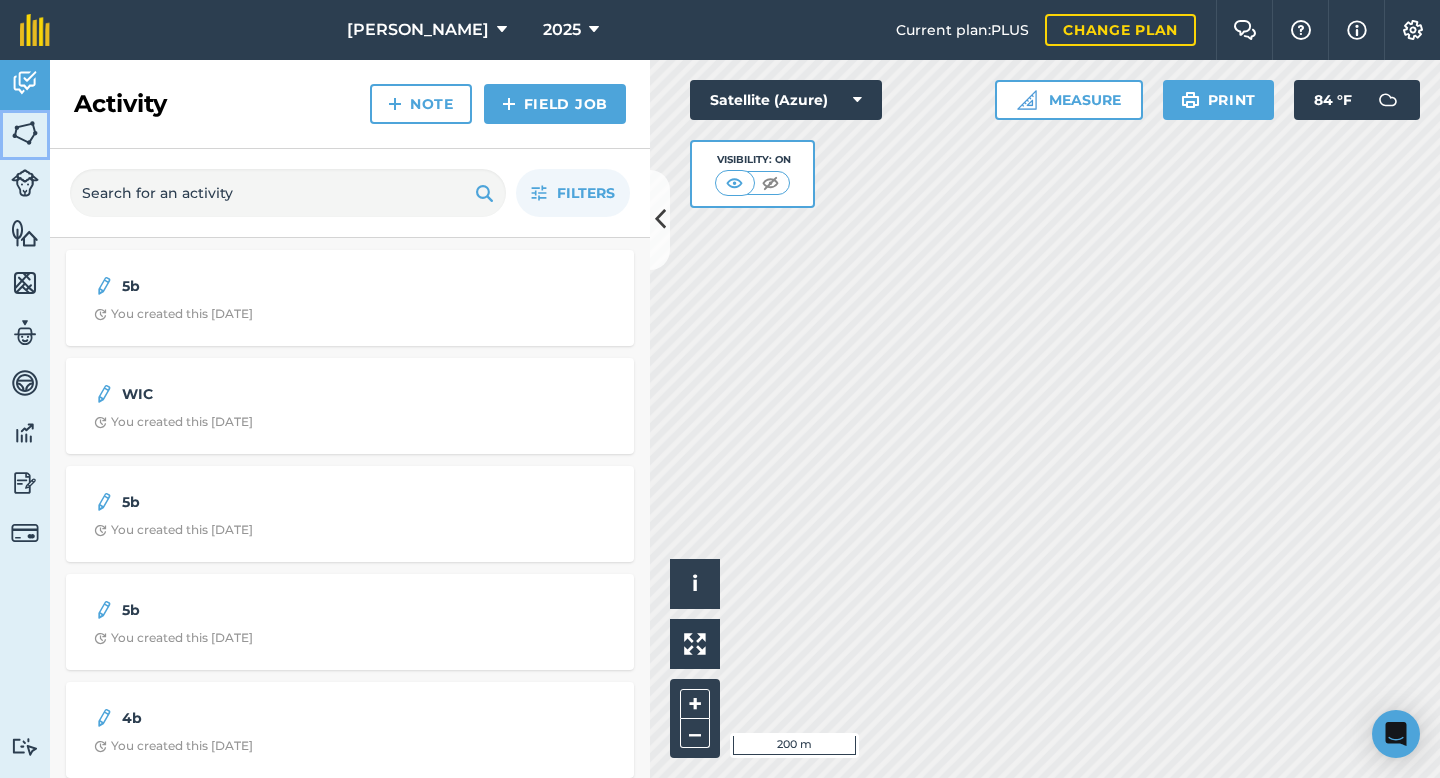 click at bounding box center [25, 133] 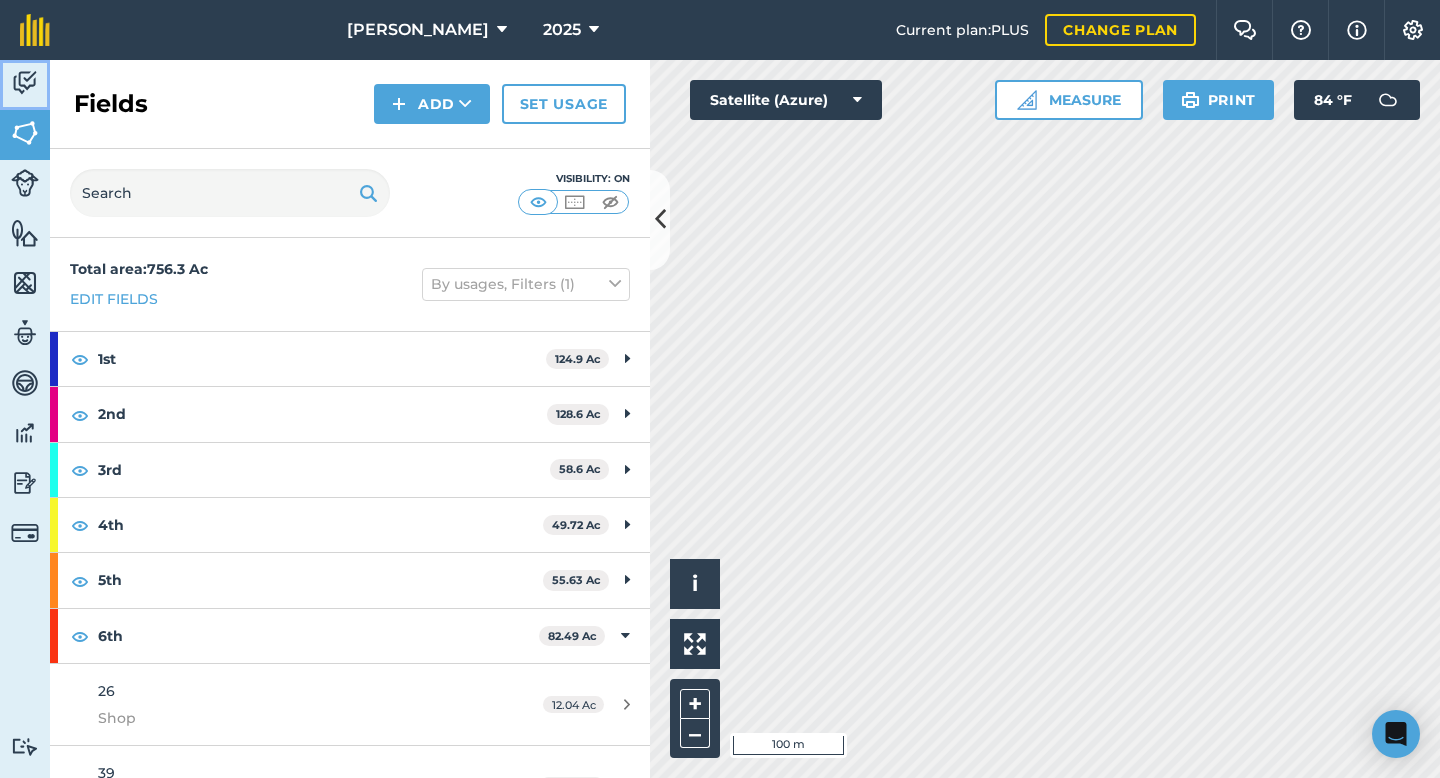 click at bounding box center (25, 83) 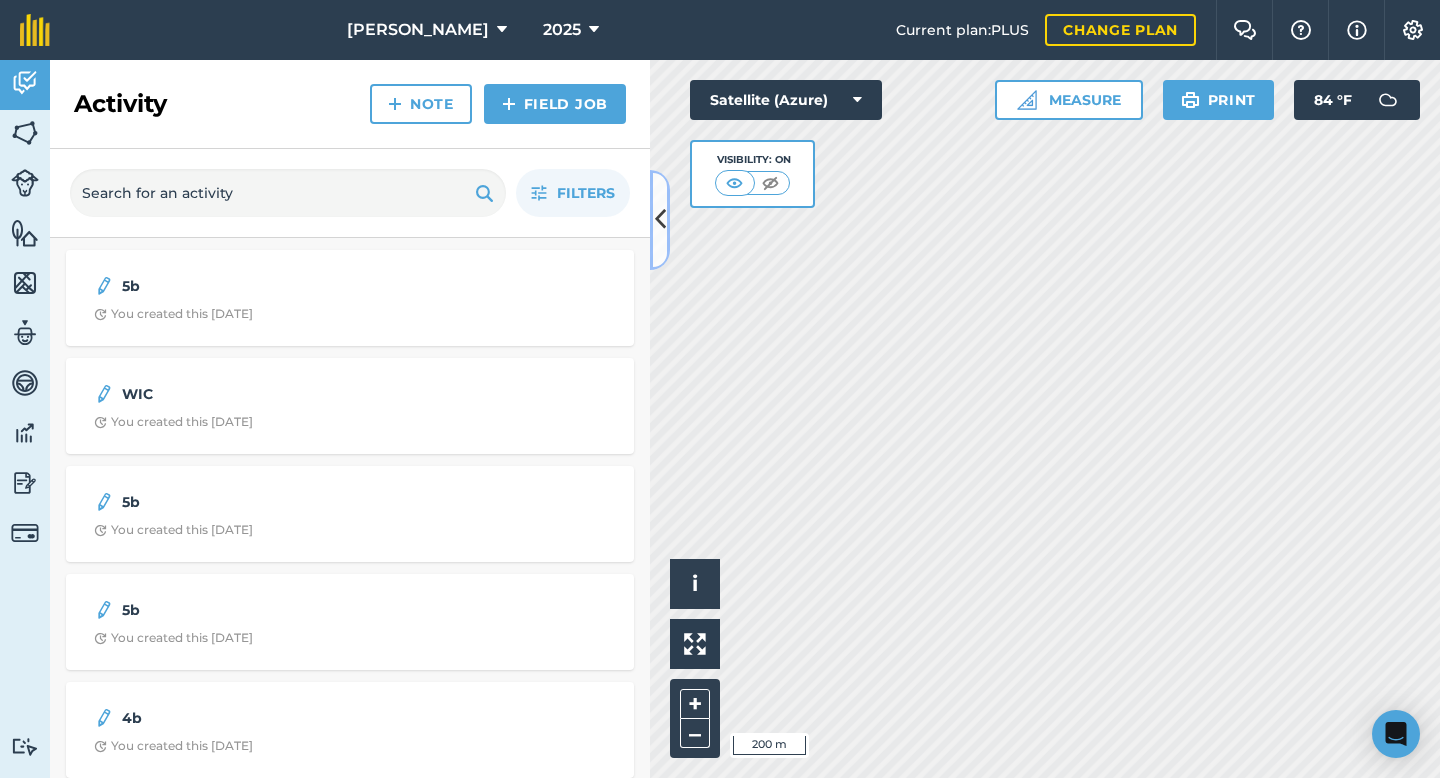 click at bounding box center (660, 220) 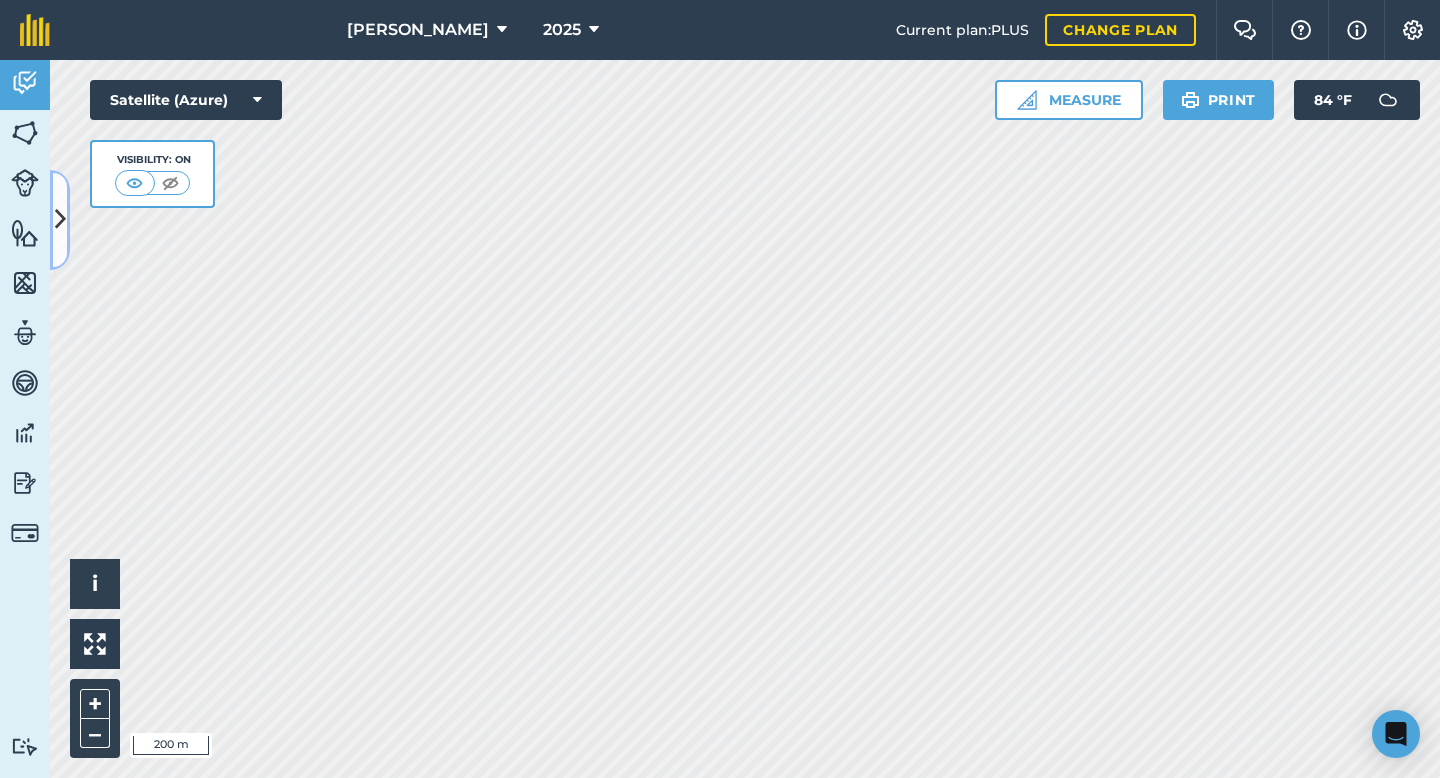 click at bounding box center (60, 220) 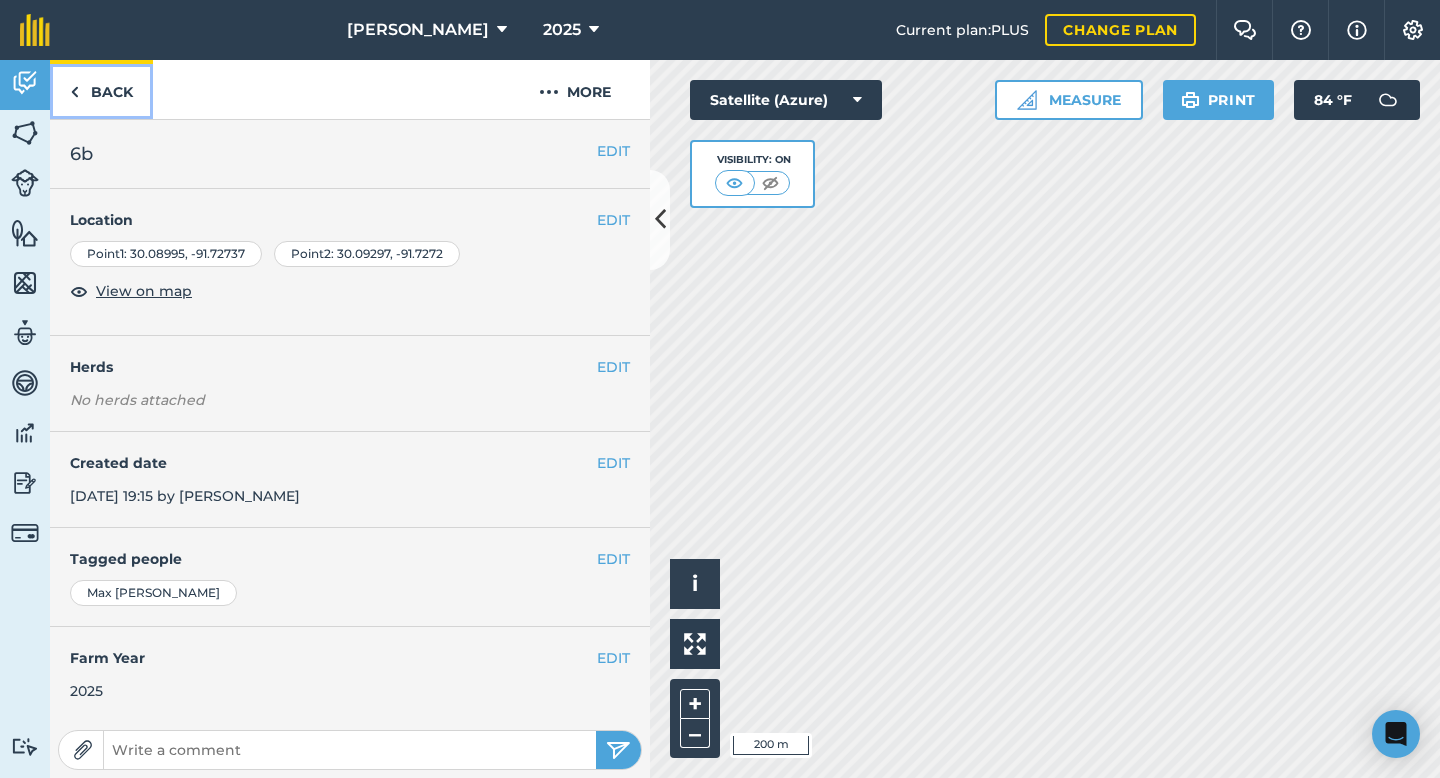 click on "Back" at bounding box center [101, 89] 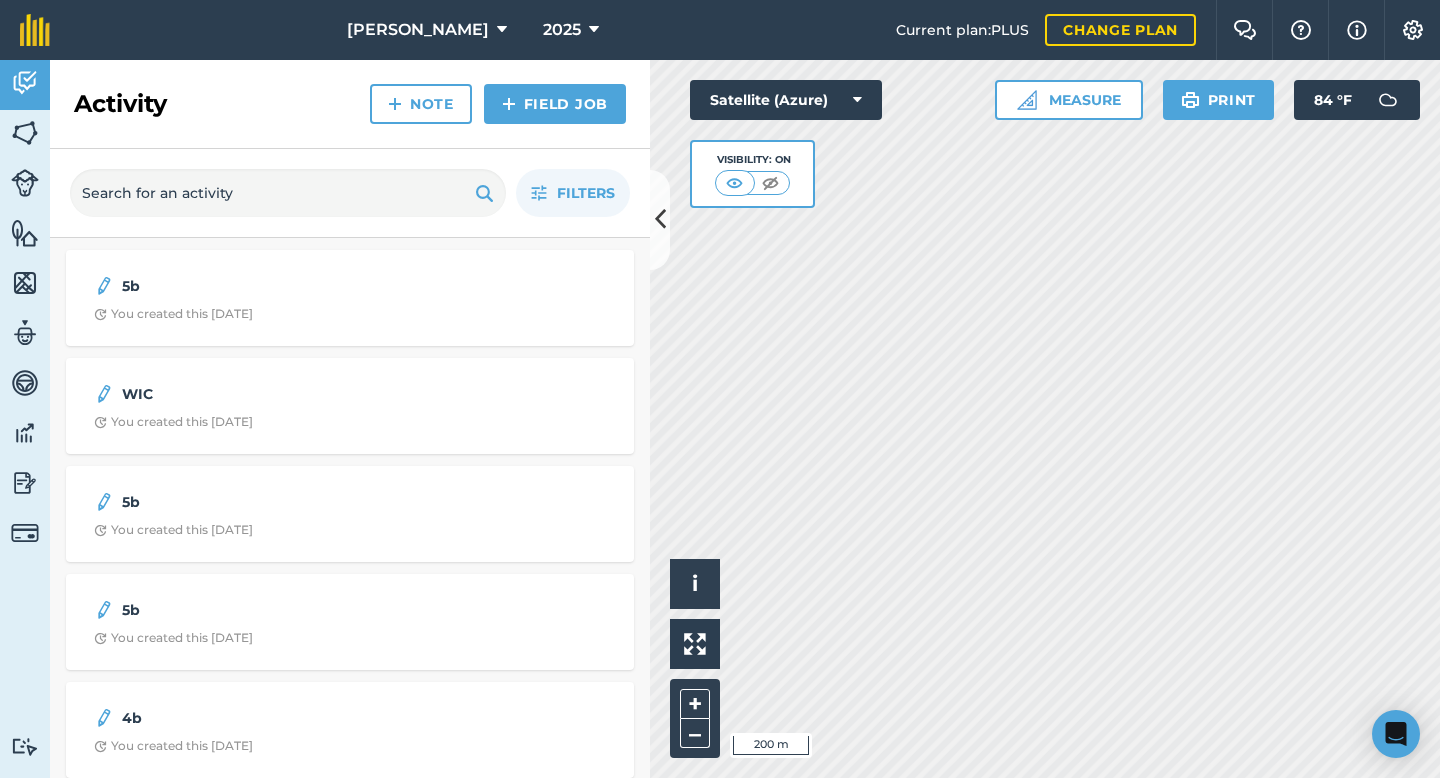 click on "Activity Fields Livestock Features Maps Team Vehicles Data Reporting Billing Tutorials Tutorials Activity   Note   Field Job Filters 5b You created this 1 day ago WIC  You created this 1 day ago 5b You created this 1 day ago 5b You created this 1 day ago 4b You created this 1 day ago 5b You created this 2 days ago WIC  You created this 2 days ago 5b You created this 2 days ago 5b You created this 2 days ago 1mb You created this 2 days ago 5b You created this 17 days ago 6b You created this 17 days ago 6b You created this 17 days ago WICF You created this 17 days ago 9B You created this 17 days ago 6b You created this 17 days ago 5b You created this 17 days ago 7b  You created this 17 days ago 6b You created this 17 days ago 7B You created this 17 days ago 6b You created this 17 days ago 4 MR You created this 17 days ago 8b You created this 17 days ago 6b You created this 17 days ago WICF You created this 17 days ago 4b You created this 17 days ago 5b You created this 28 days ago 5b 5b 9B Hello i 200 m + –" at bounding box center [720, 419] 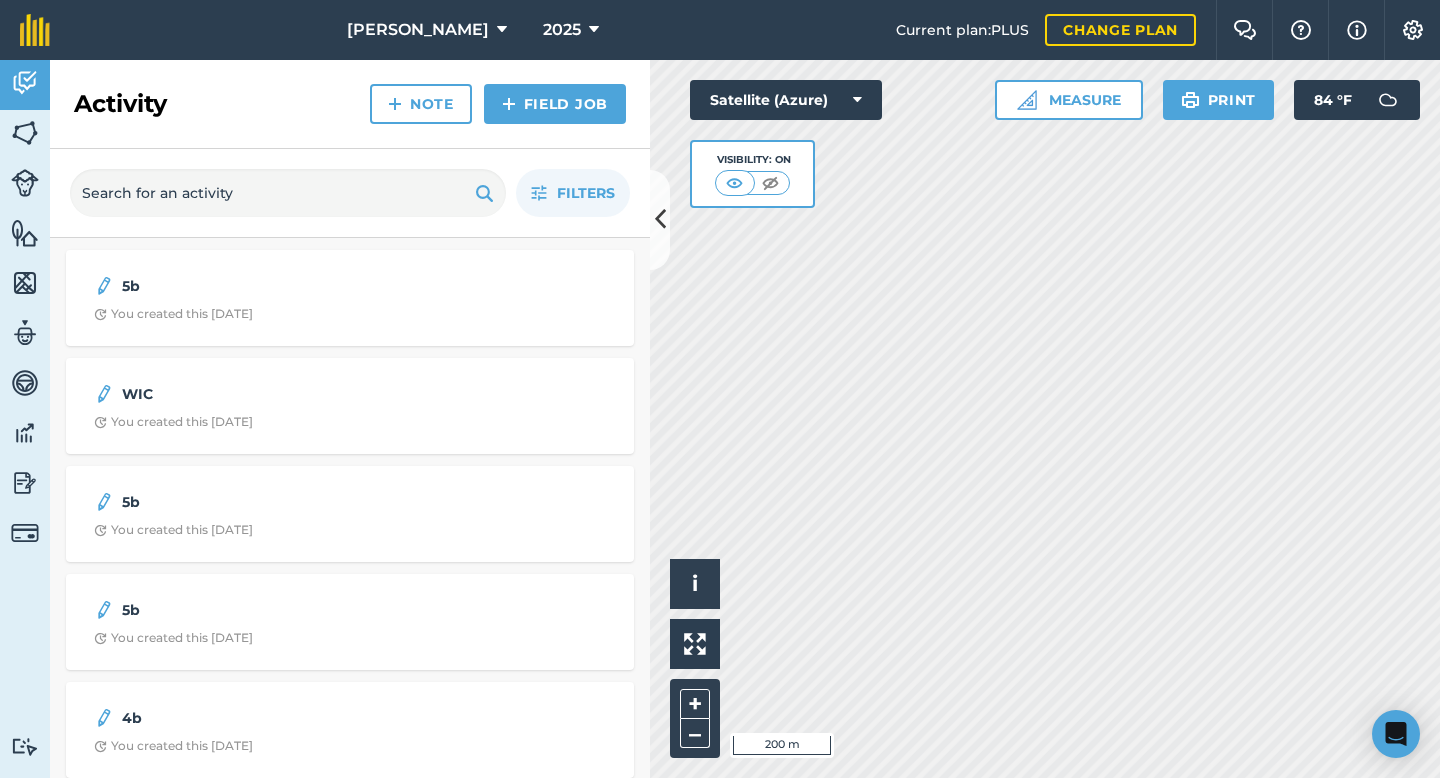 click on "1mb You created this 2 days ago" at bounding box center (350, 1270) 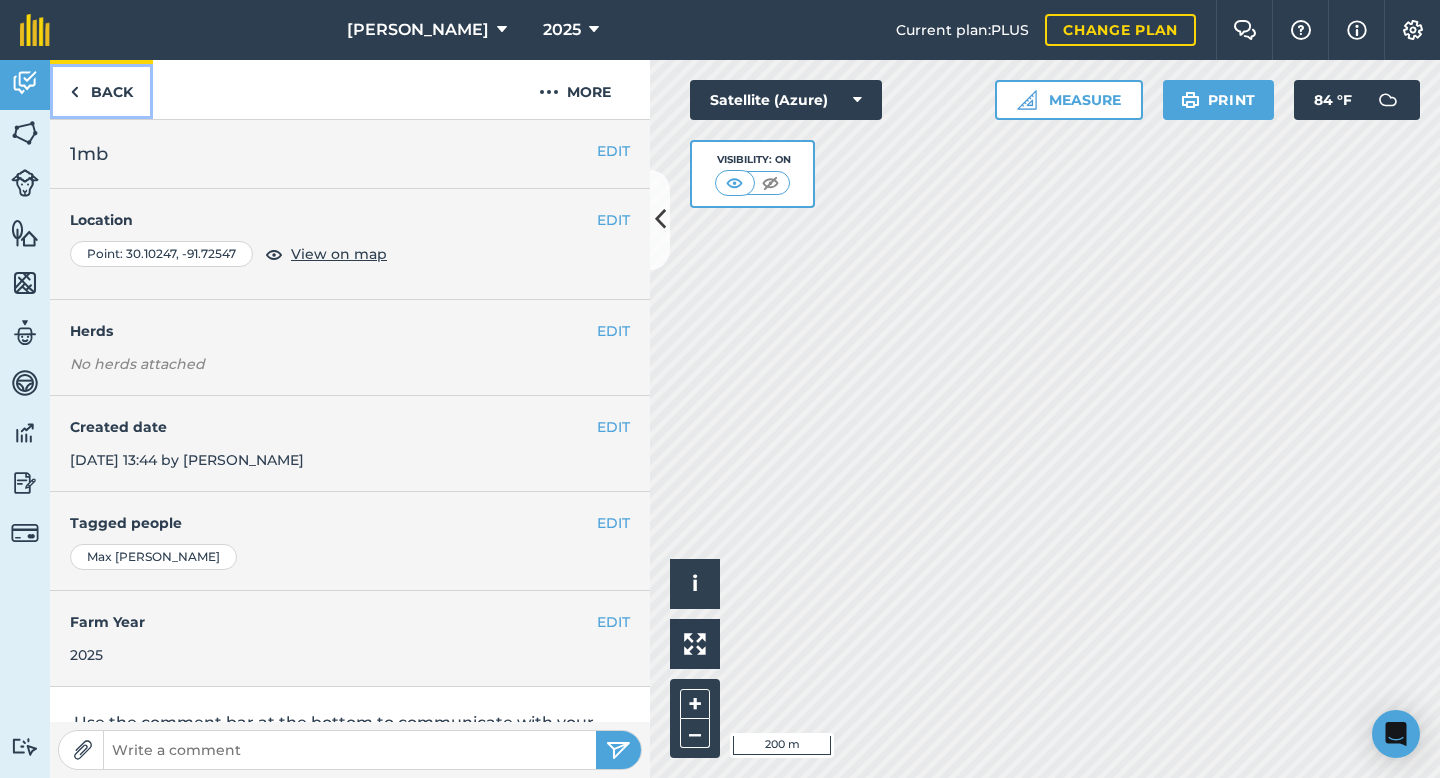 click on "Back" at bounding box center [101, 89] 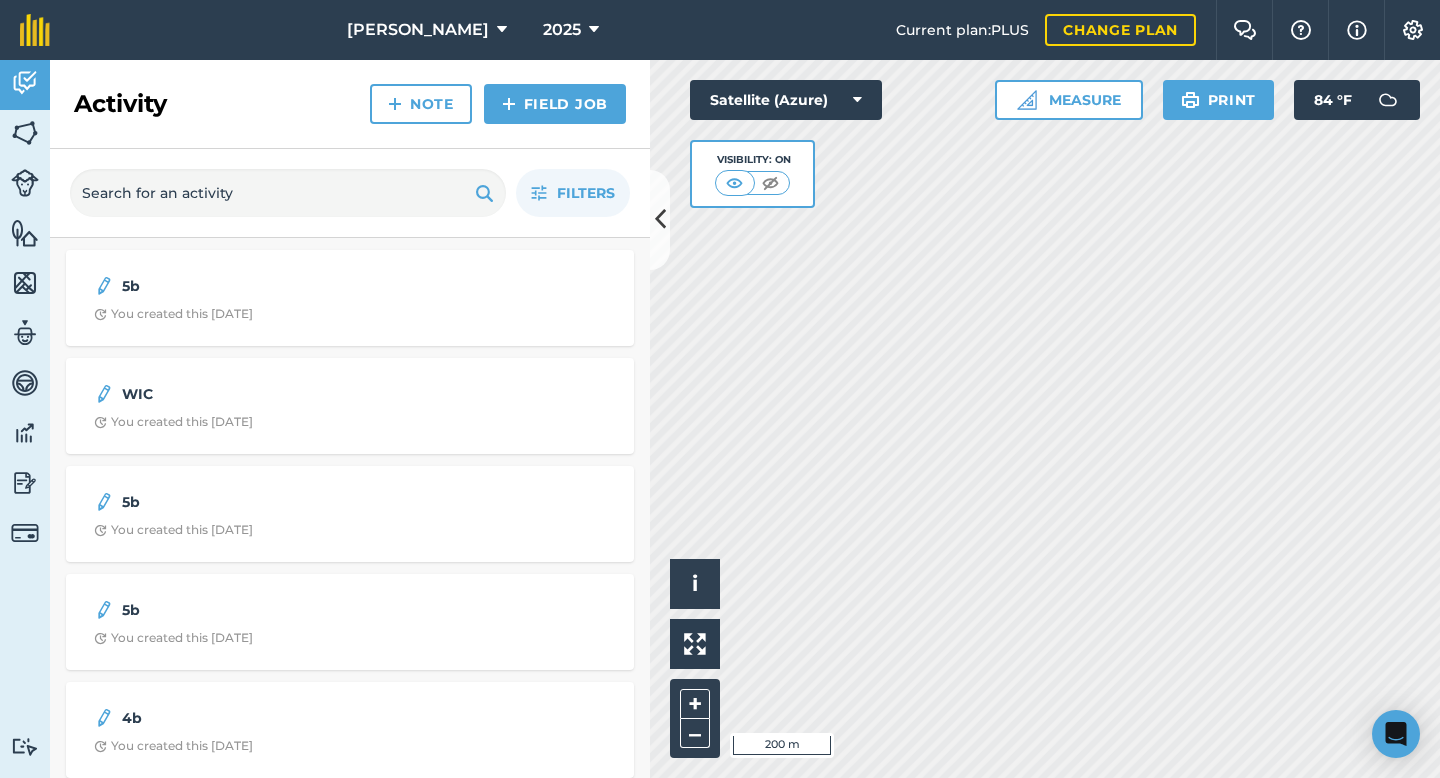click on "You created this 2 days ago" at bounding box center (173, 1178) 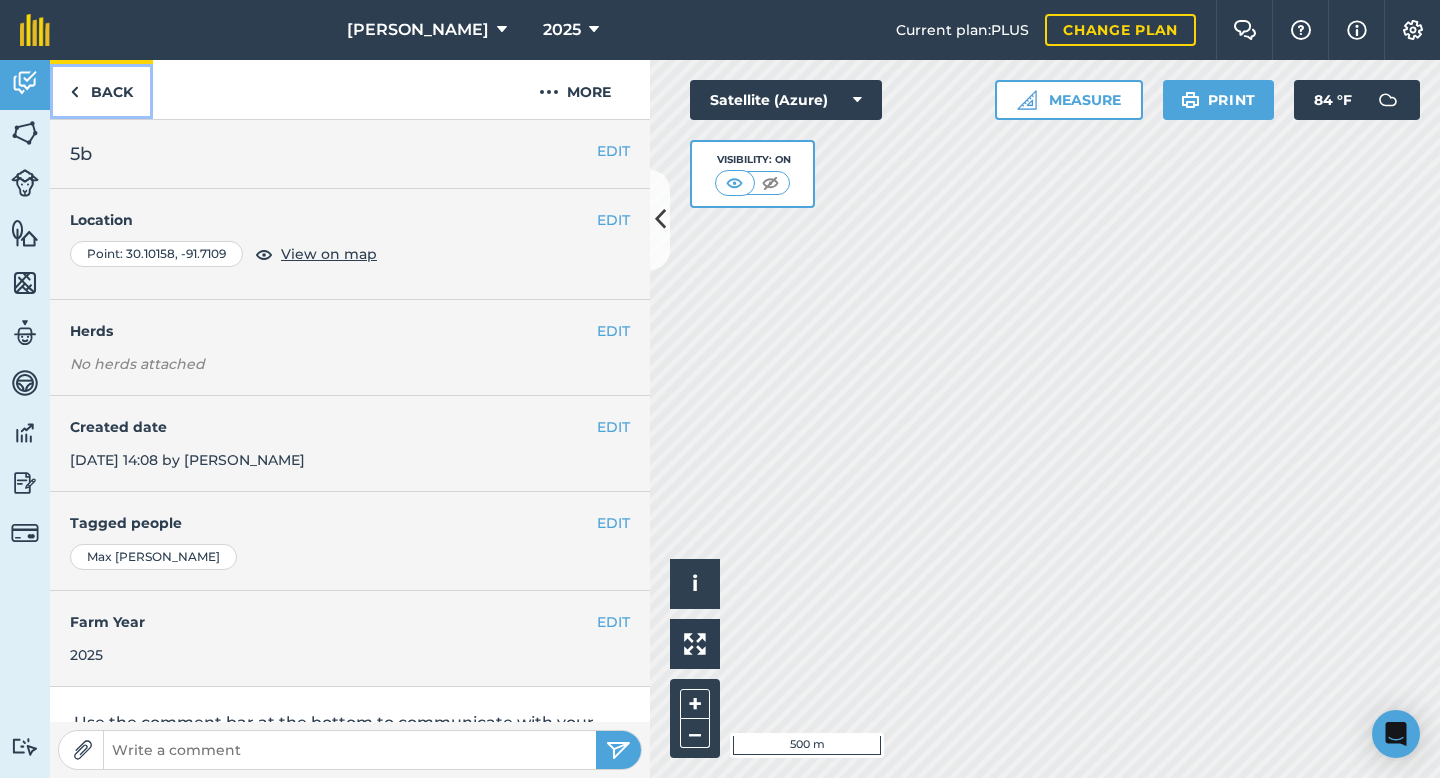 click on "Back" at bounding box center [101, 89] 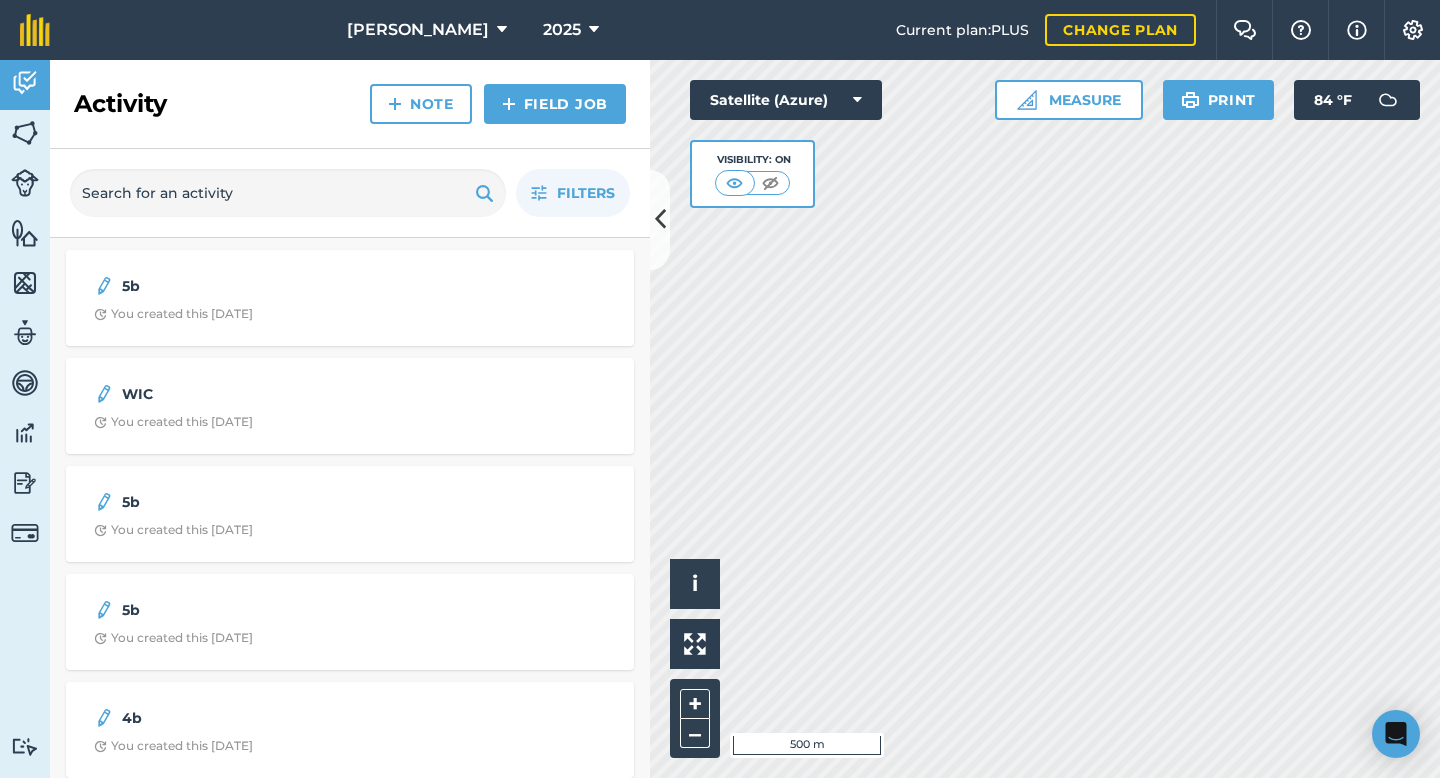 click on "WIC  You created this 2 days ago" at bounding box center (350, 946) 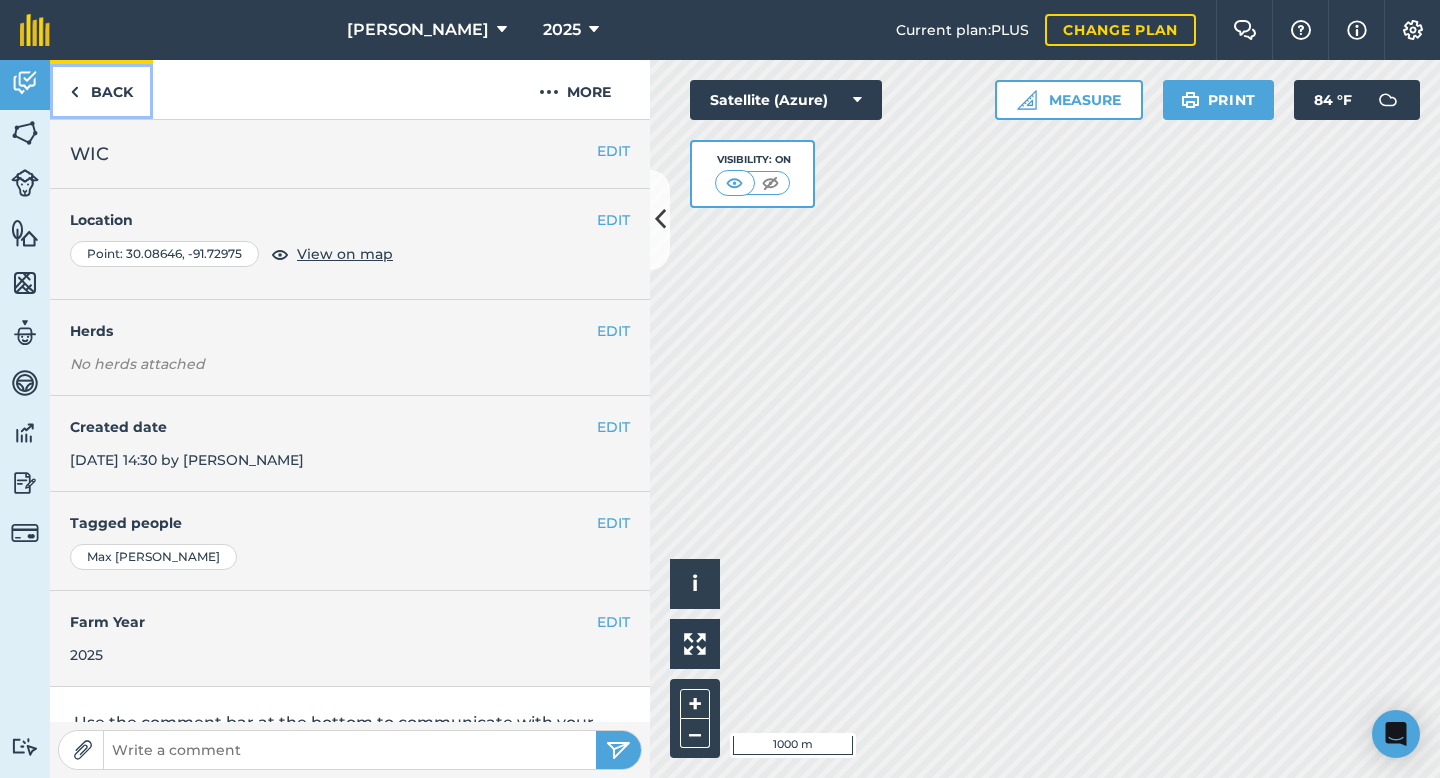 click on "Back" at bounding box center [101, 89] 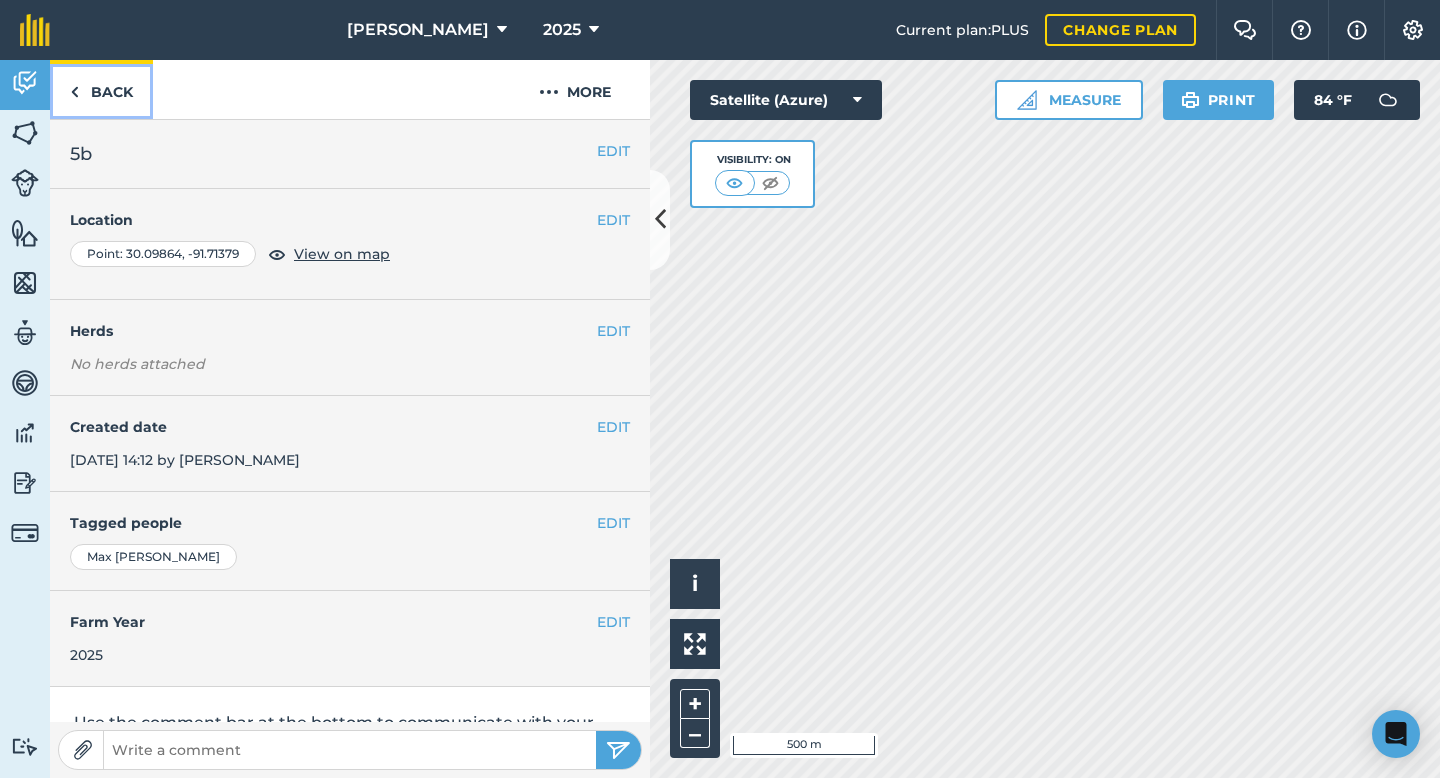 click on "Back" at bounding box center [101, 89] 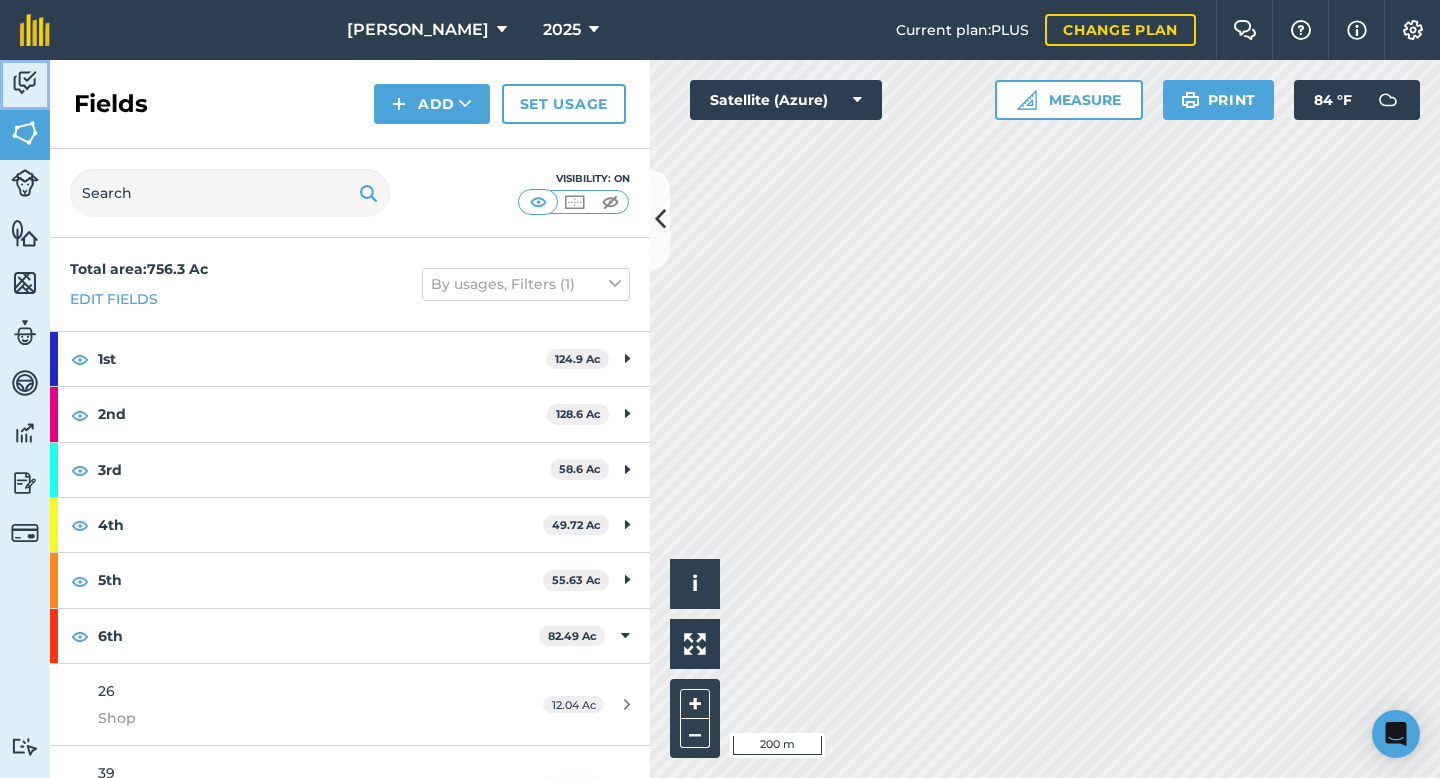 click at bounding box center [25, 83] 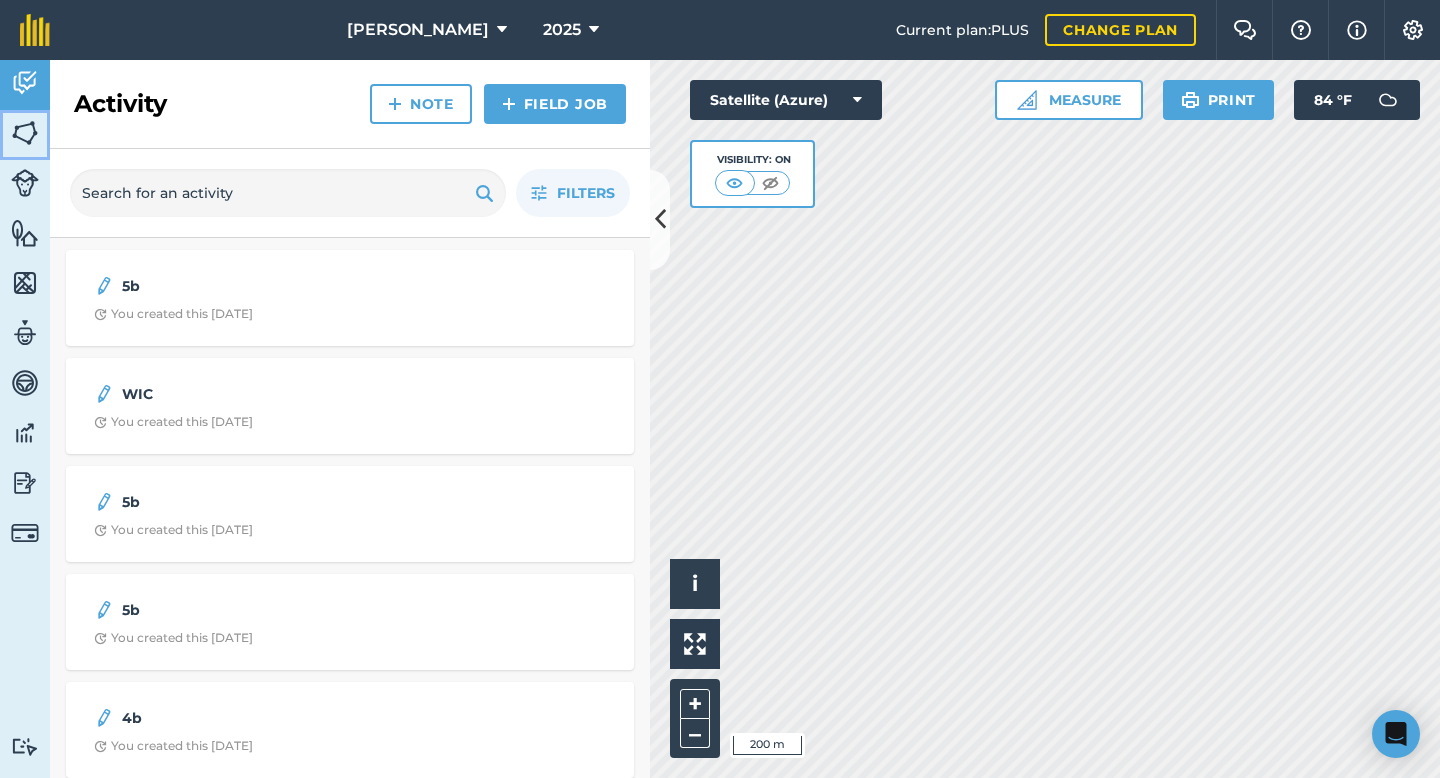 click at bounding box center (25, 133) 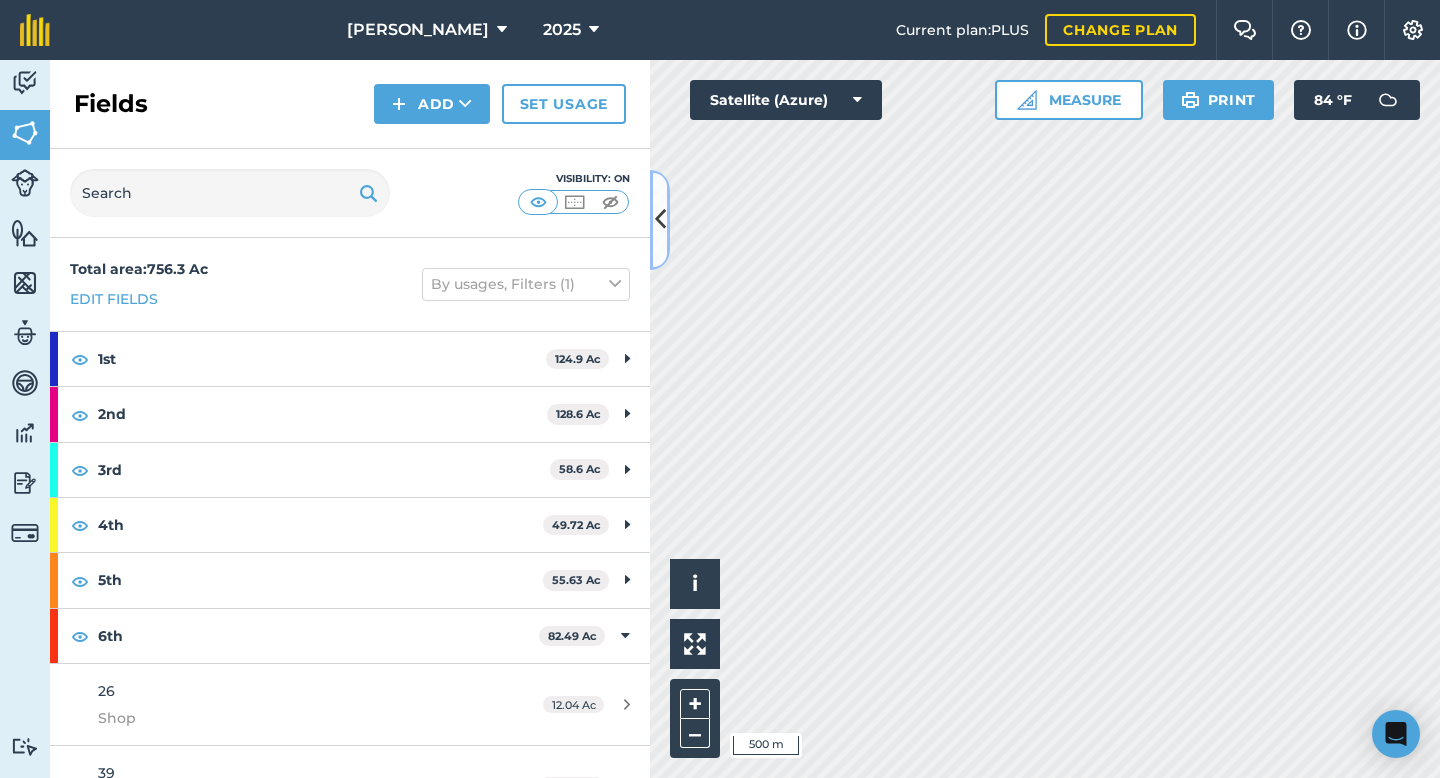 click at bounding box center [660, 219] 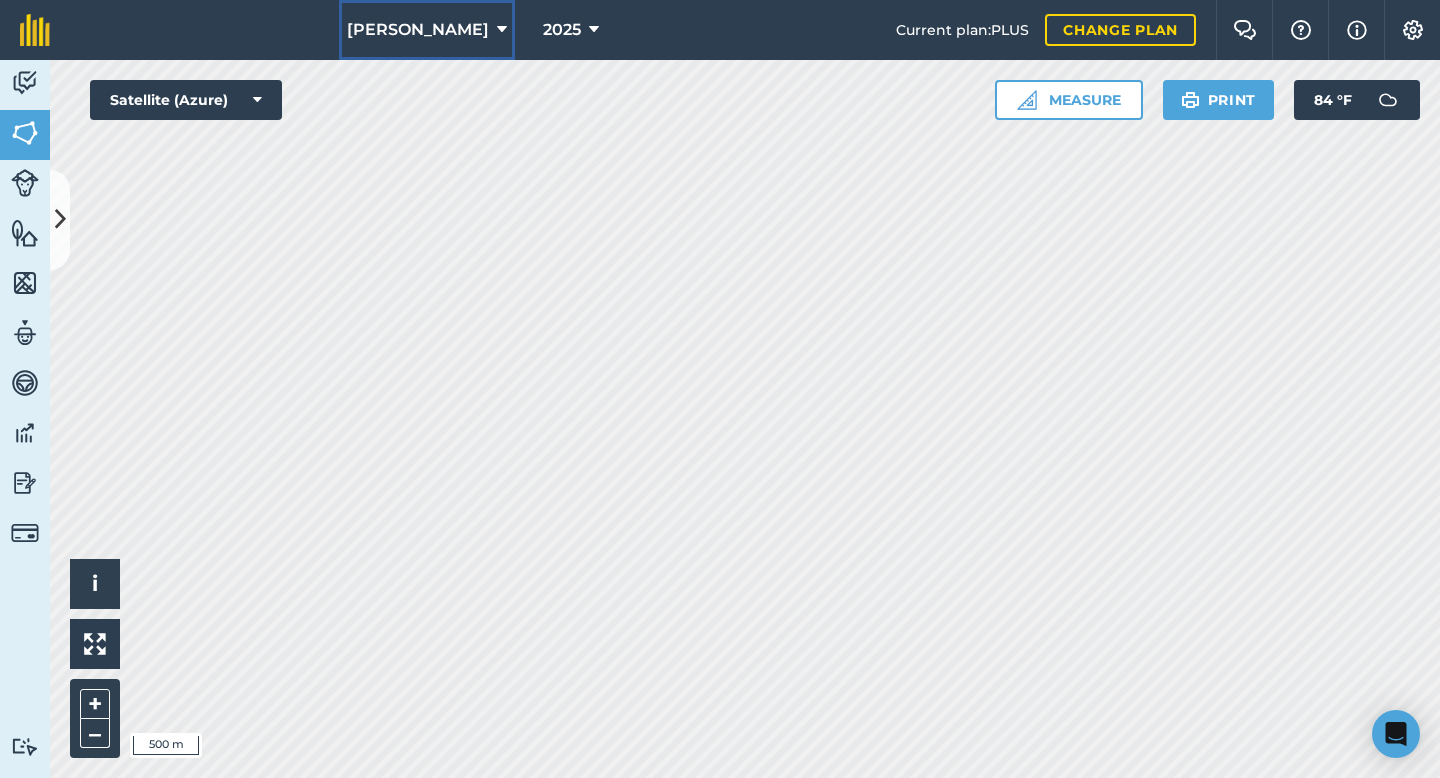 click on "[PERSON_NAME]" at bounding box center (427, 30) 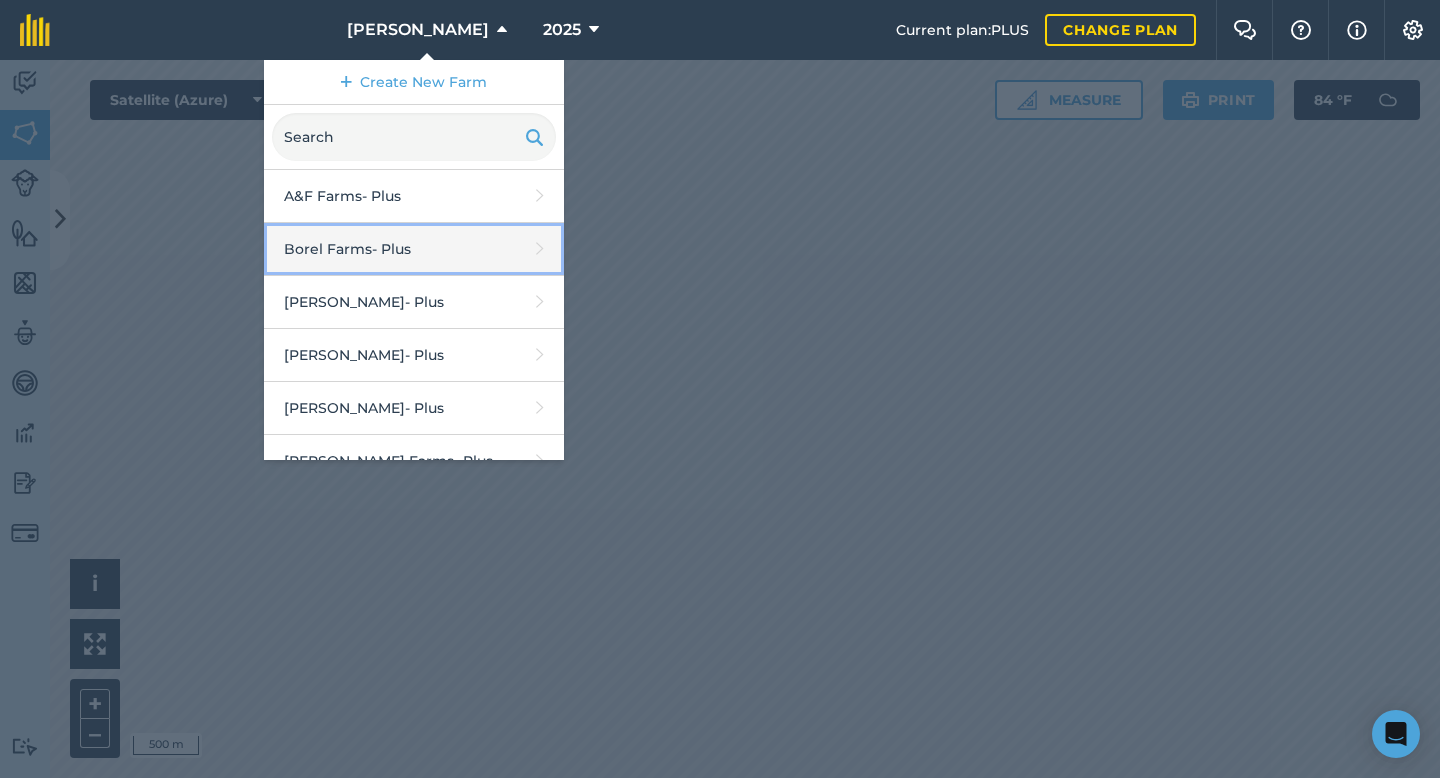 click on "Borel Farms  - Plus" at bounding box center (414, 249) 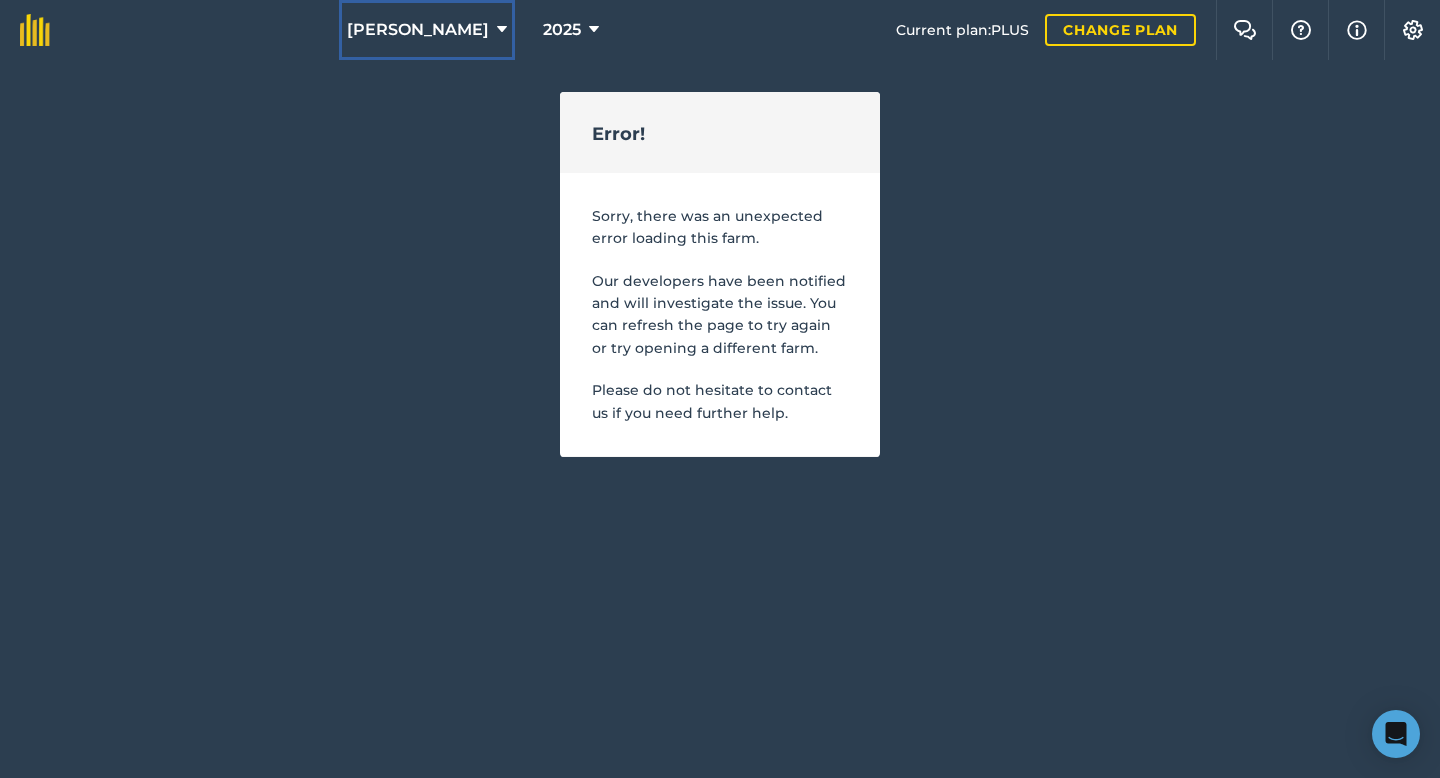 click on "[PERSON_NAME]" at bounding box center [418, 30] 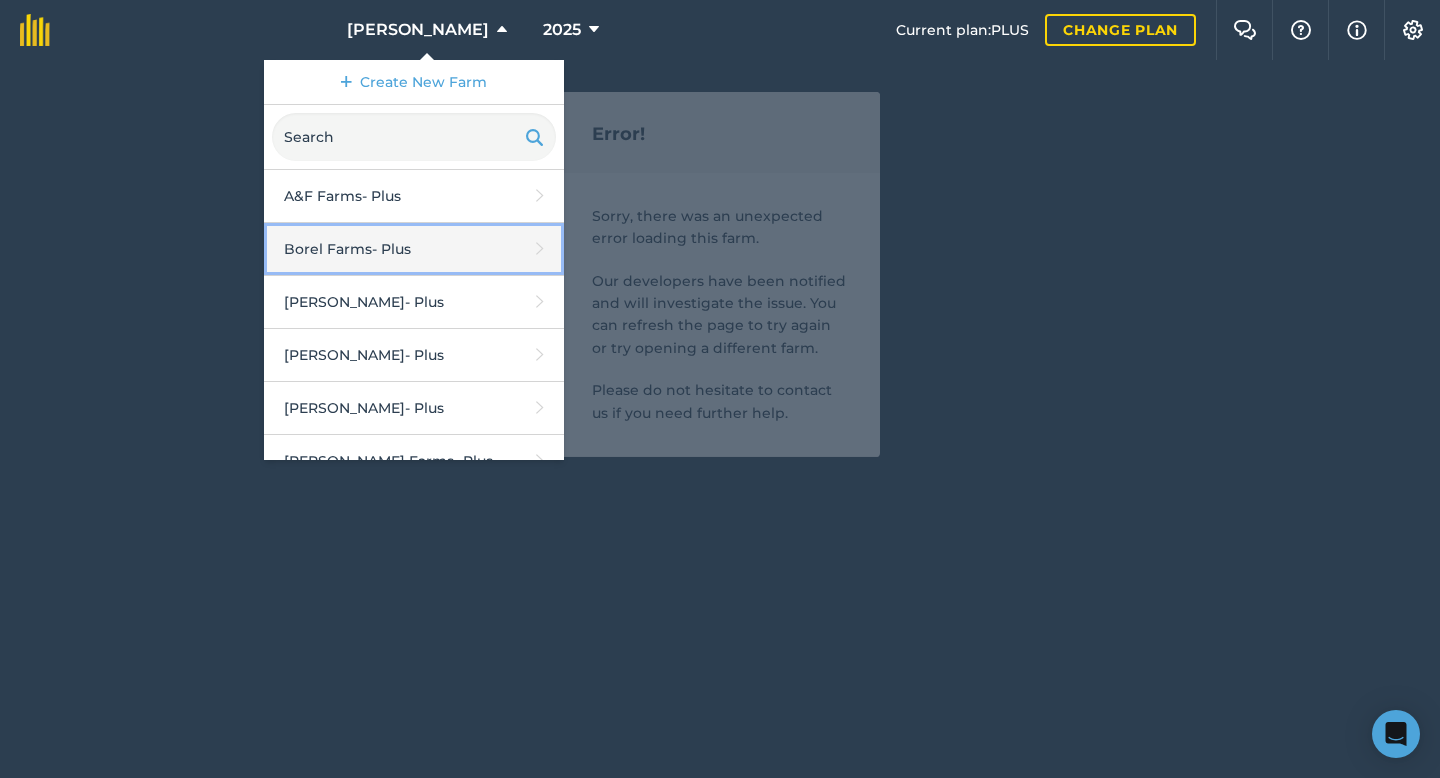 click on "Borel Farms  - Plus" at bounding box center [414, 249] 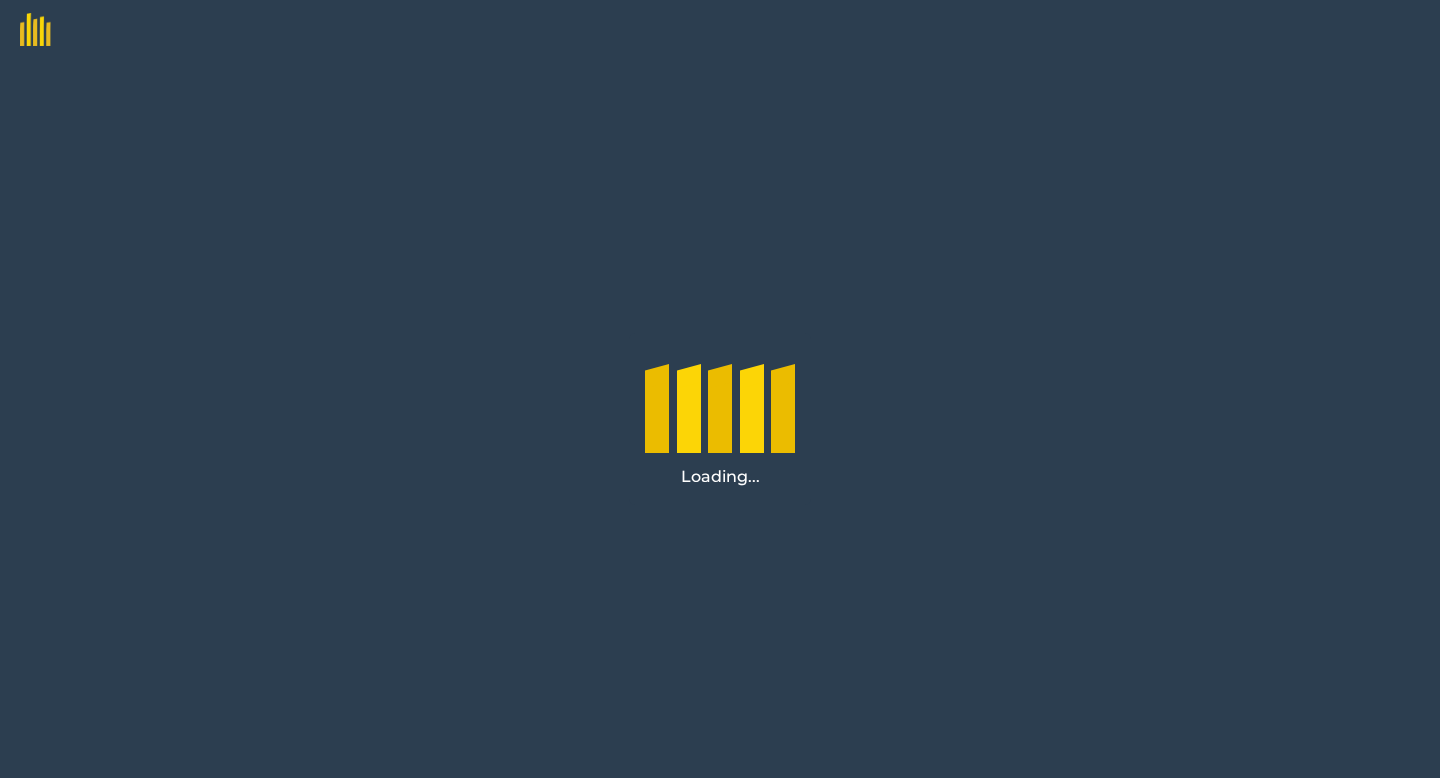 scroll, scrollTop: 0, scrollLeft: 0, axis: both 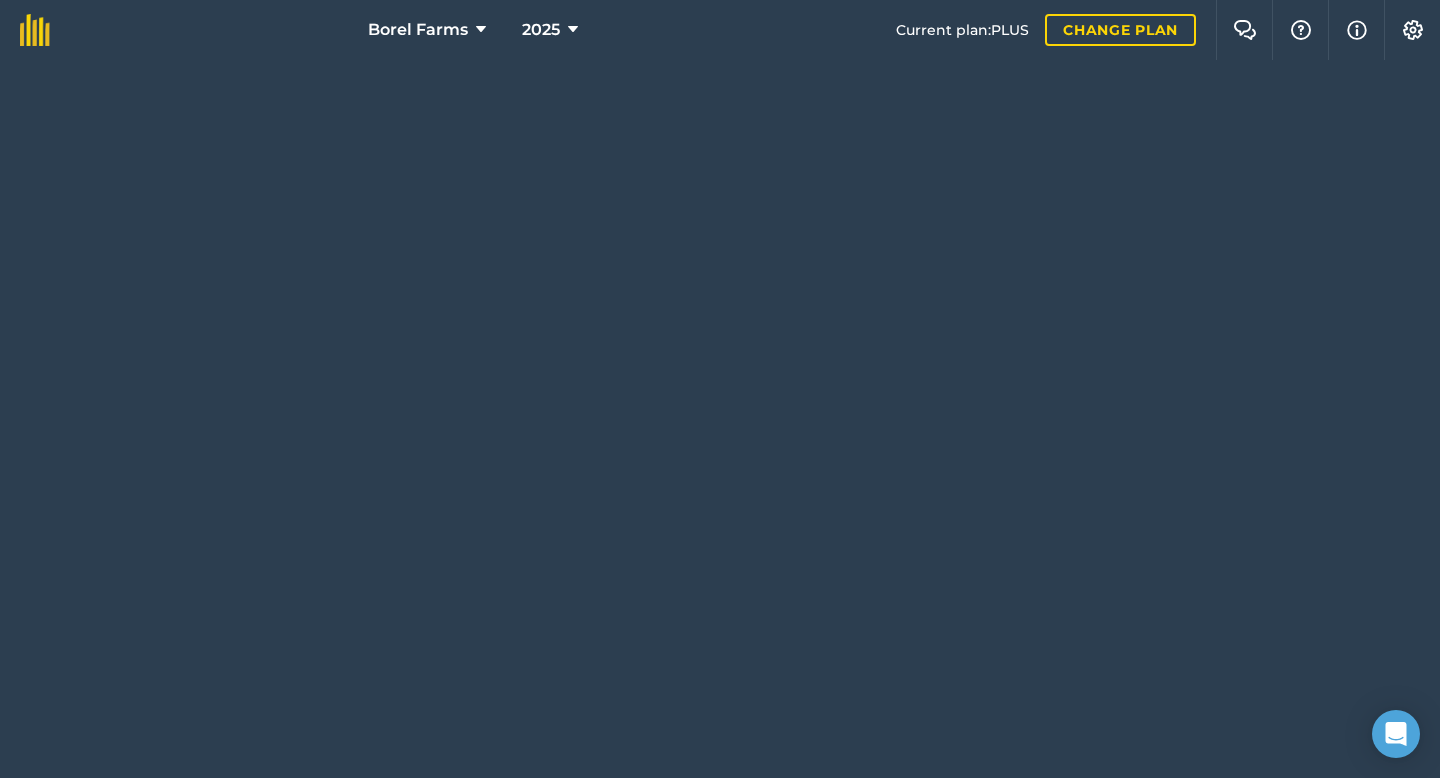 click on "Borel Farms 2025 Current plan :  PLUS   Change plan Farm Chat Help Info Settings" at bounding box center [720, 389] 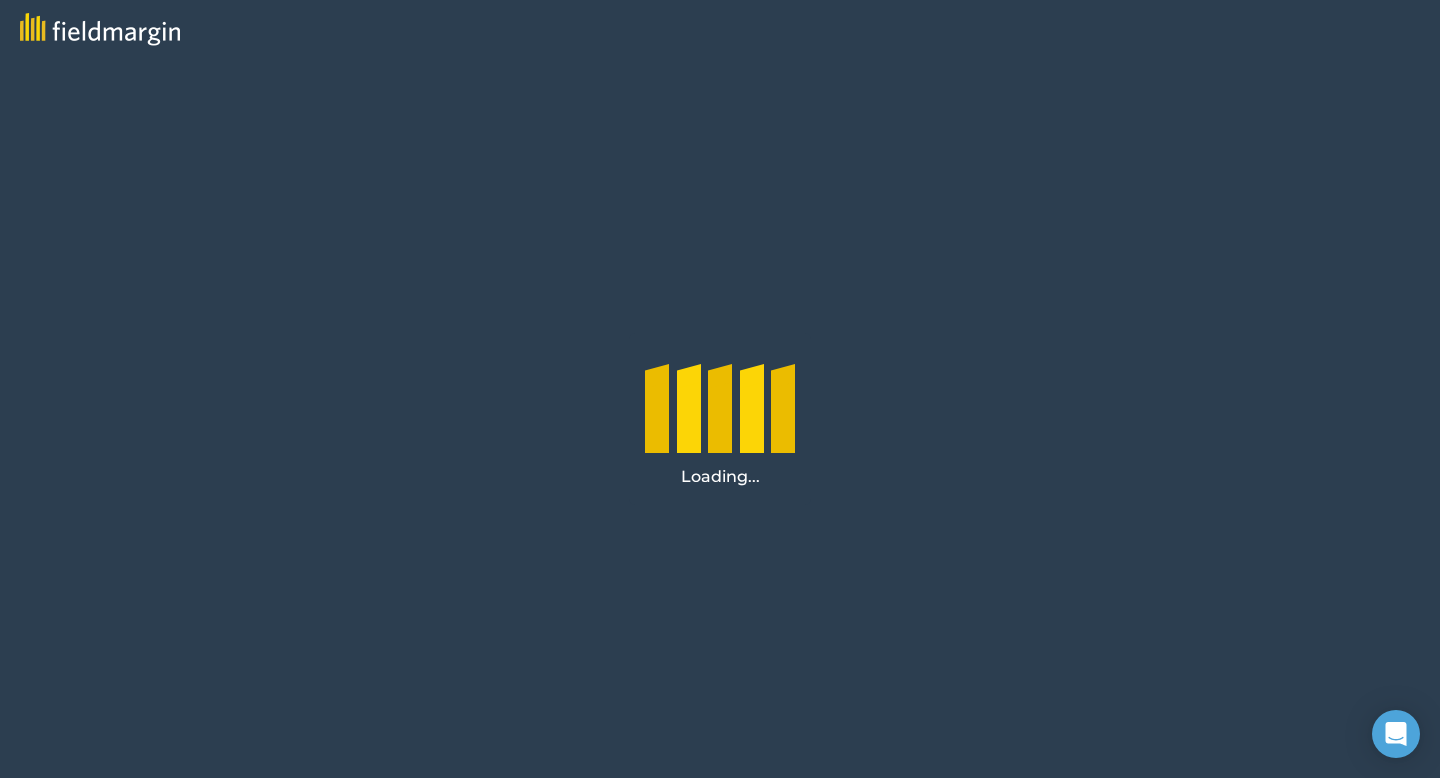 scroll, scrollTop: 0, scrollLeft: 0, axis: both 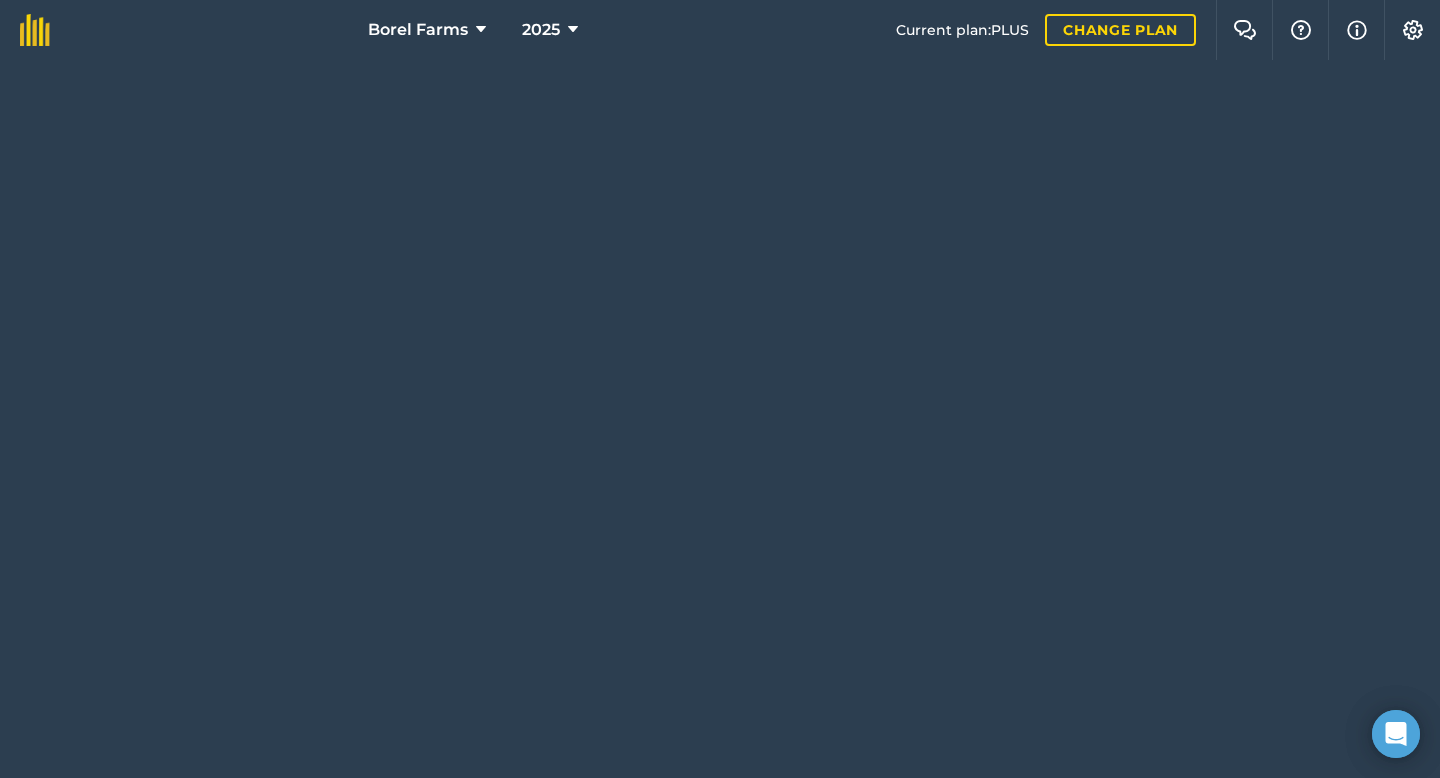 click on "Borel Farms 2025 Current plan :  PLUS   Change plan Farm Chat Help Info Settings" at bounding box center (720, 389) 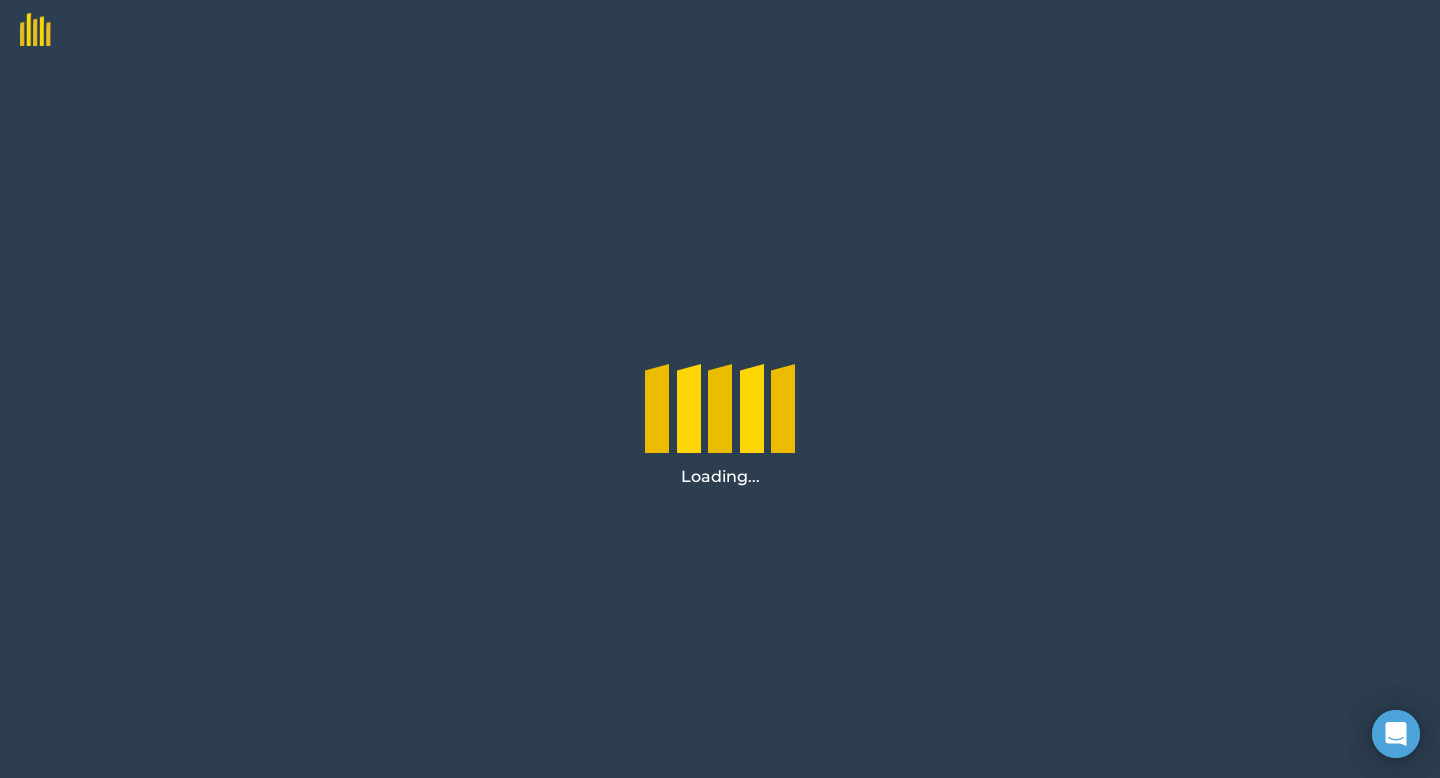 scroll, scrollTop: 0, scrollLeft: 0, axis: both 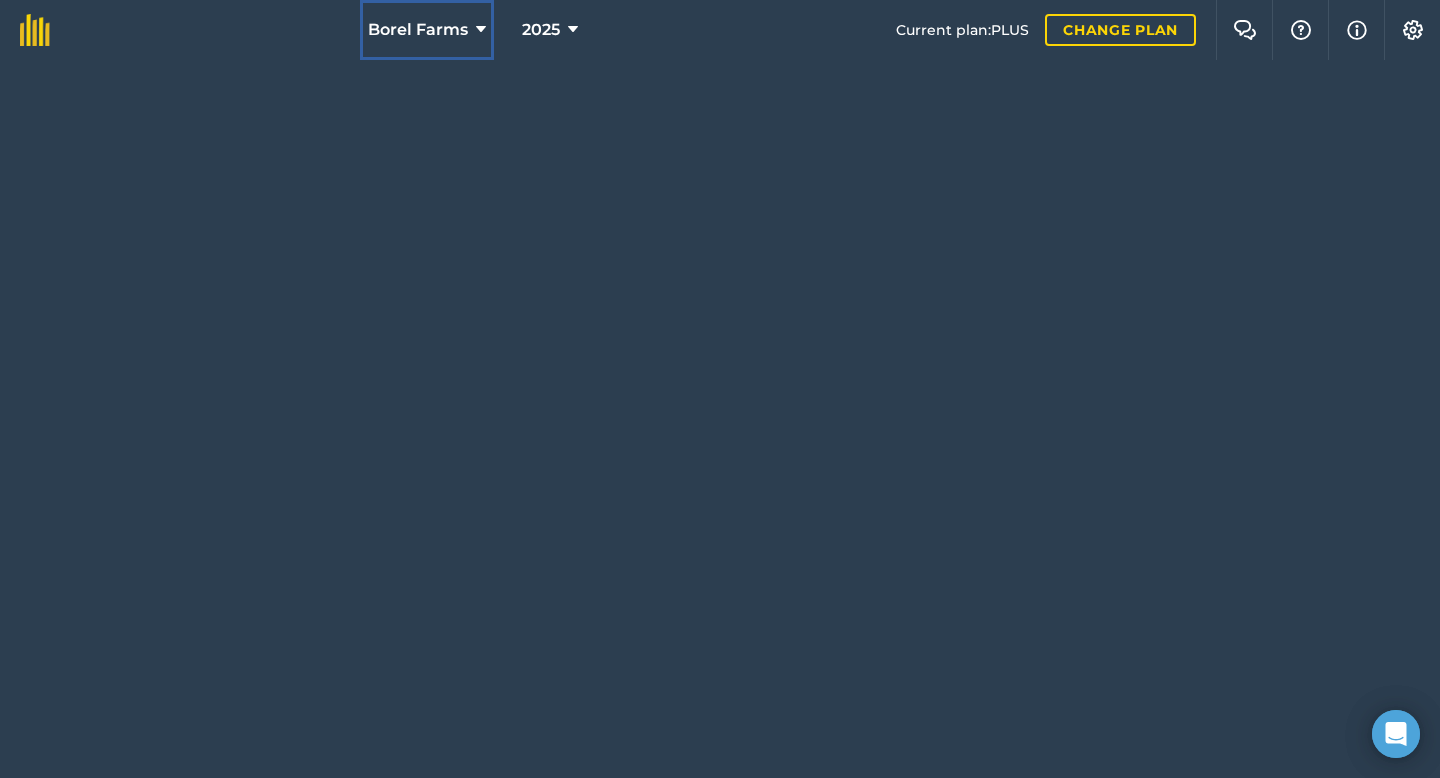 click on "Borel Farms" at bounding box center (418, 30) 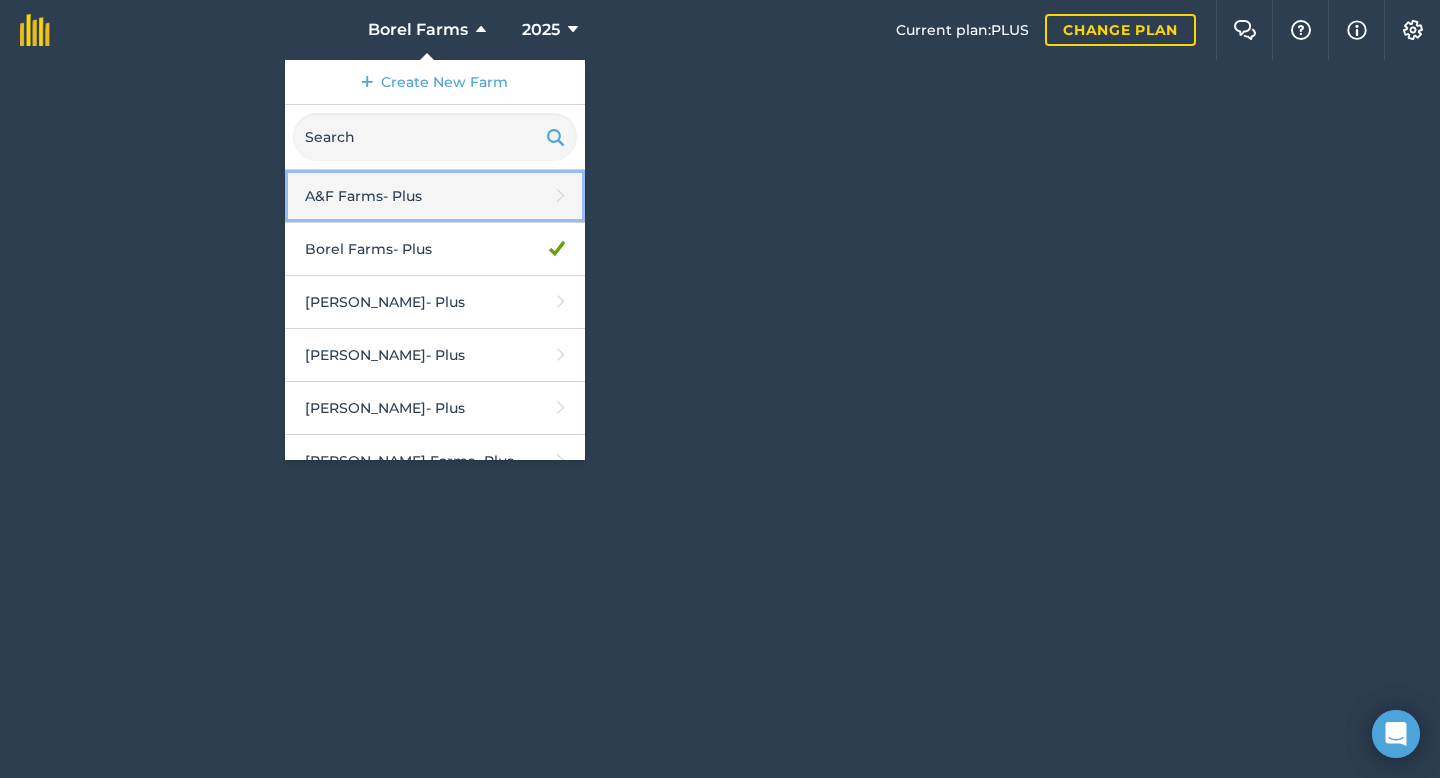 click on "A&F Farms  - Plus" at bounding box center (435, 196) 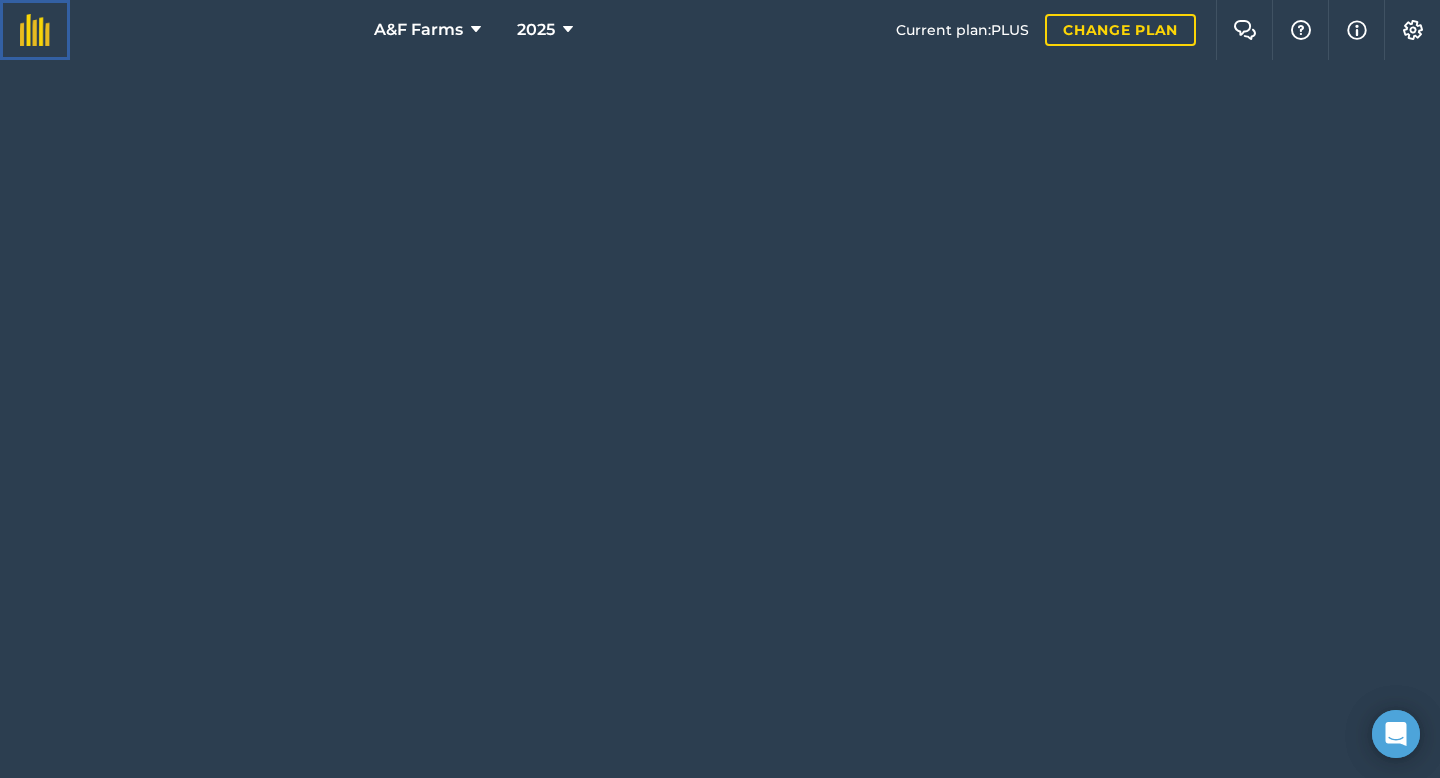 click at bounding box center [35, 30] 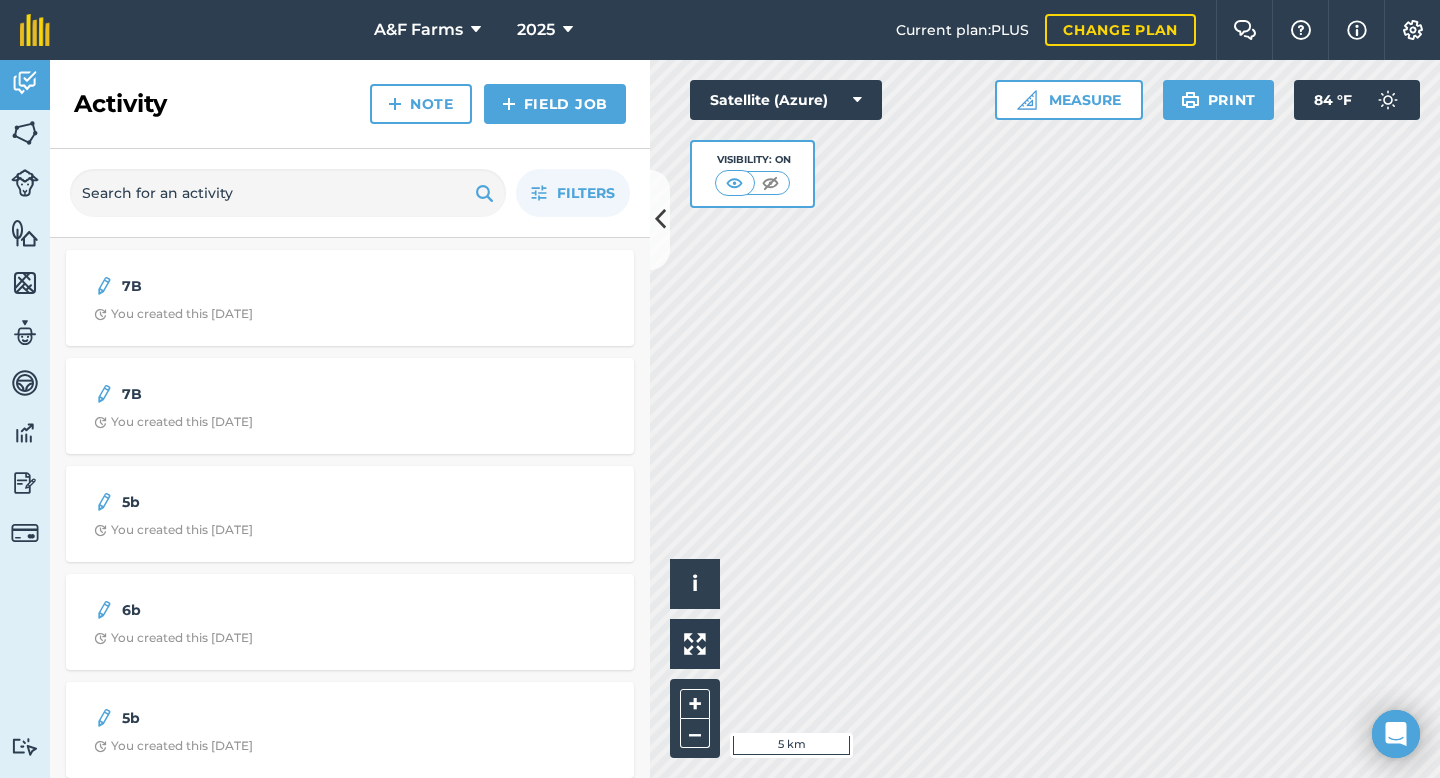 click on "2025" at bounding box center (545, 30) 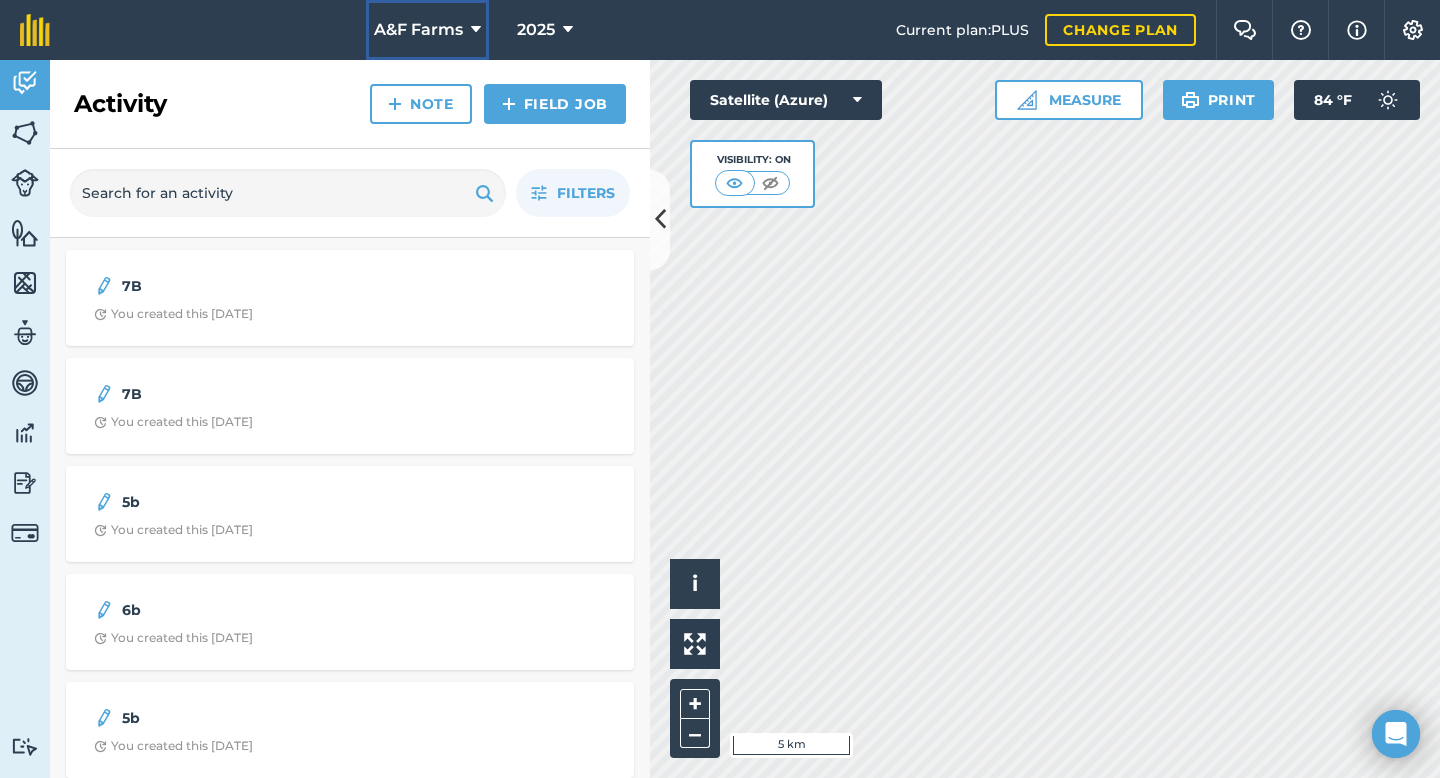 click on "A&F Farms" at bounding box center [427, 30] 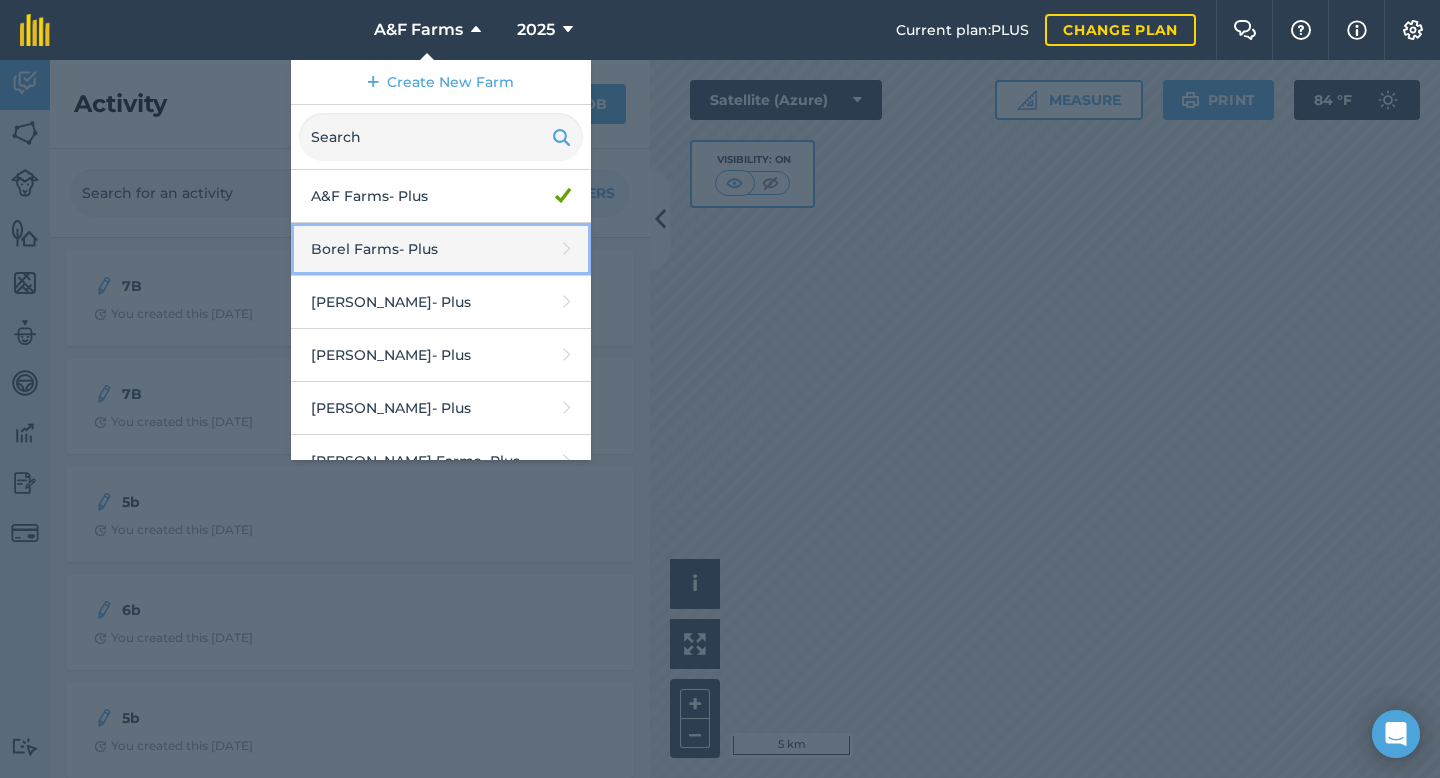 click on "Borel Farms  - Plus" at bounding box center [441, 249] 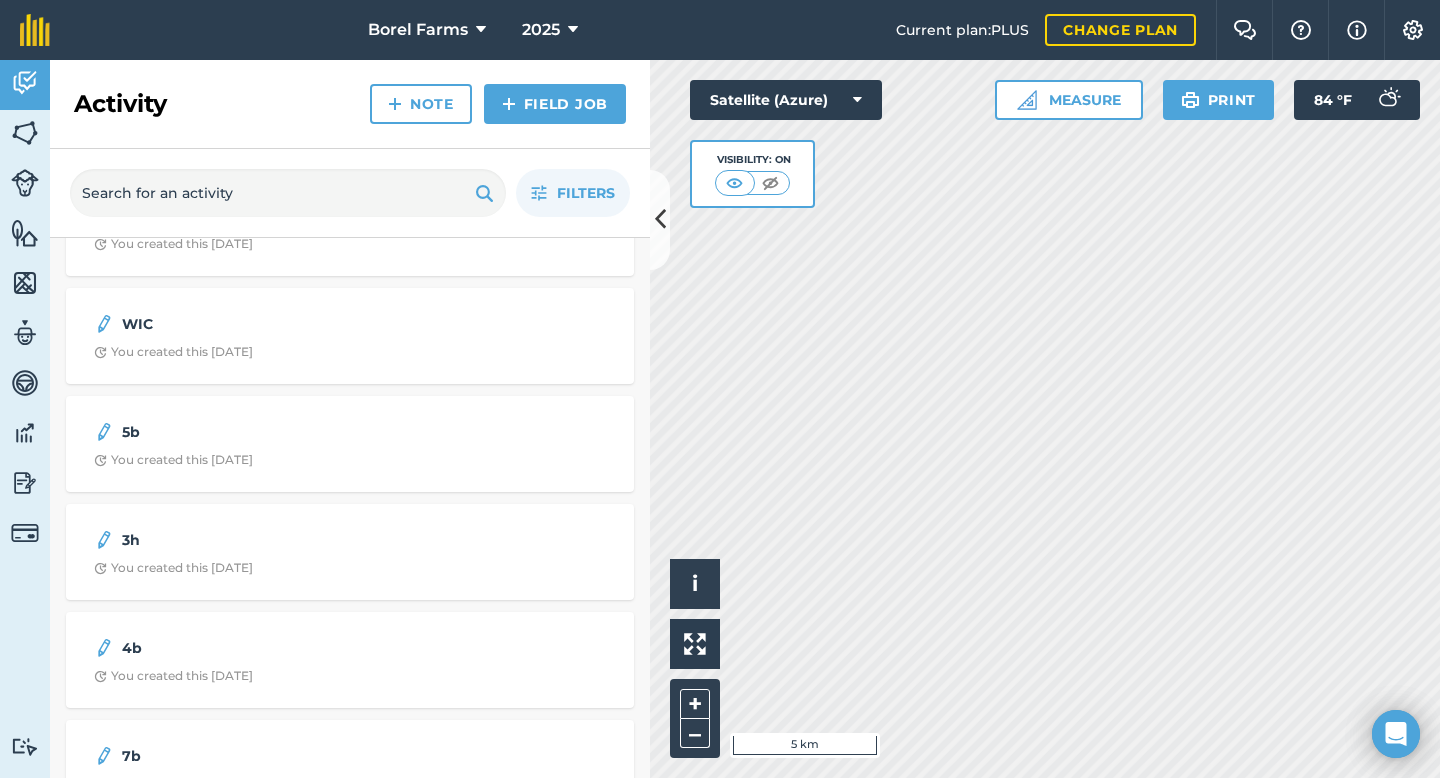 scroll, scrollTop: 827, scrollLeft: 0, axis: vertical 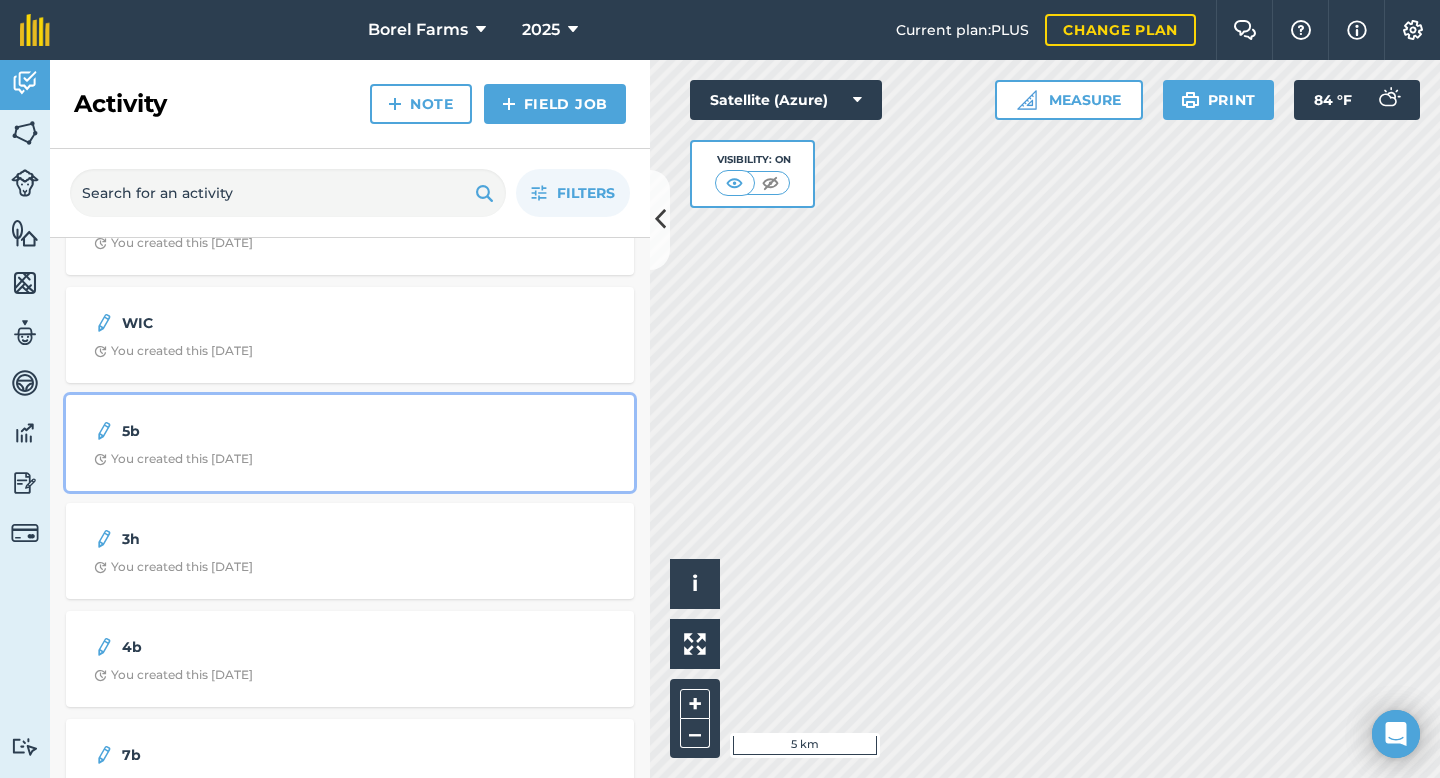 click on "5b You created this [DATE]" at bounding box center [350, 443] 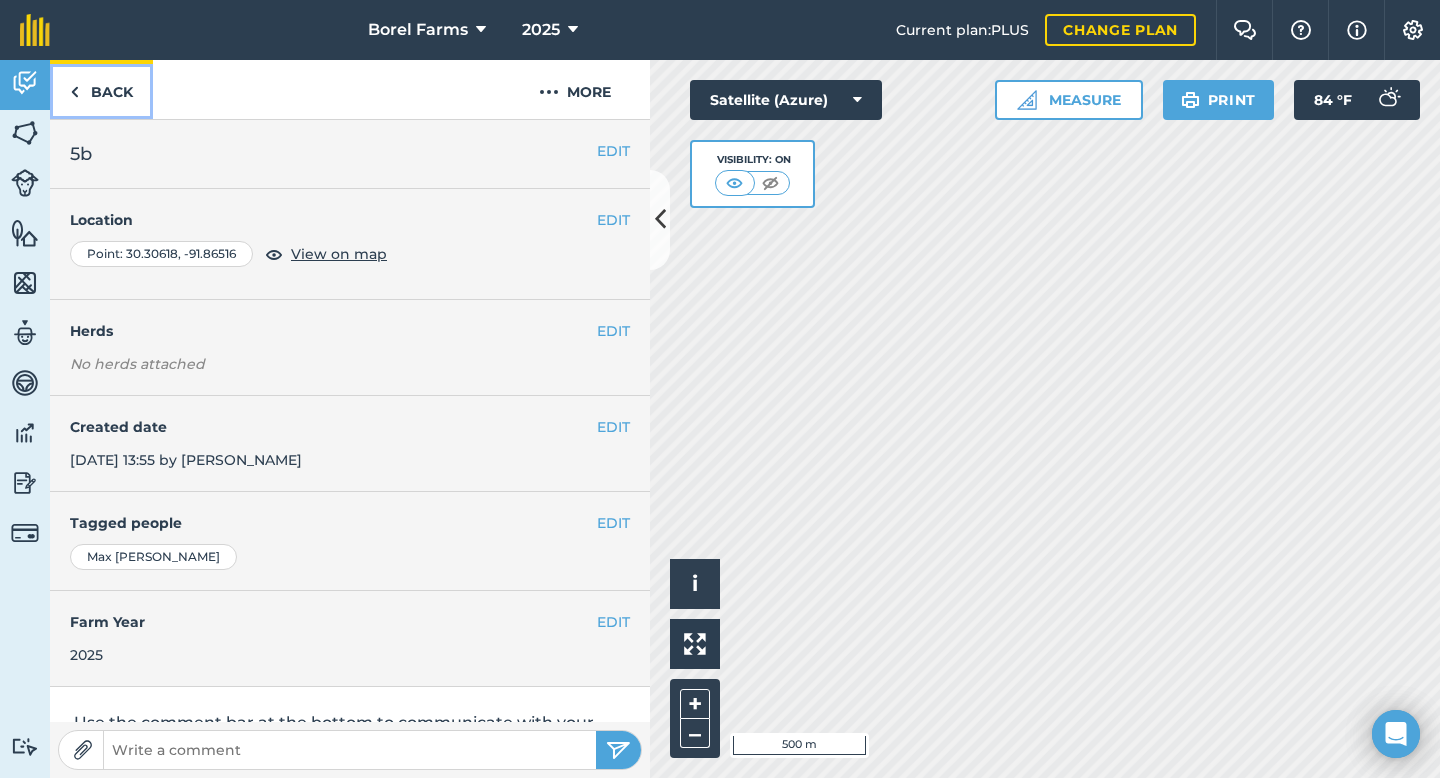 click on "Back" at bounding box center [101, 89] 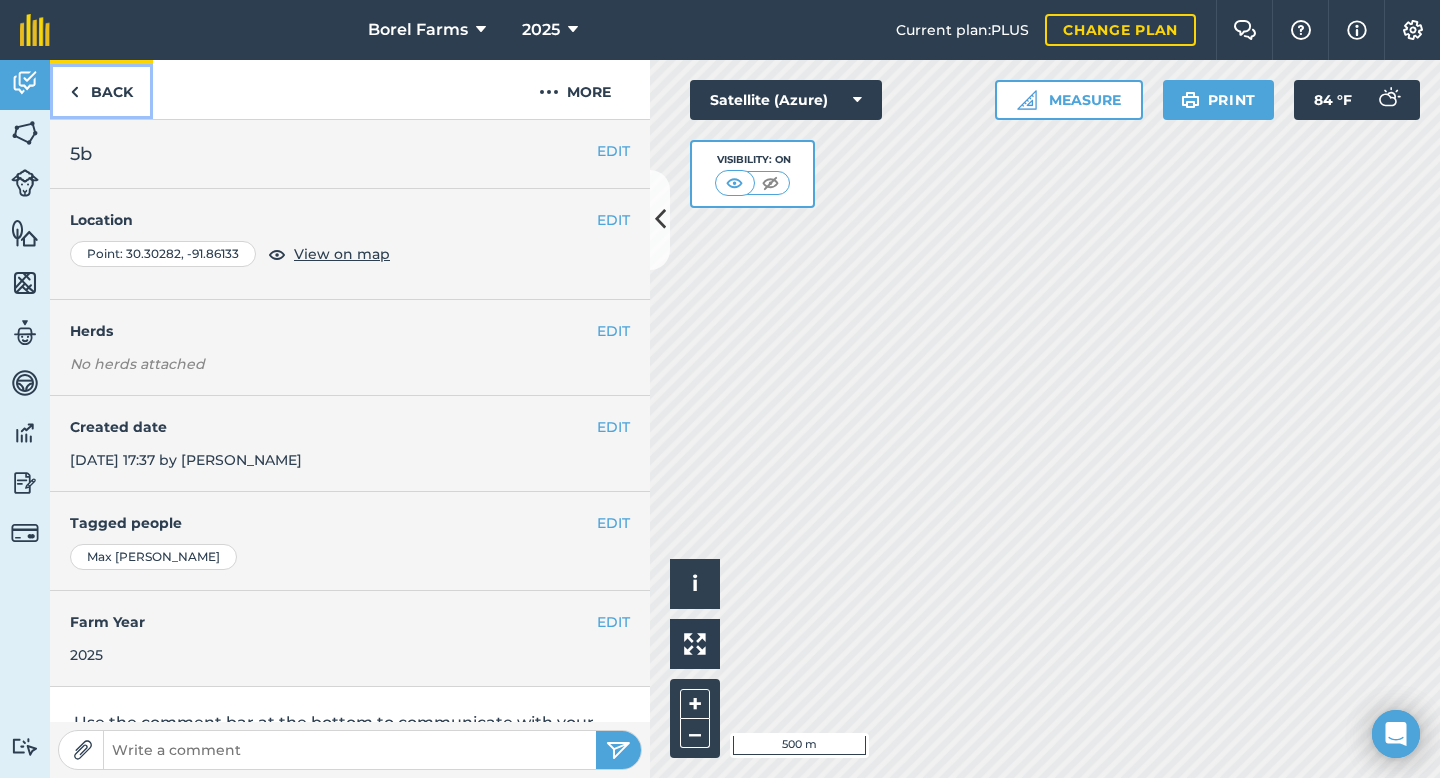 click at bounding box center [74, 92] 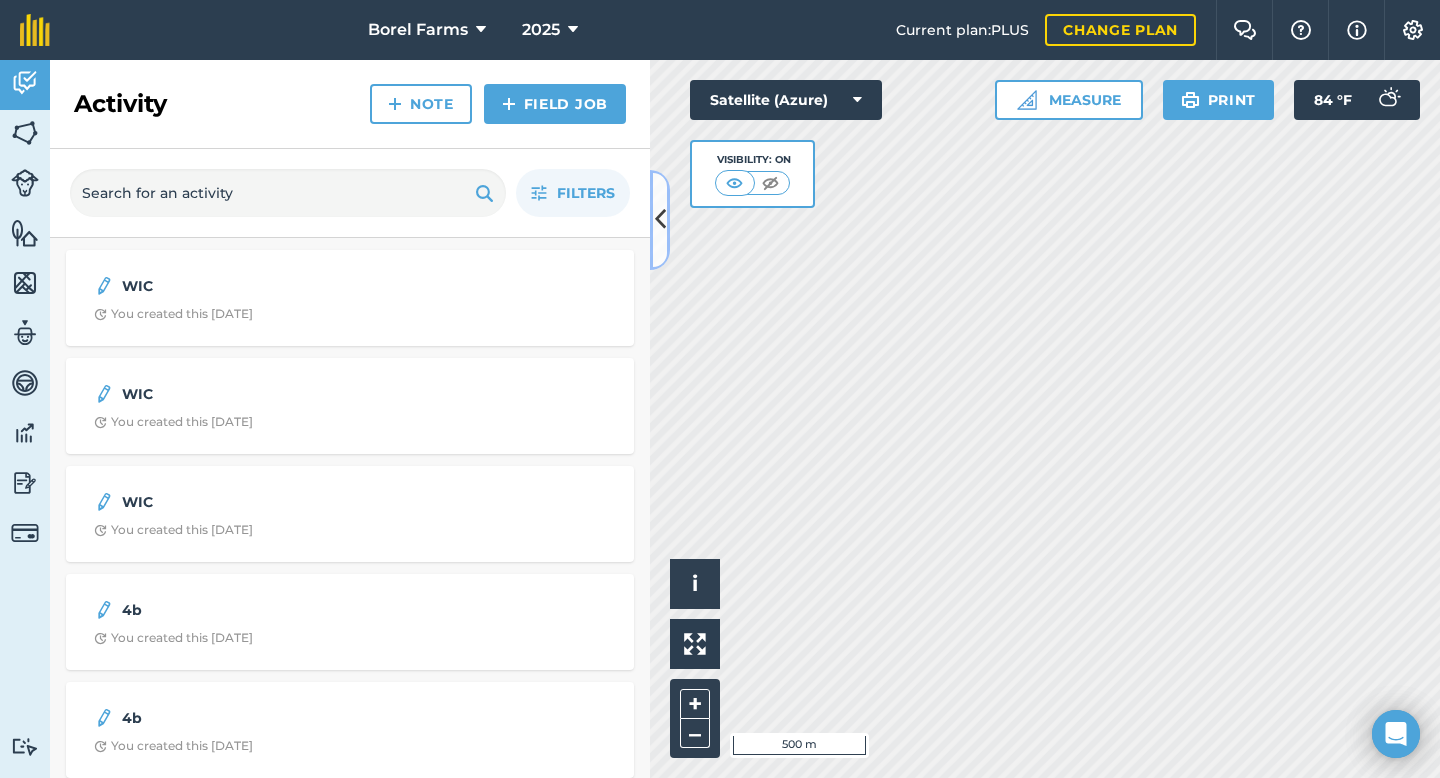 click at bounding box center (660, 219) 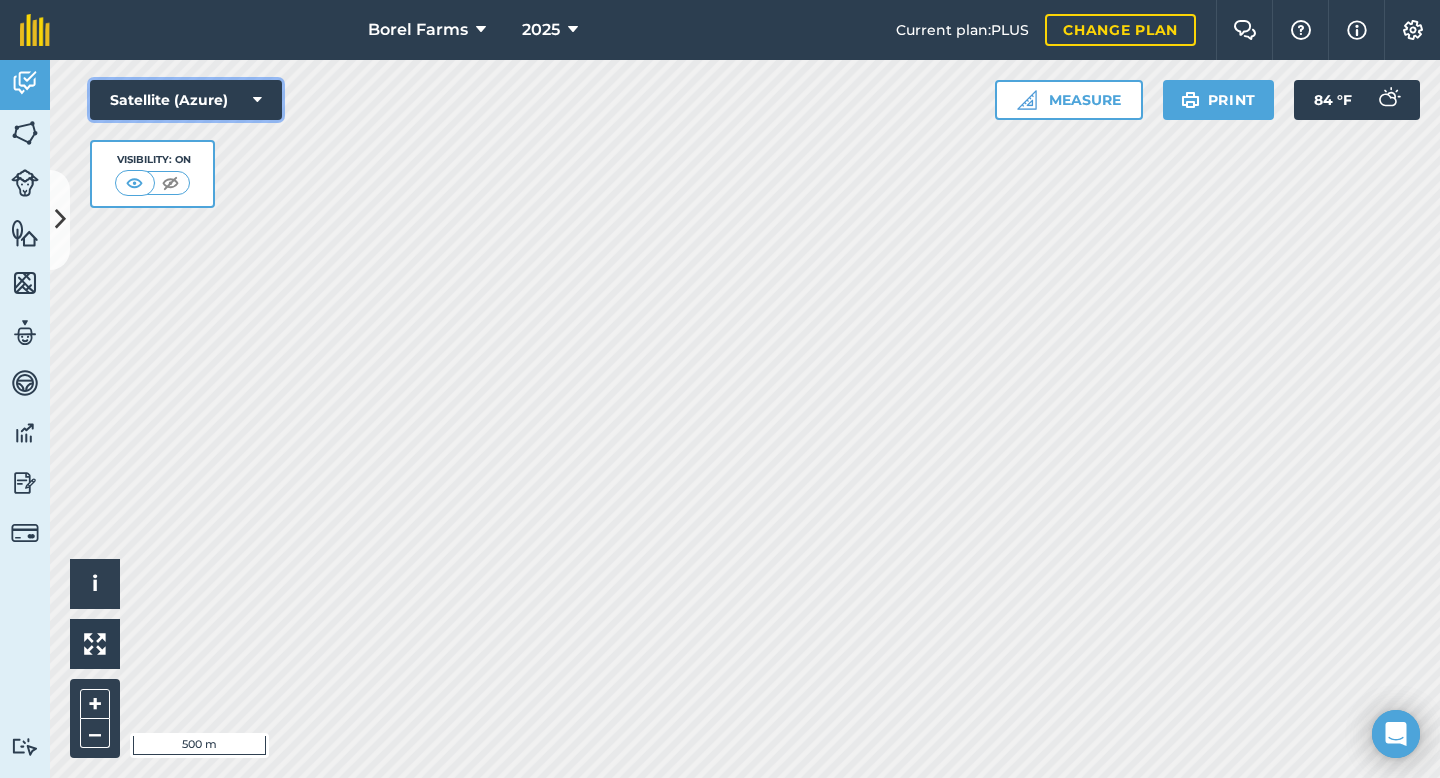 click on "Satellite (Azure)" at bounding box center (186, 100) 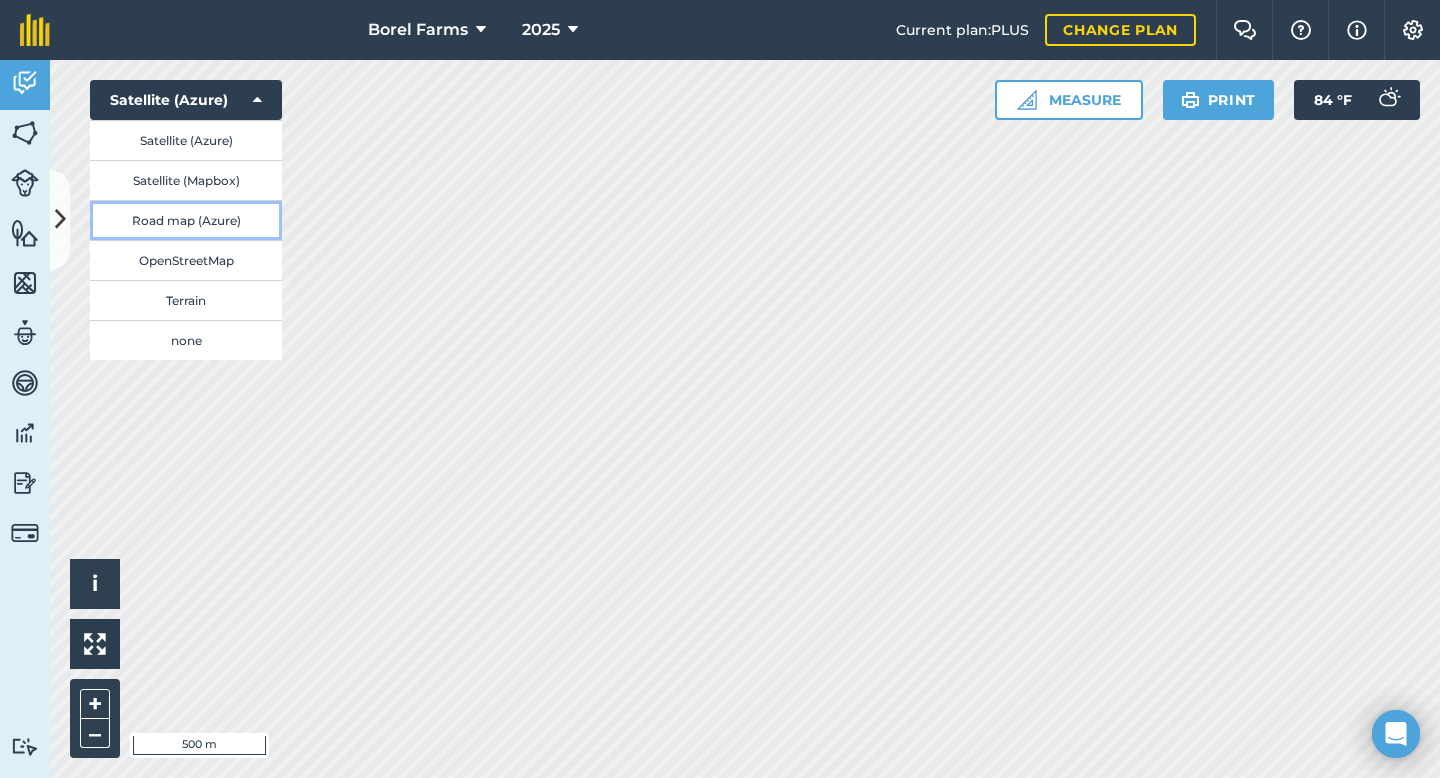 click on "Road map (Azure)" at bounding box center (186, 220) 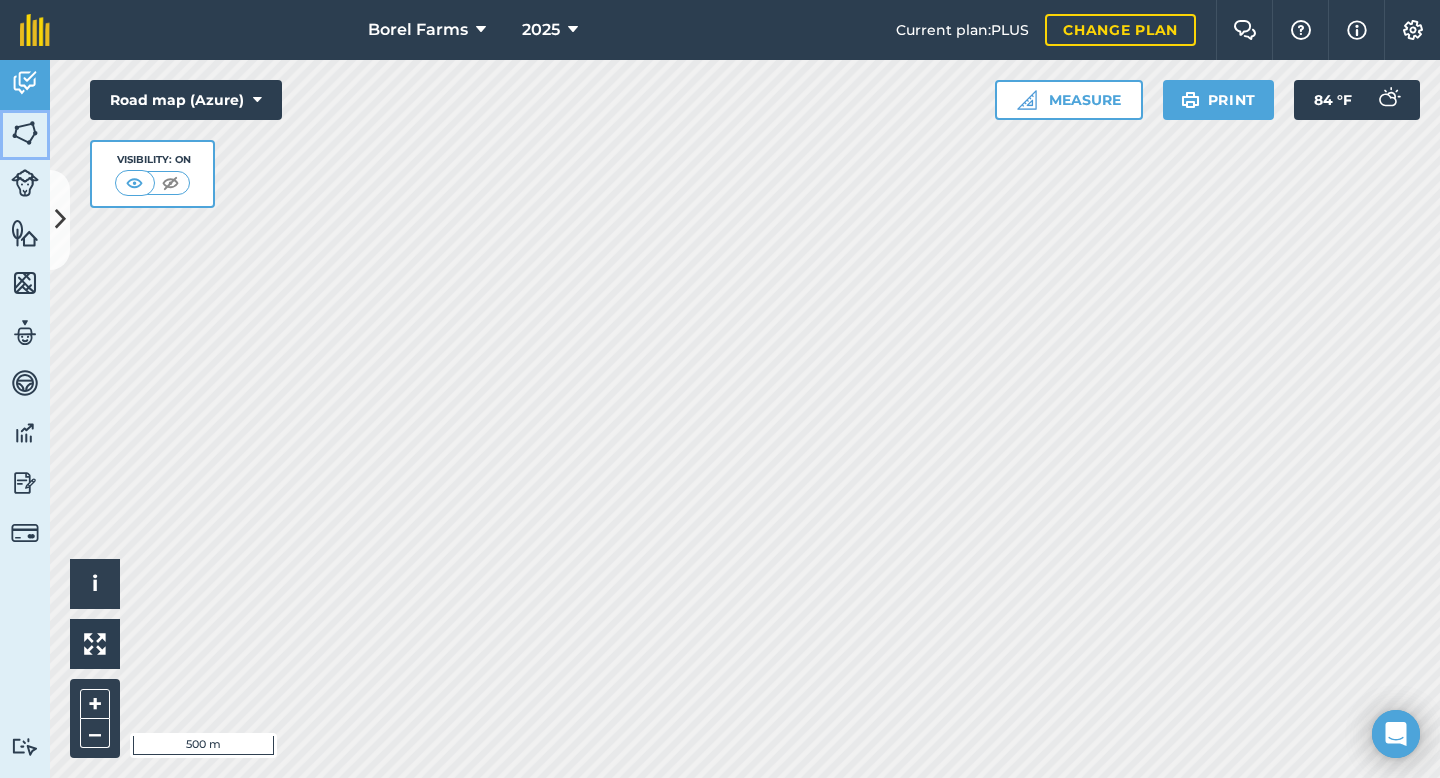 click at bounding box center (25, 133) 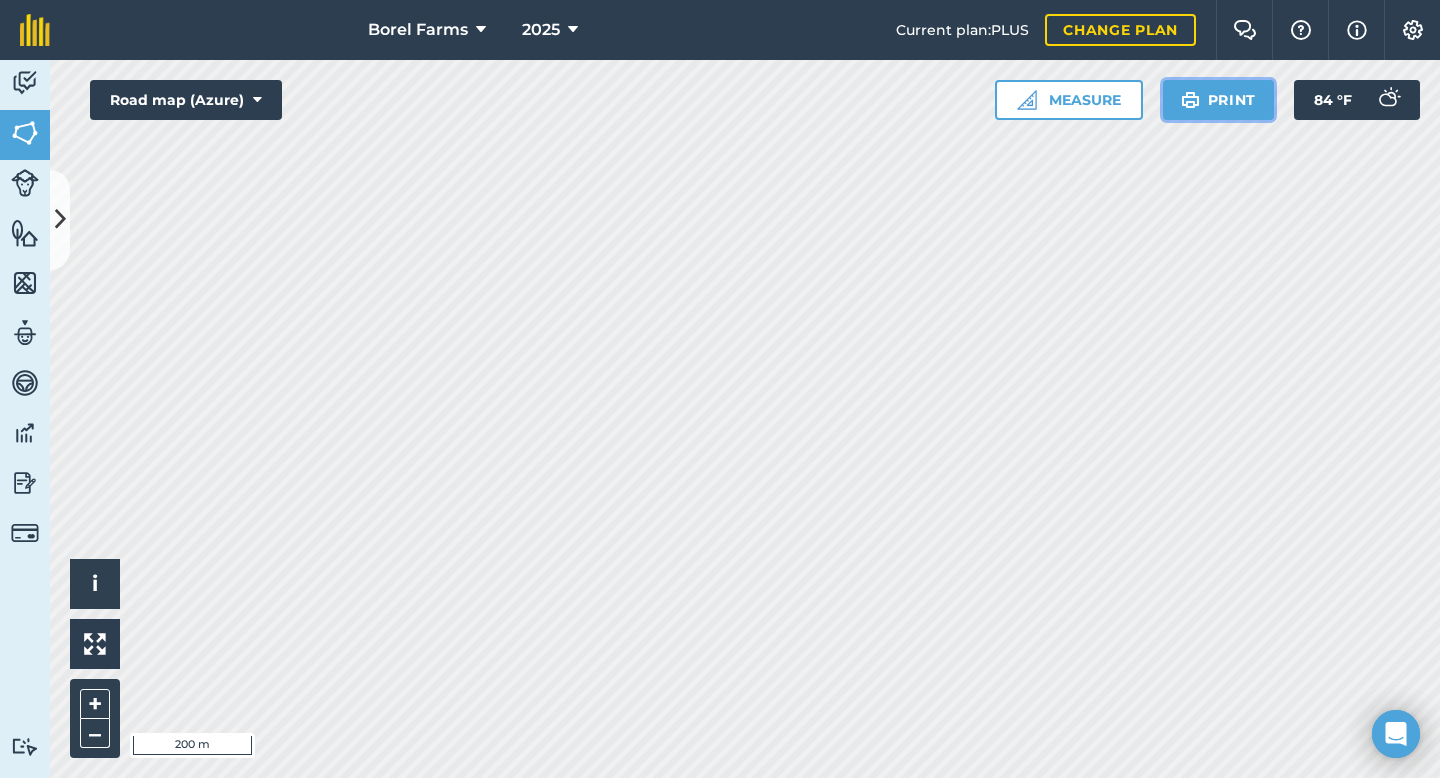 click on "Print" at bounding box center [1219, 100] 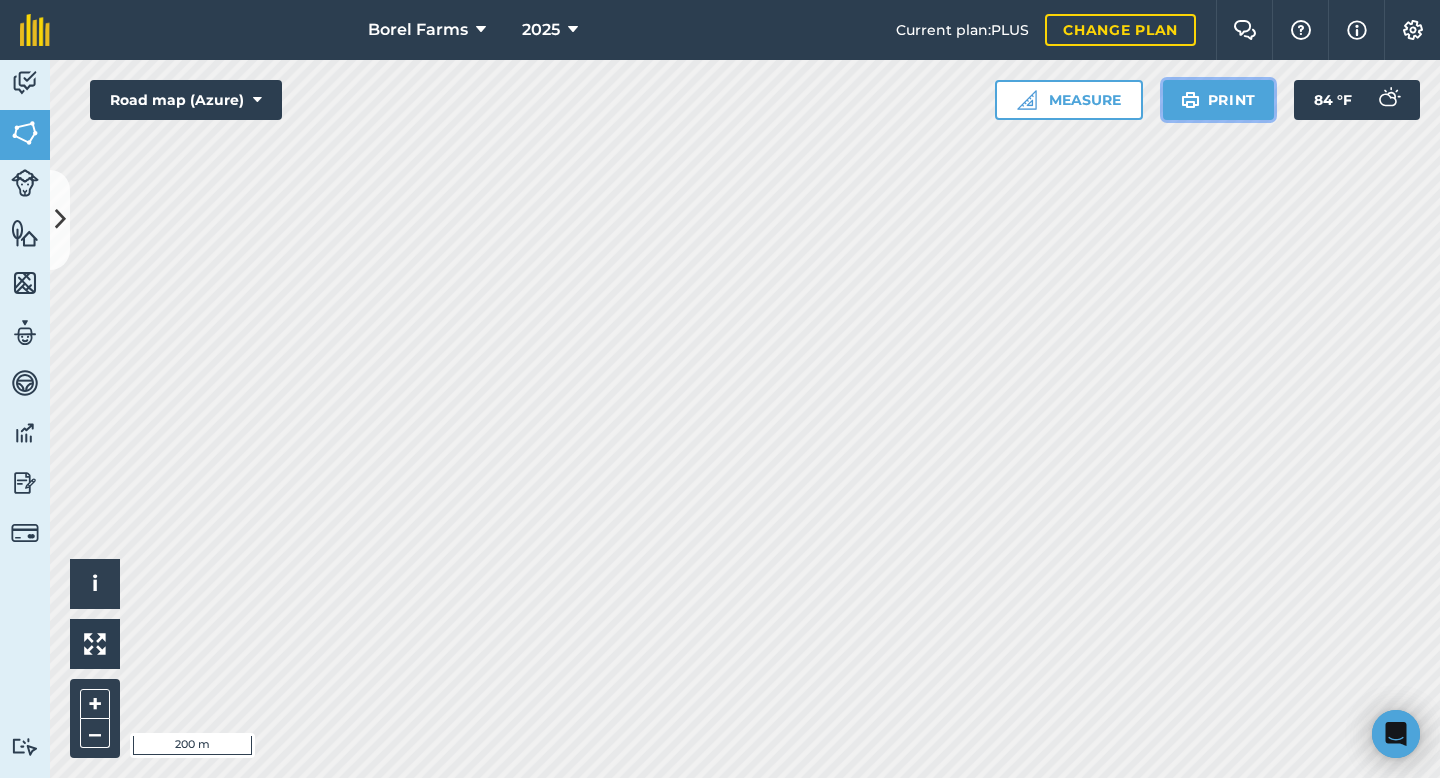 click on "Print" at bounding box center [1219, 100] 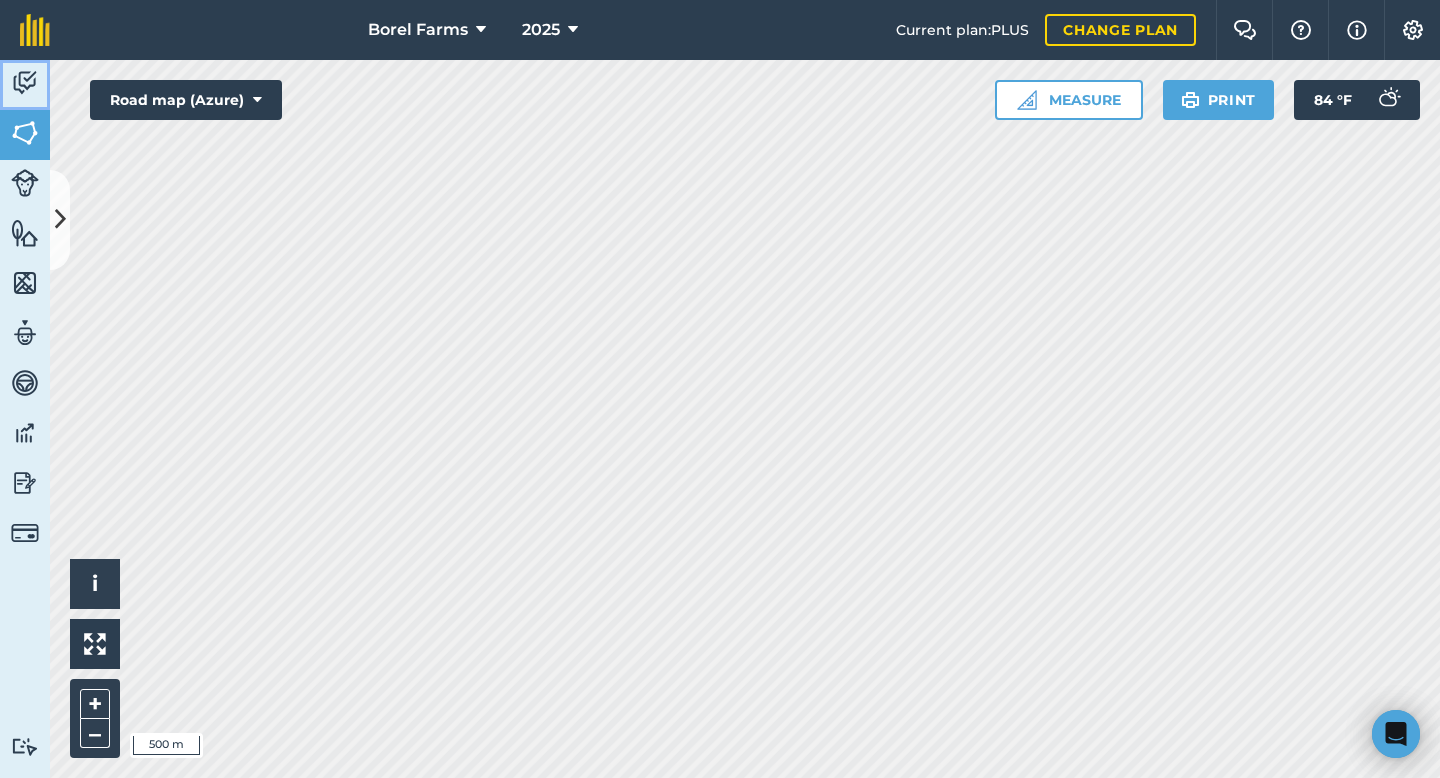 click on "Activity" at bounding box center [25, 85] 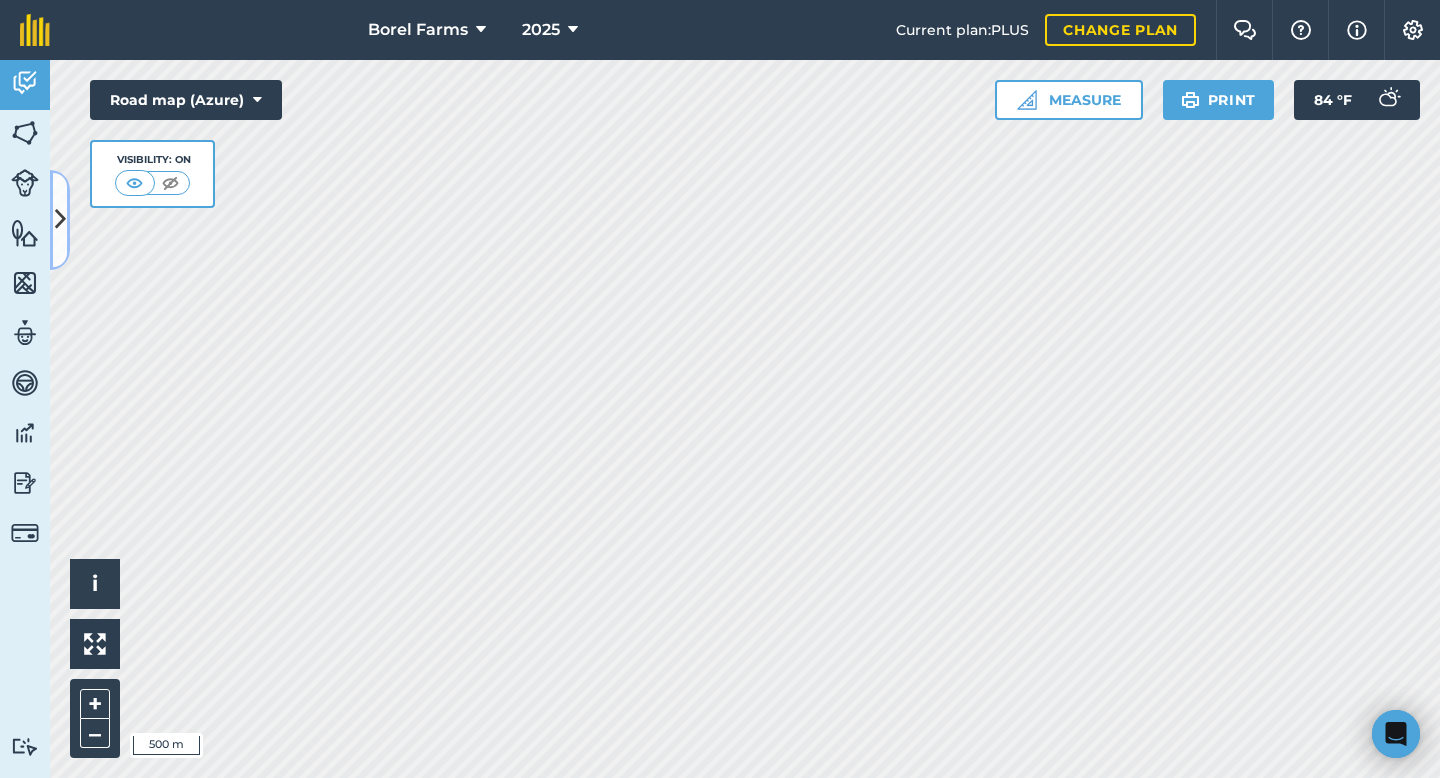 click at bounding box center [60, 220] 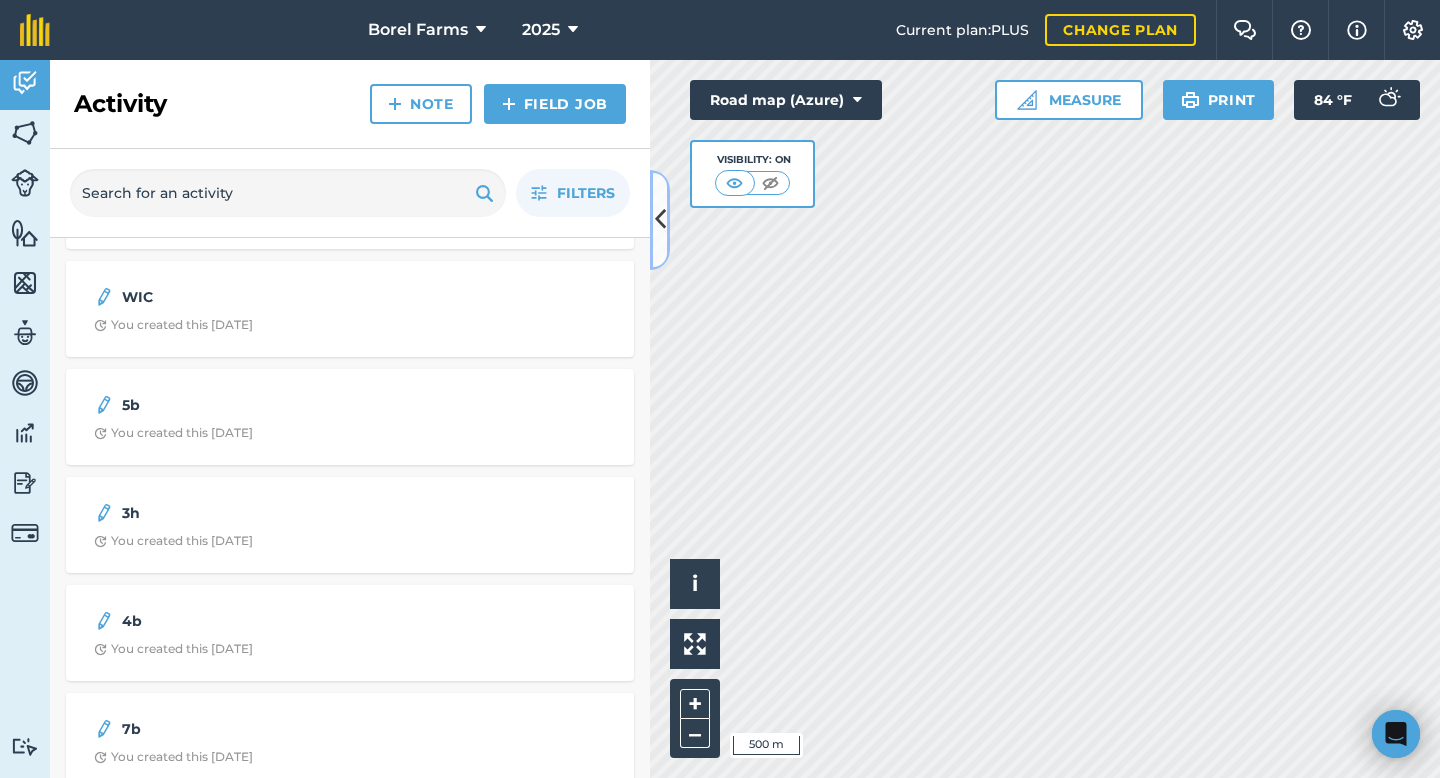 scroll, scrollTop: 835, scrollLeft: 0, axis: vertical 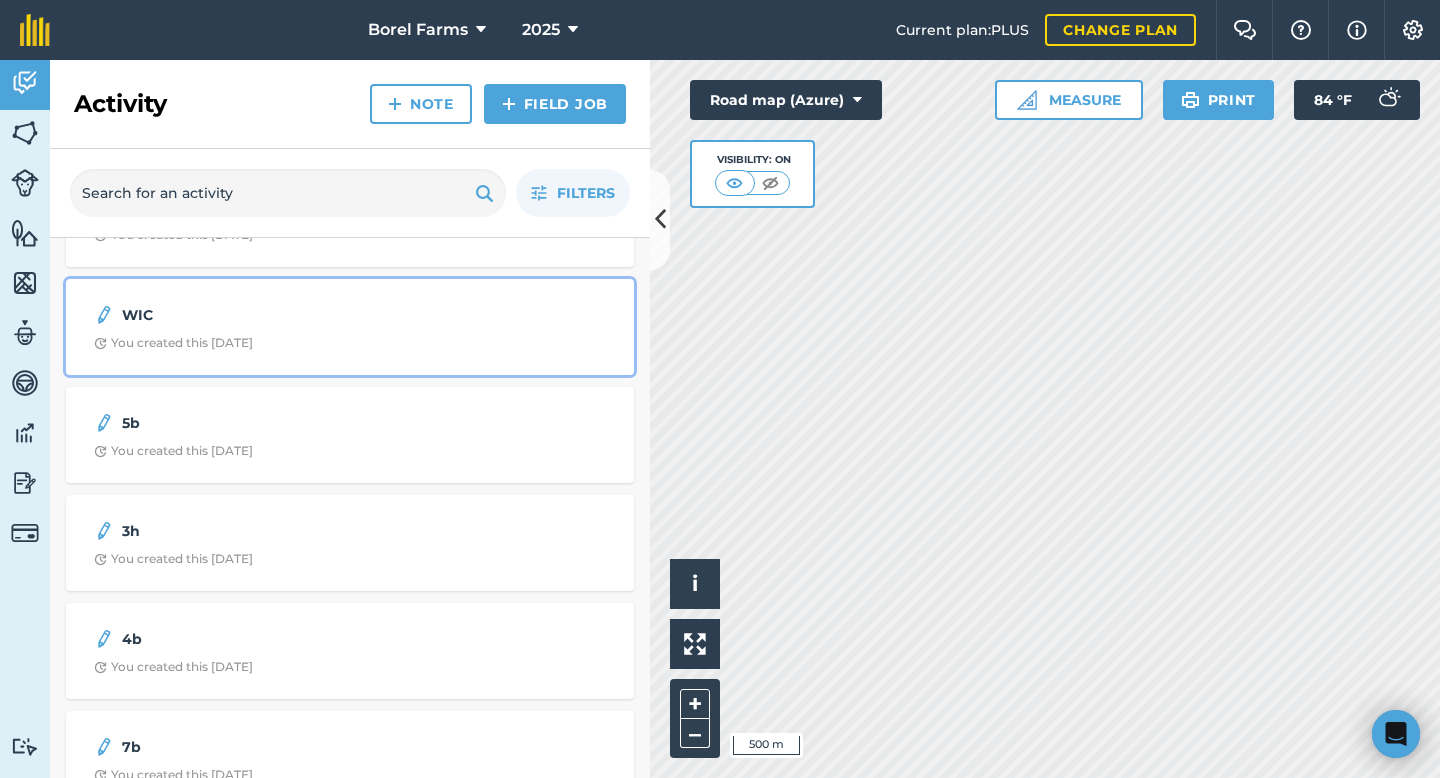 click on "You created this [DATE]" at bounding box center (173, 343) 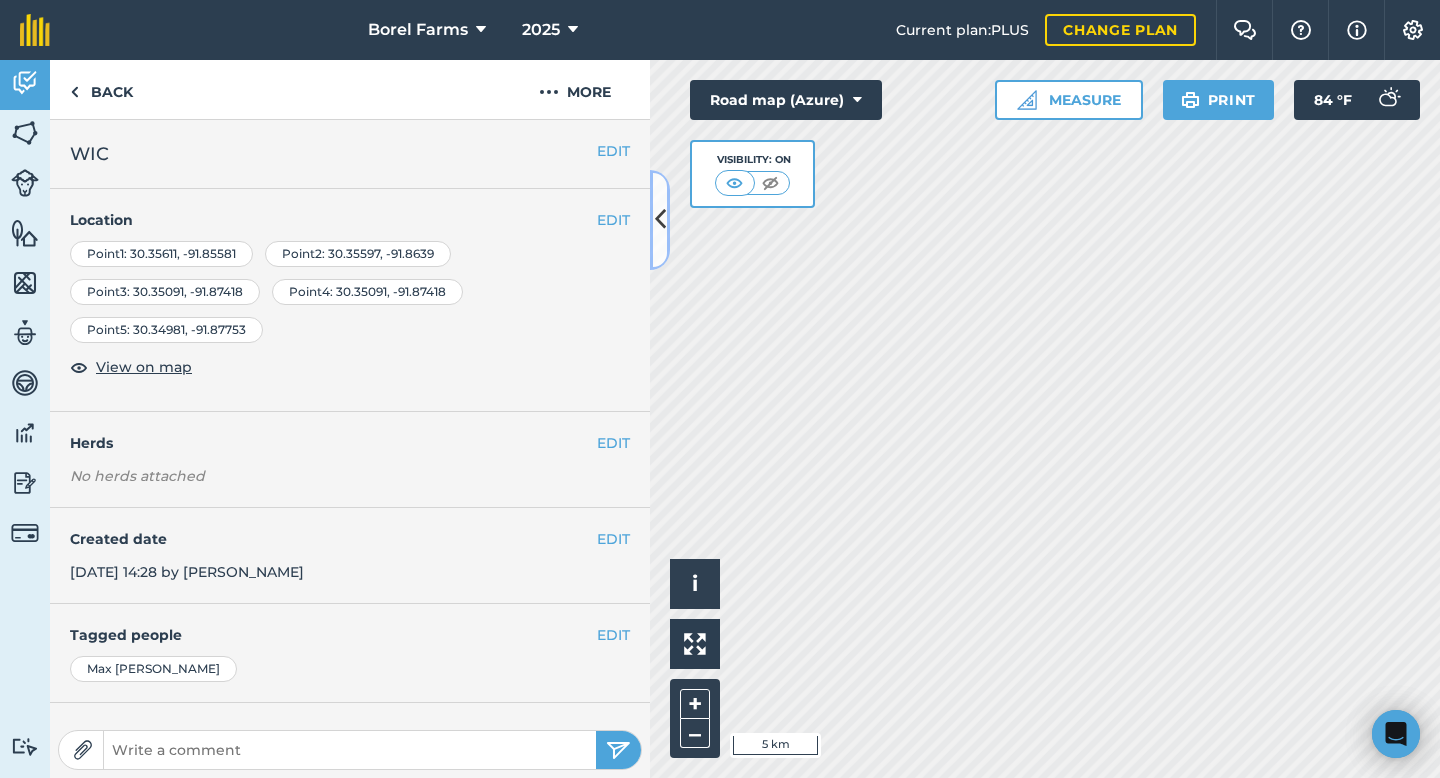 click at bounding box center (660, 220) 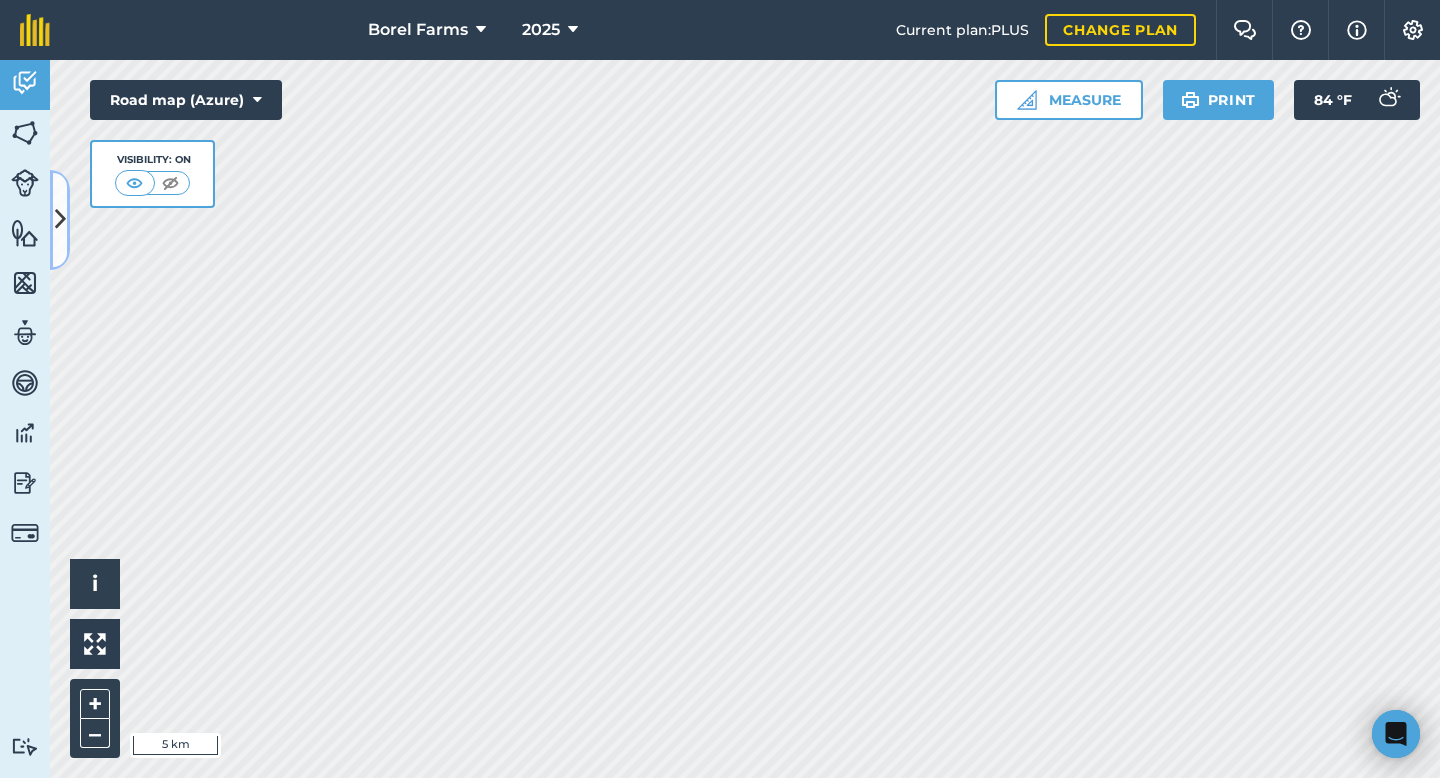 click at bounding box center (60, 219) 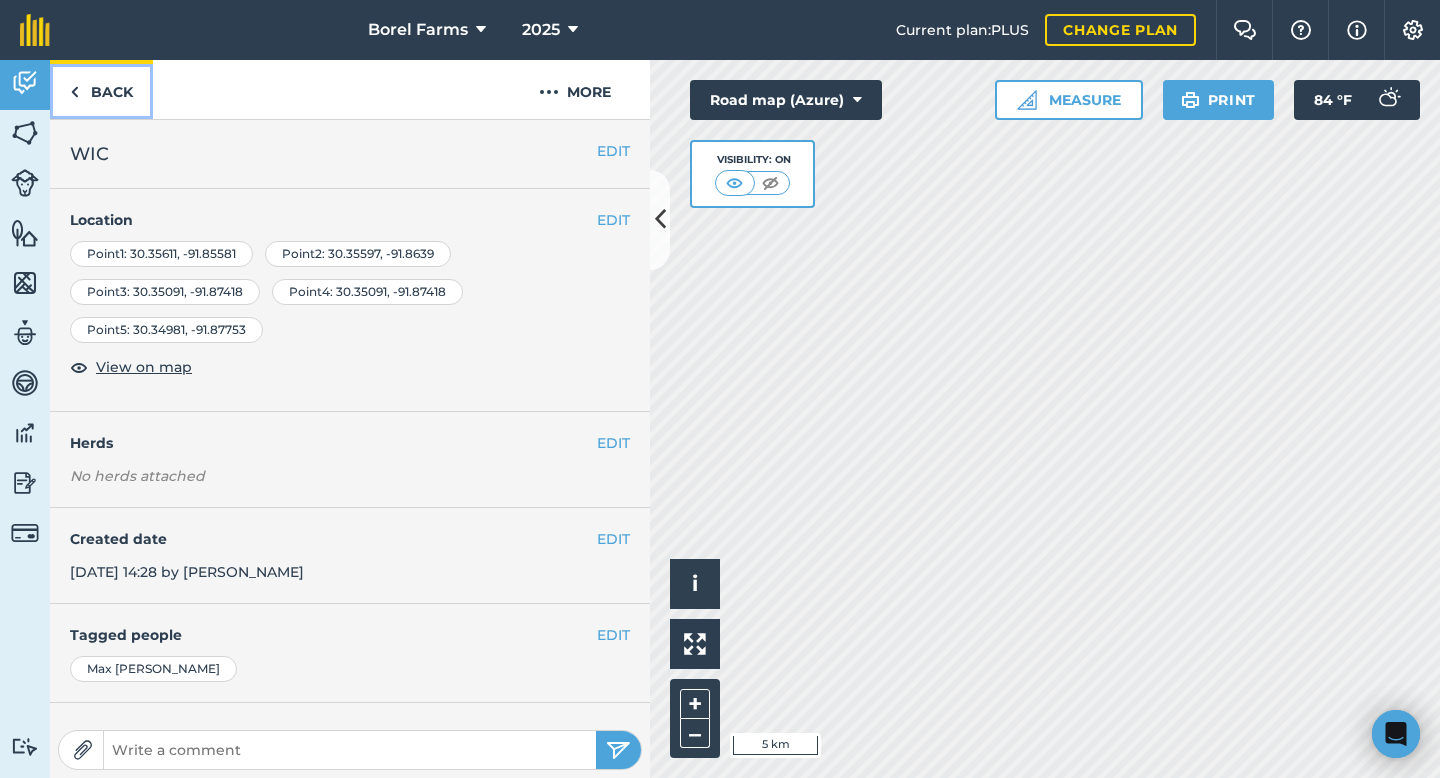 click on "Back" at bounding box center [101, 89] 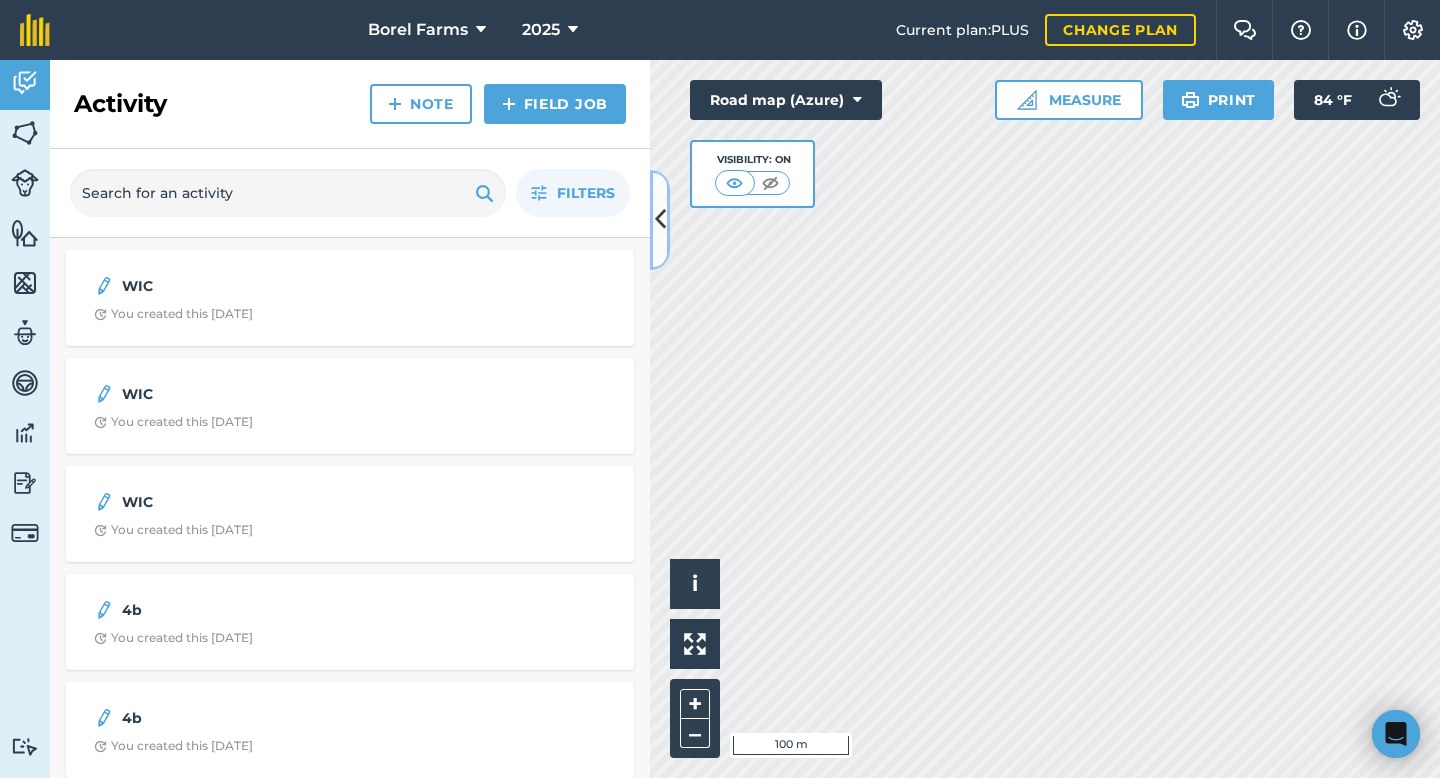 click at bounding box center (660, 220) 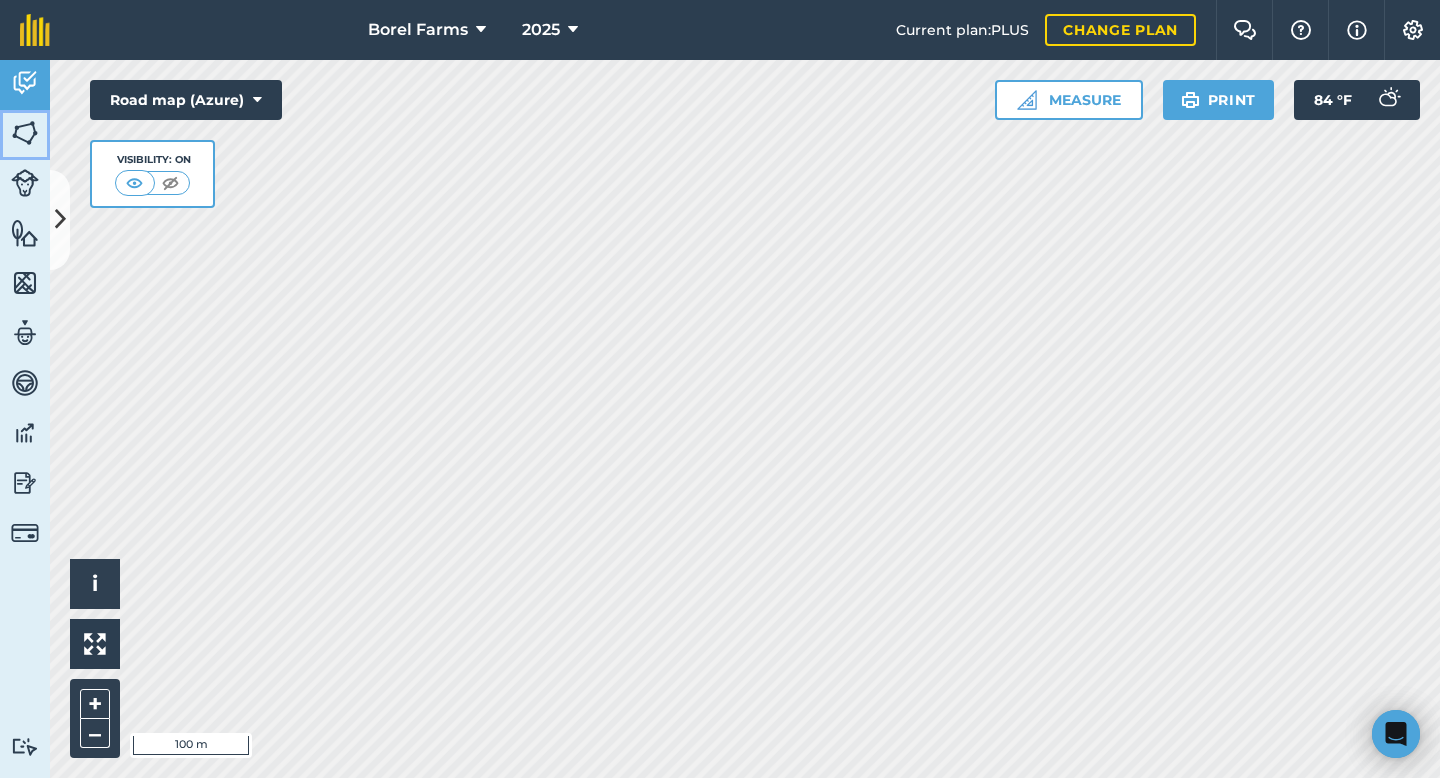 click on "Fields" at bounding box center [25, 135] 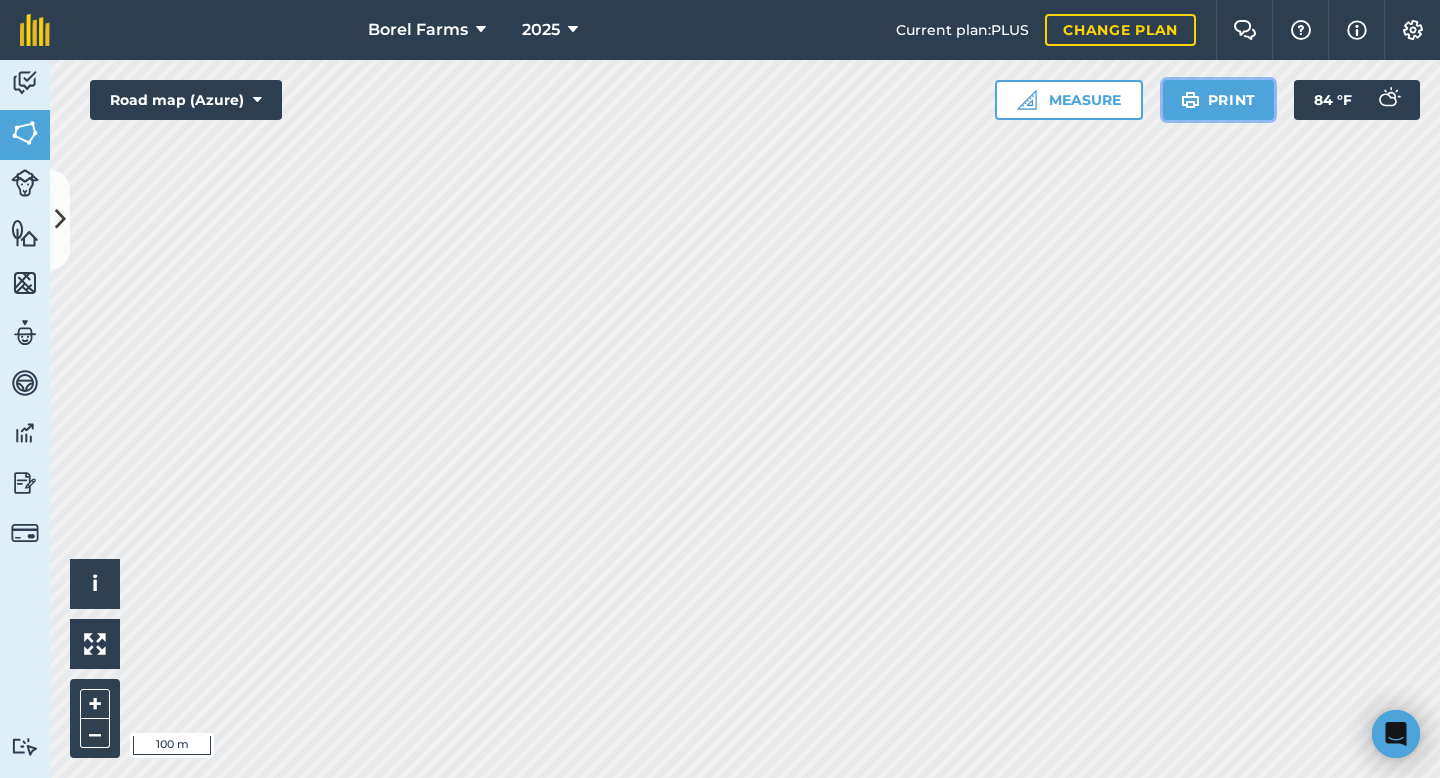 click on "Print" at bounding box center [1219, 100] 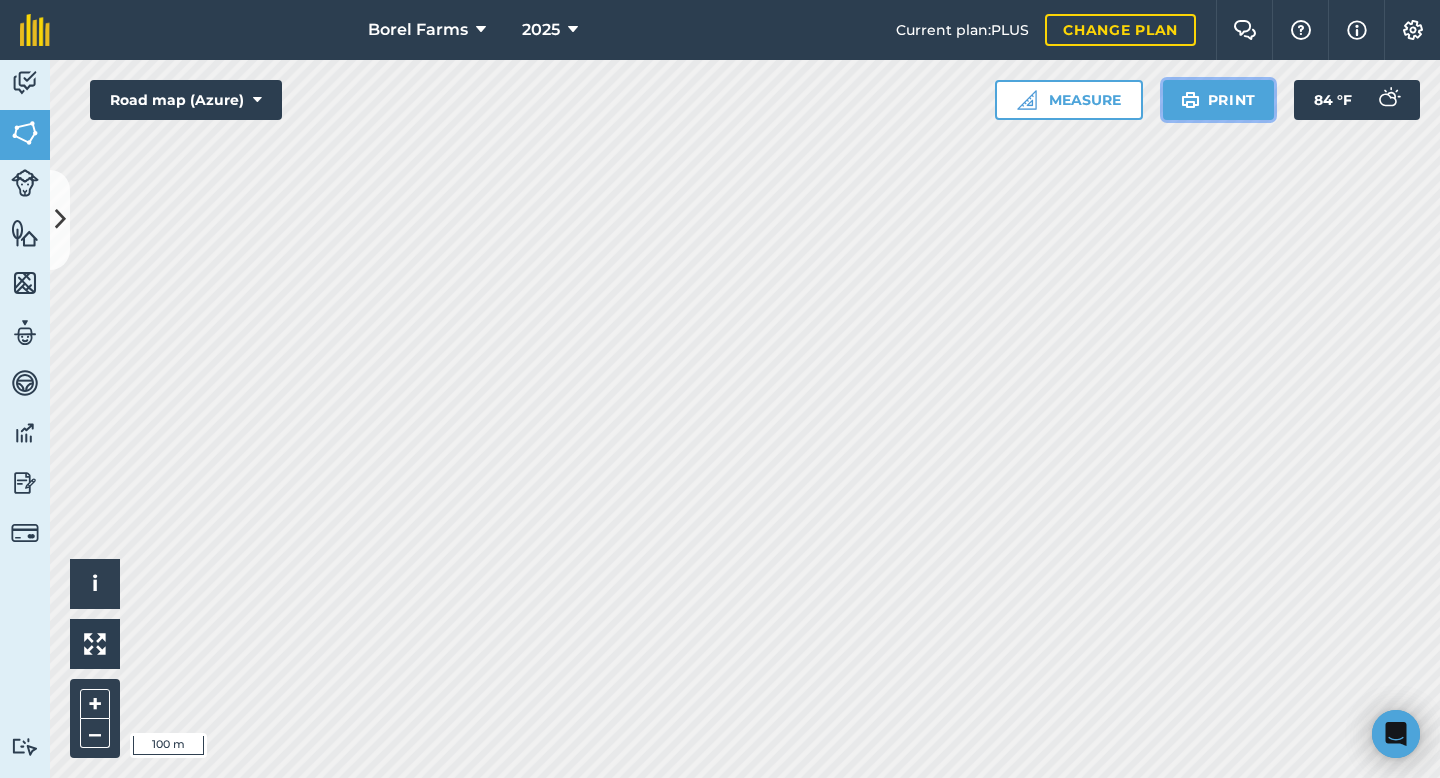 click on "Print" at bounding box center (1219, 100) 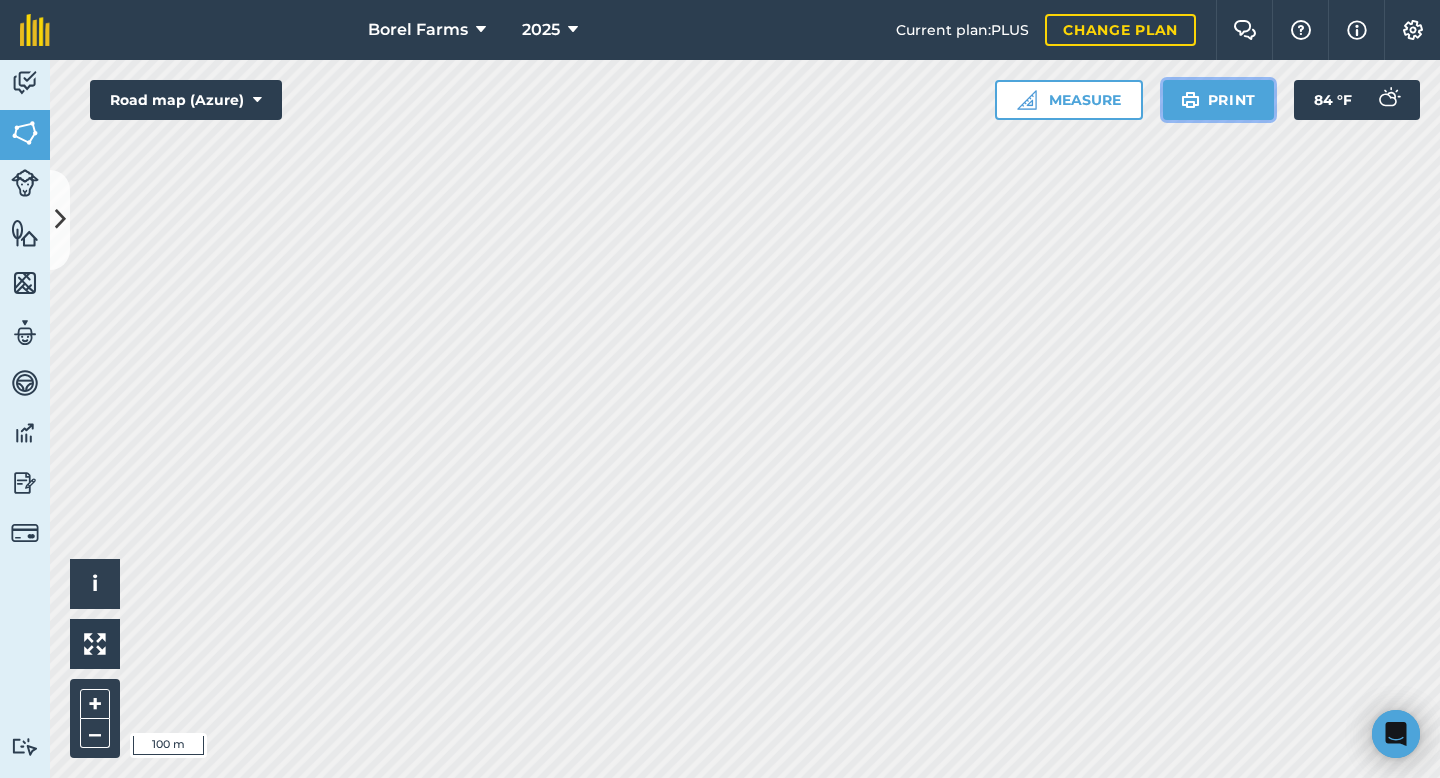 click on "Print" at bounding box center (1219, 100) 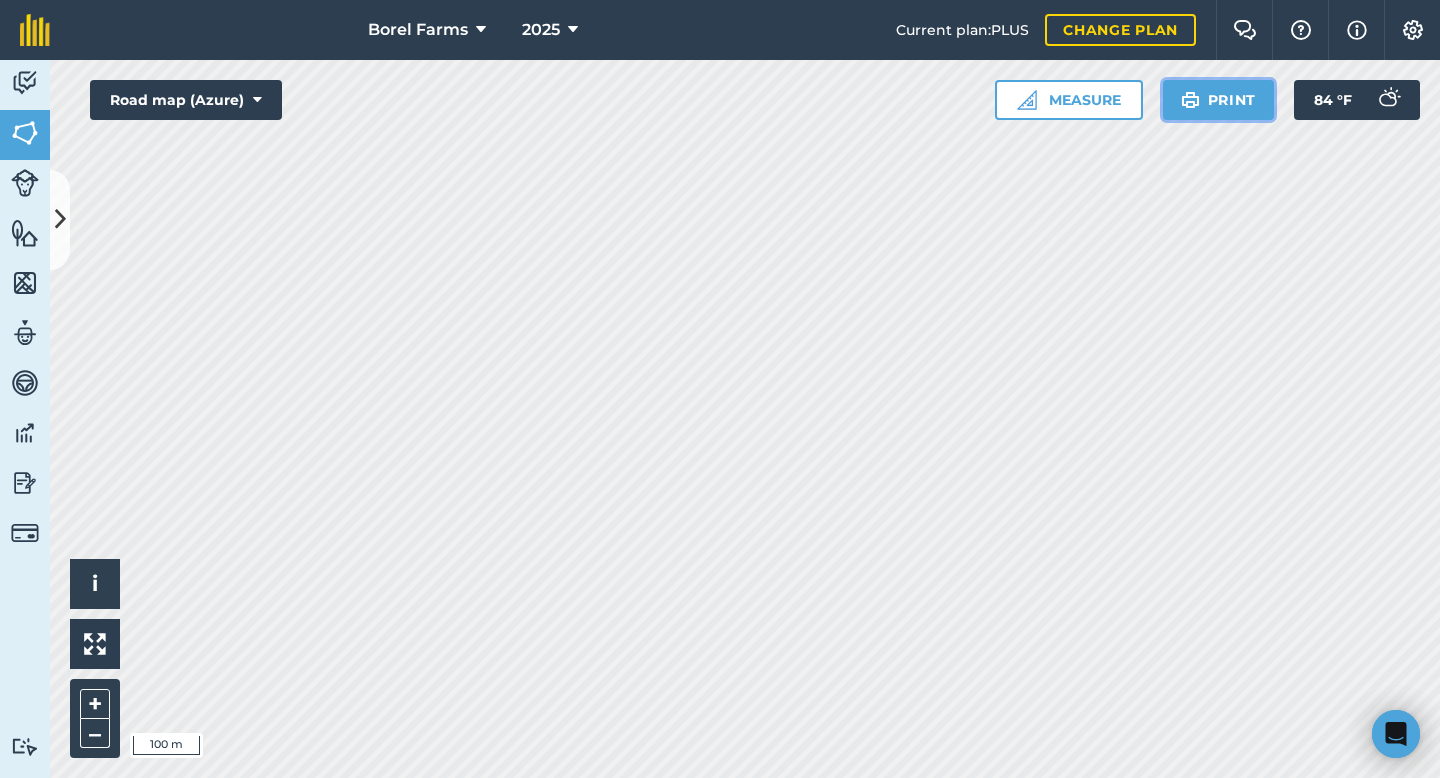 click on "Print" at bounding box center (1219, 100) 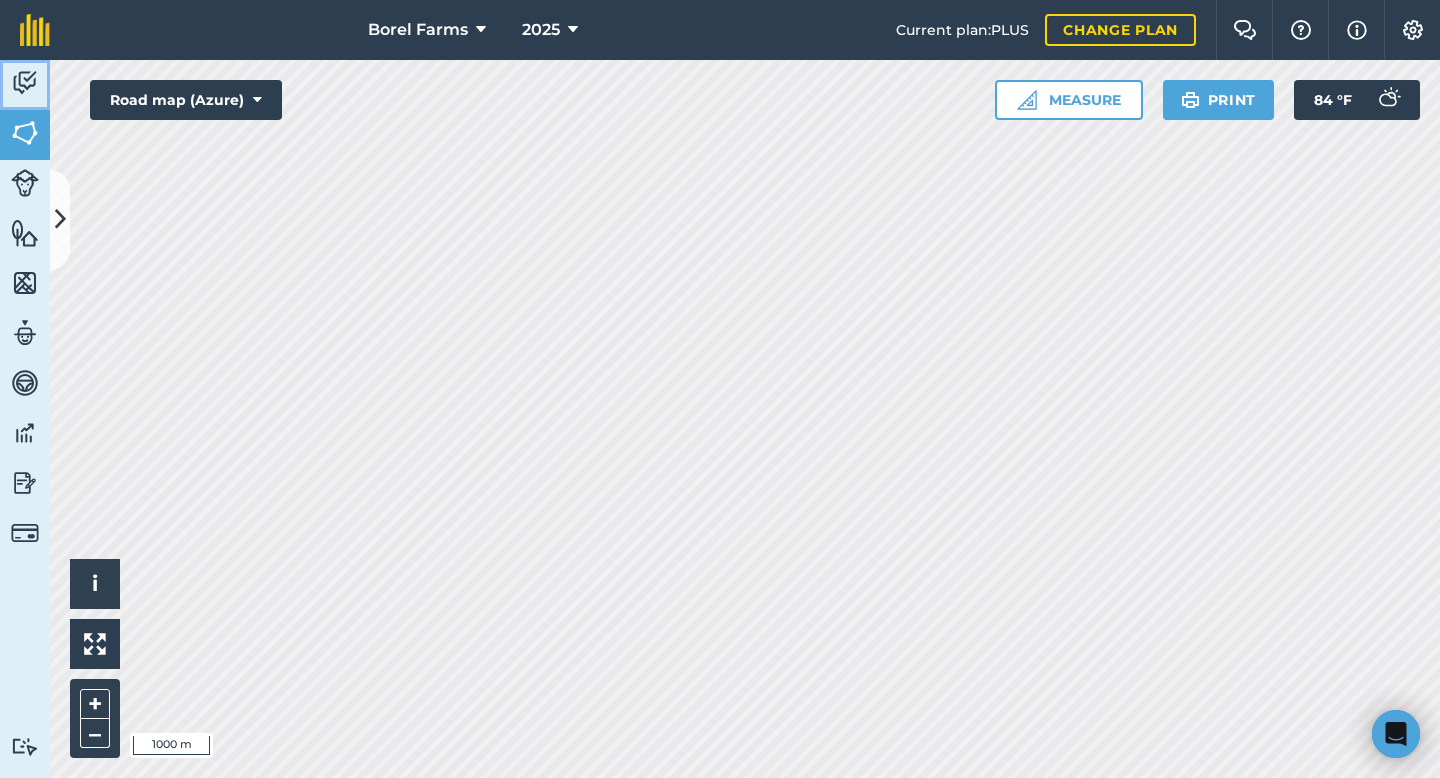 click at bounding box center [25, 83] 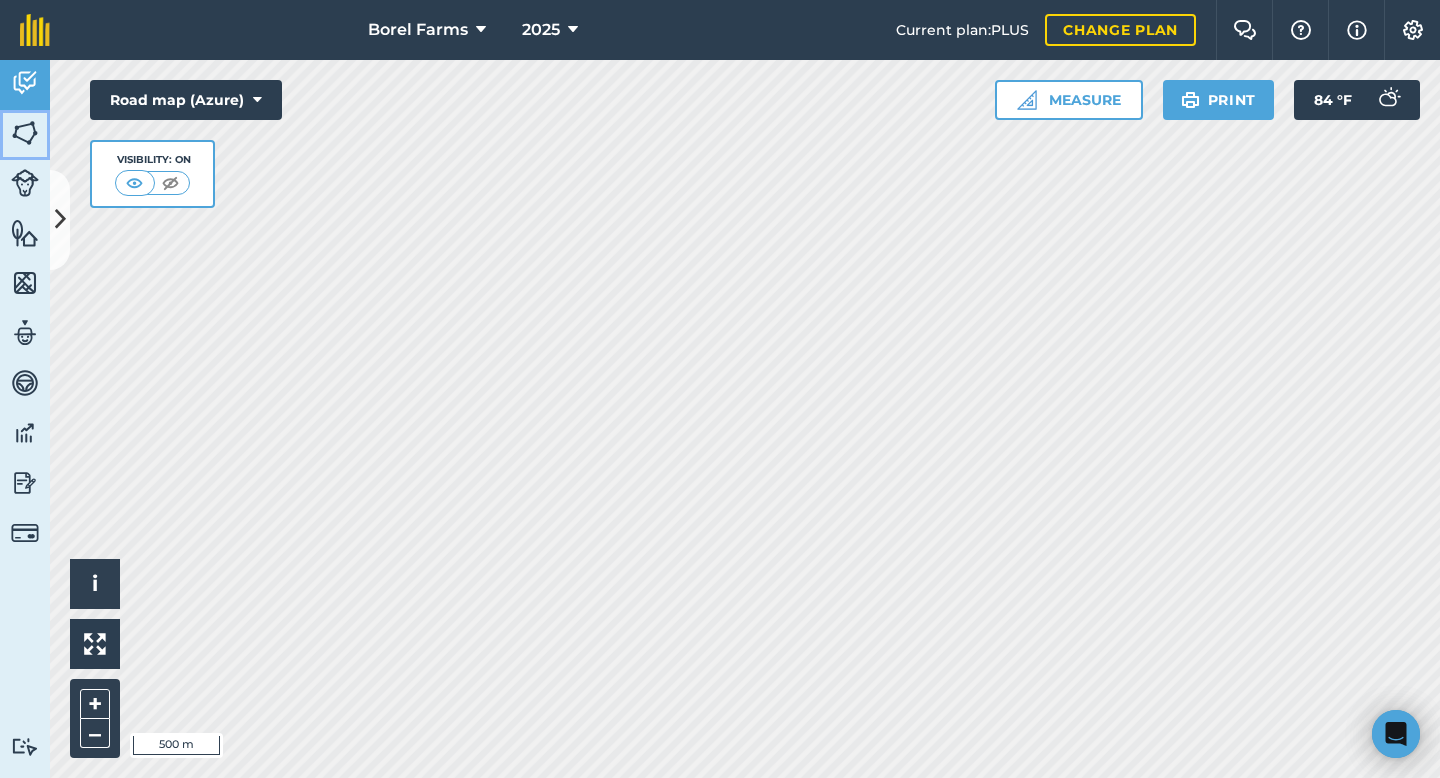 click at bounding box center (25, 133) 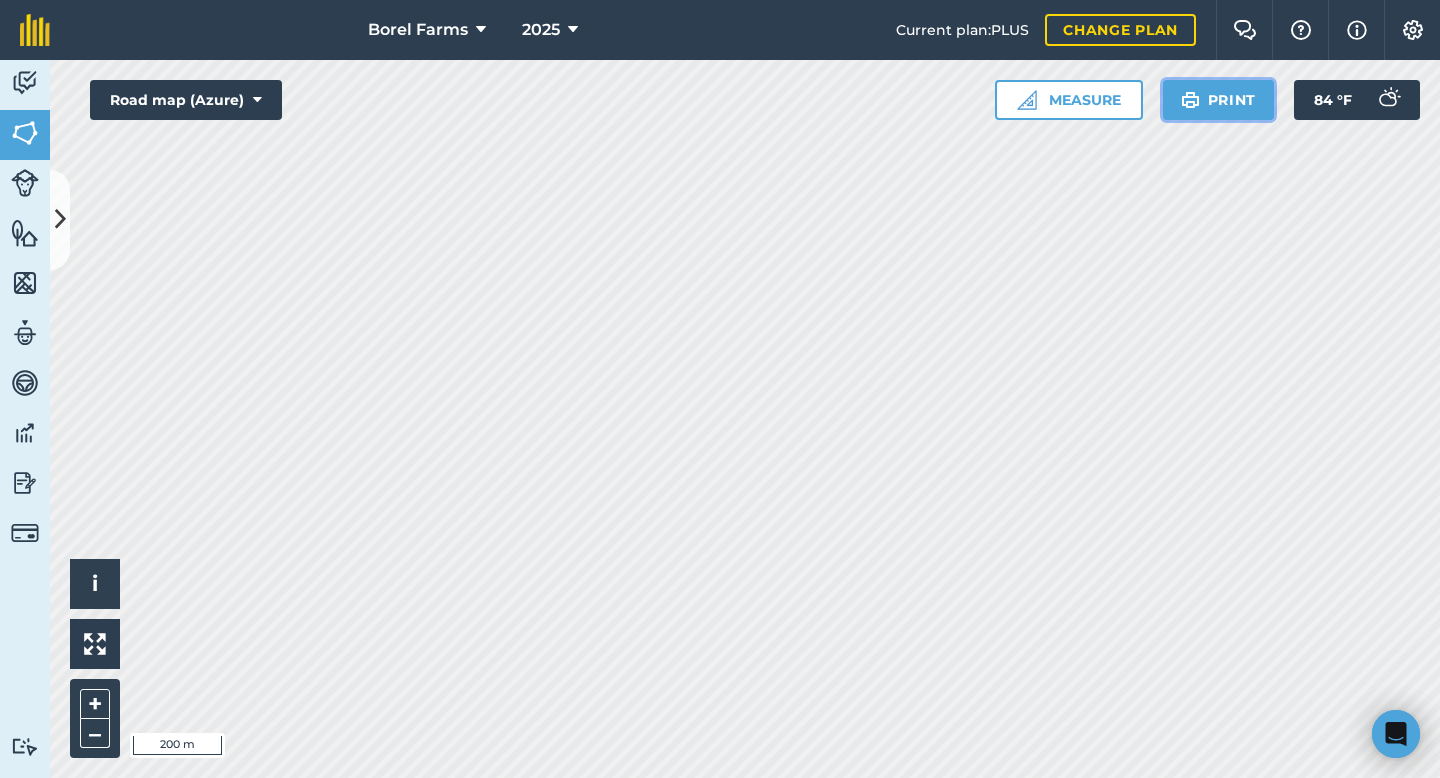 click on "Print" at bounding box center [1219, 100] 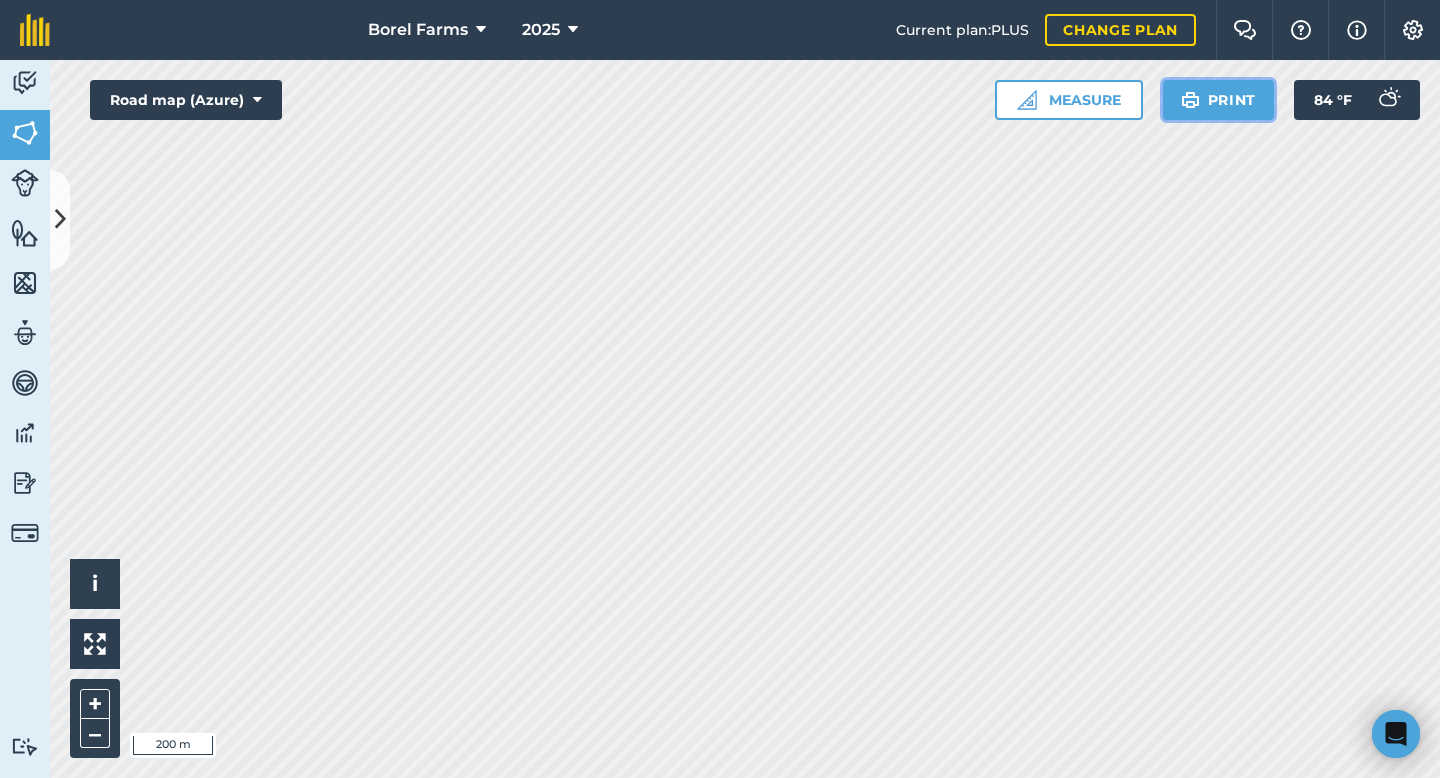 click on "Print" at bounding box center (1219, 100) 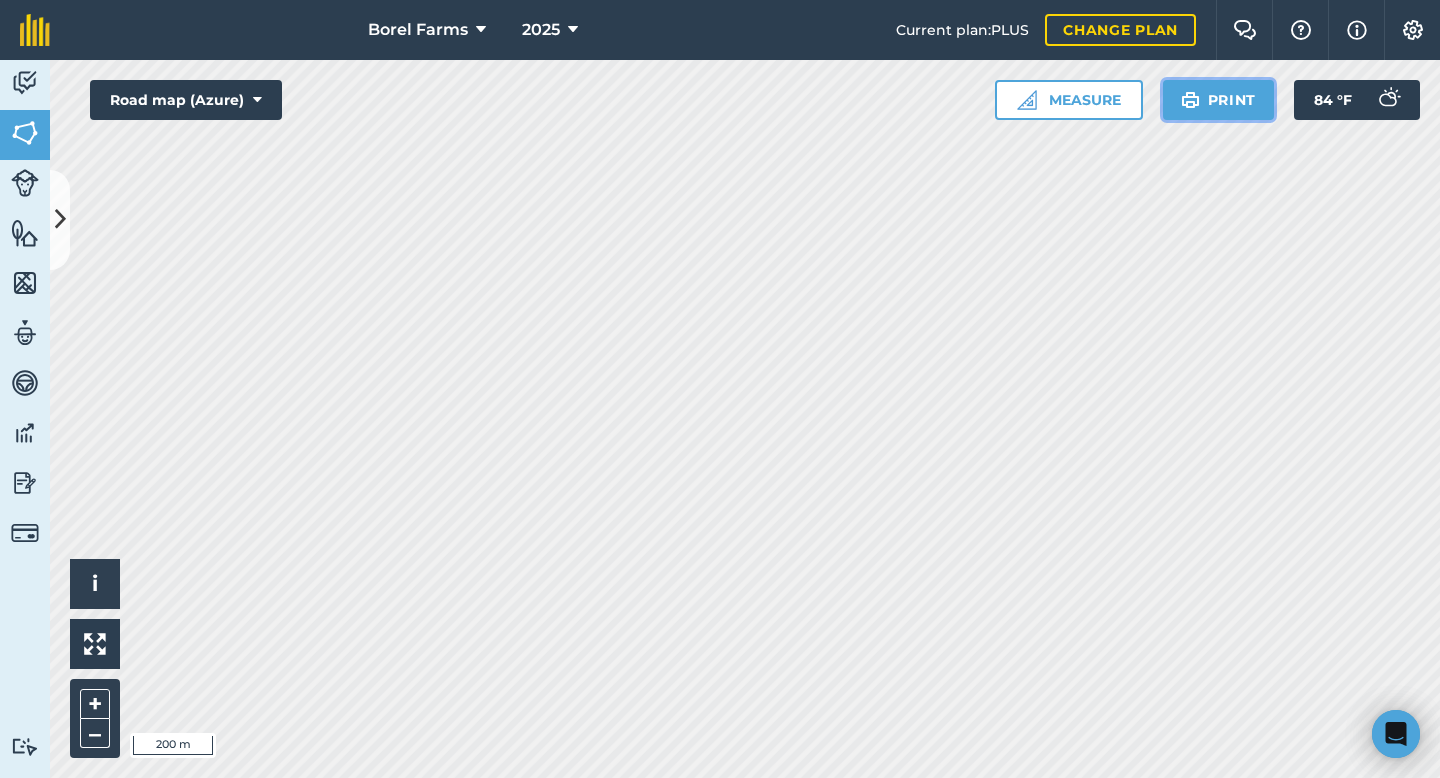 click at bounding box center (1190, 100) 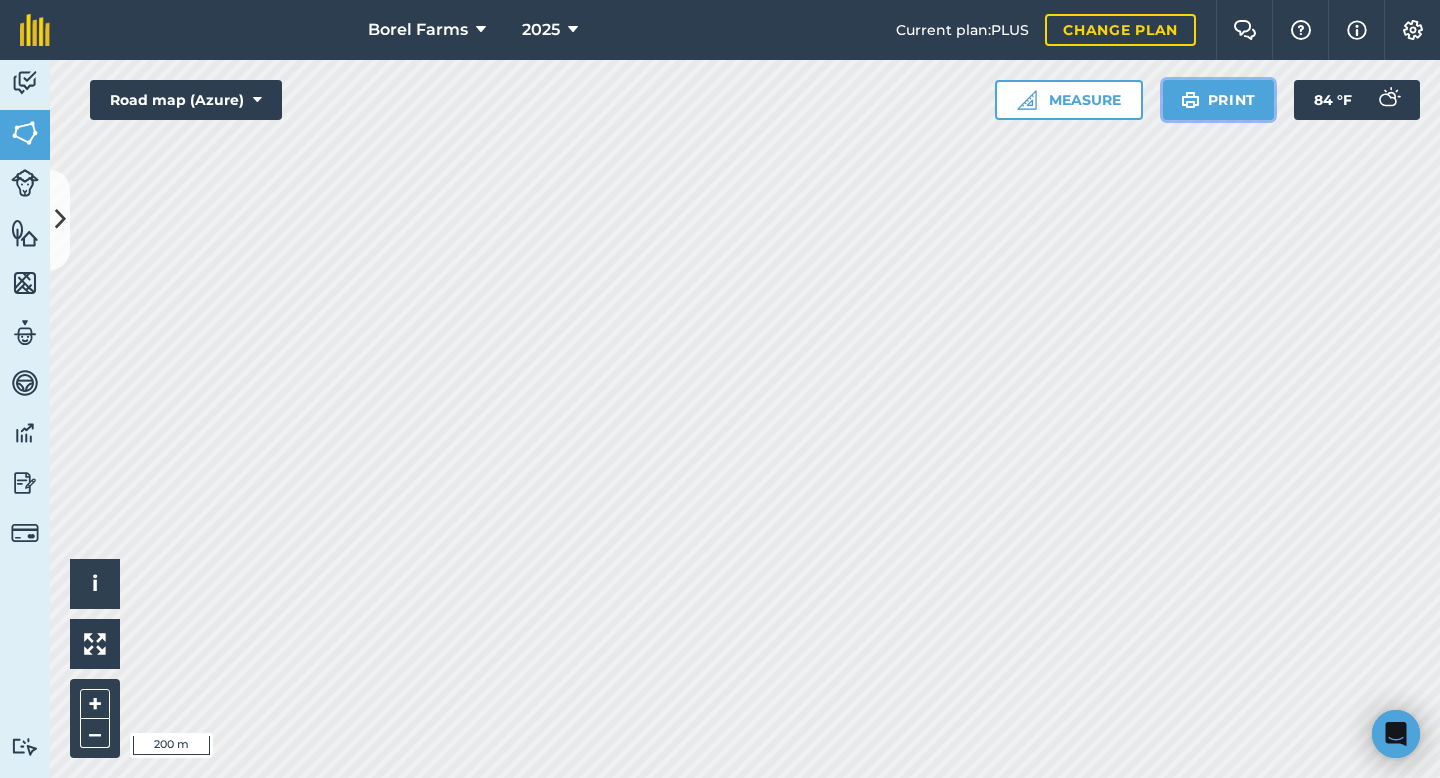 click on "Print" at bounding box center [1219, 100] 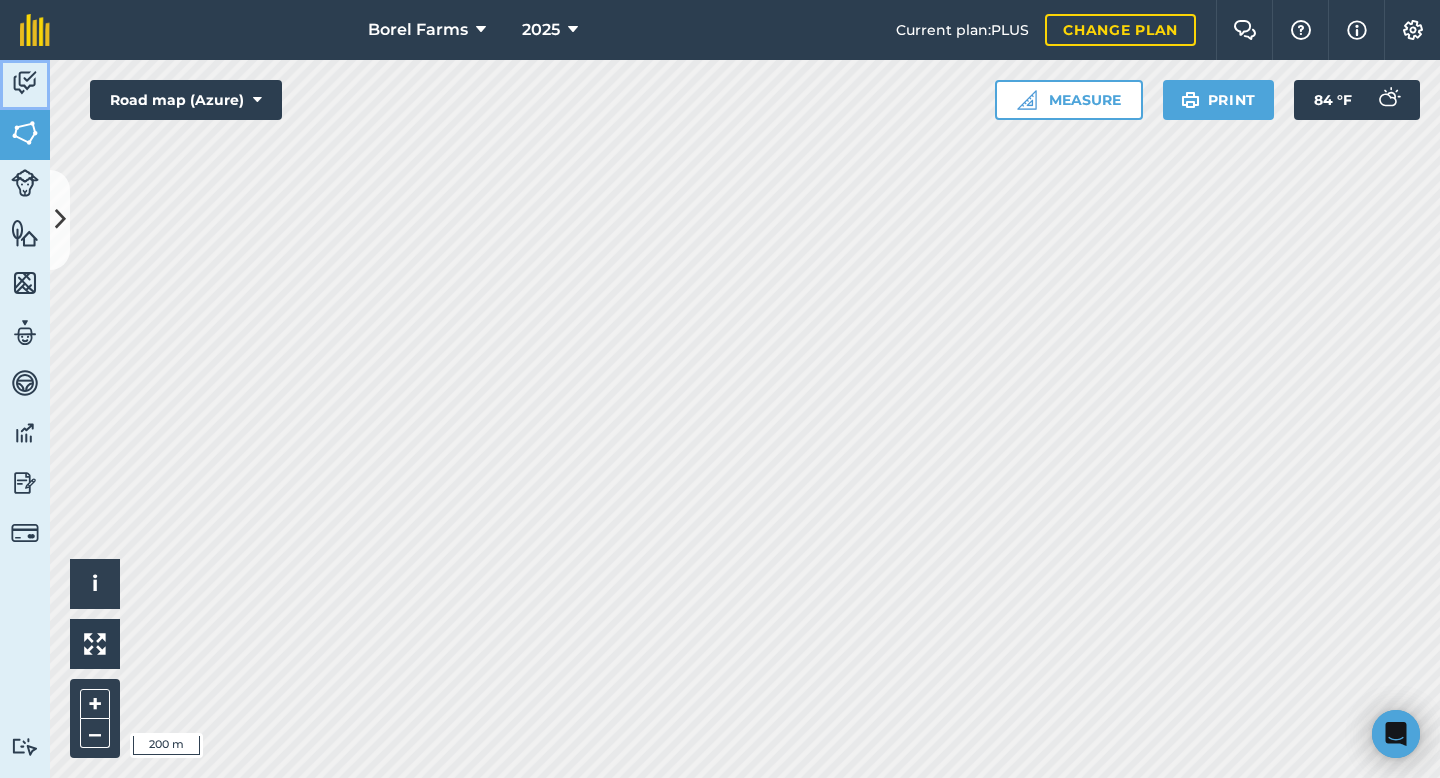 click at bounding box center [25, 83] 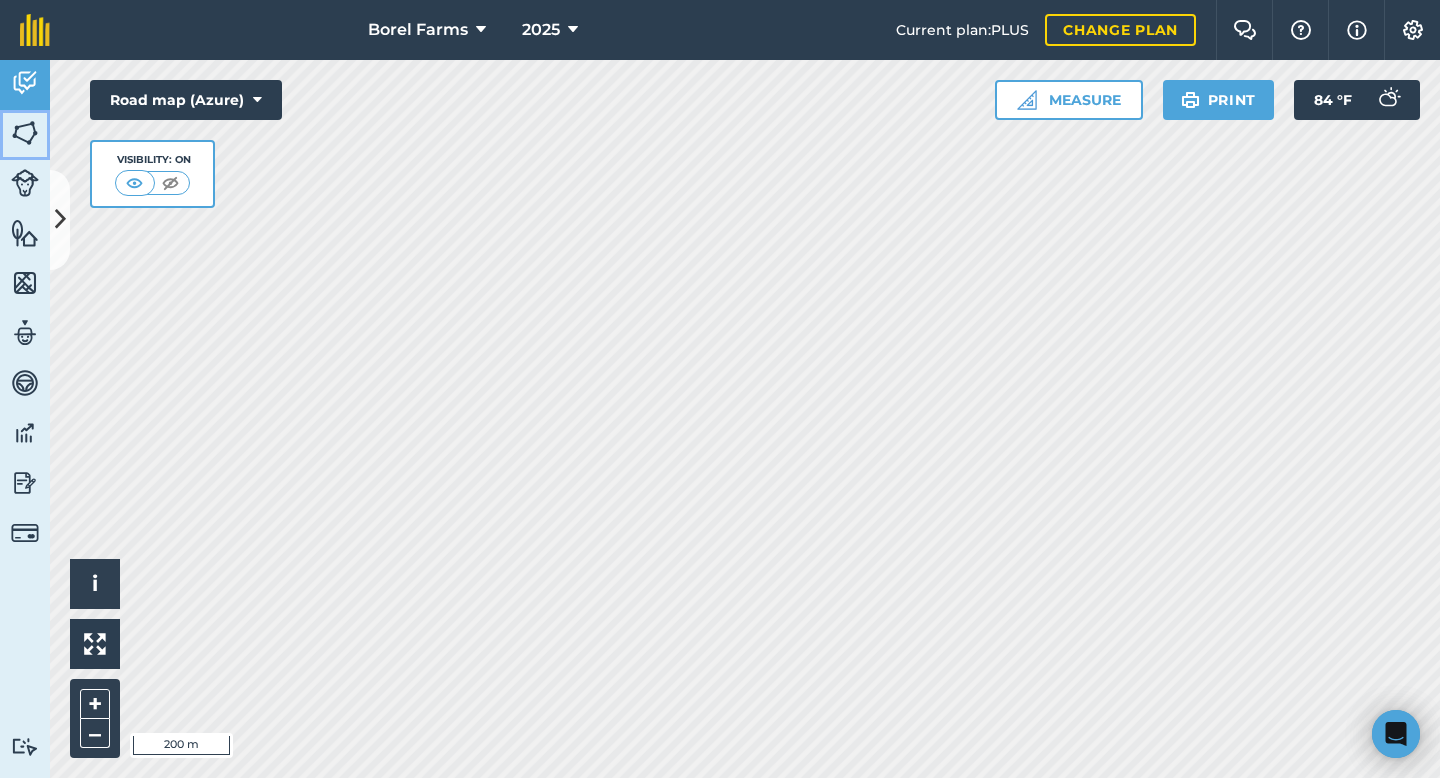 click on "Fields" at bounding box center (25, 135) 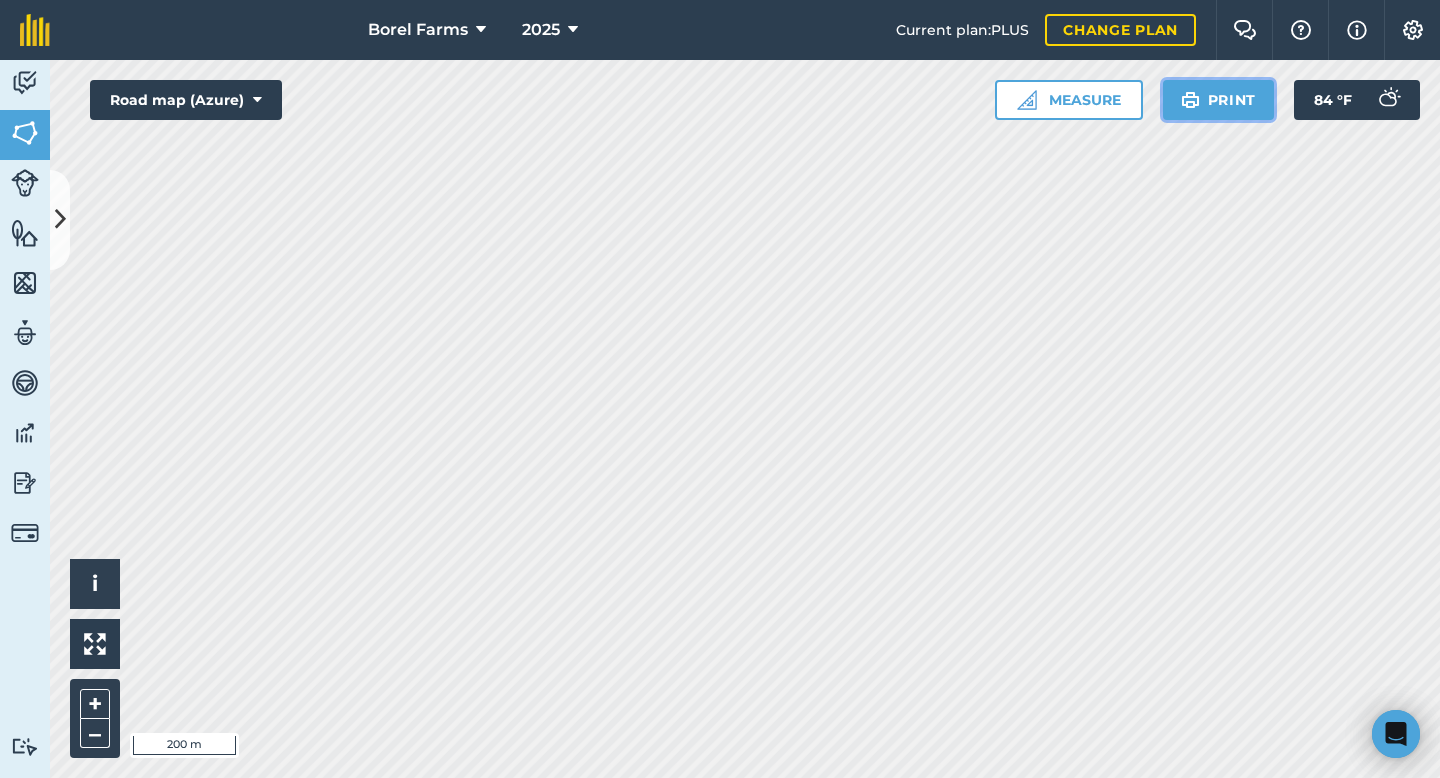 click on "Print" at bounding box center (1219, 100) 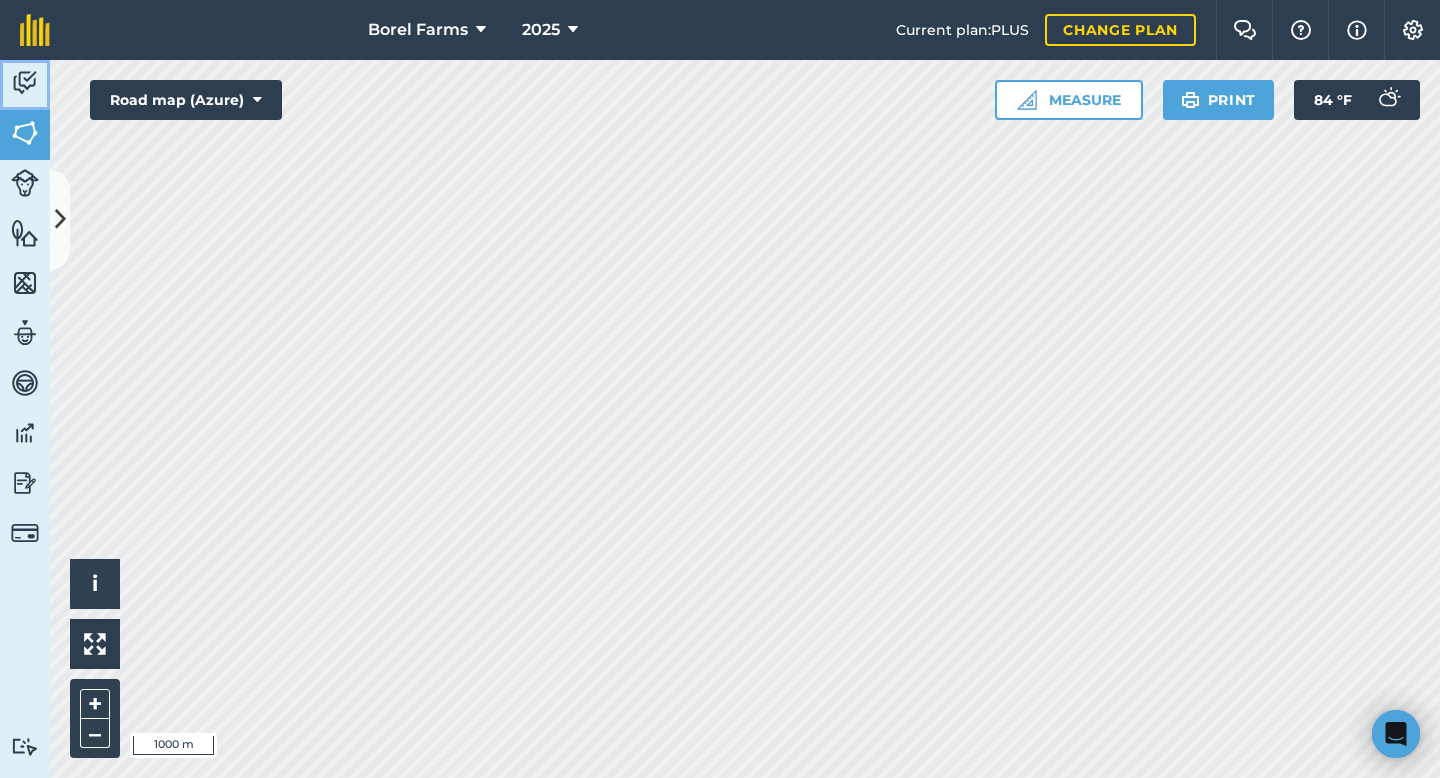 click at bounding box center [25, 83] 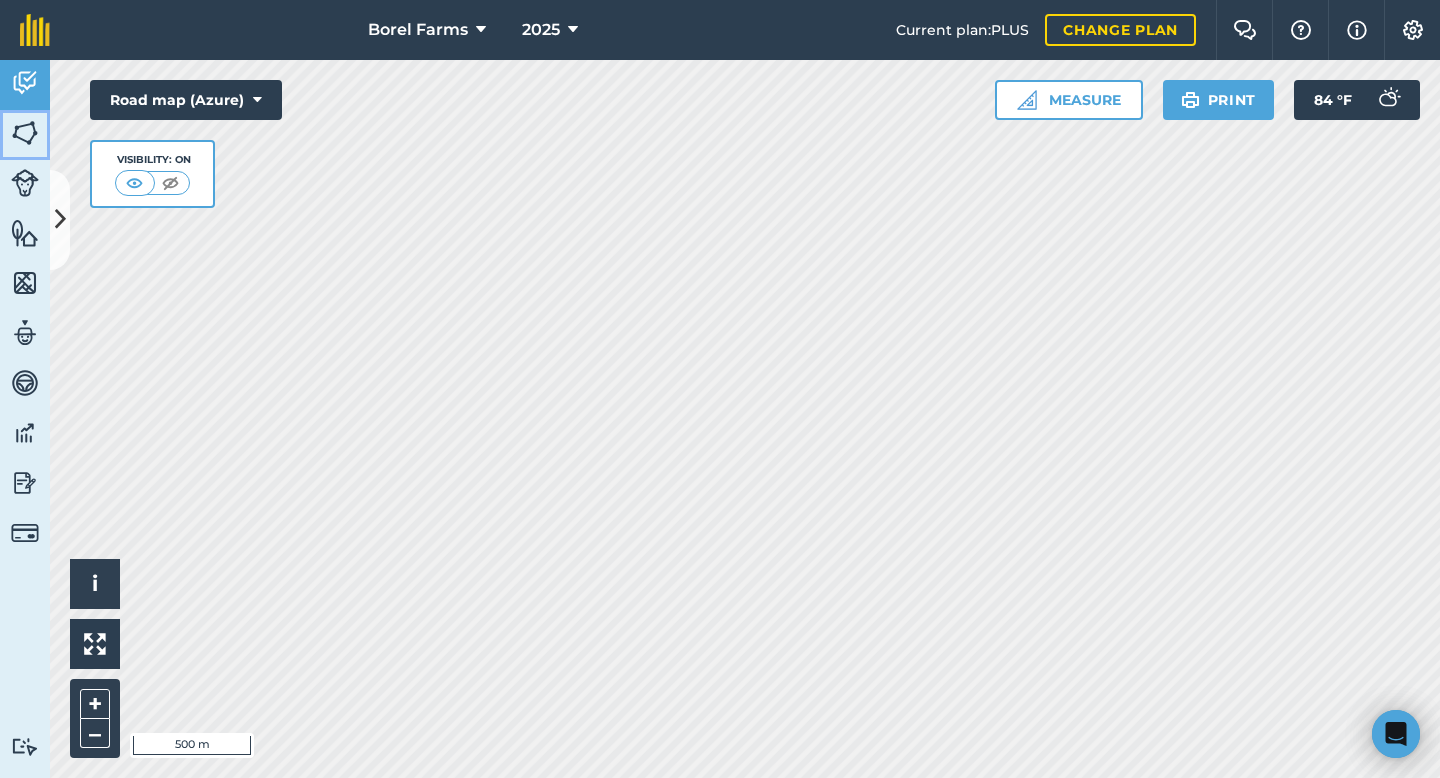 click at bounding box center [25, 133] 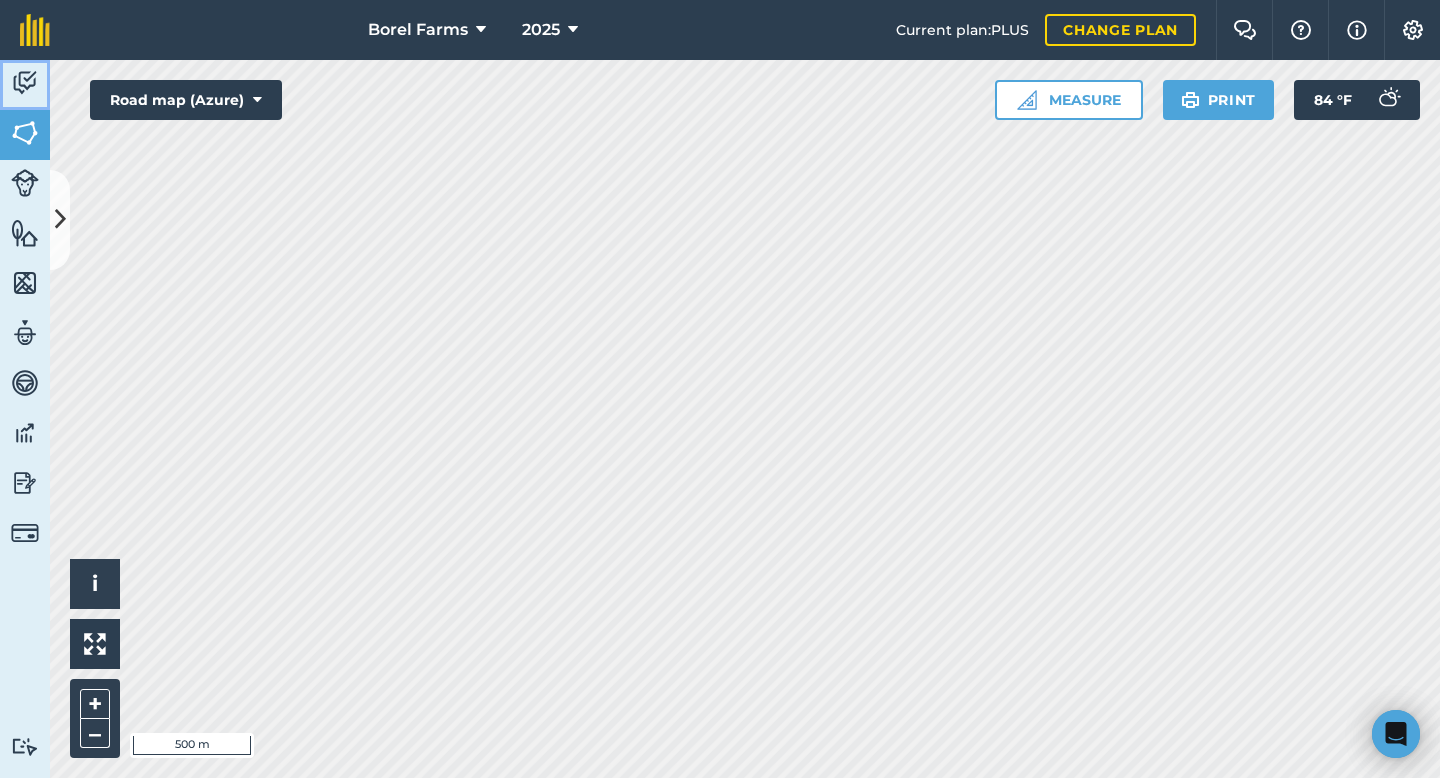 click at bounding box center [25, 83] 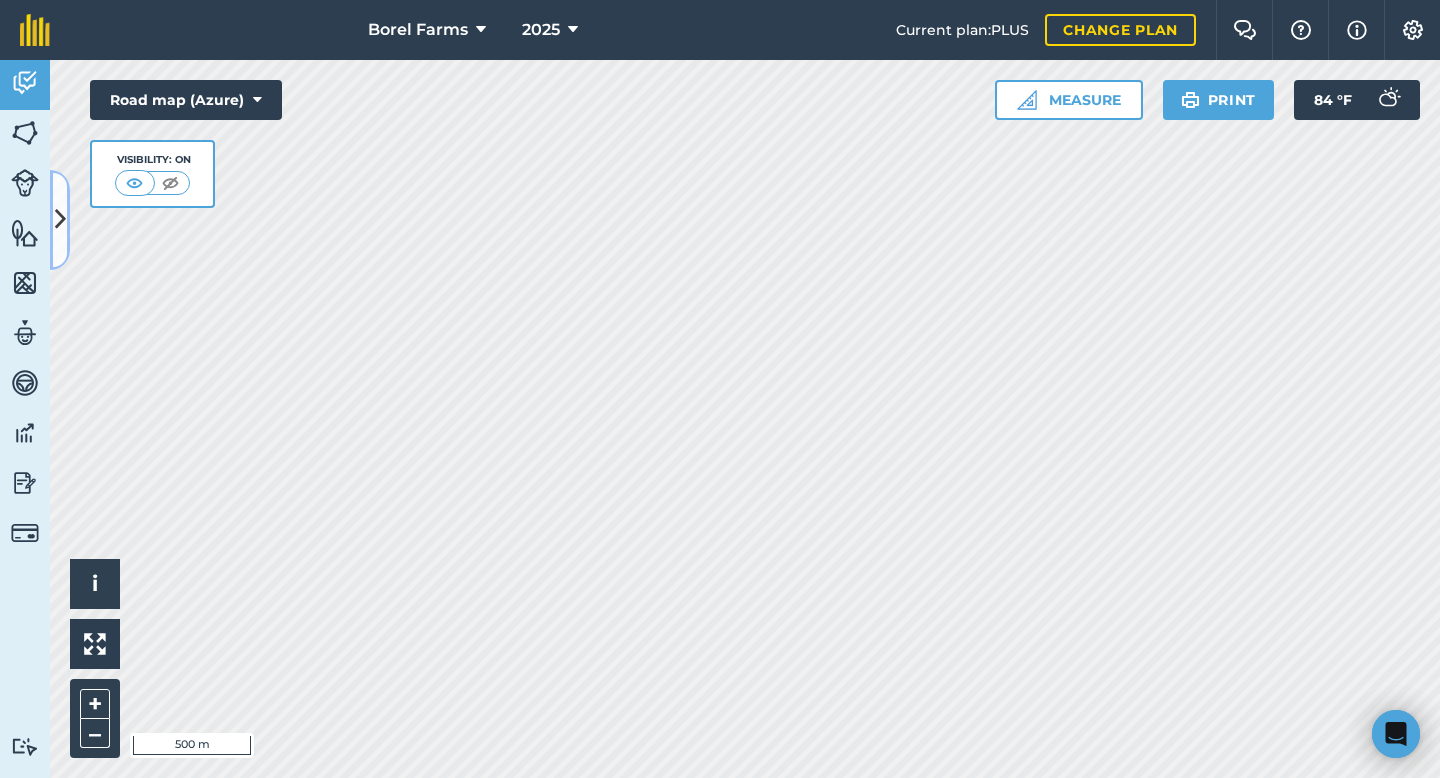 click at bounding box center (60, 219) 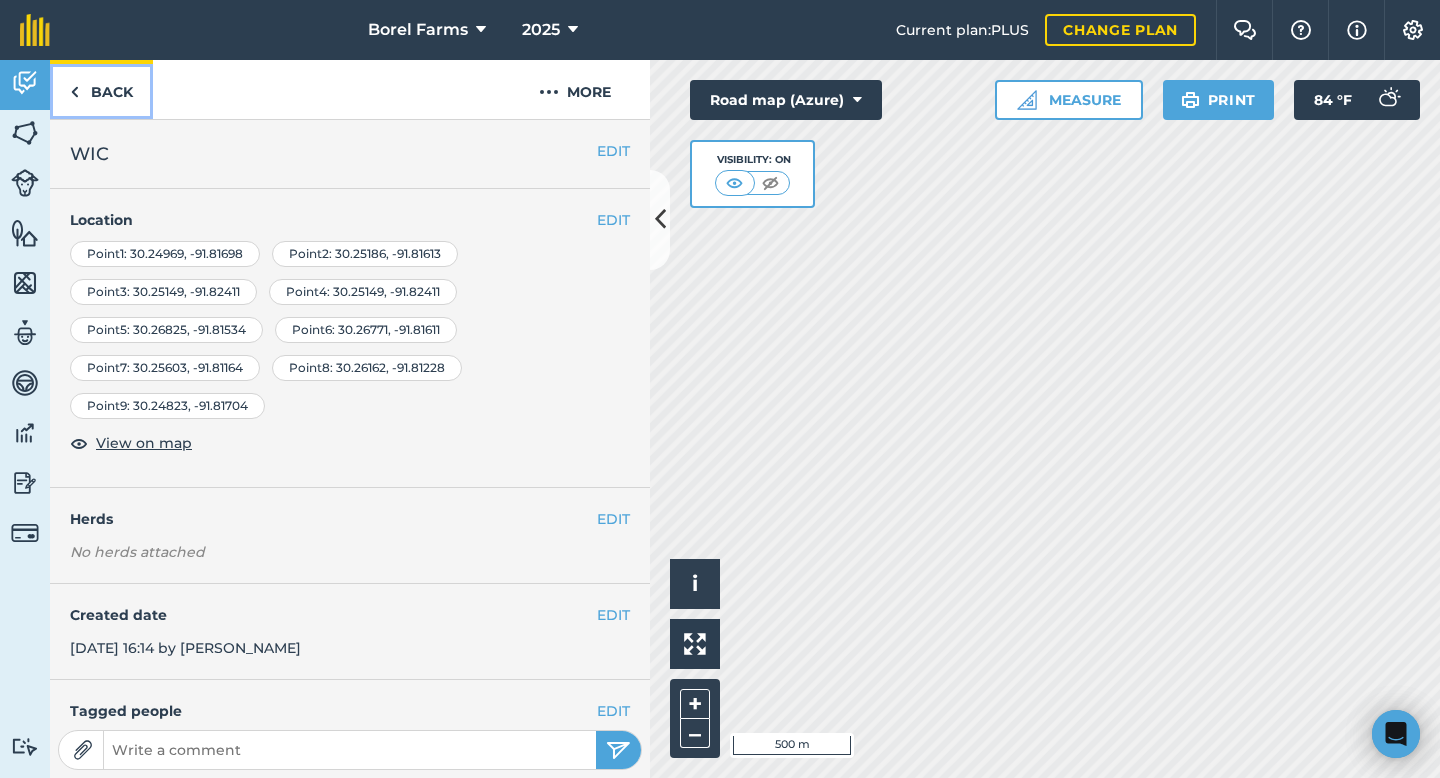 click on "Back" at bounding box center [101, 89] 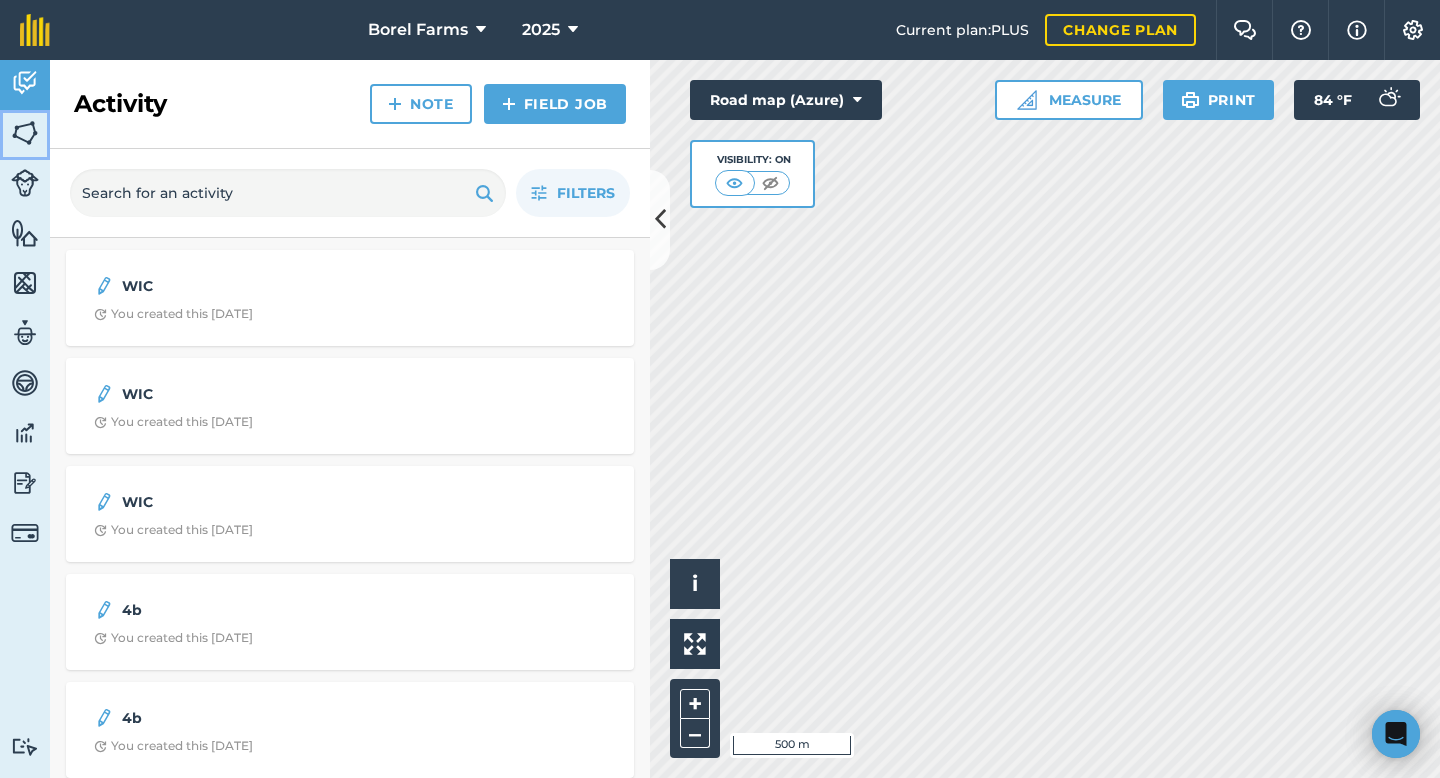 click at bounding box center (25, 133) 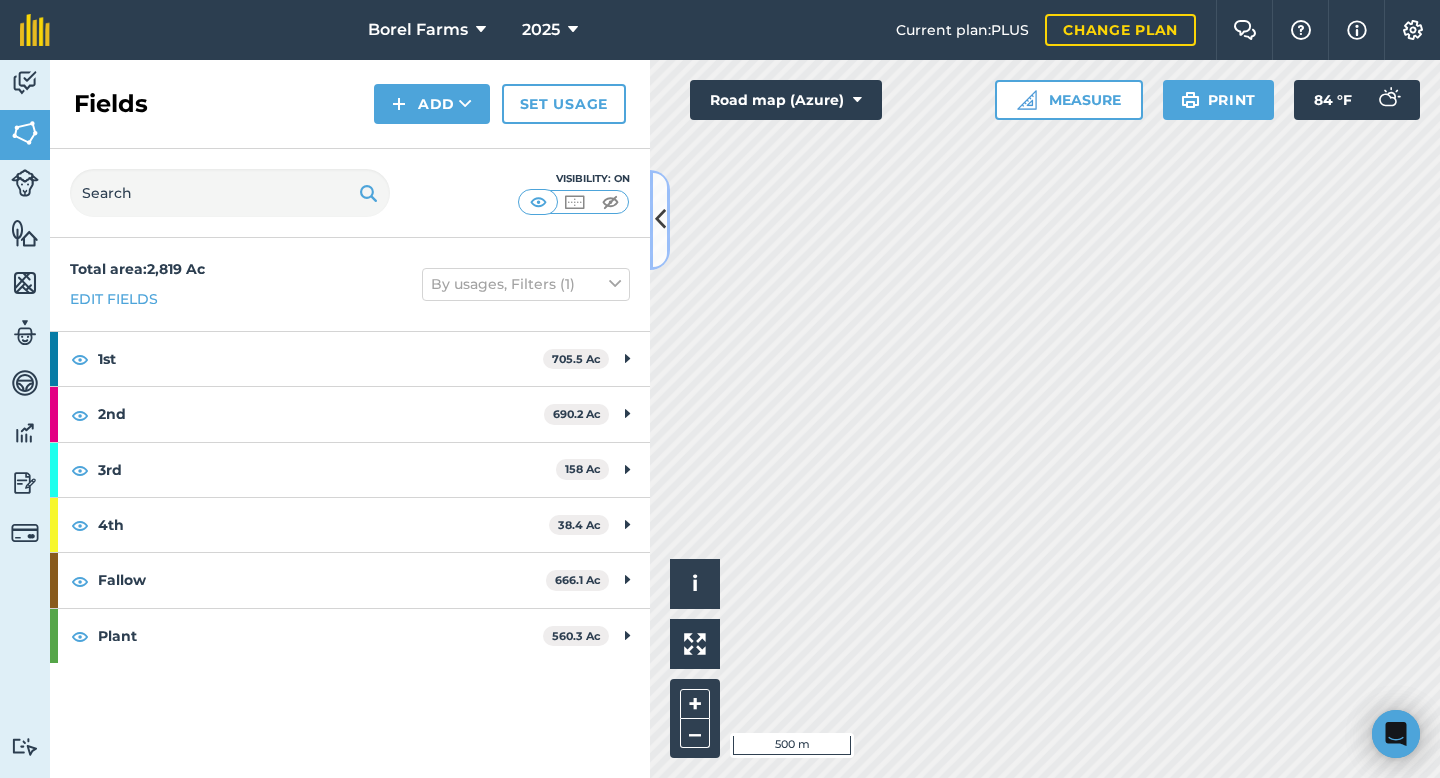 click at bounding box center (660, 220) 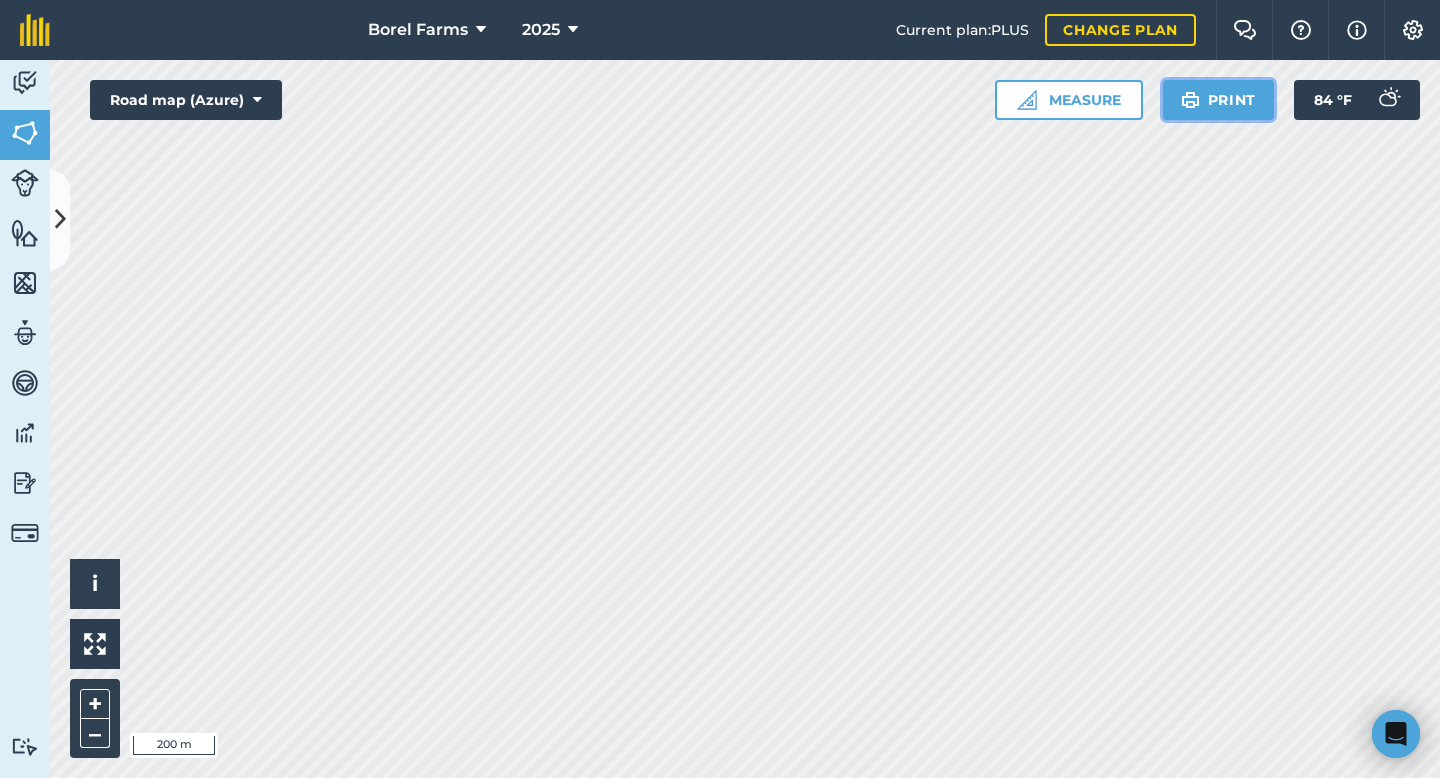 click on "Print" at bounding box center (1219, 100) 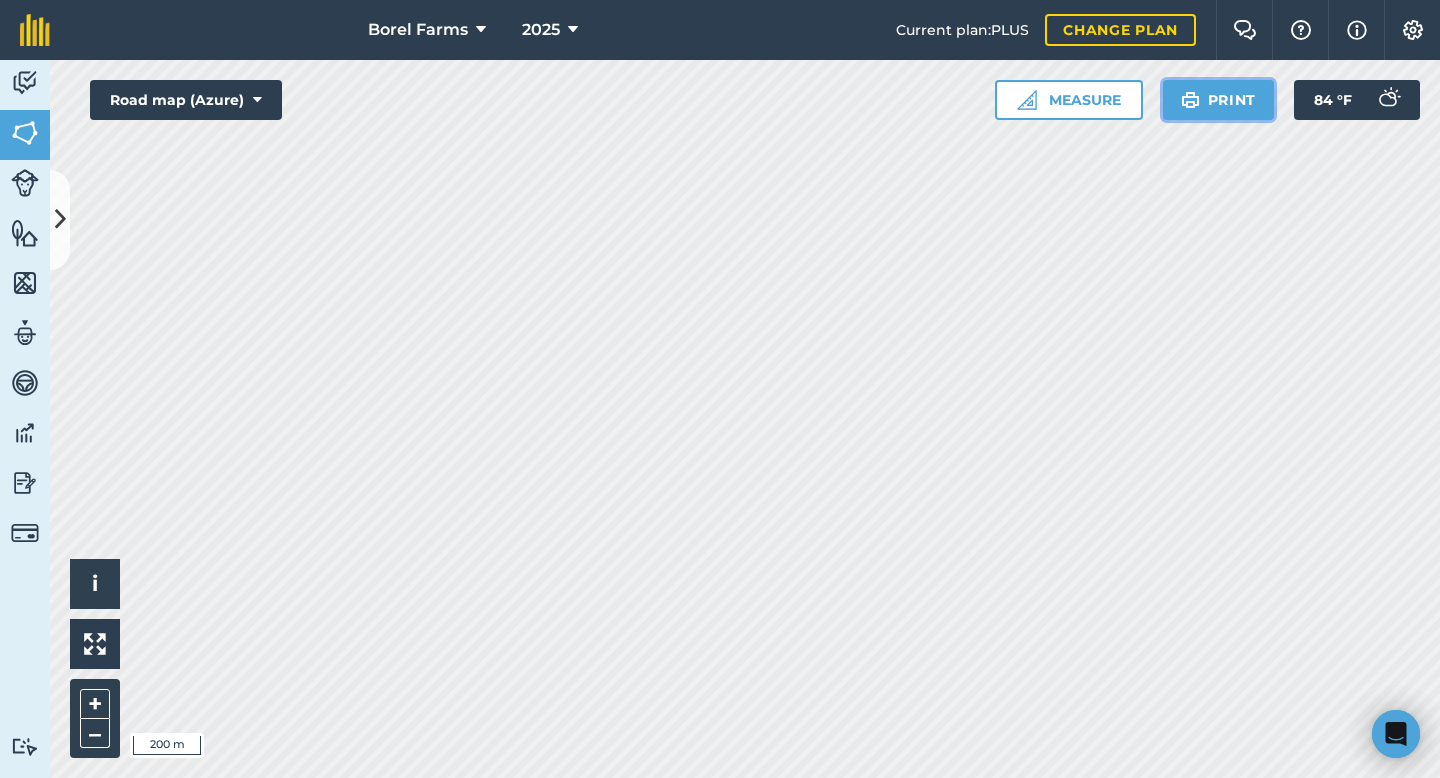 click on "Print" at bounding box center (1219, 100) 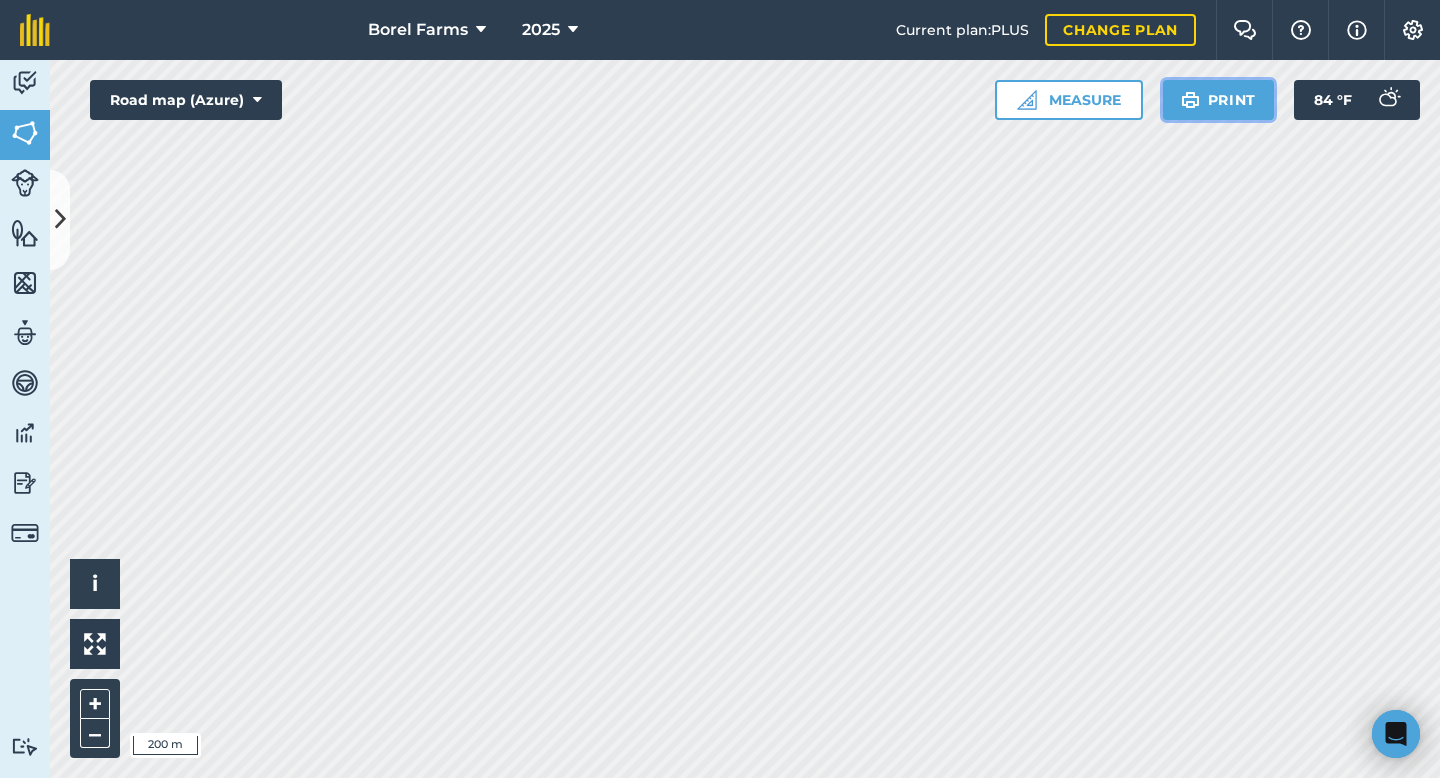 click on "Print" at bounding box center (1219, 100) 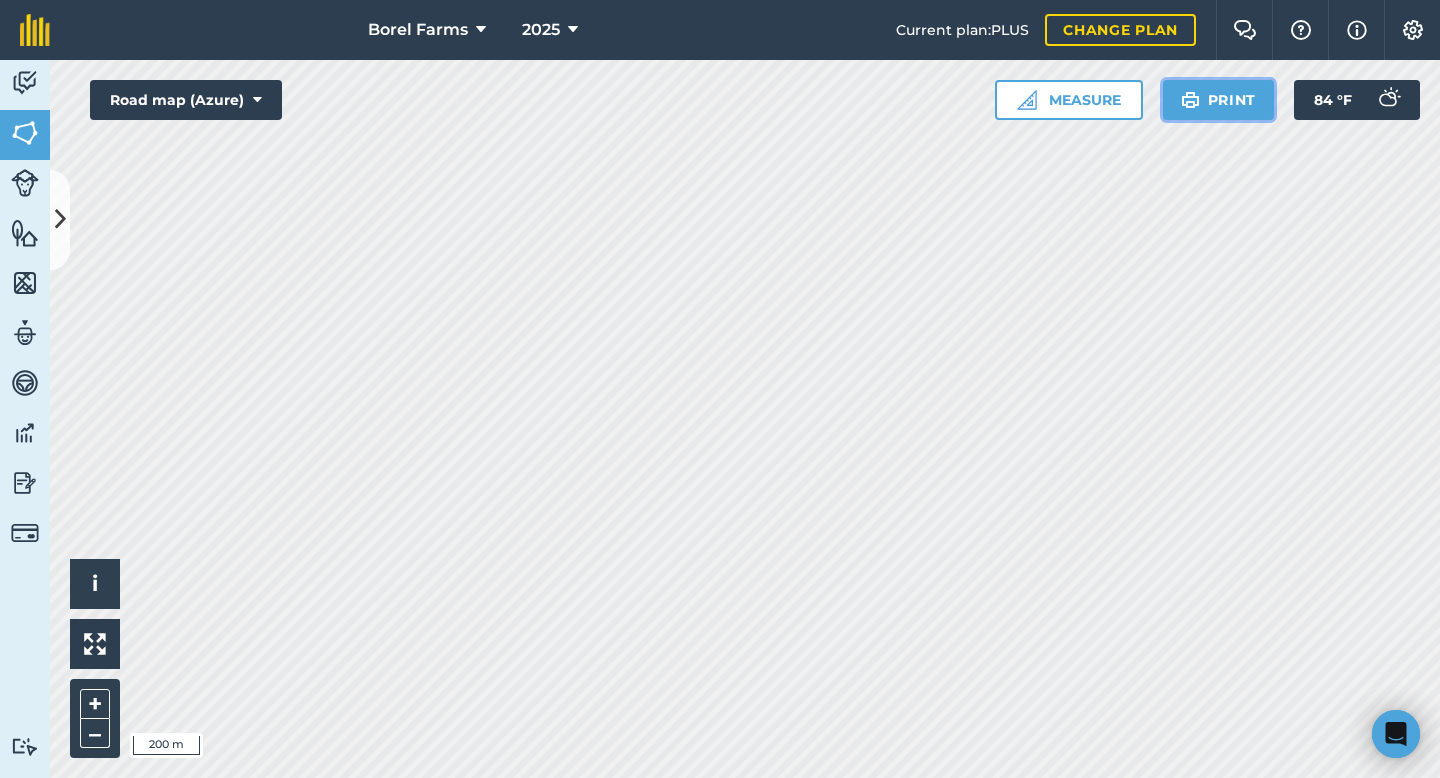 click on "Print" at bounding box center (1219, 100) 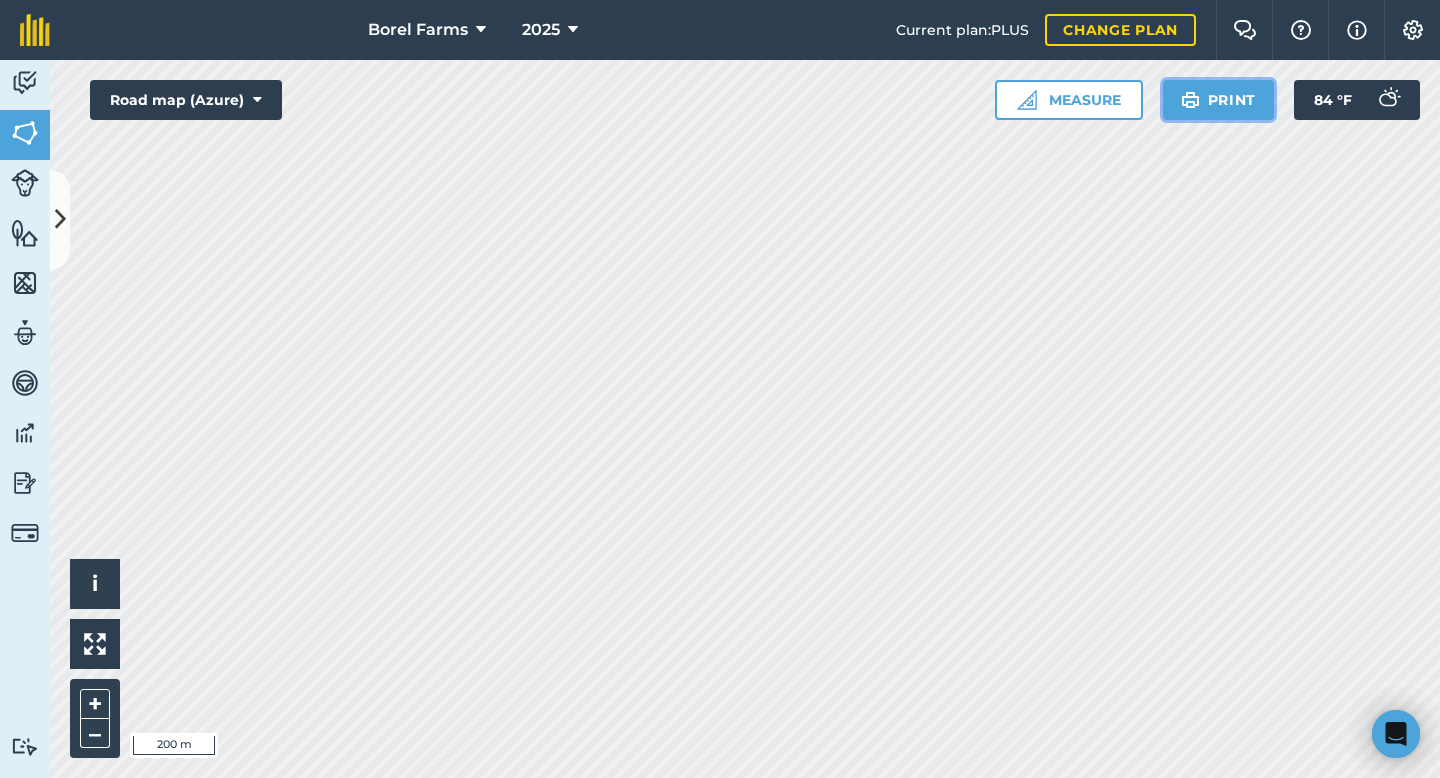 click at bounding box center [1190, 100] 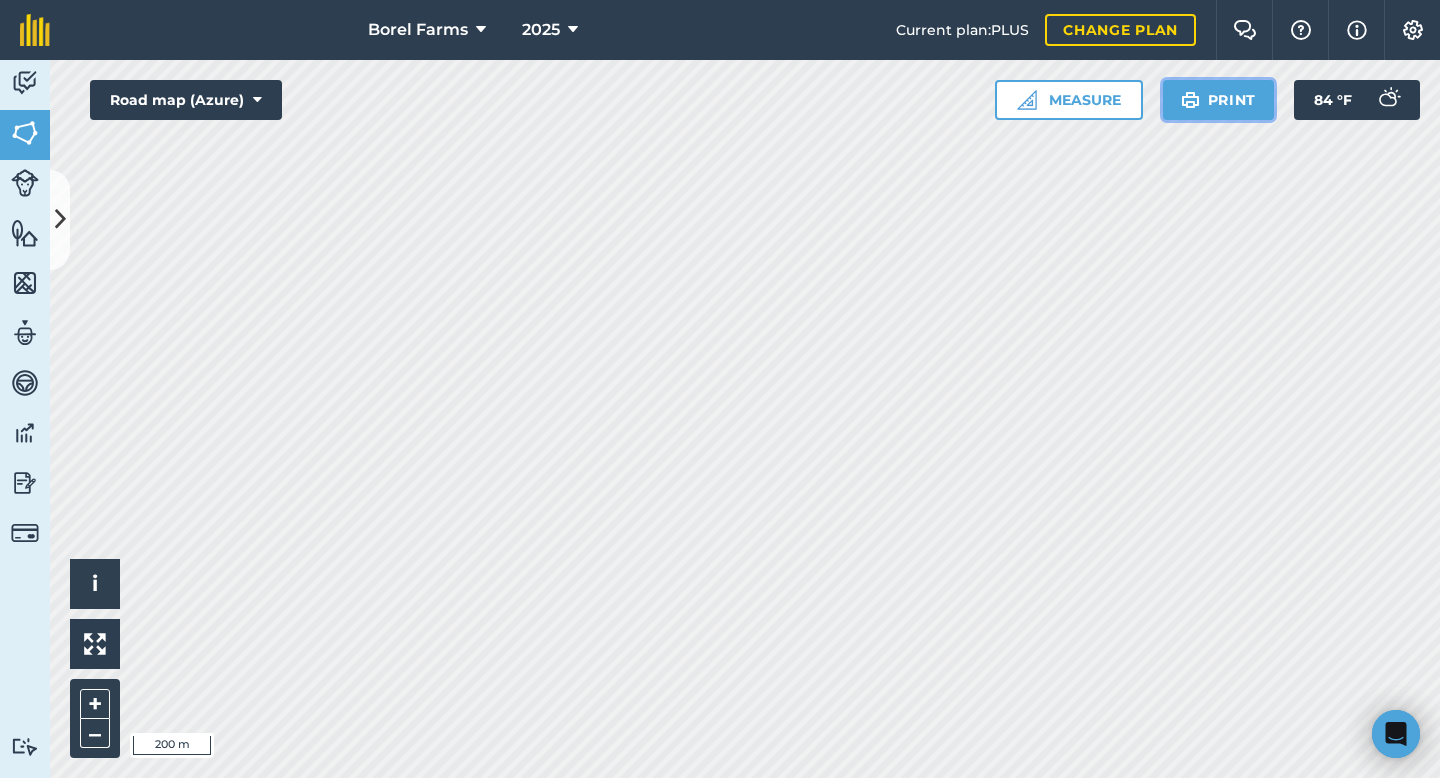 click on "Print" at bounding box center (1219, 100) 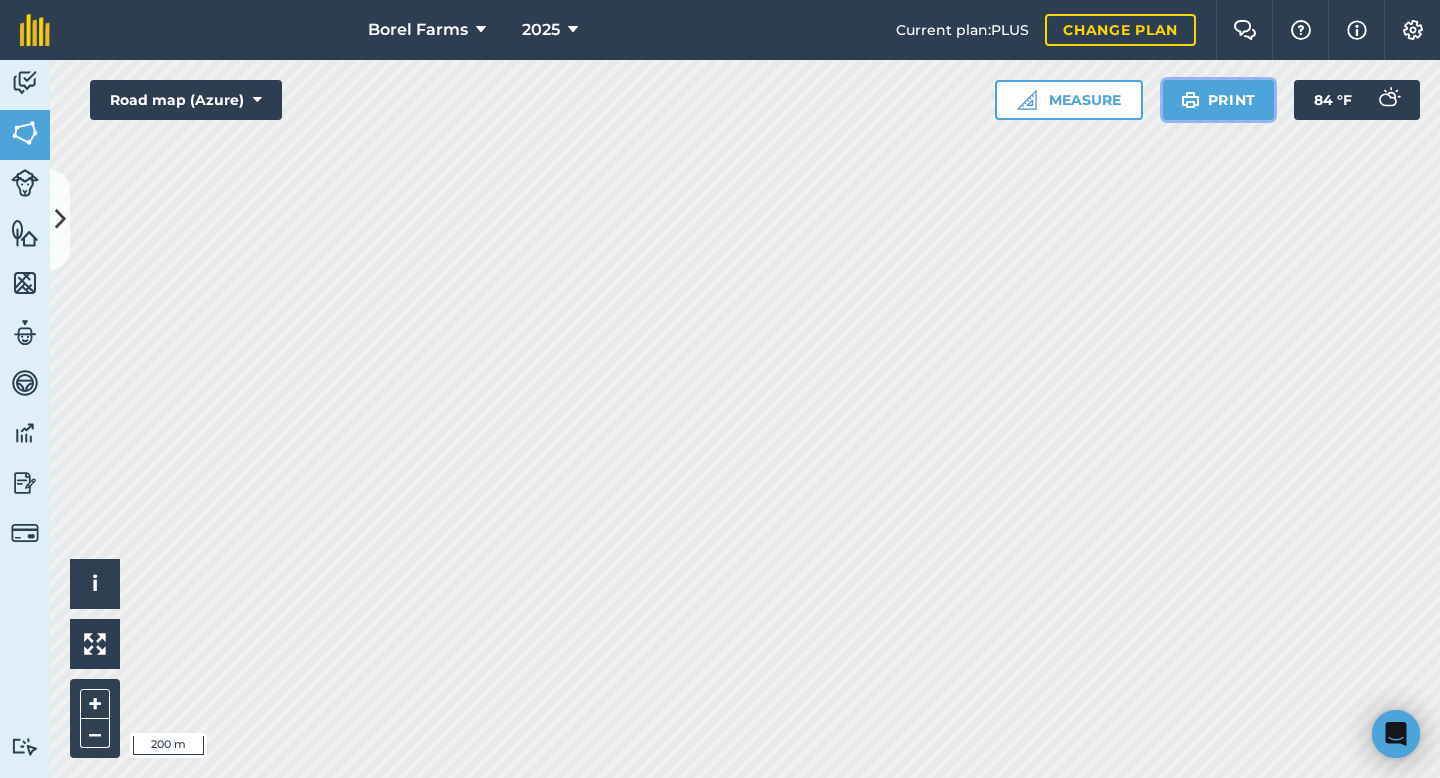 click on "Print" at bounding box center [1219, 100] 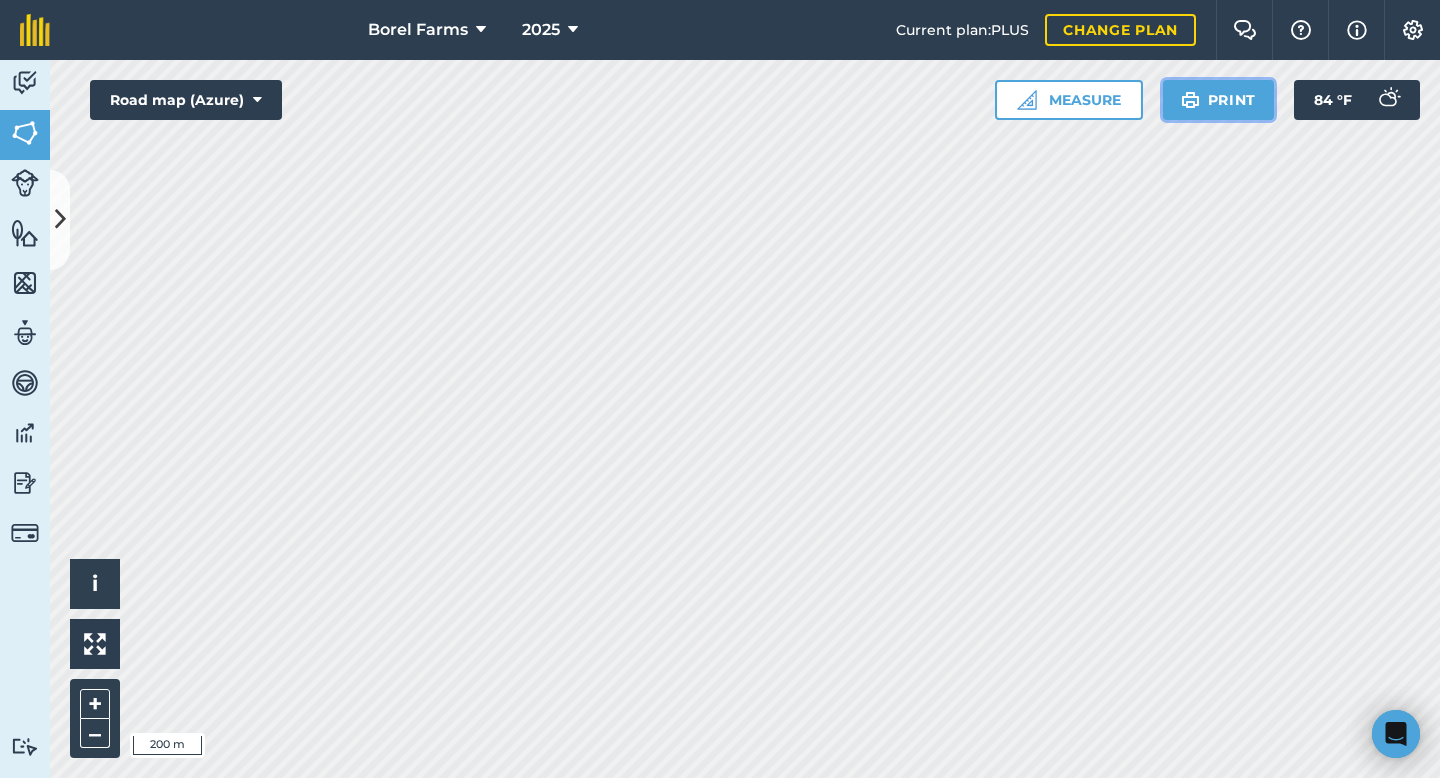 click on "Print" at bounding box center [1219, 100] 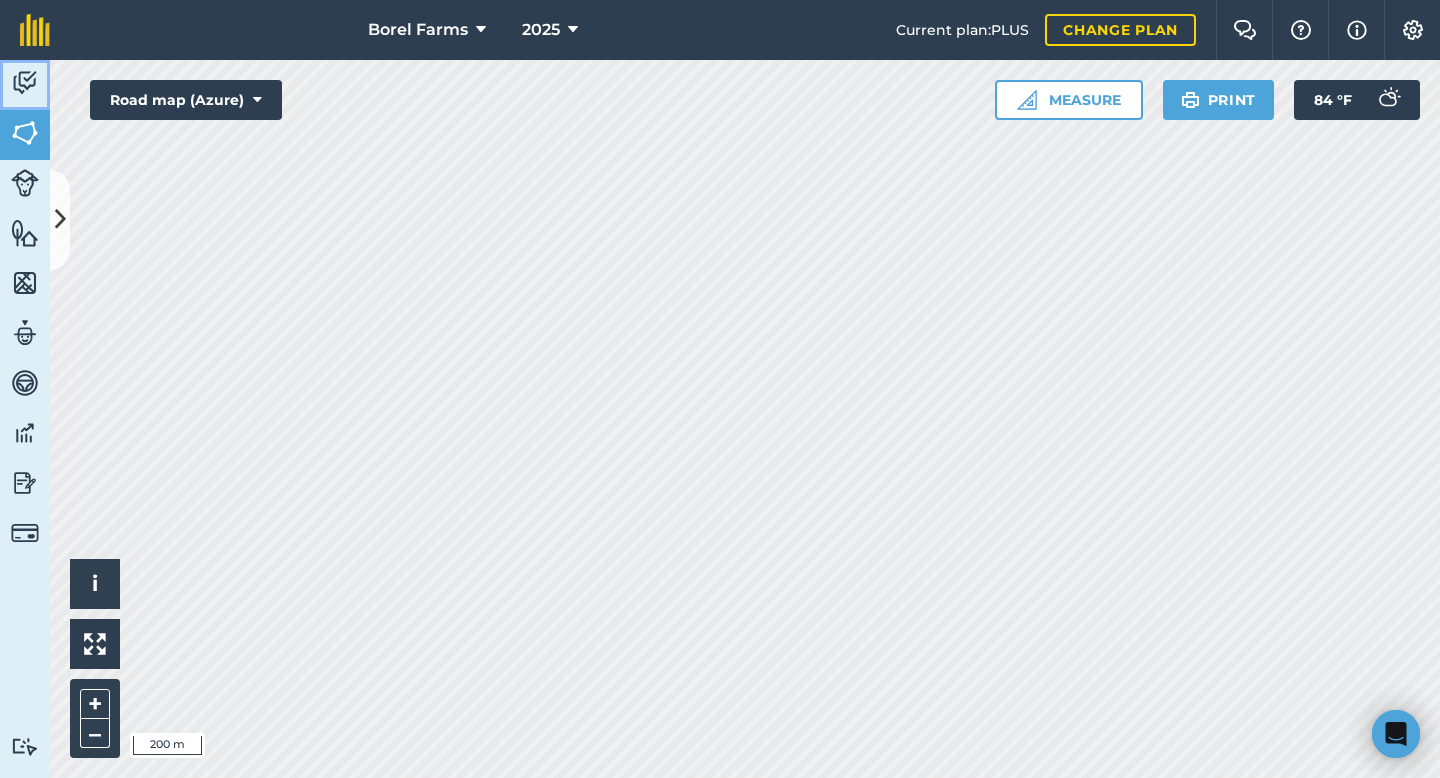 click at bounding box center (25, 83) 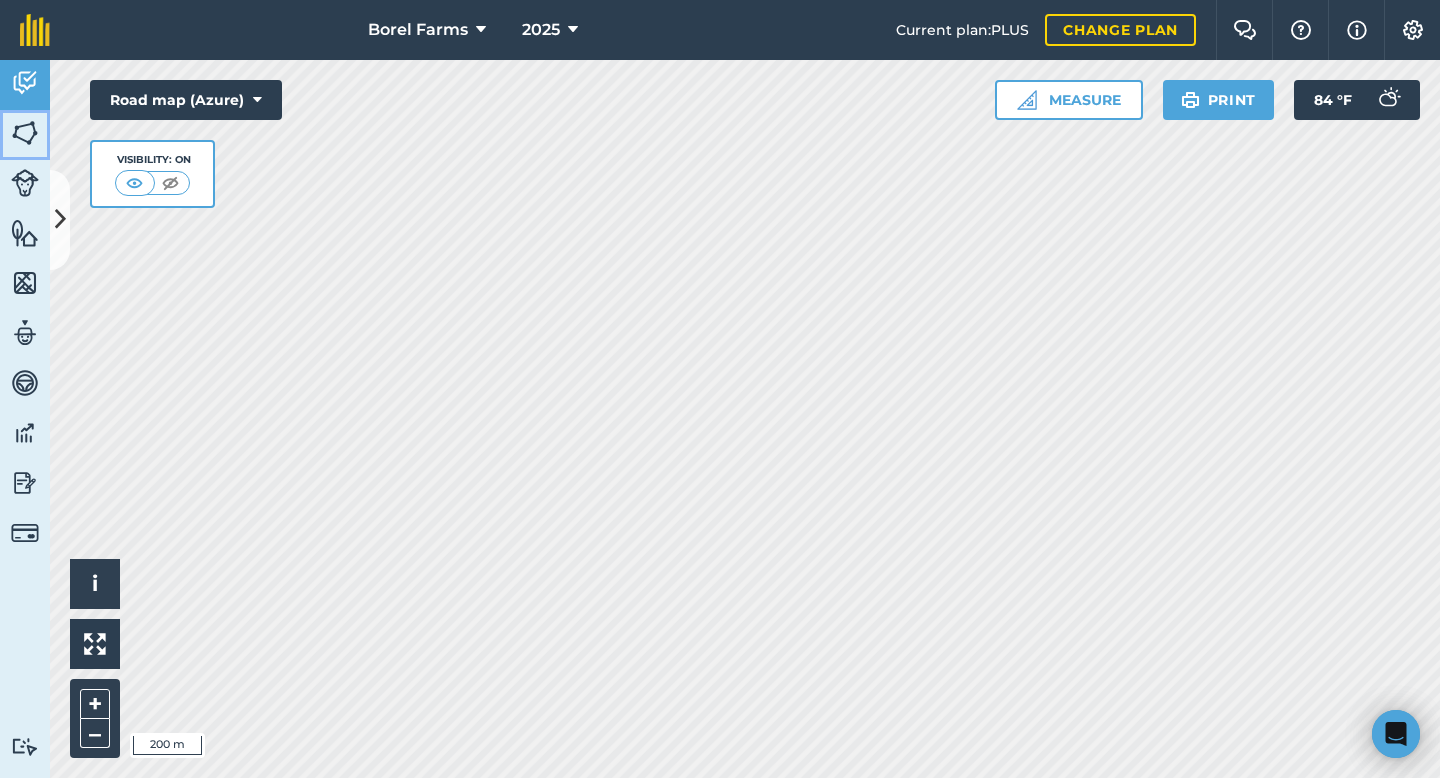 click at bounding box center [25, 133] 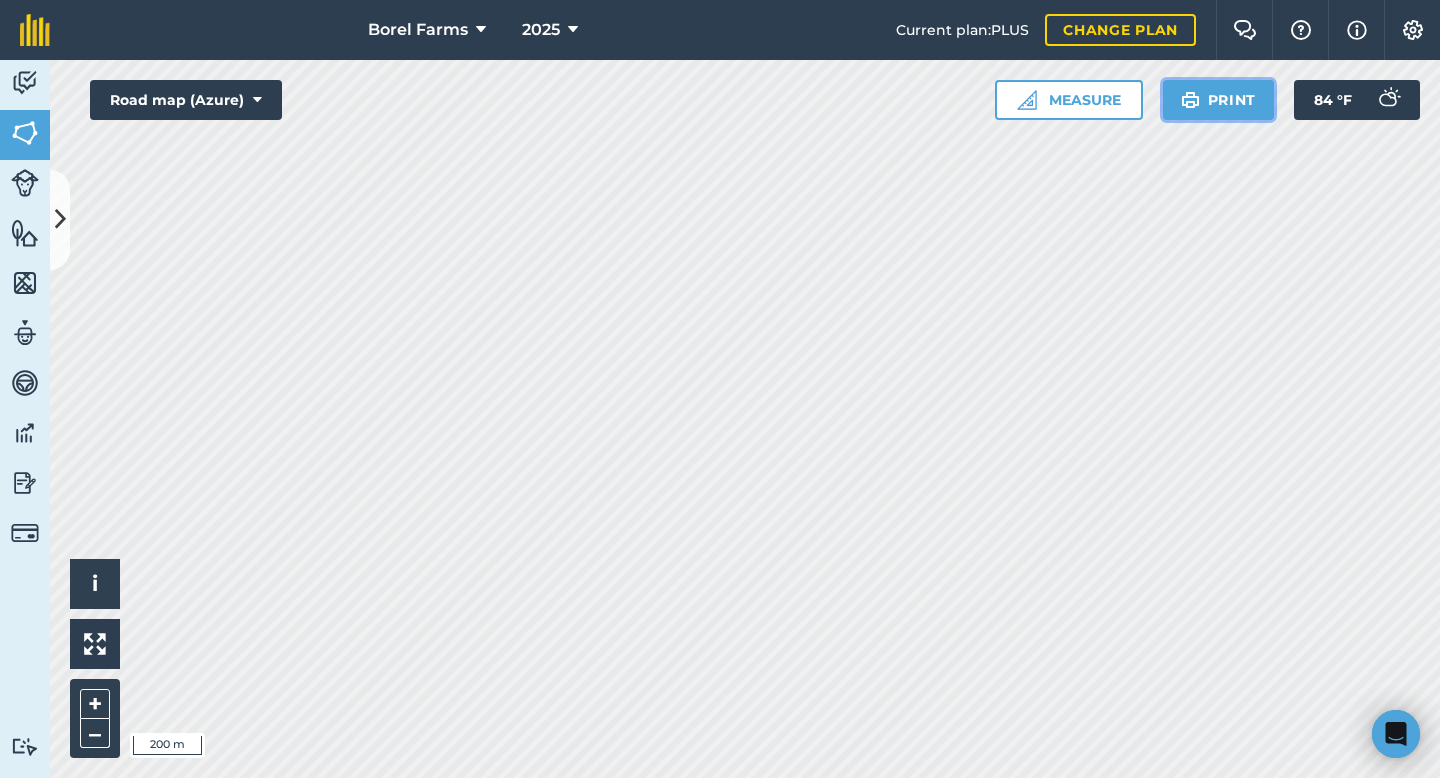 click on "Print" at bounding box center [1219, 100] 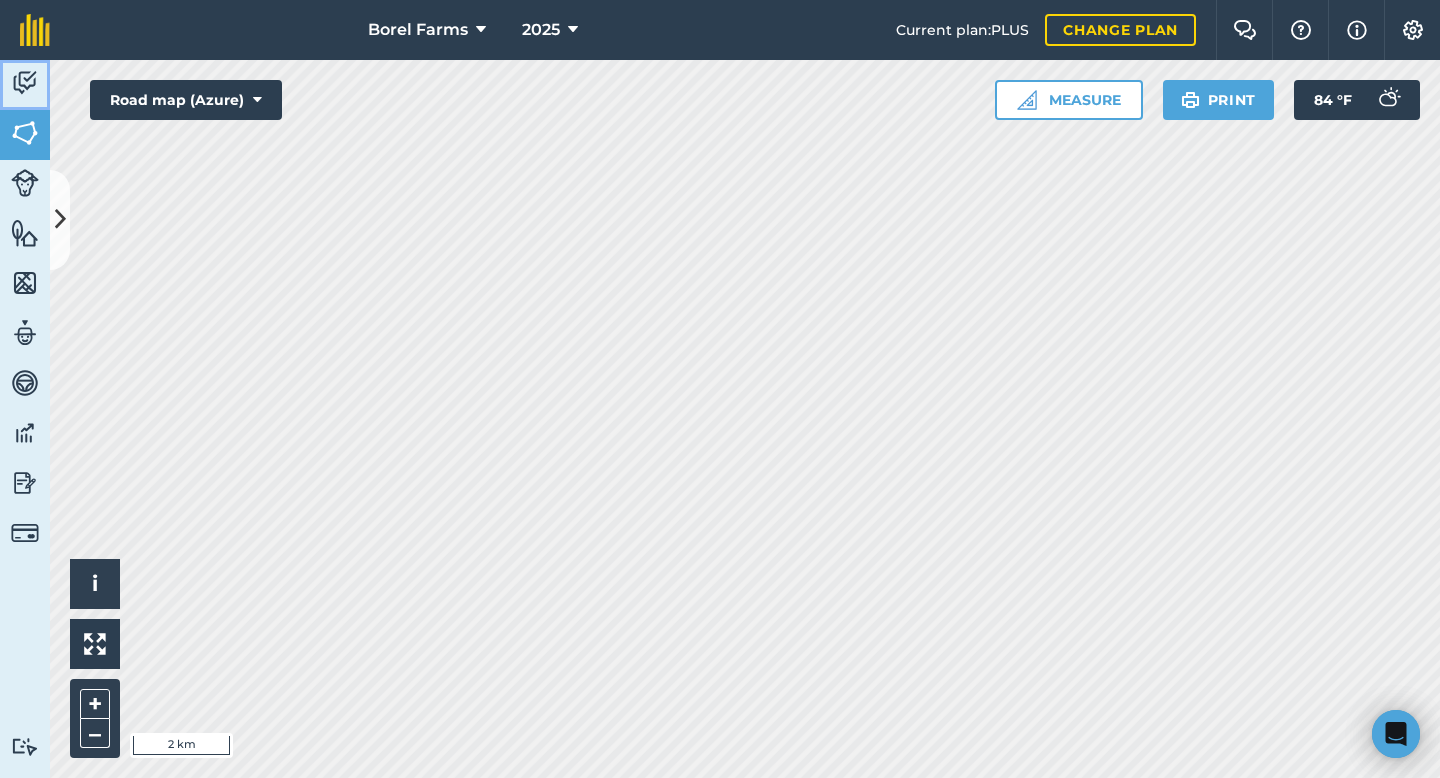click at bounding box center [25, 83] 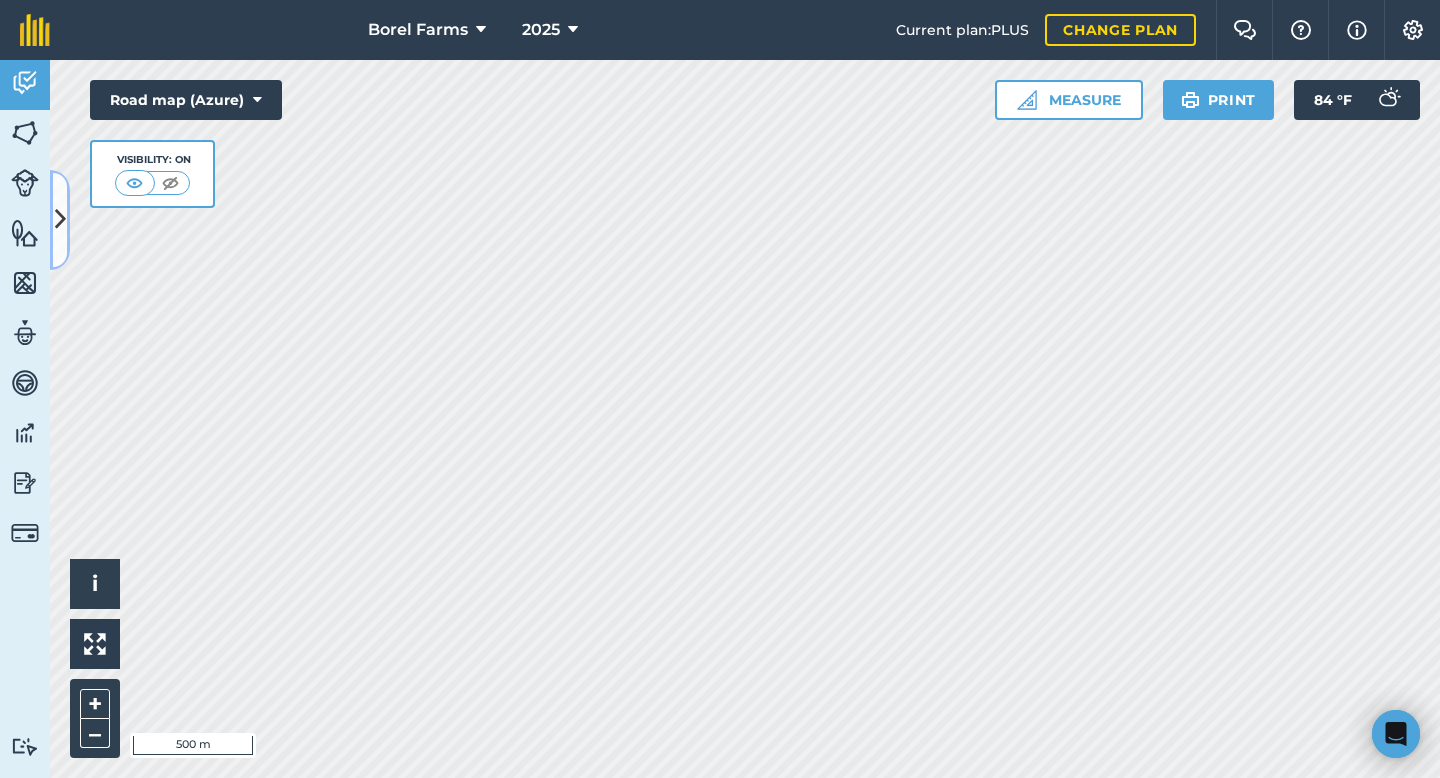 click at bounding box center (60, 219) 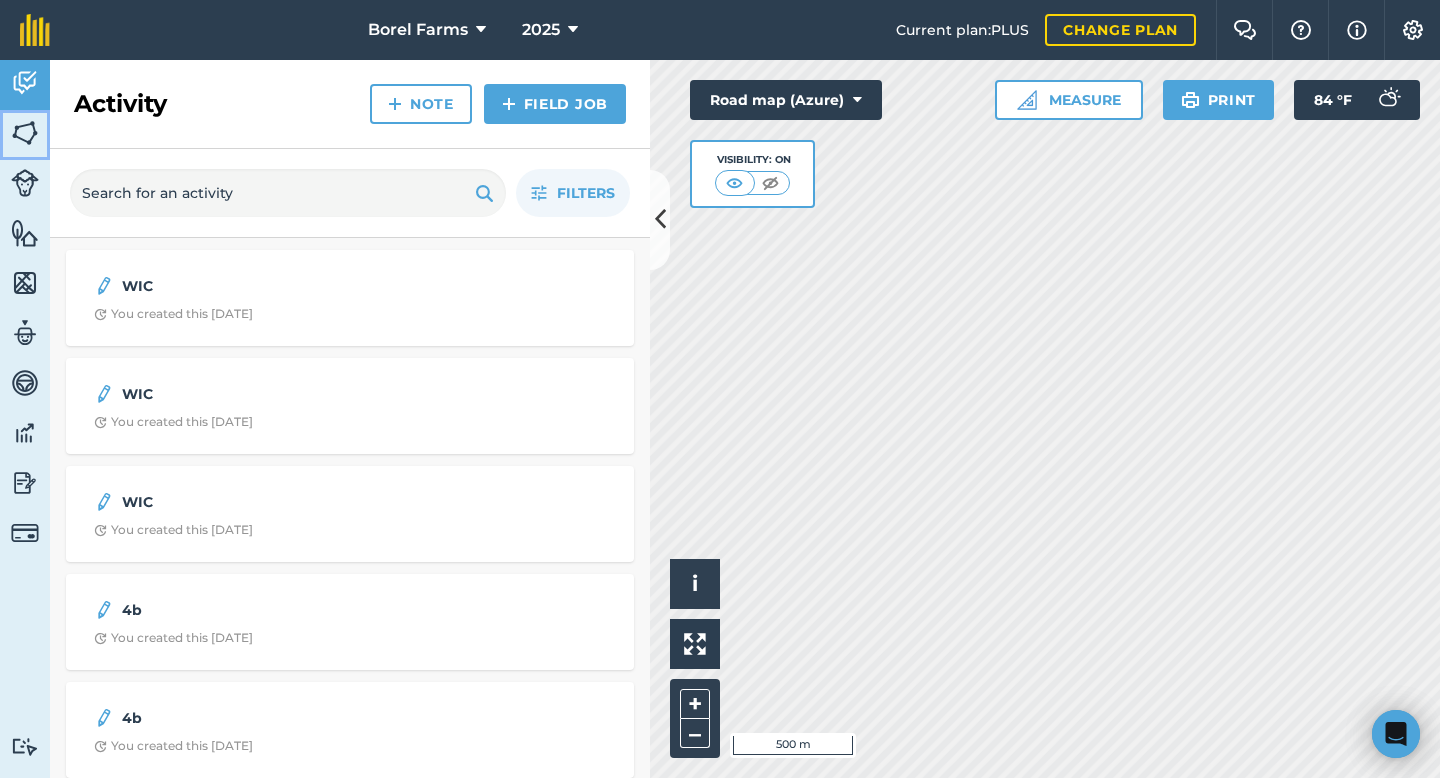 click at bounding box center [25, 133] 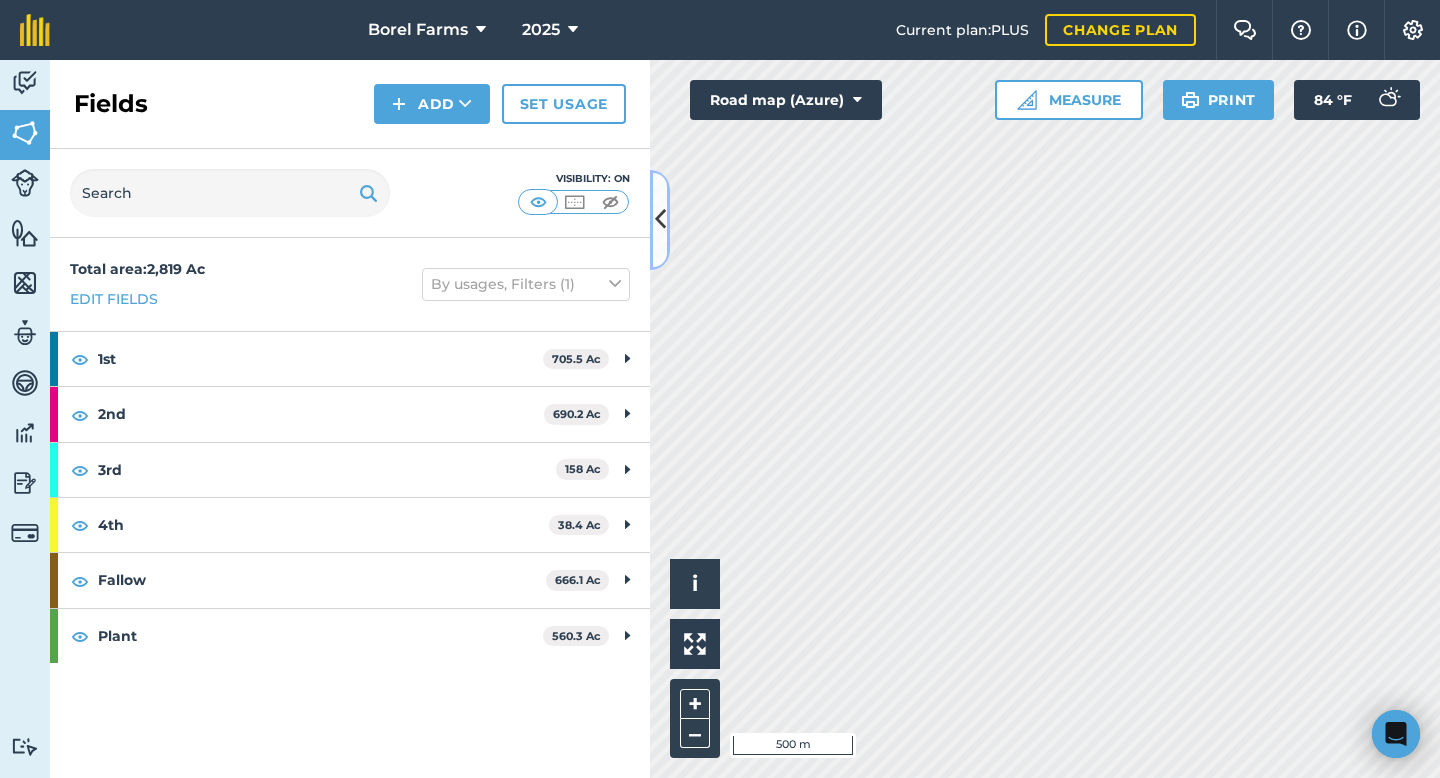 click at bounding box center (660, 219) 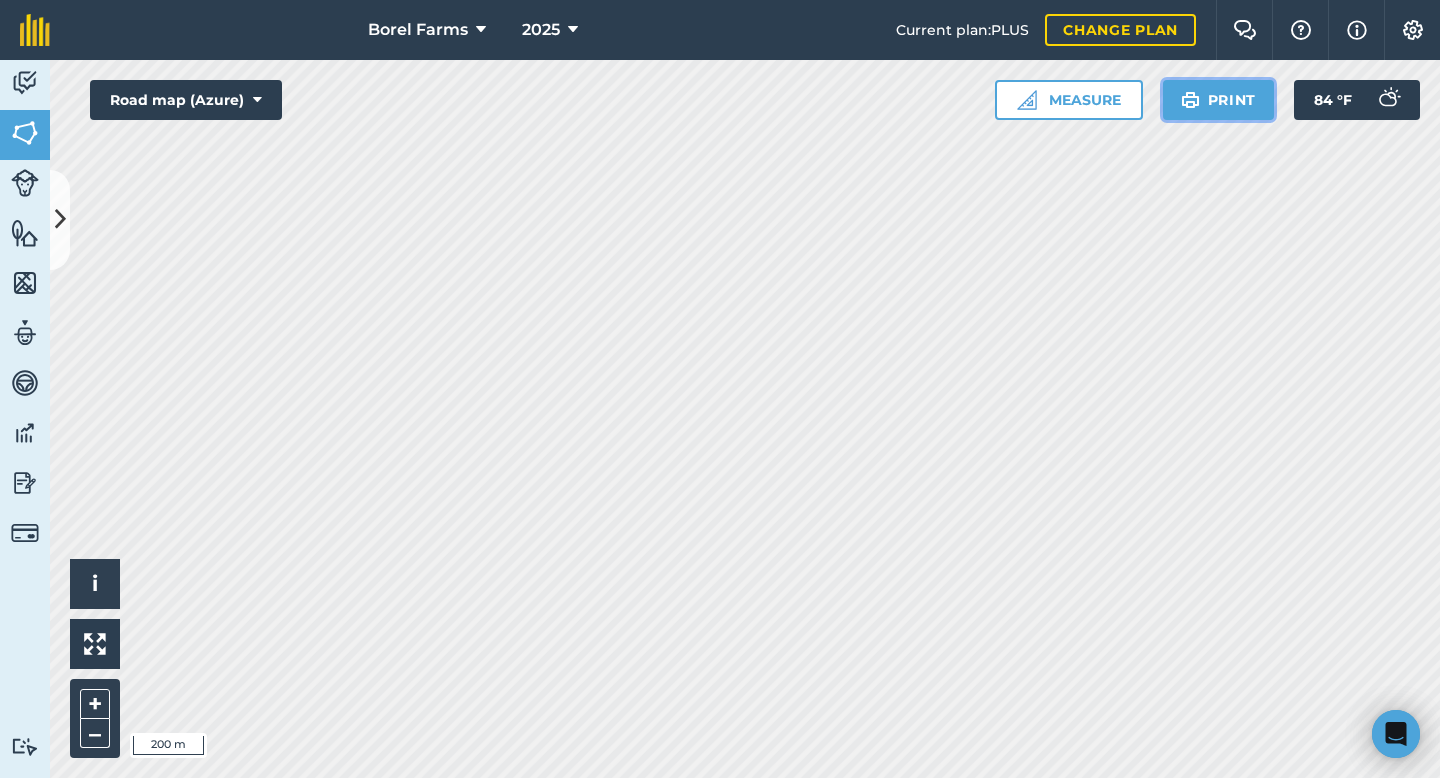 click on "Print" at bounding box center [1219, 100] 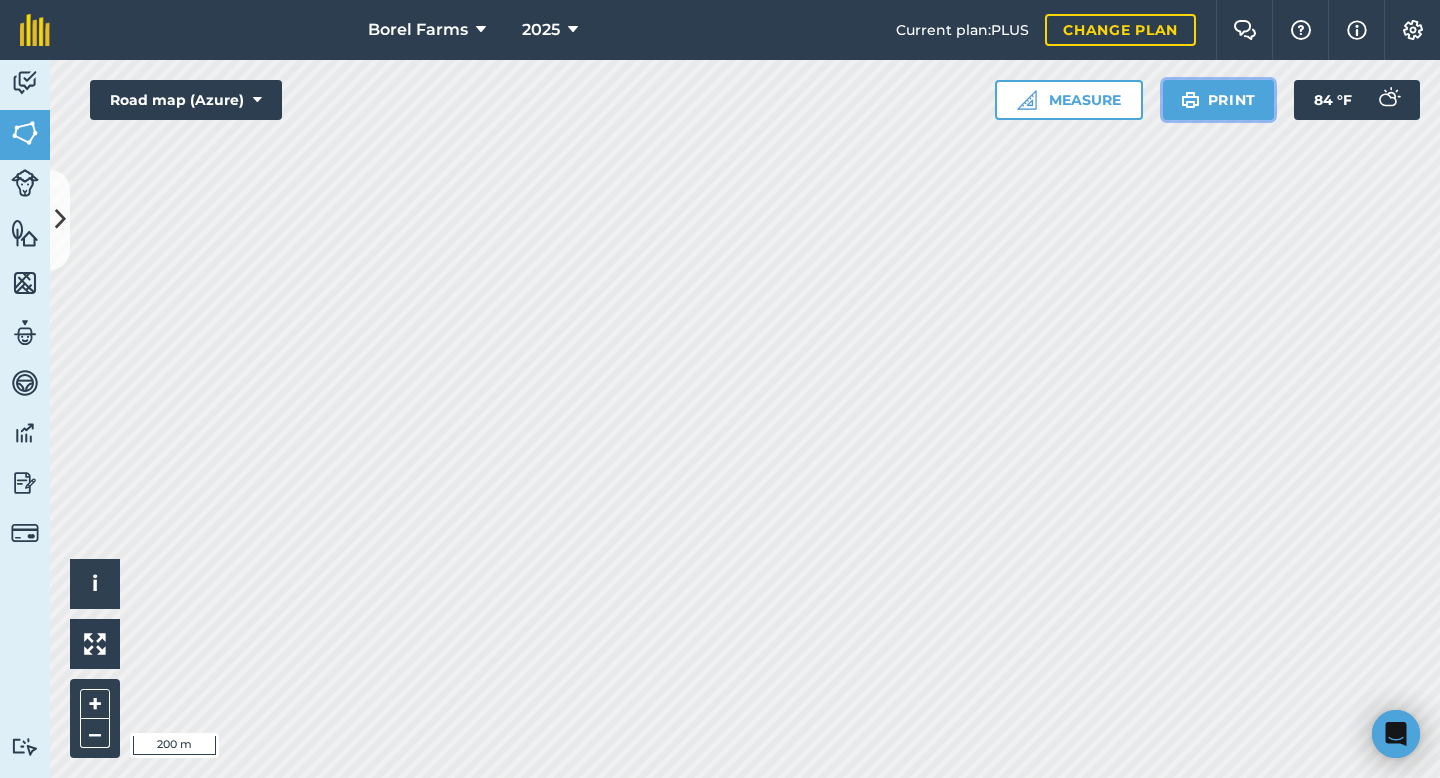 click on "Print" at bounding box center [1219, 100] 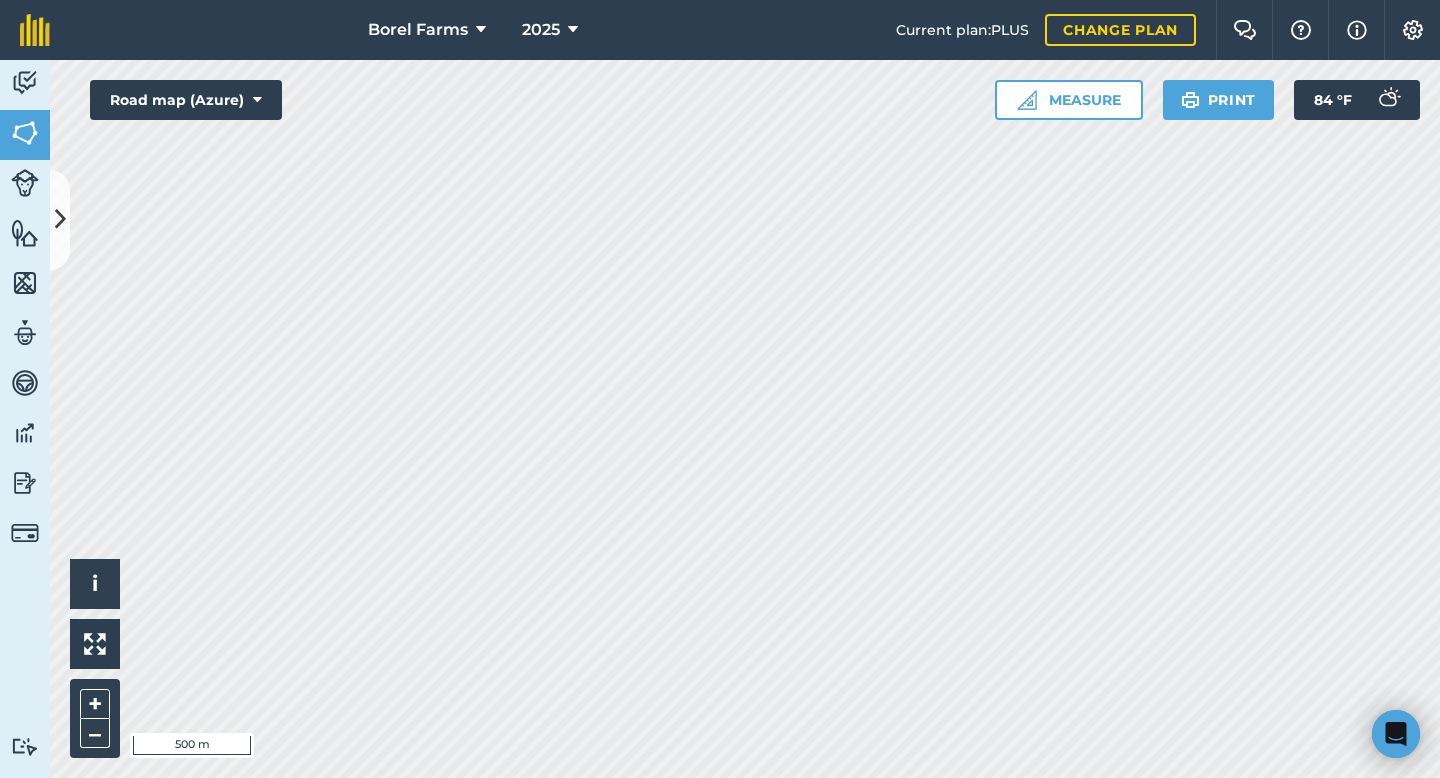 click on "Borel Farms 2025 Current plan :  PLUS   Change plan Farm Chat Help Info Settings Borel Farms  -  2025 Reproduced with the permission of  Microsoft Printed on  [DATE] Field usages No usage set 1st 2nd 3rd 4th Fallow Plant Activity Fields Livestock Features Maps Team Vehicles Data Reporting Billing Tutorials Tutorials Fields   Add   Set usage Visibility: On Total area :  2,819   Ac Edit fields By usages, Filters (1) 1st 705.5   Ac 06 Shop 12.74   Ac 11 Shop 11.35   Ac 16 Shop 11.03   Ac 32 Shop 14.48   Ac 36 Shop 12.78   Ac 37 Shop 4.126   Ac 38 Shop 3.952   Ac 40 Shop 10.07   Ac 47 Shop 6.515   Ac 49 Shop 7.067   Ac 50 Catahoula 32.6   Ac 59 Catahoula 23.16   Ac 65 Catahoula 21.51   Ac 66 Catahoula 16.1   Ac 67 Catahoula 2.575   Ac 67 Catahoula 3.615   Ac 69 Catahoula 7.317   Ac 72 Catahoula 6.849   Ac 76 Catahoula 2.92   Ac 77 Catahoula 12   Ac 80 Clet's 10.74   Ac 83 Clet's 2.264   Ac 84 Clet's 4.52   Ac 85 Clet's 5.306   Ac 91 Clet's 11.75   Ac 92 Clet's 7.013   Ac 97 Clet's 4.093   Ac 98 Clet's 2.113" at bounding box center [720, 389] 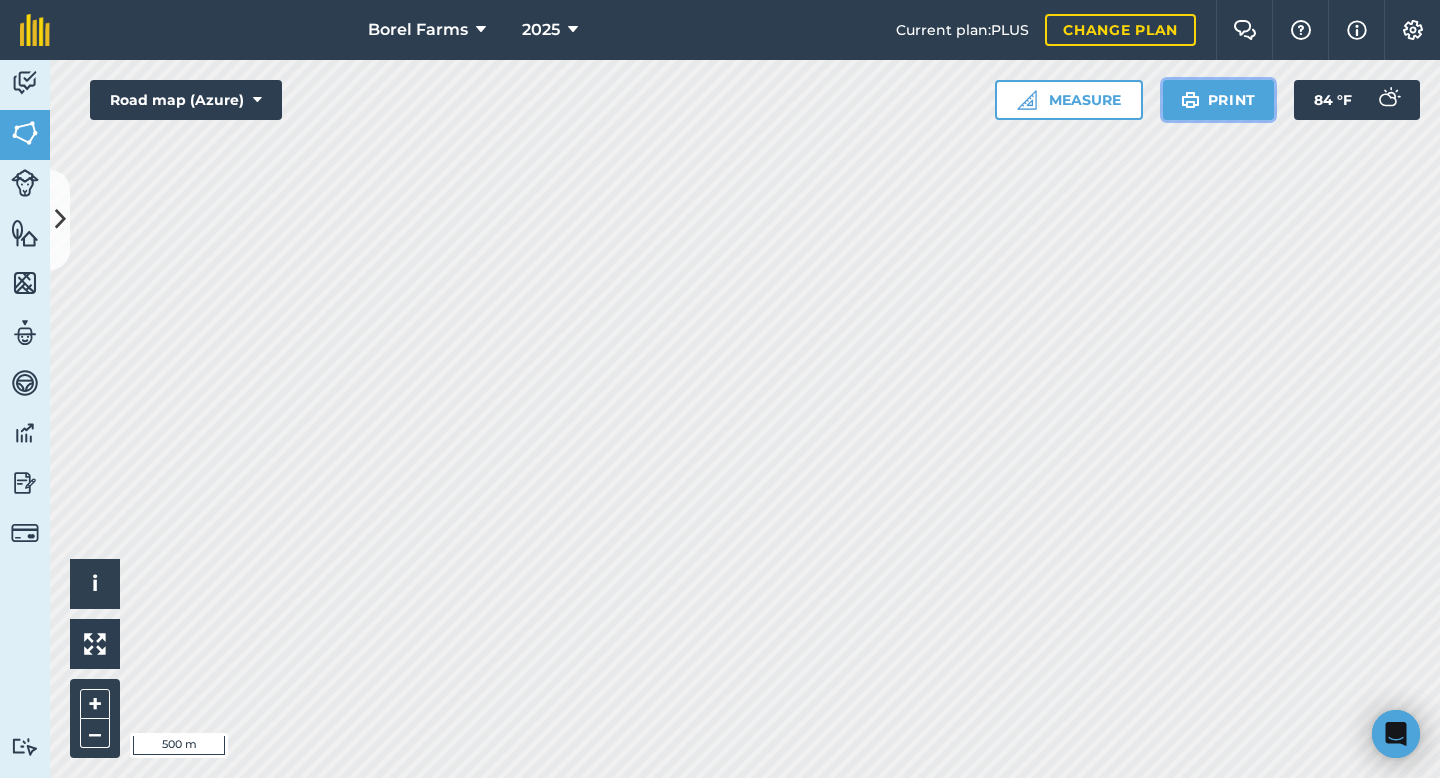 click on "Print" at bounding box center [1219, 100] 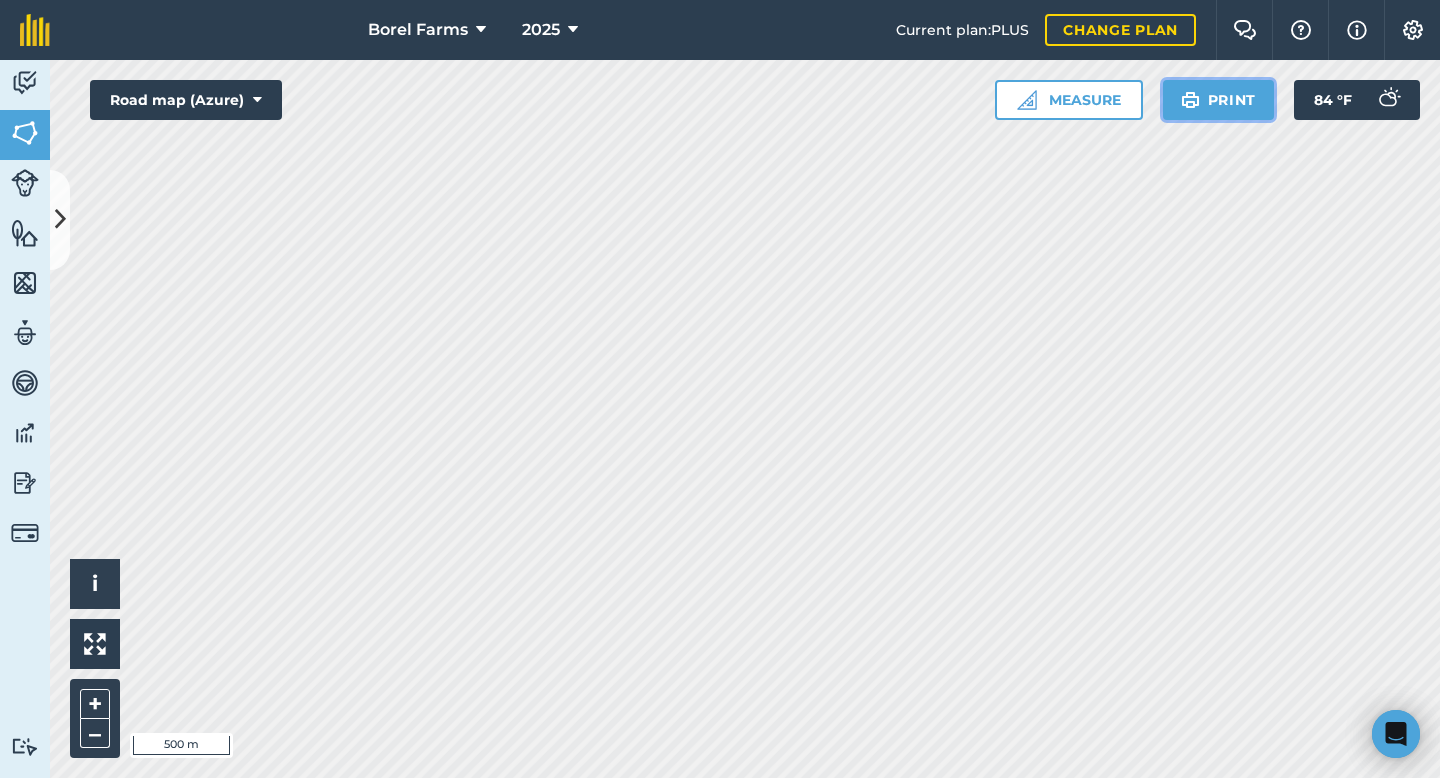 click on "Print" at bounding box center (1219, 100) 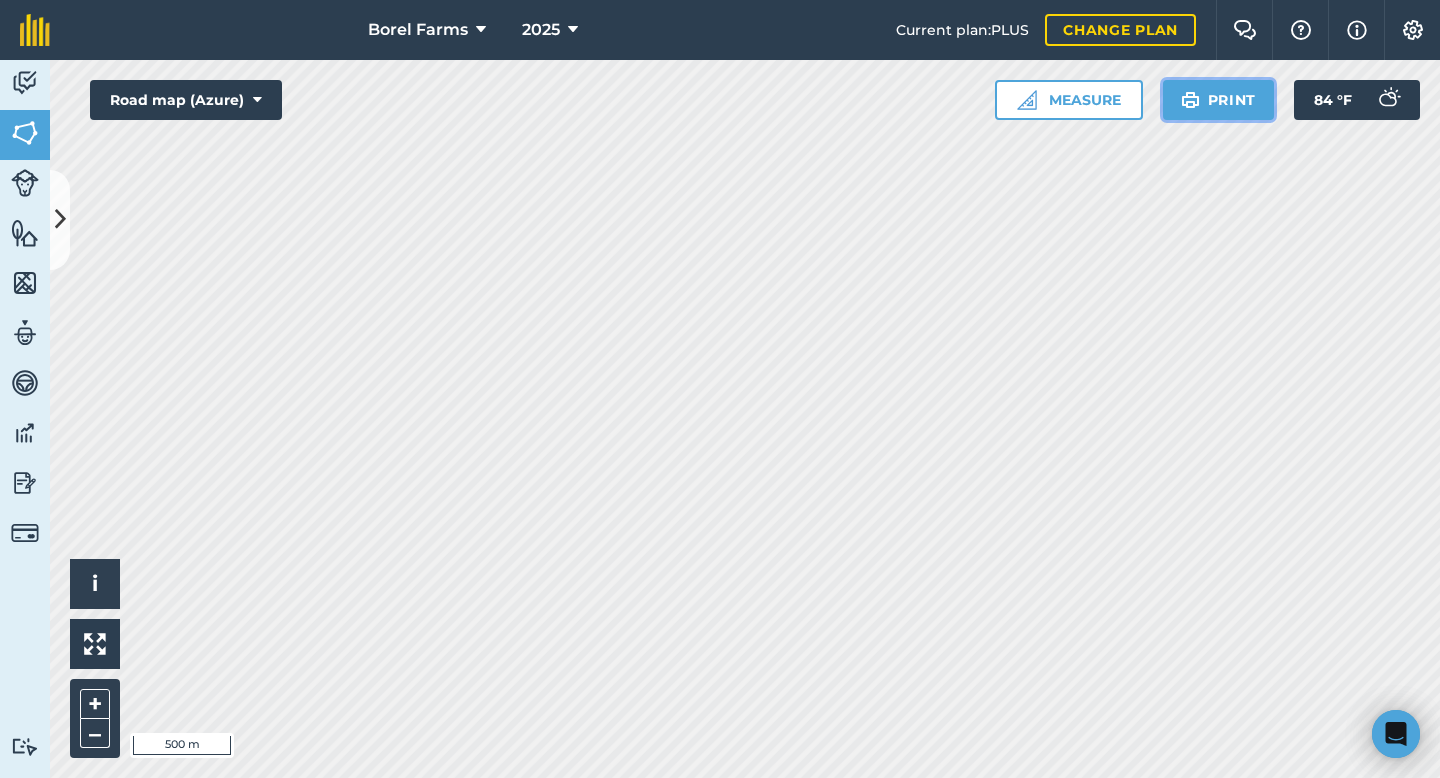 click on "Print" at bounding box center [1219, 100] 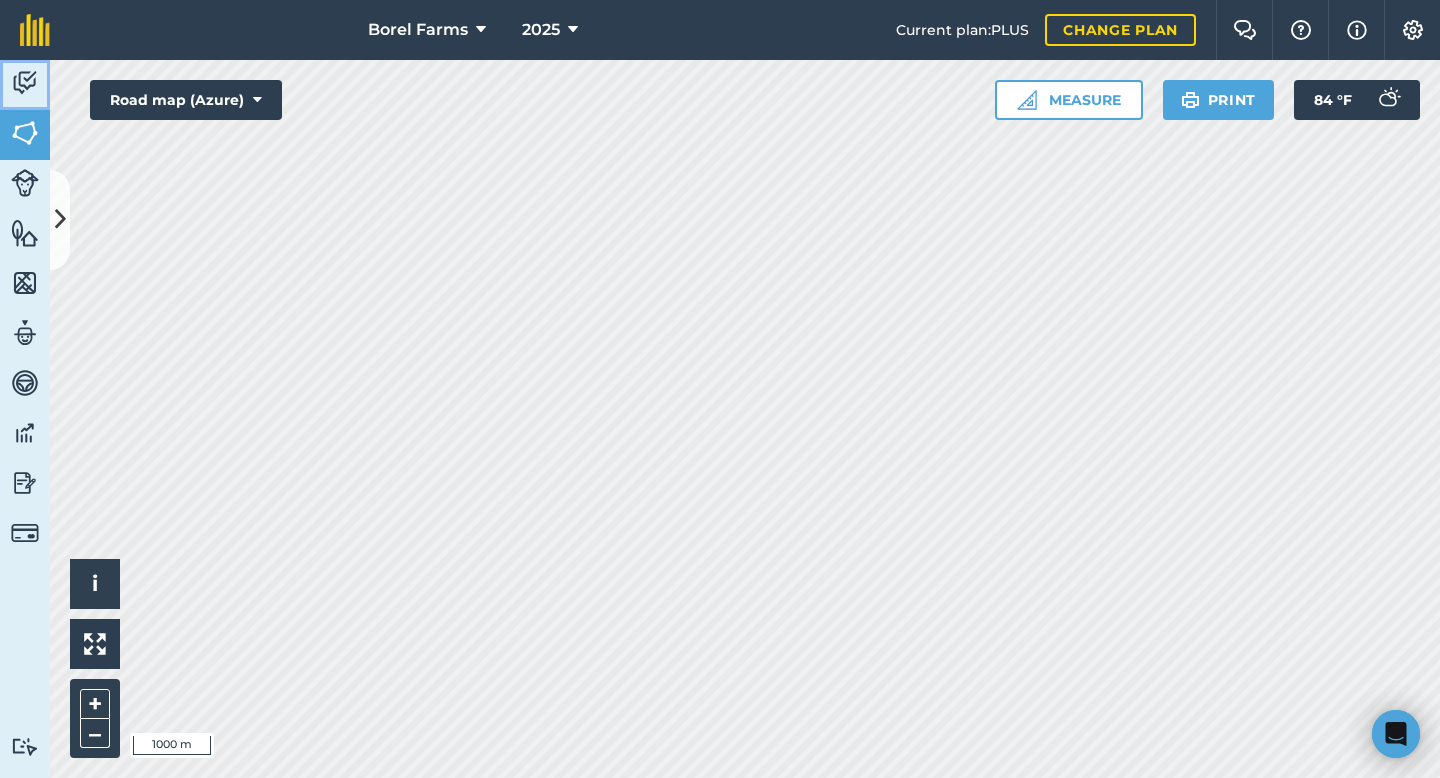 click on "Activity" at bounding box center (25, 85) 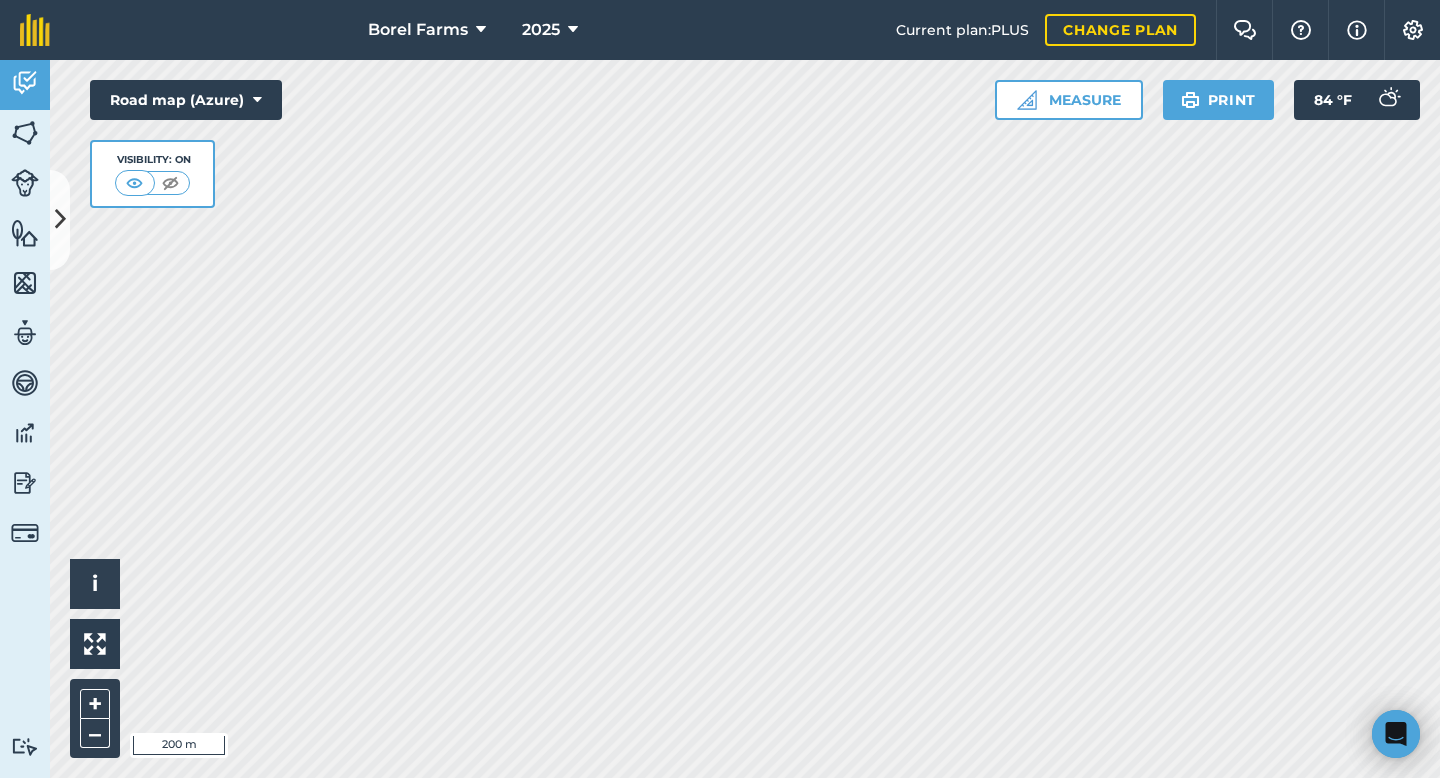 click on "Borel Farms 2025 Current plan :  PLUS   Change plan Farm Chat Help Info Settings Borel Farms  -  2025 Reproduced with the permission of  Microsoft Printed on  [DATE] Field usages No usage set 1st 2nd 3rd 4th Fallow Plant Activity Fields Livestock Features Maps Team Vehicles Data Reporting Billing Tutorials Tutorials Activity   Note   Field Job Filters WIC  You created this [DATE] WIC  You created this [DATE] WIC You created this [DATE] 4b You created this [DATE] 4b You created this [DATE] WIC  You created this [DATE] 5MB You created this [DATE] WIC You created this [DATE] WIC You created this [DATE] 5b You created this [DATE] 3h You created this [DATE] 4b You created this [DATE] 7b You created this [DATE] 7b You created this [DATE] 7B You created this [DATE] 6b You created this [DATE] 7B You created this [DATE] 8b You created this [DATE] 5b You created this [DATE] 5b You created this [DATE] 5b WIC 7 B" at bounding box center [720, 389] 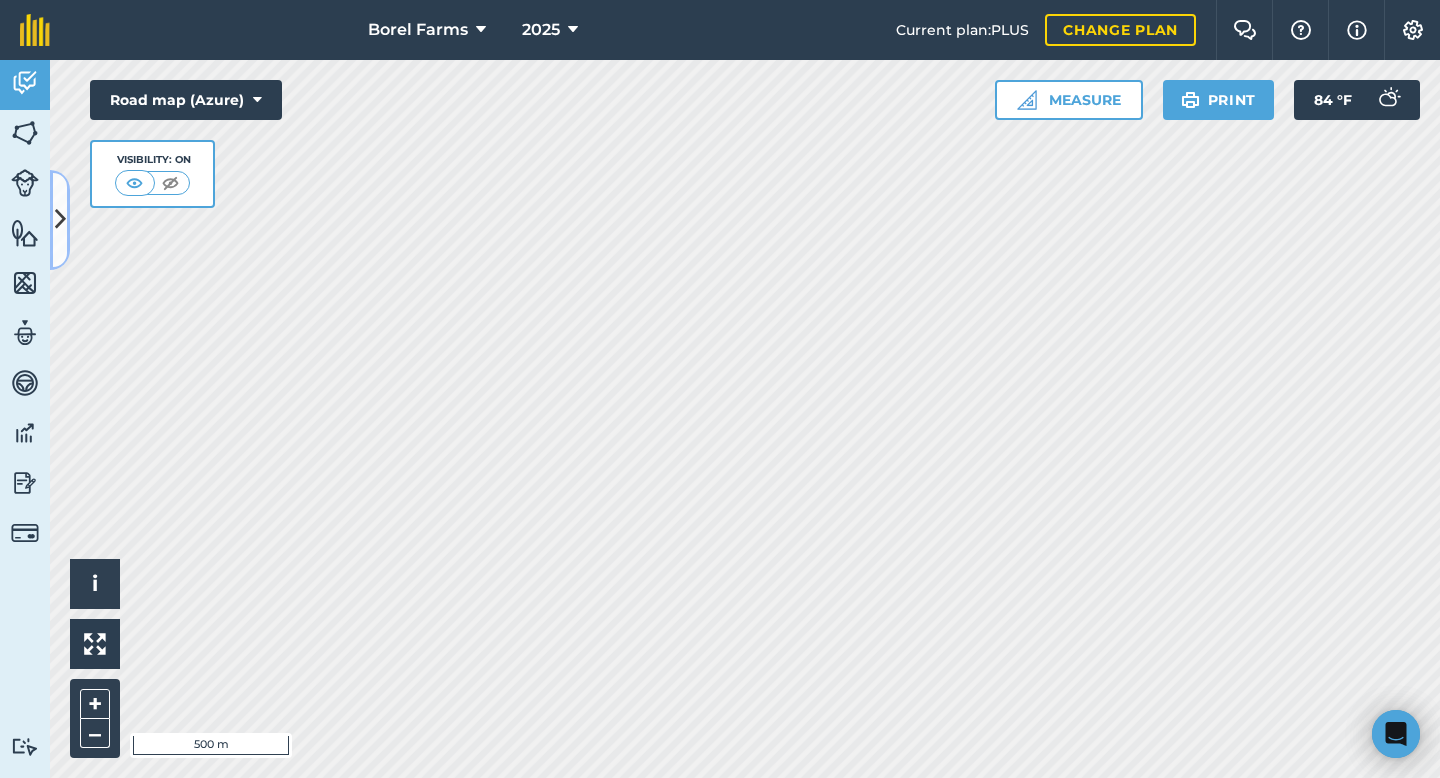 click at bounding box center [60, 219] 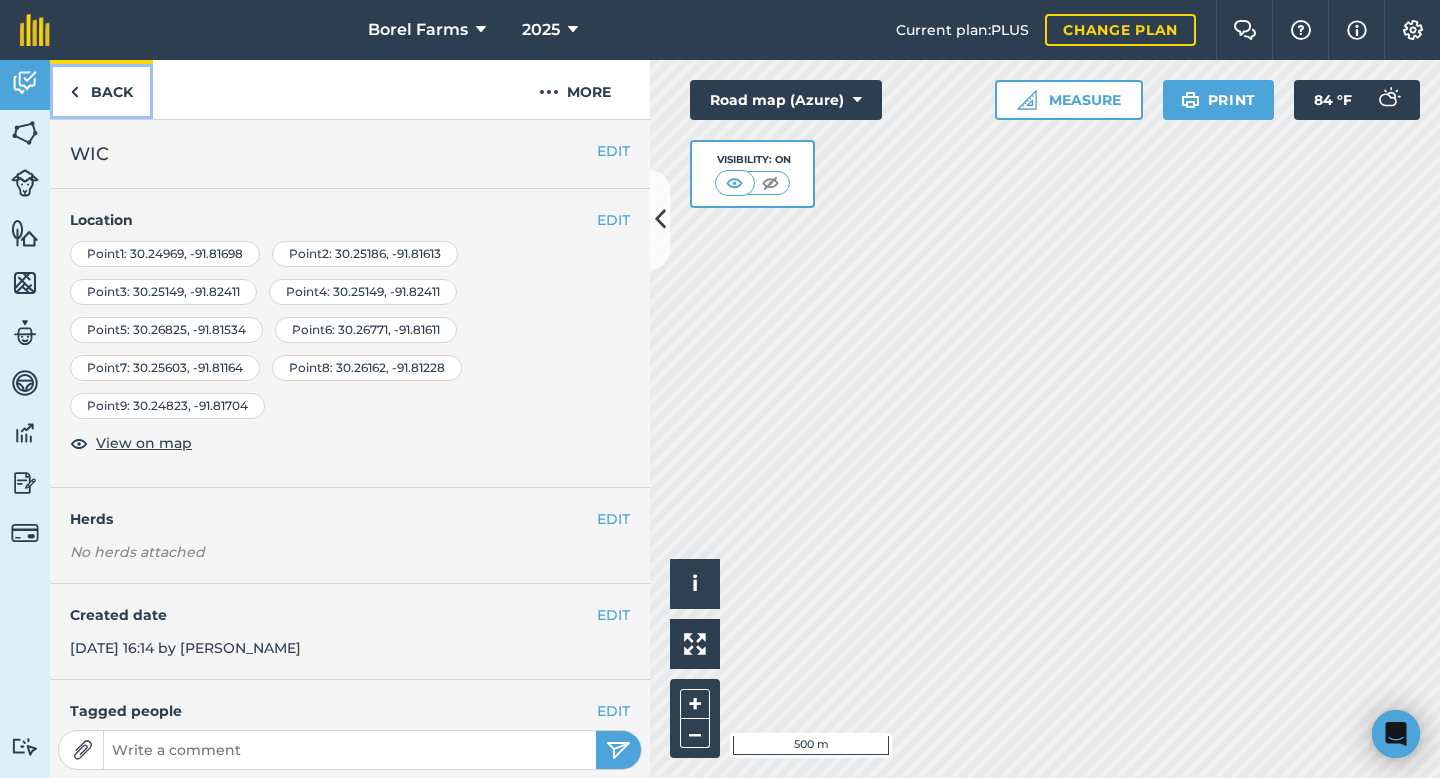 click on "Back" at bounding box center [101, 89] 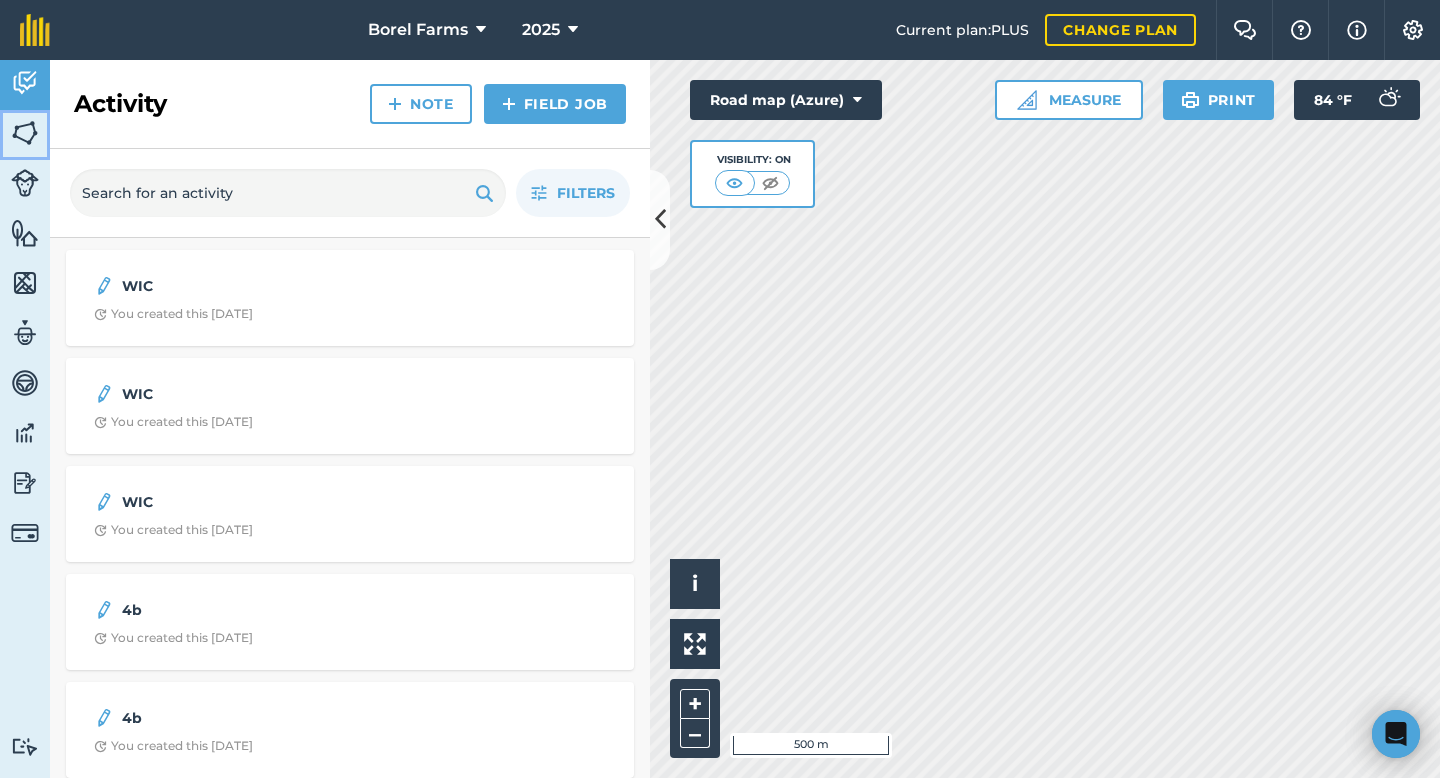 click at bounding box center [25, 133] 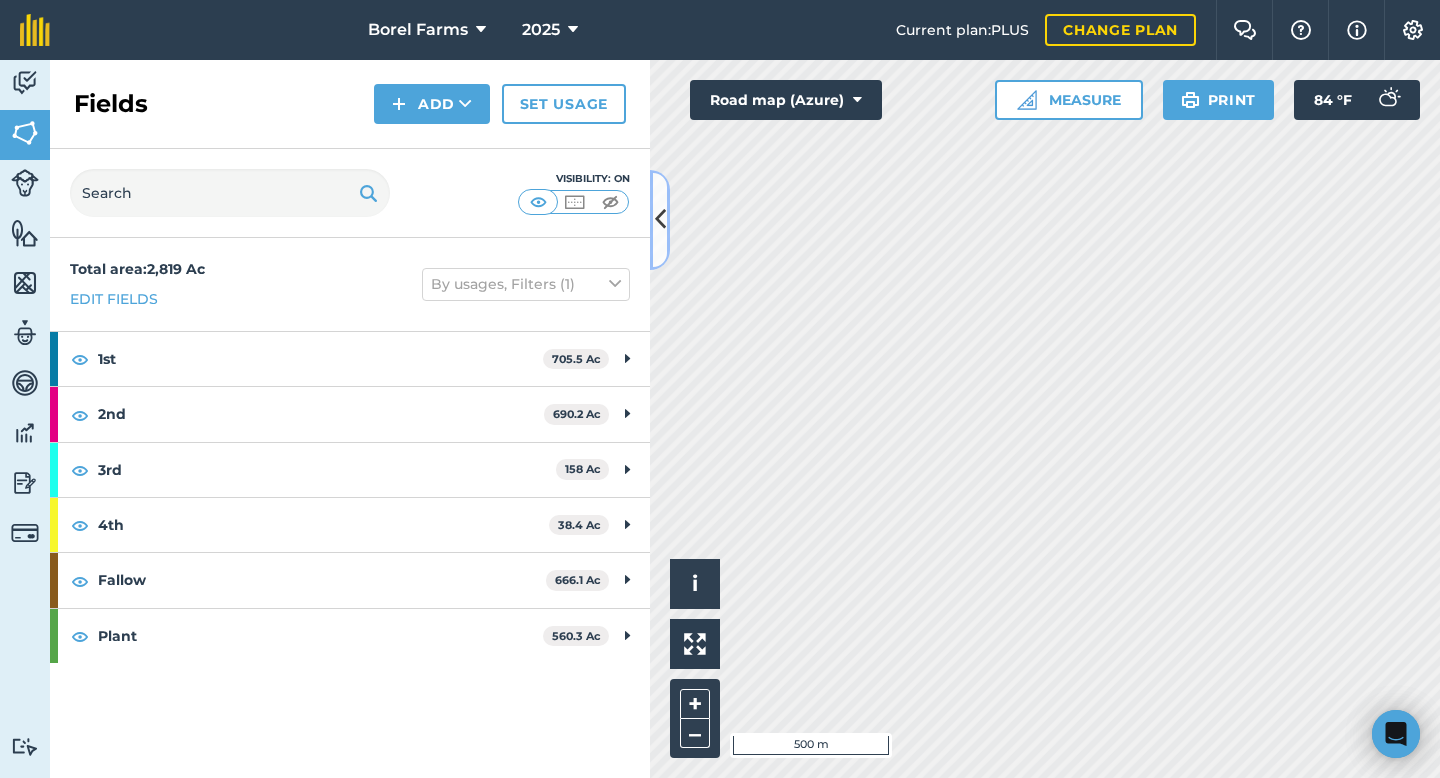 click at bounding box center [660, 219] 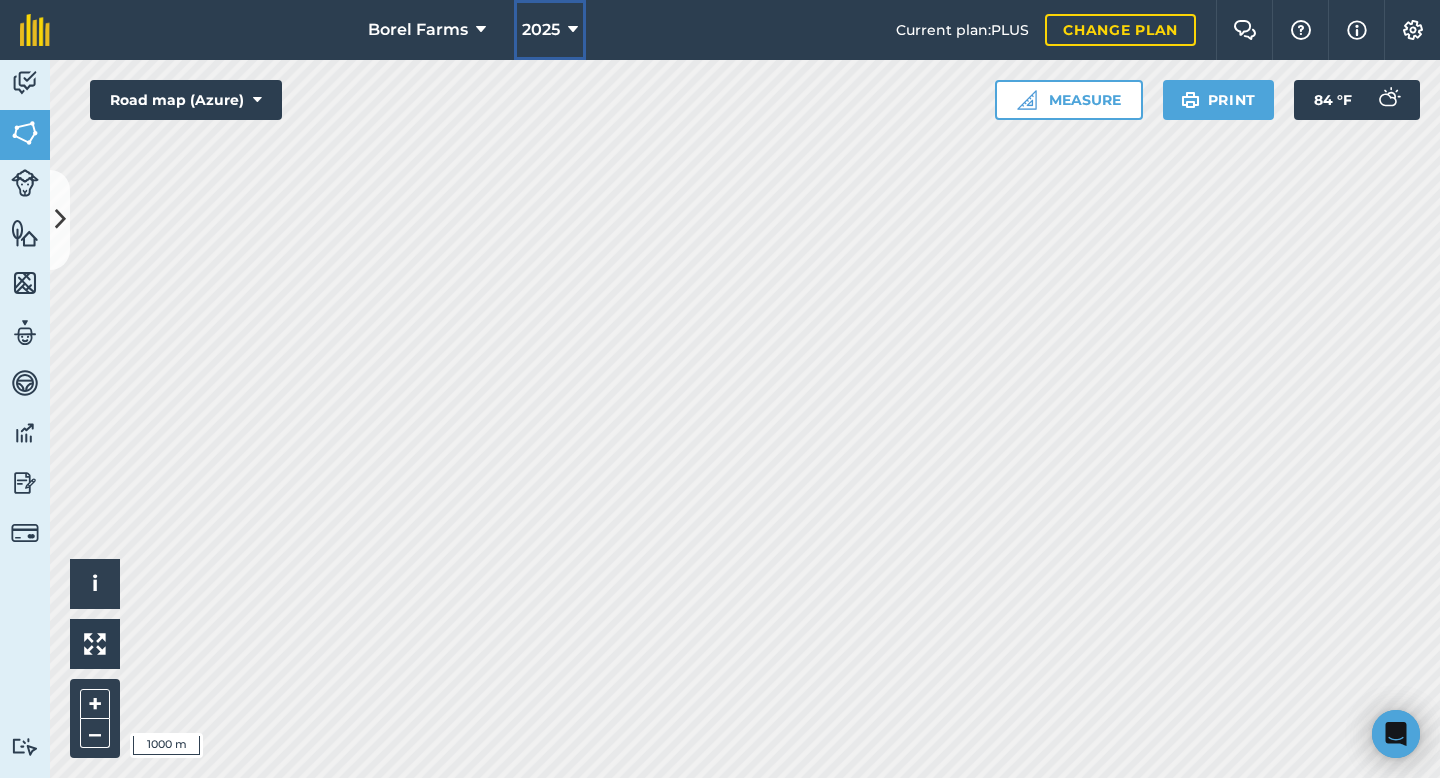 click on "Borel Farms 2025 Current plan :  PLUS   Change plan Farm Chat Help Info Settings Borel Farms  -  2025 Reproduced with the permission of  Microsoft Printed on  [DATE] Field usages No usage set 1st 2nd 3rd 4th Fallow Plant Activity Fields Livestock Features Maps Team Vehicles Data Reporting Billing Tutorials Tutorials Fields   Add   Set usage Visibility: On Total area :  2,819   Ac Edit fields By usages, Filters (1) 1st 705.5   Ac 06 Shop 12.74   Ac 11 Shop 11.35   Ac 16 Shop 11.03   Ac 32 Shop 14.48   Ac 36 Shop 12.78   Ac 37 Shop 4.126   Ac 38 Shop 3.952   Ac 40 Shop 10.07   Ac 47 Shop 6.515   Ac 49 Shop 7.067   Ac 50 Catahoula 32.6   Ac 59 Catahoula 23.16   Ac 65 Catahoula 21.51   Ac 66 Catahoula 16.1   Ac 67 Catahoula 2.575   Ac 67 Catahoula 3.615   Ac 69 Catahoula 7.317   Ac 72 Catahoula 6.849   Ac 76 Catahoula 2.92   Ac 77 Catahoula 12   Ac 80 Clet's 10.74   Ac 83 Clet's 2.264   Ac 84 Clet's 4.52   Ac 85 Clet's 5.306   Ac 91 Clet's 11.75   Ac 92 Clet's 7.013   Ac 97 Clet's 4.093   Ac 98 Clet's 2.113" at bounding box center (720, 389) 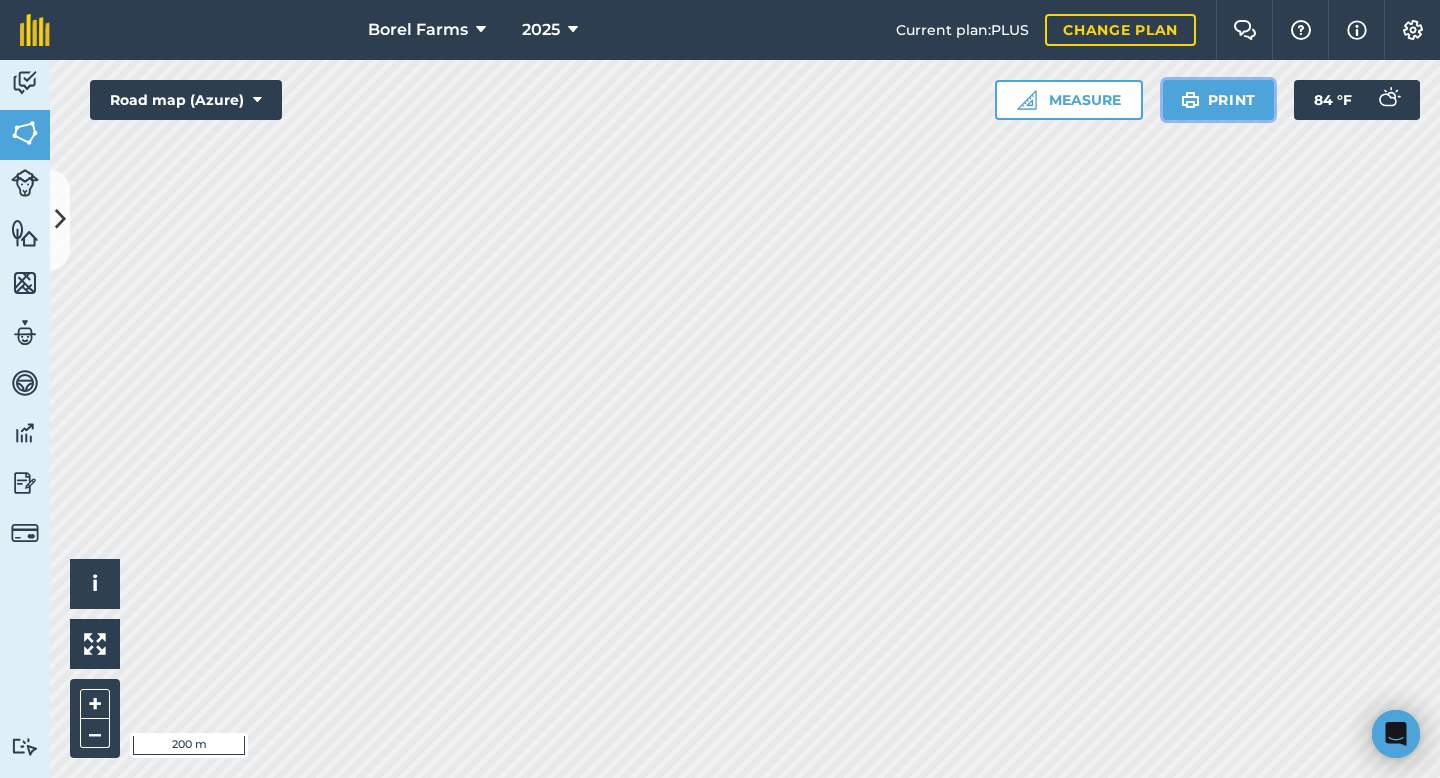 click on "Print" at bounding box center (1219, 100) 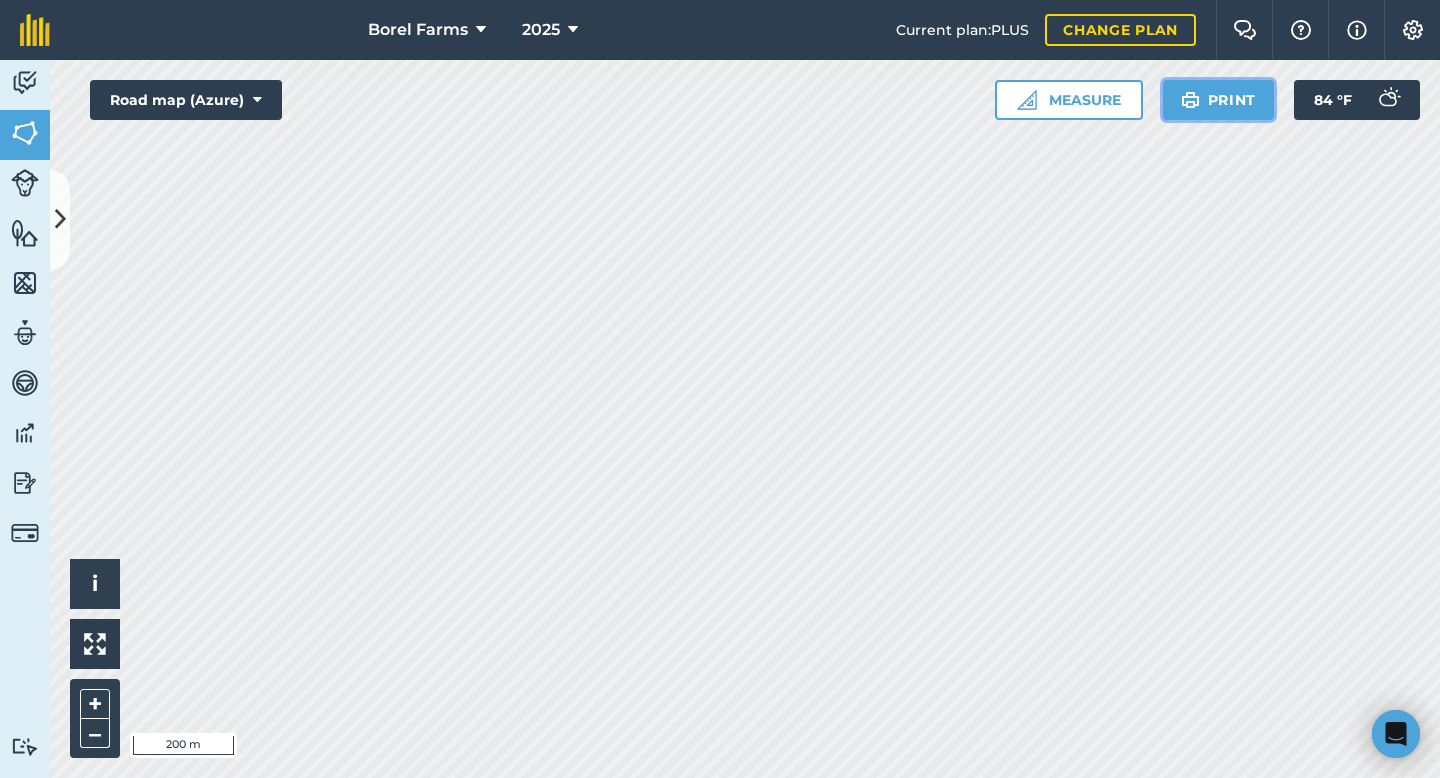 click on "Print" at bounding box center [1219, 100] 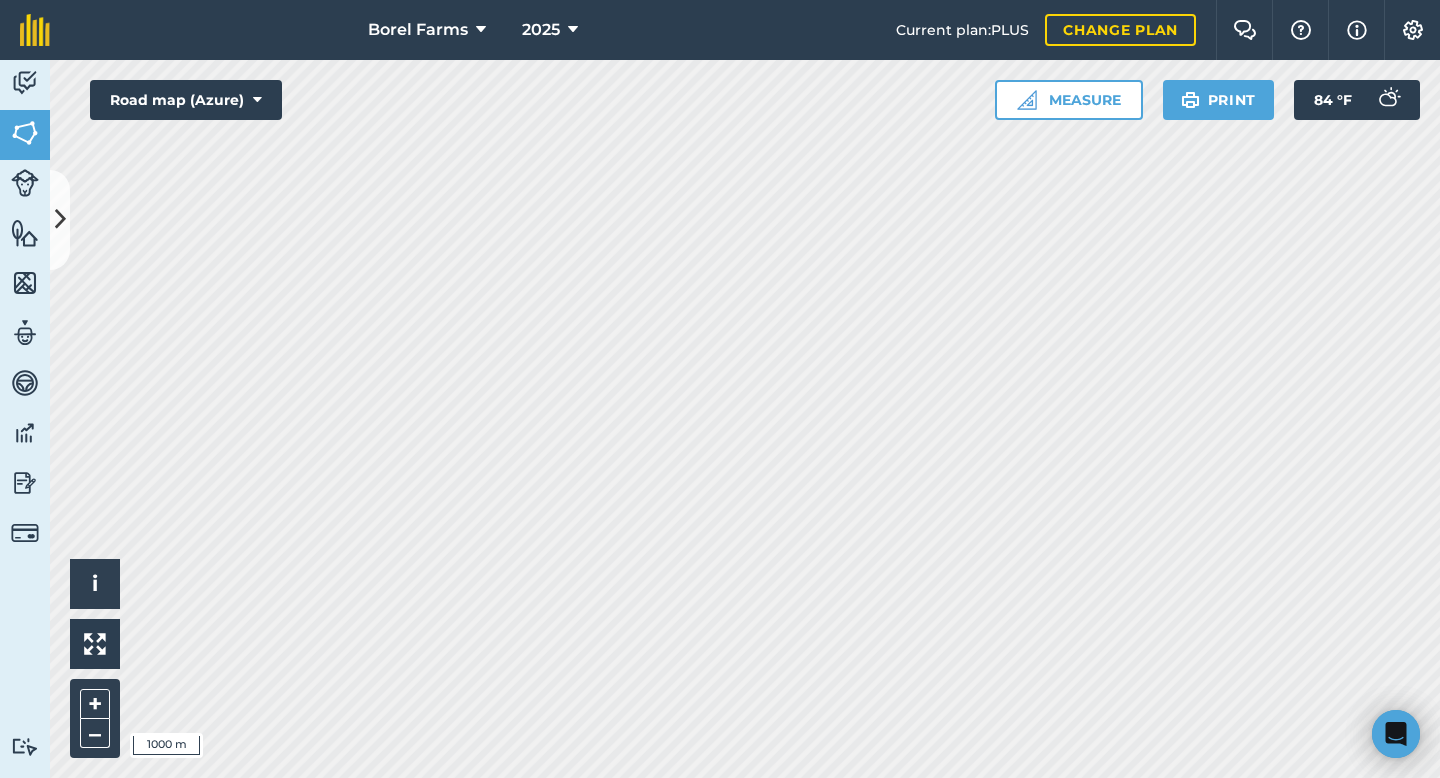click on "Borel Farms 2025 Current plan :  PLUS   Change plan Farm Chat Help Info Settings Borel Farms  -  2025 Reproduced with the permission of  Microsoft Printed on  [DATE] Field usages No usage set 1st 2nd 3rd 4th Fallow Plant Activity Fields Livestock Features Maps Team Vehicles Data Reporting Billing Tutorials Tutorials Fields   Add   Set usage Visibility: On Total area :  2,819   Ac Edit fields By usages, Filters (1) 1st 705.5   Ac 06 Shop 12.74   Ac 11 Shop 11.35   Ac 16 Shop 11.03   Ac 32 Shop 14.48   Ac 36 Shop 12.78   Ac 37 Shop 4.126   Ac 38 Shop 3.952   Ac 40 Shop 10.07   Ac 47 Shop 6.515   Ac 49 Shop 7.067   Ac 50 Catahoula 32.6   Ac 59 Catahoula 23.16   Ac 65 Catahoula 21.51   Ac 66 Catahoula 16.1   Ac 67 Catahoula 2.575   Ac 67 Catahoula 3.615   Ac 69 Catahoula 7.317   Ac 72 Catahoula 6.849   Ac 76 Catahoula 2.92   Ac 77 Catahoula 12   Ac 80 Clet's 10.74   Ac 83 Clet's 2.264   Ac 84 Clet's 4.52   Ac 85 Clet's 5.306   Ac 91 Clet's 11.75   Ac 92 Clet's 7.013   Ac 97 Clet's 4.093   Ac" at bounding box center [720, 389] 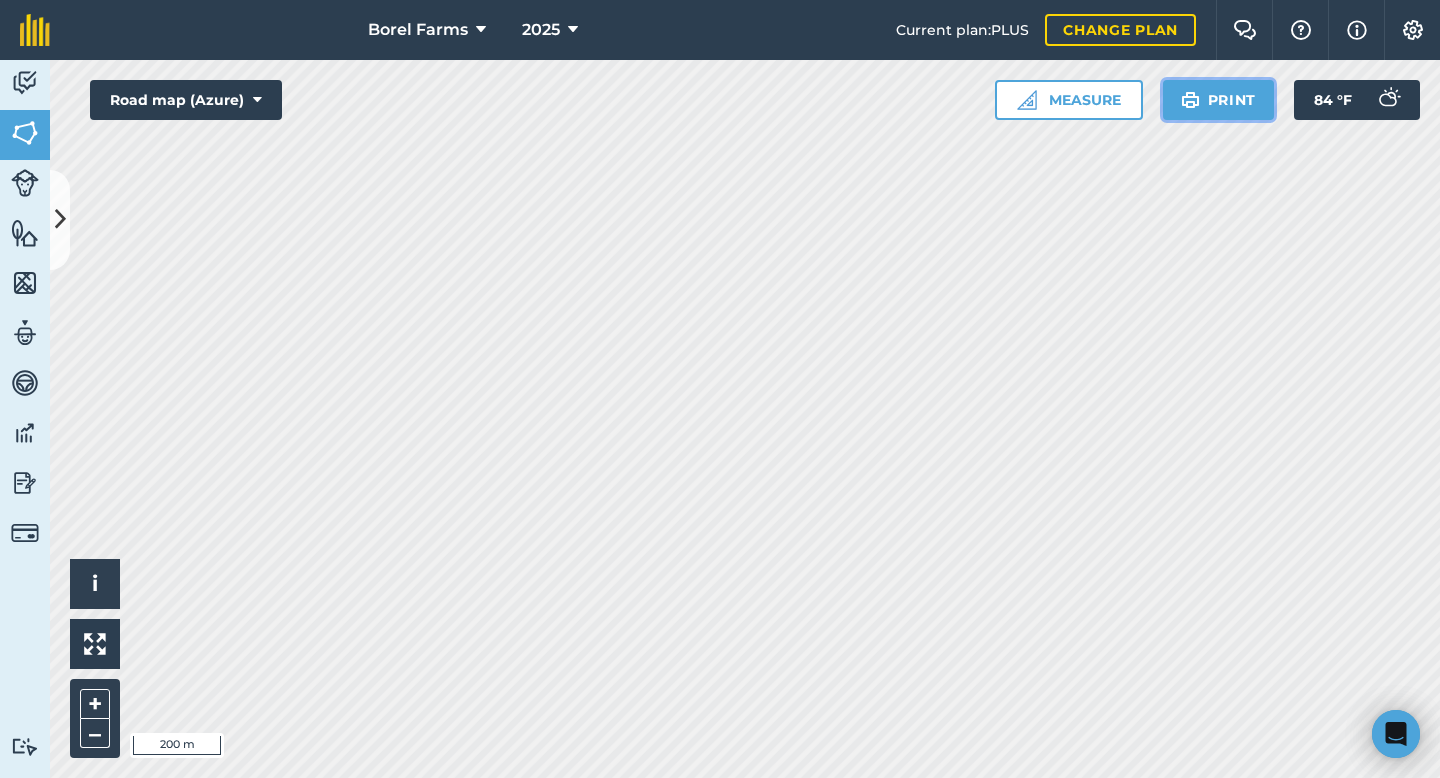 click on "Print" at bounding box center (1219, 100) 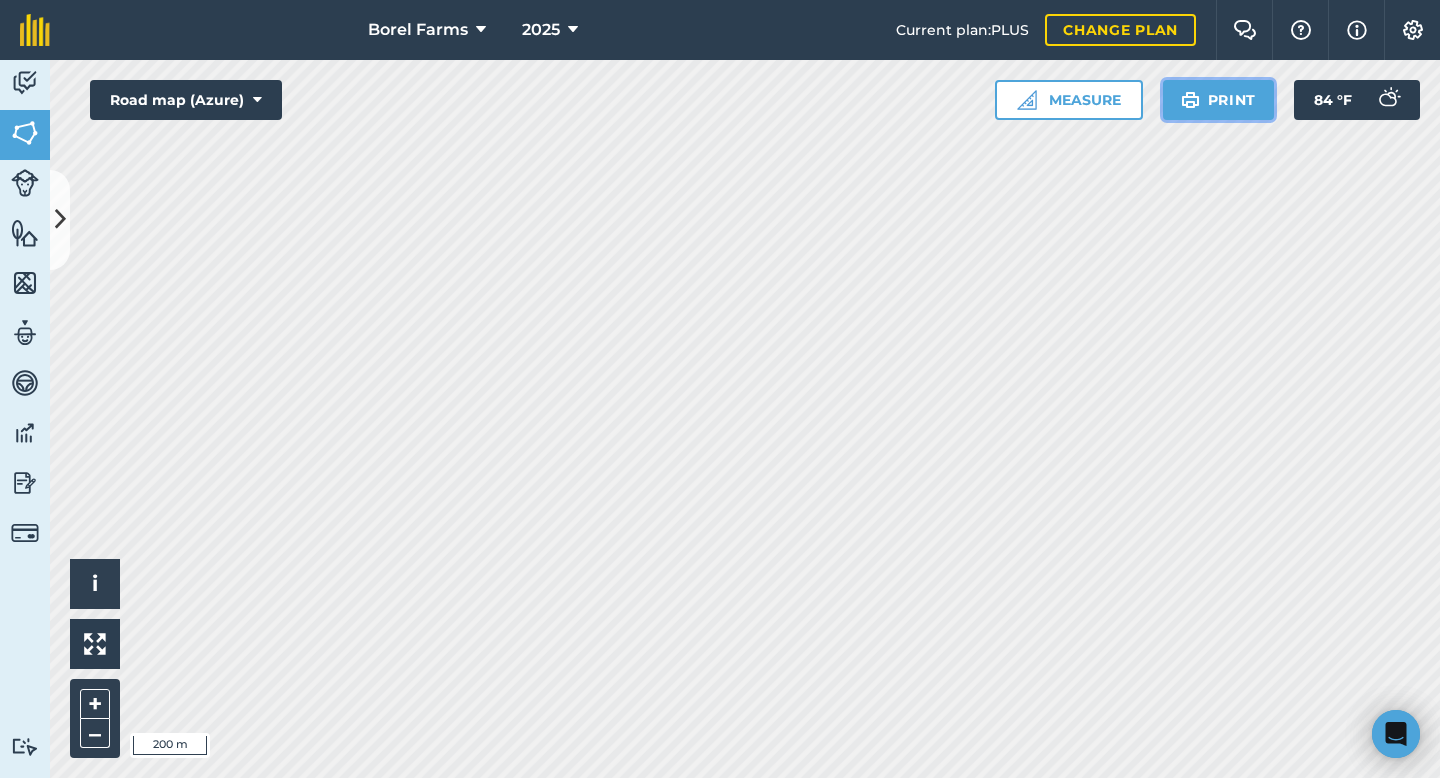 click on "Print" at bounding box center [1219, 100] 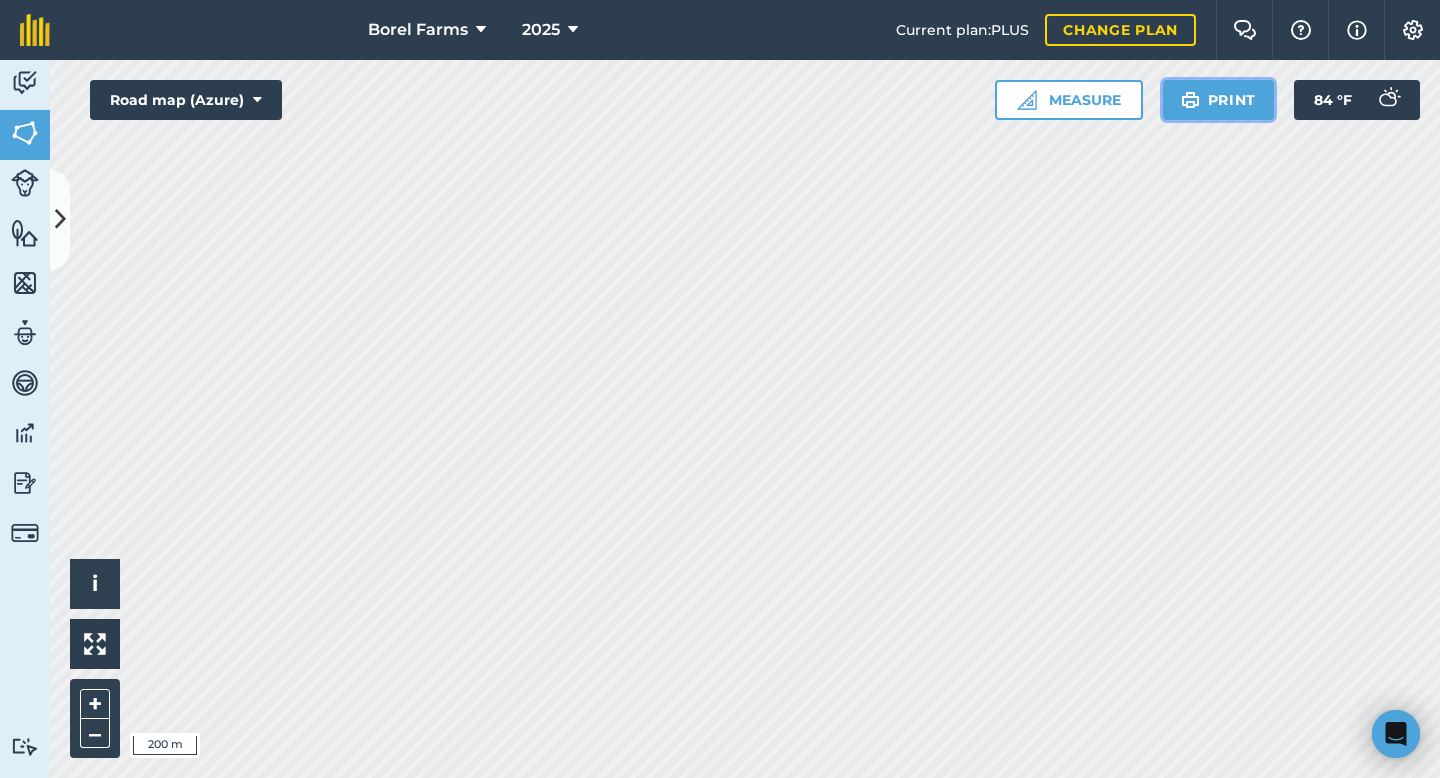 click on "Print" at bounding box center [1219, 100] 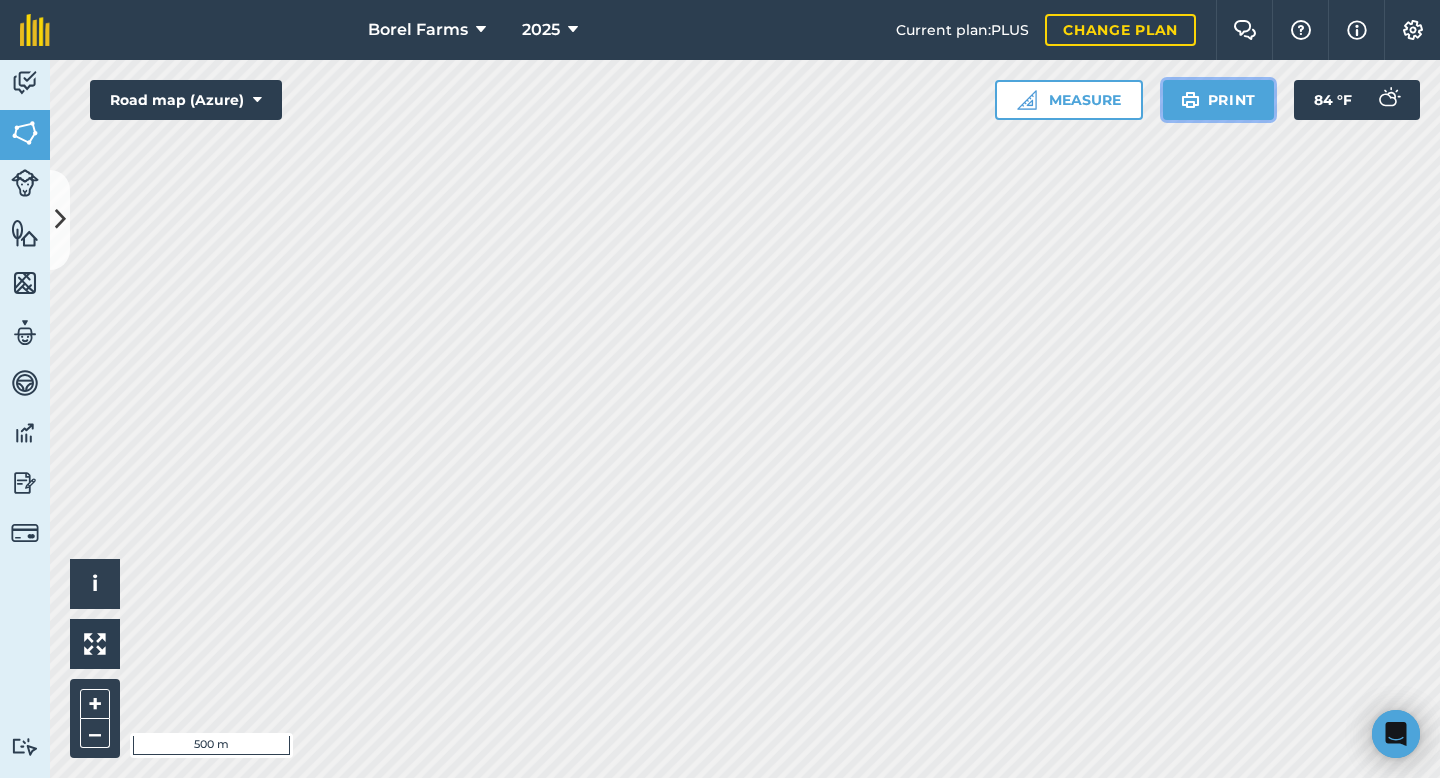 click on "Print" at bounding box center (1219, 100) 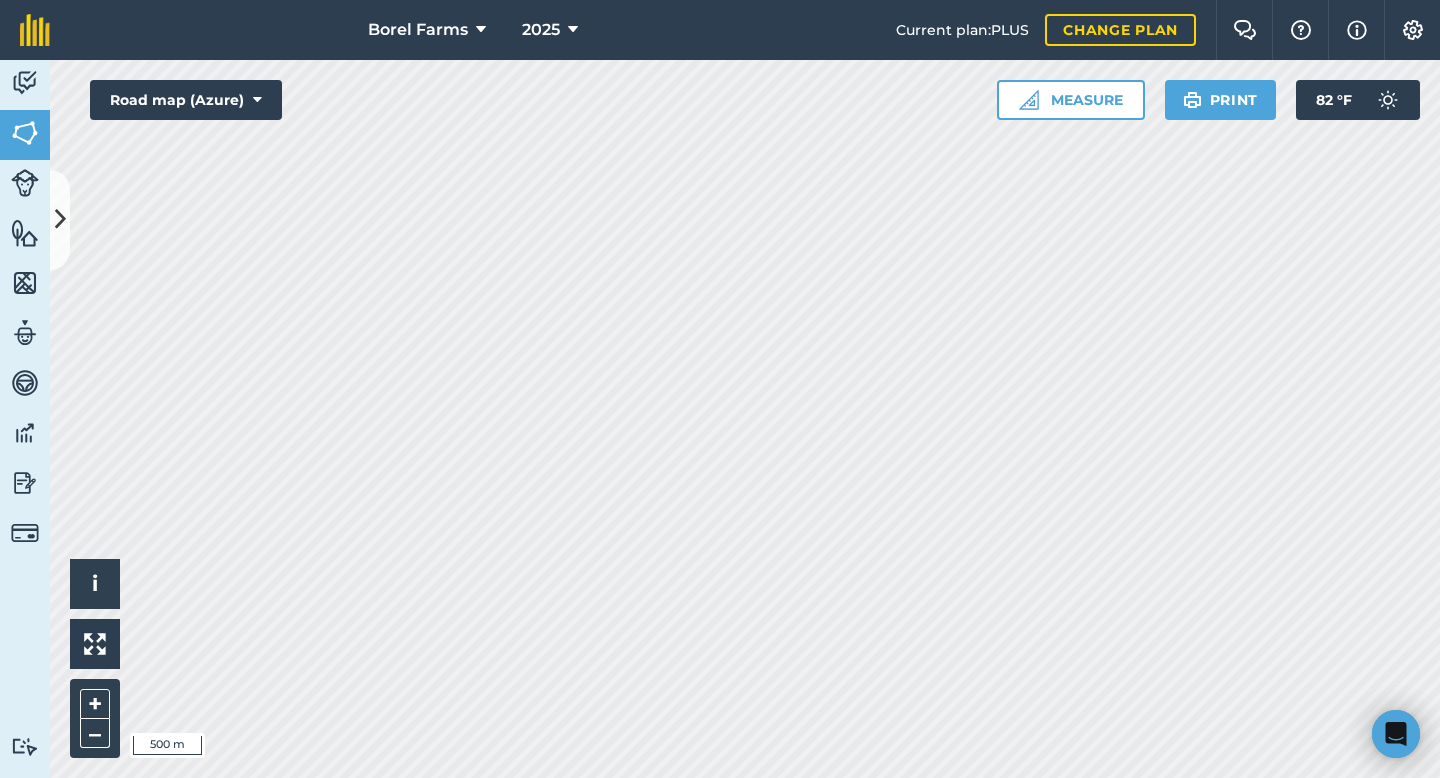 click on "Borel Farms 2025 Current plan :  PLUS   Change plan Farm Chat Help Info Settings Borel Farms  -  2025 Reproduced with the permission of  Microsoft Printed on  [DATE] Field usages No usage set 1st 2nd 3rd 4th Fallow Plant Activity Fields Livestock Features Maps Team Vehicles Data Reporting Billing Tutorials Tutorials Fields   Add   Set usage Visibility: On Total area :  2,819   Ac Edit fields By usages, Filters (1) 1st 705.5   Ac 06 Shop 12.74   Ac 11 Shop 11.35   Ac 16 Shop 11.03   Ac 32 Shop 14.48   Ac 36 Shop 12.78   Ac 37 Shop 4.126   Ac 38 Shop 3.952   Ac 40 Shop 10.07   Ac 47 Shop 6.515   Ac 49 Shop 7.067   Ac 50 Catahoula 32.6   Ac 59 Catahoula 23.16   Ac 65 Catahoula 21.51   Ac 66 Catahoula 16.1   Ac 67 Catahoula 2.575   Ac 67 Catahoula 3.615   Ac 69 Catahoula 7.317   Ac 72 Catahoula 6.849   Ac 76 Catahoula 2.92   Ac 77 Catahoula 12   Ac 80 Clet's 10.74   Ac 83 Clet's 2.264   Ac 84 Clet's 4.52   Ac 85 Clet's 5.306   Ac 91 Clet's 11.75   Ac 92 Clet's 7.013   Ac 97 Clet's 4.093   Ac 98 Clet's 2.113" at bounding box center [720, 389] 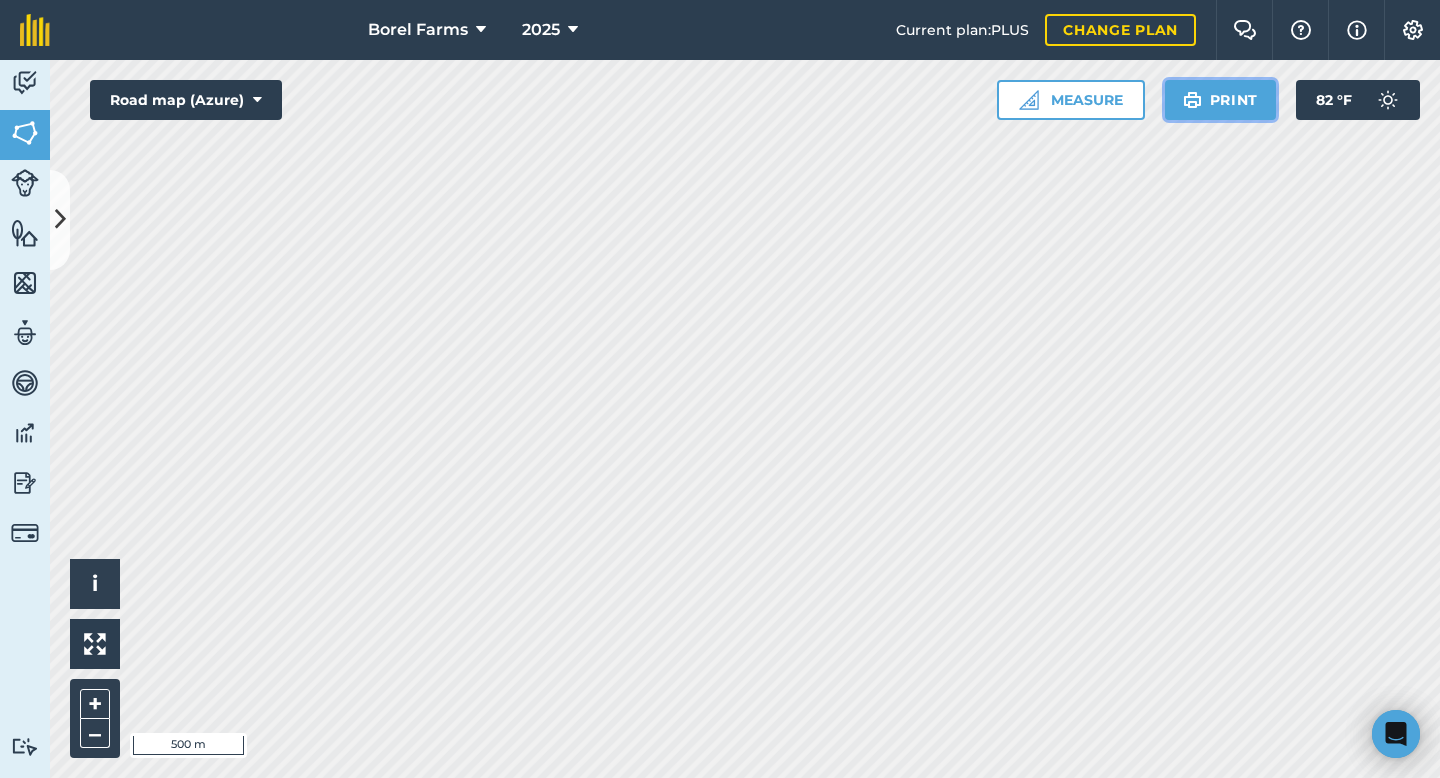 click on "Print" at bounding box center [1221, 100] 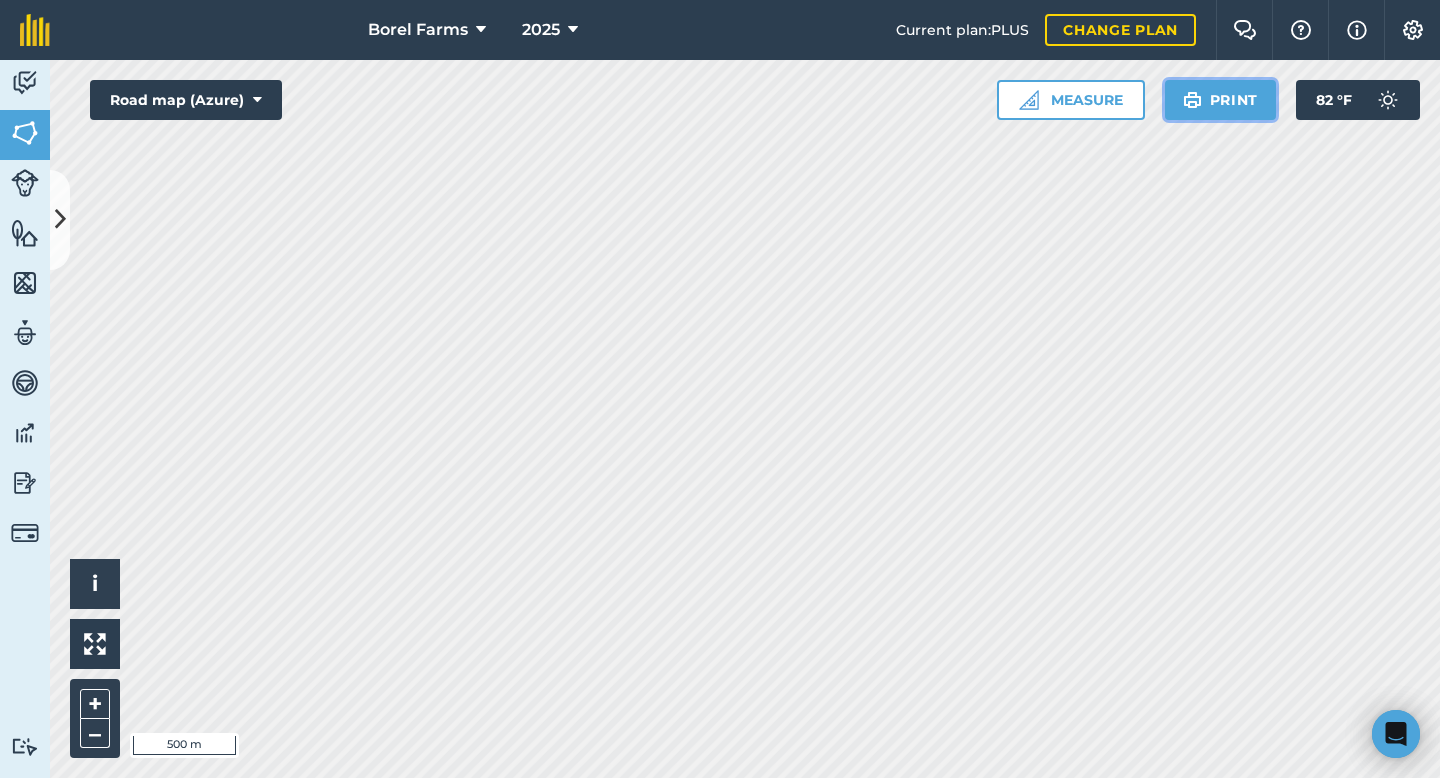 click on "Print" at bounding box center [1221, 100] 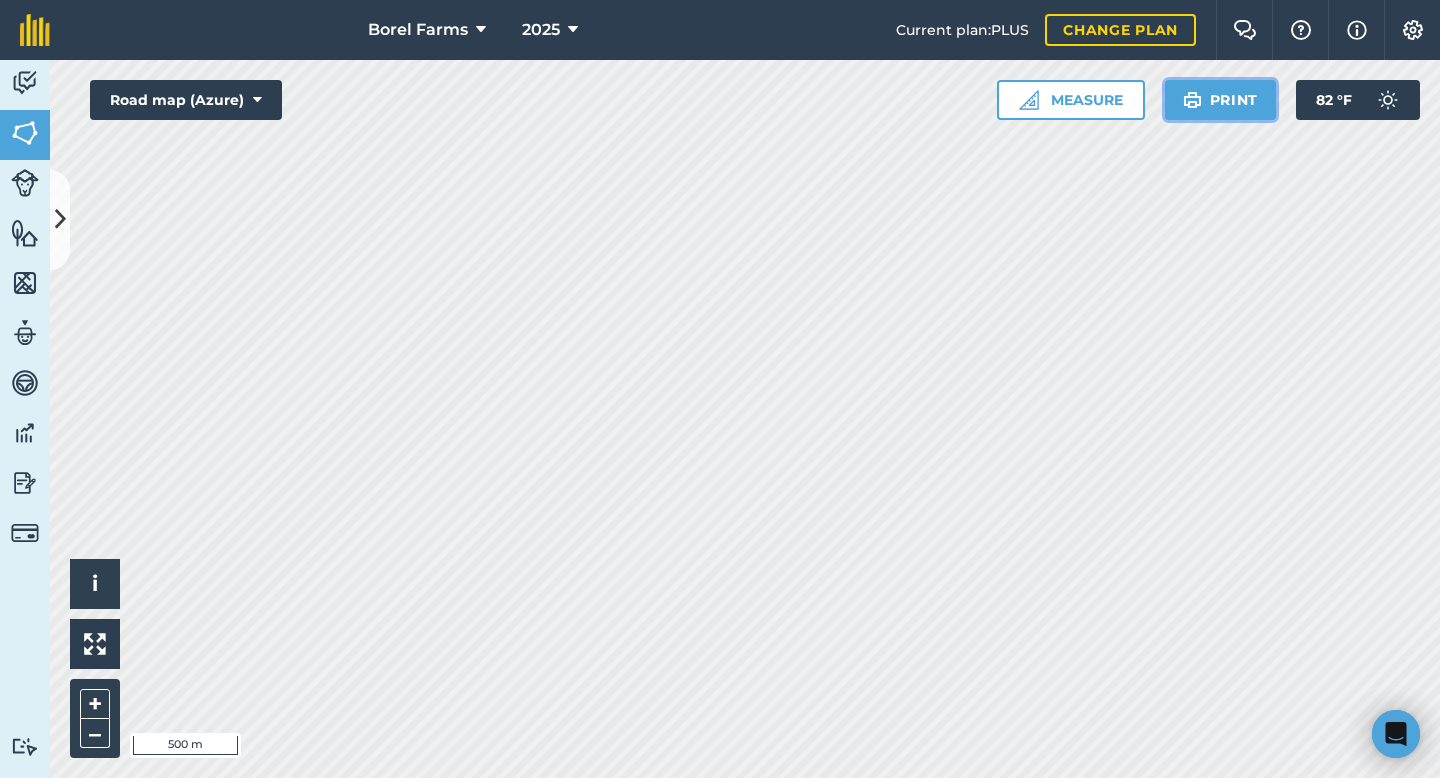 click on "Print" at bounding box center [1221, 100] 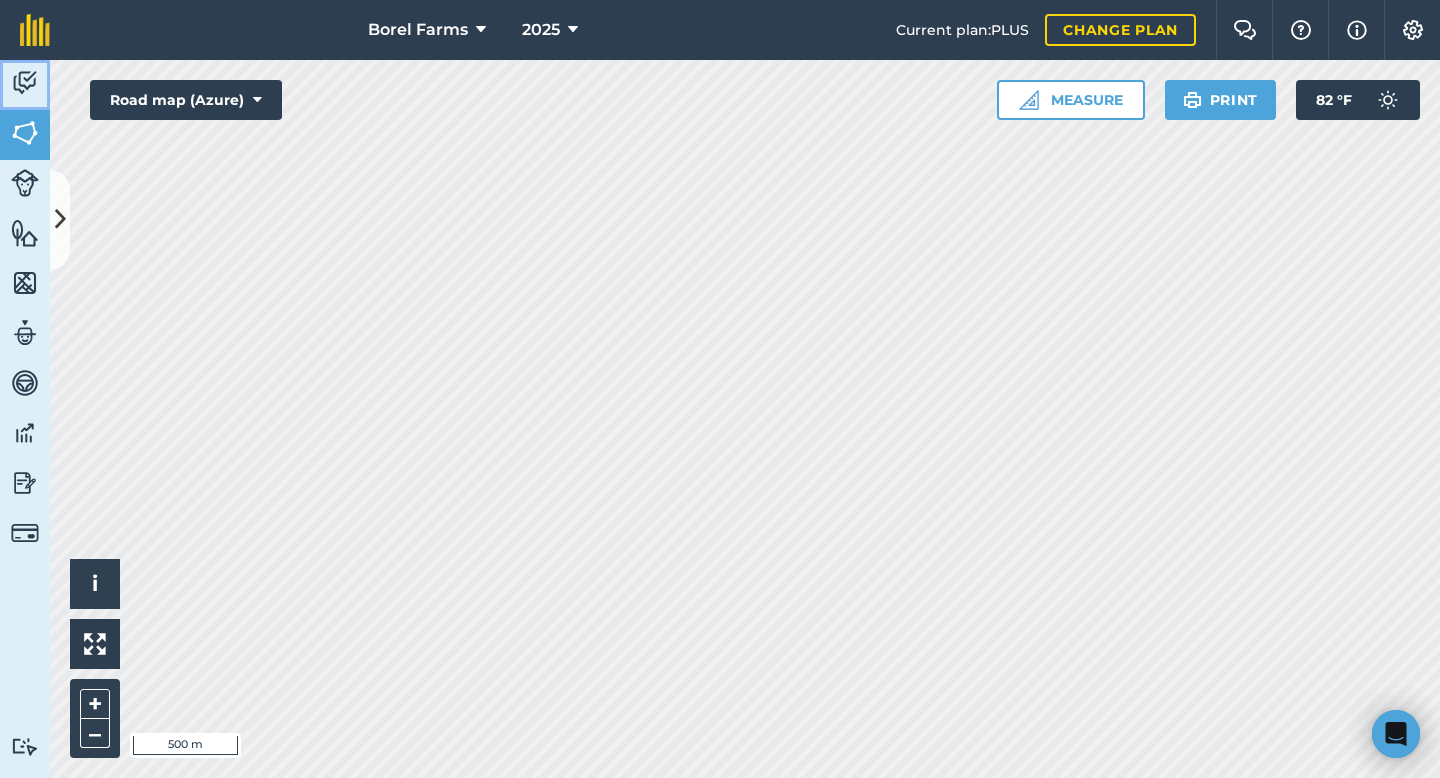 click at bounding box center (25, 83) 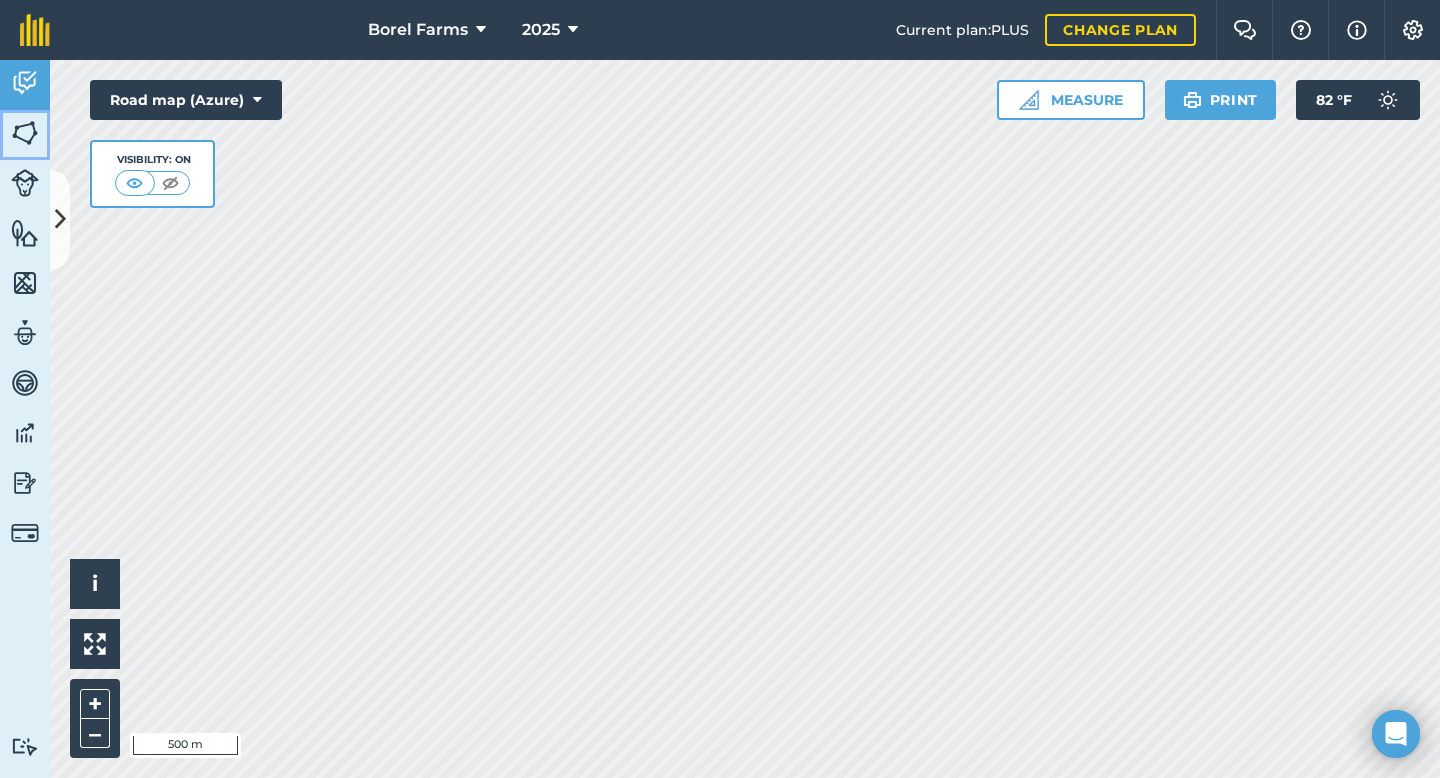 click at bounding box center [25, 133] 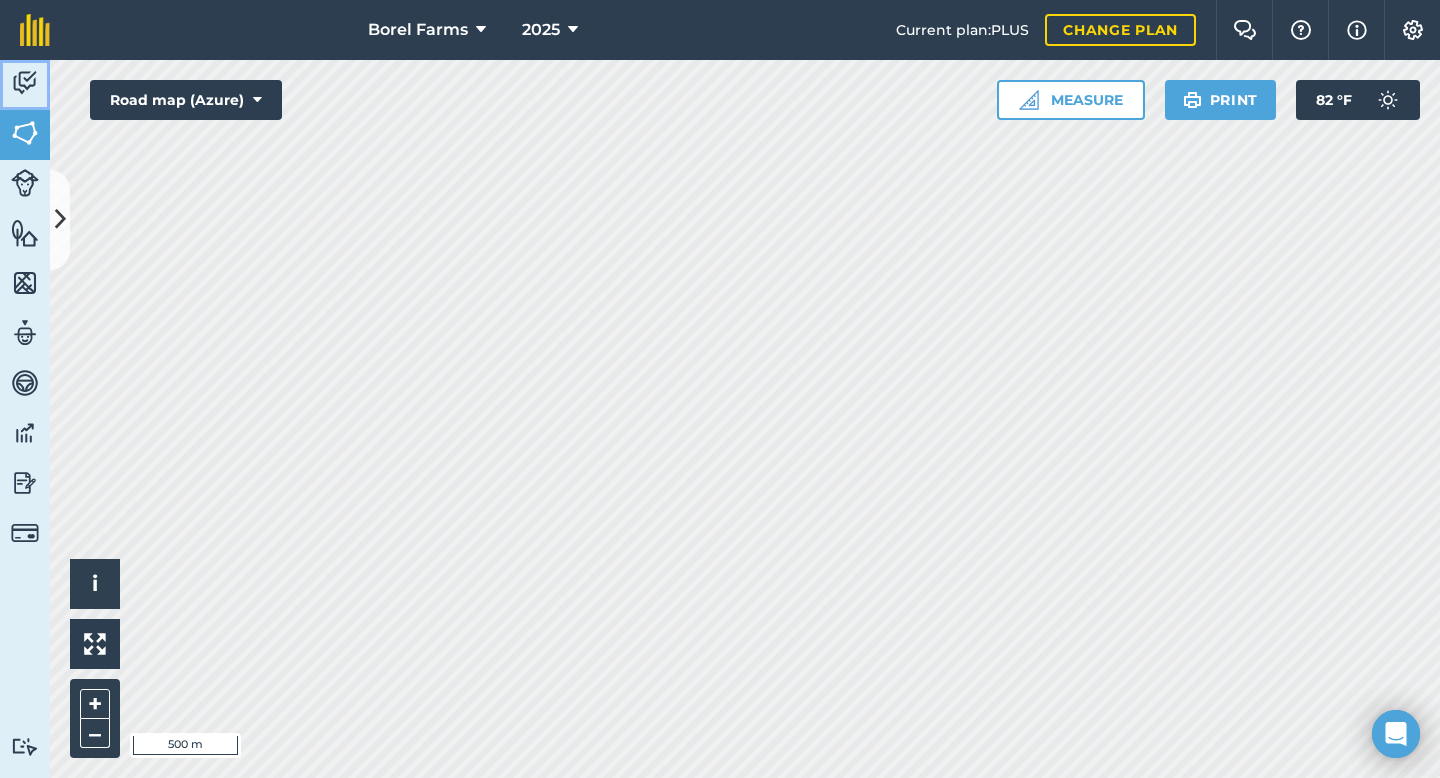 click at bounding box center (25, 83) 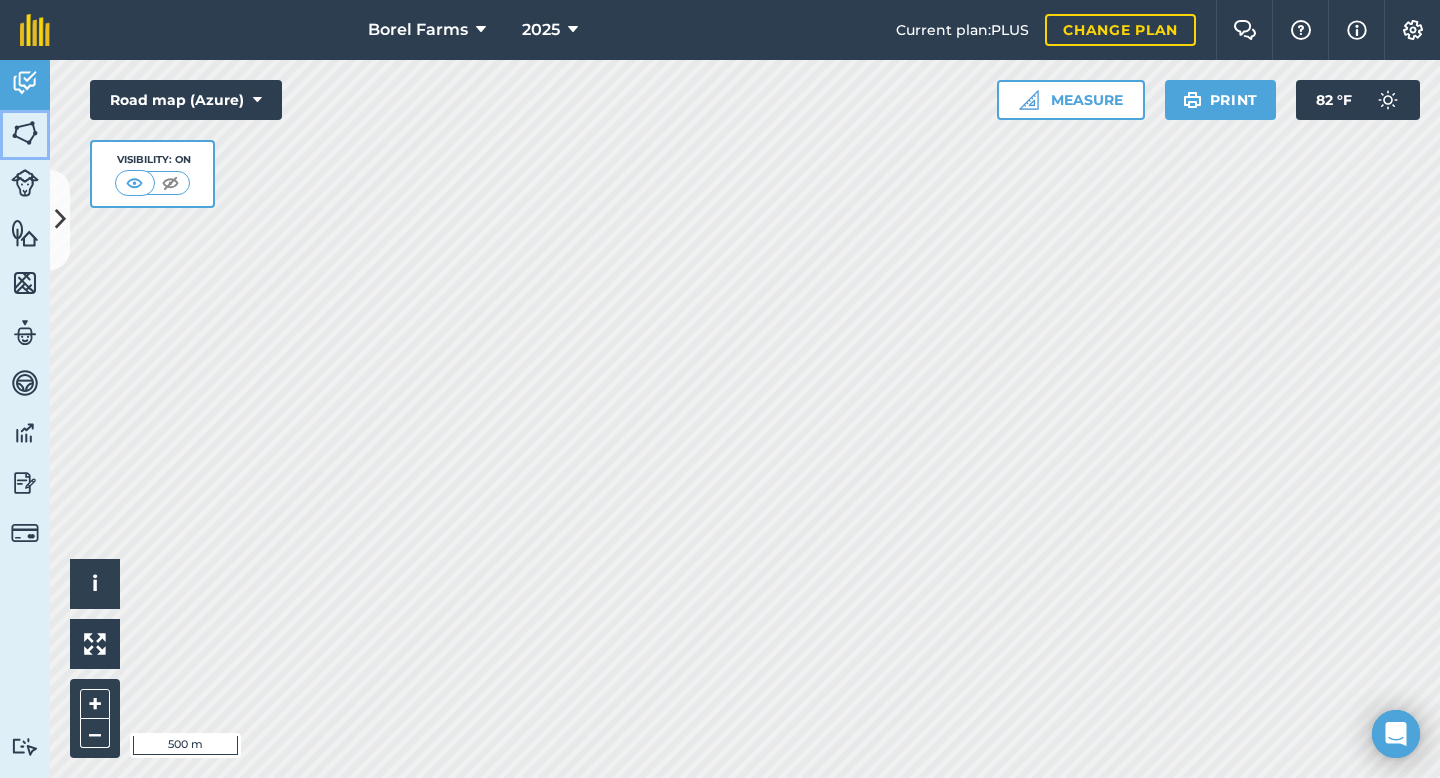 click at bounding box center (25, 133) 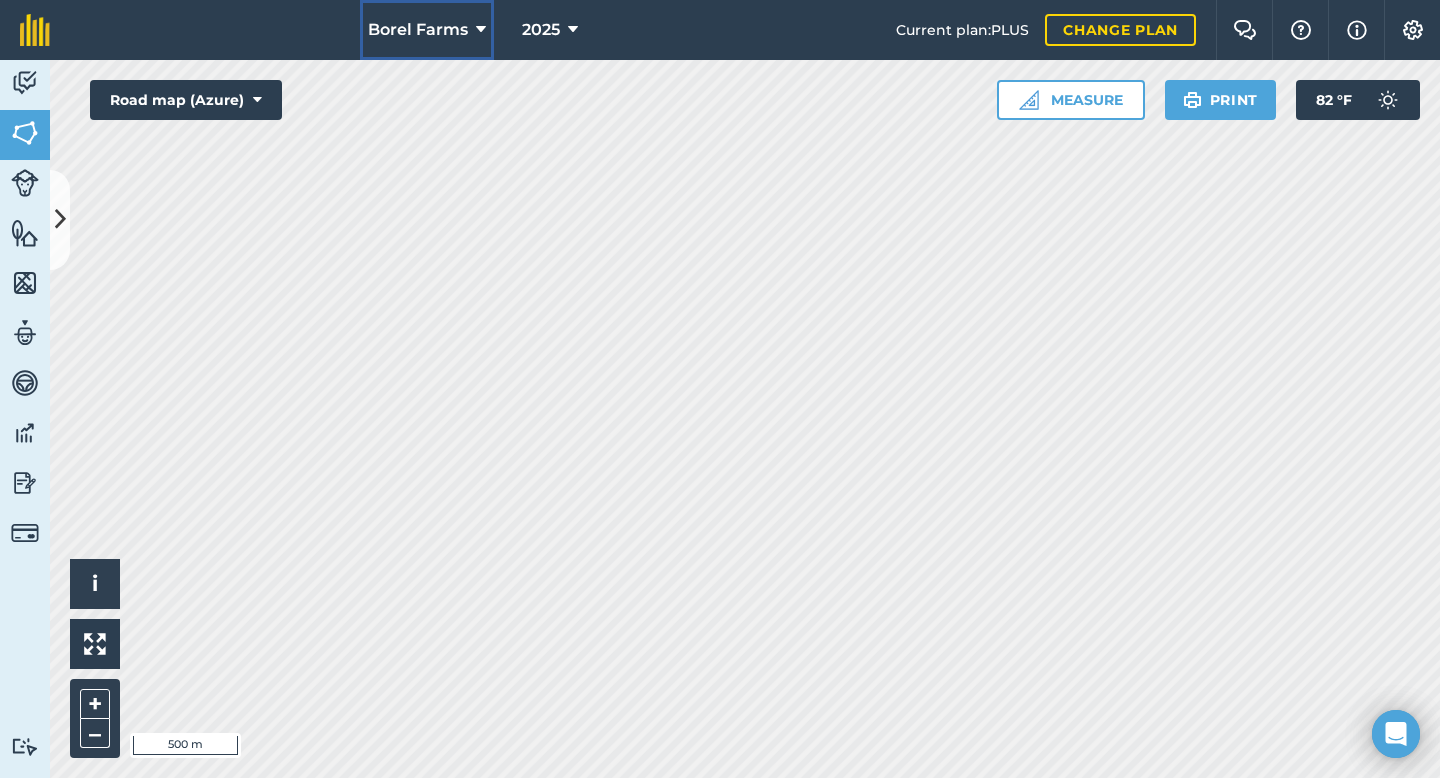 click on "Borel Farms" at bounding box center (418, 30) 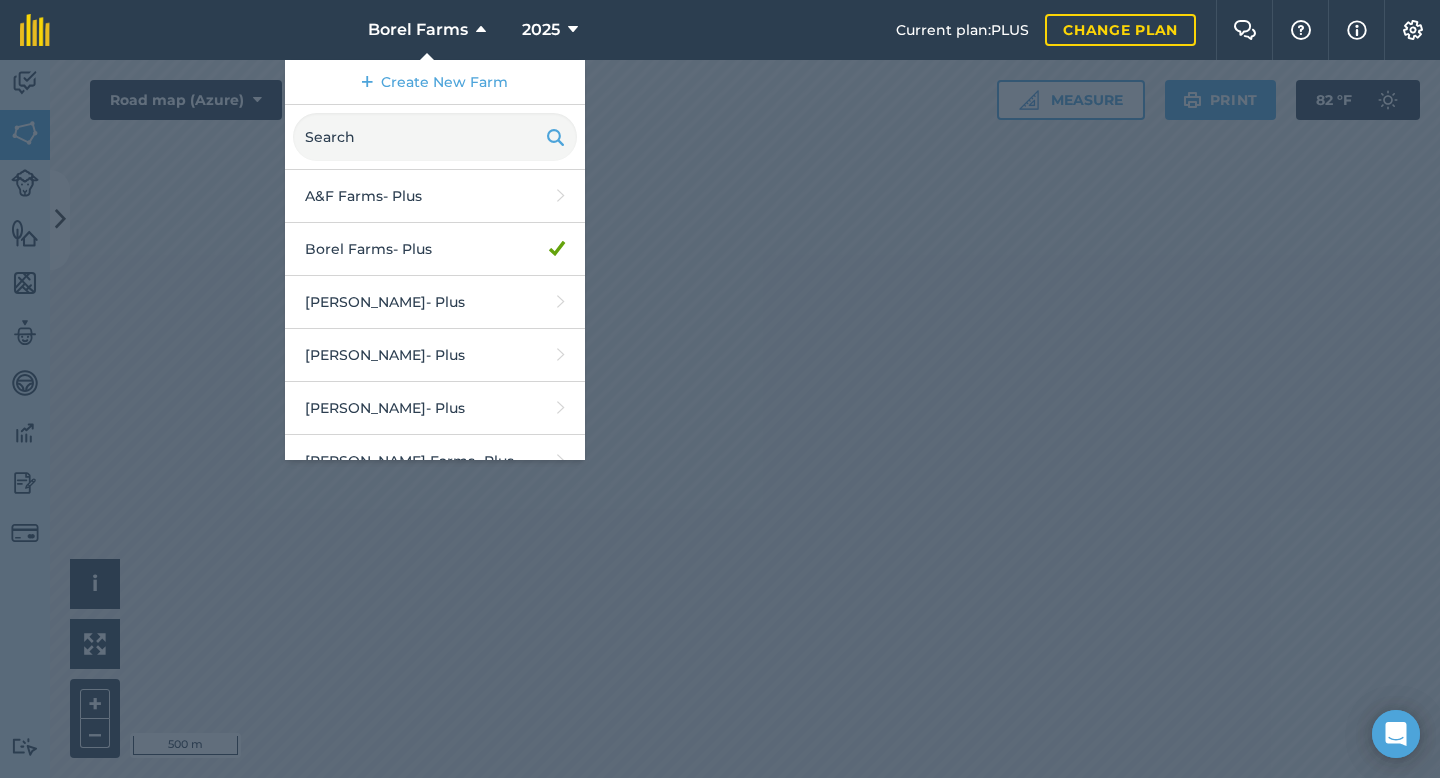 click on "[PERSON_NAME]  - Plus" at bounding box center (435, 726) 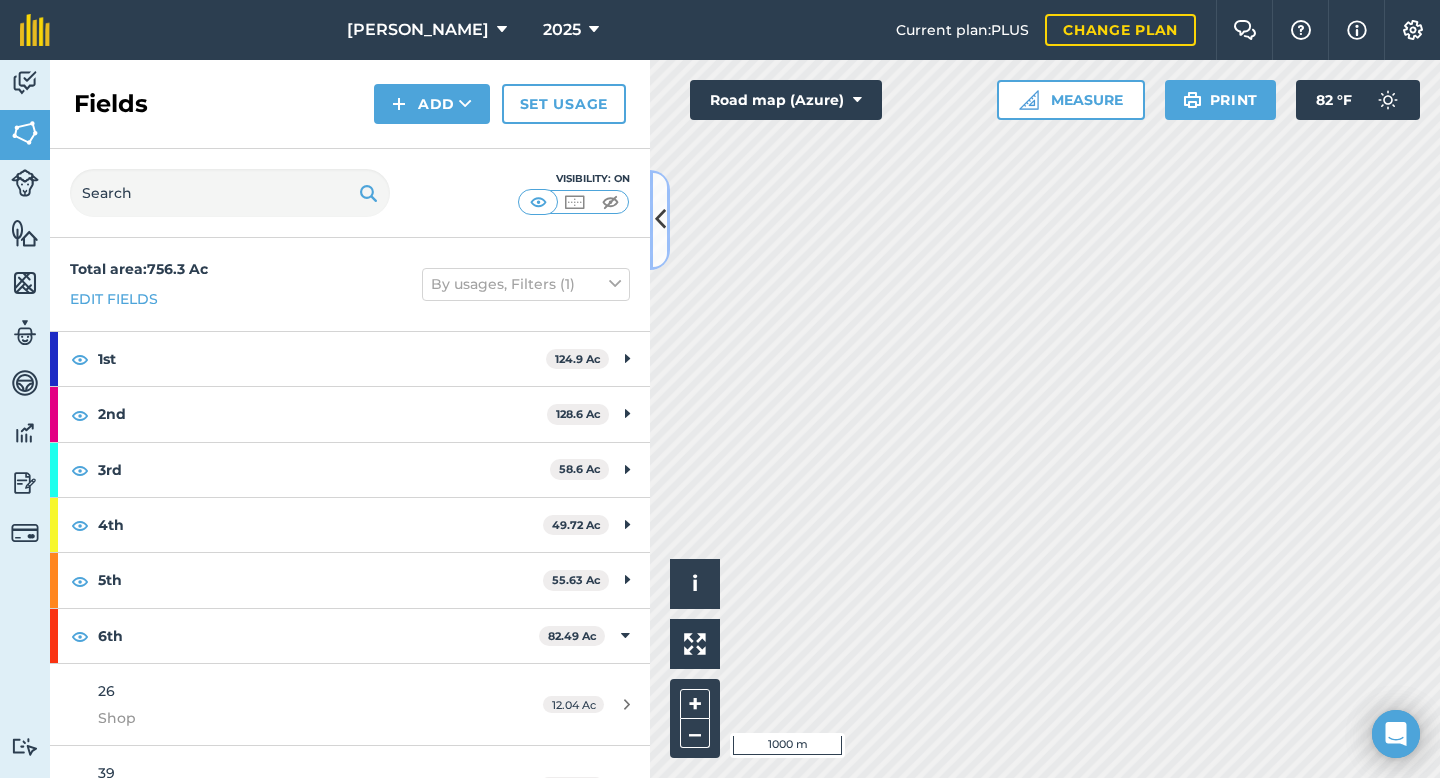 click at bounding box center (660, 220) 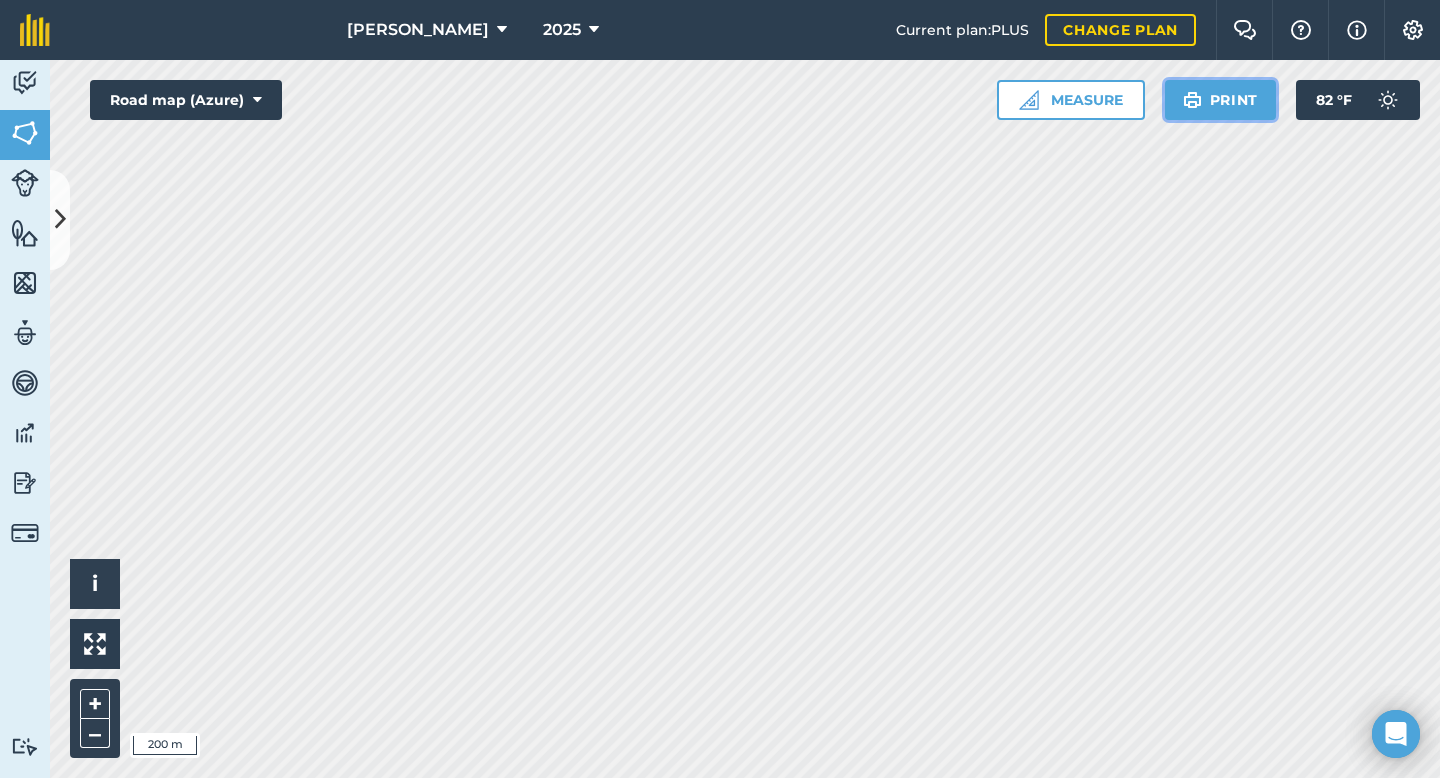 click on "Print" at bounding box center (1221, 100) 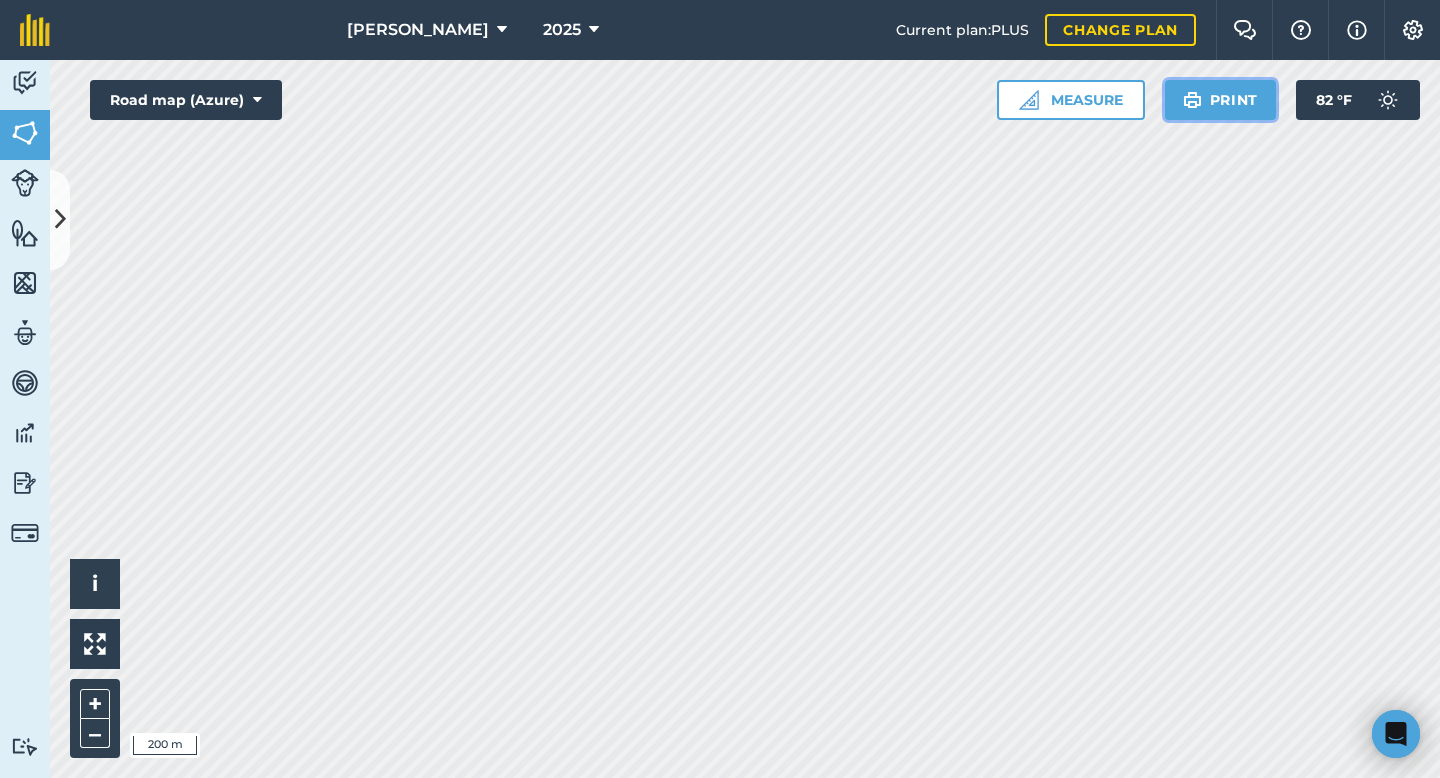 click on "Print" at bounding box center [1221, 100] 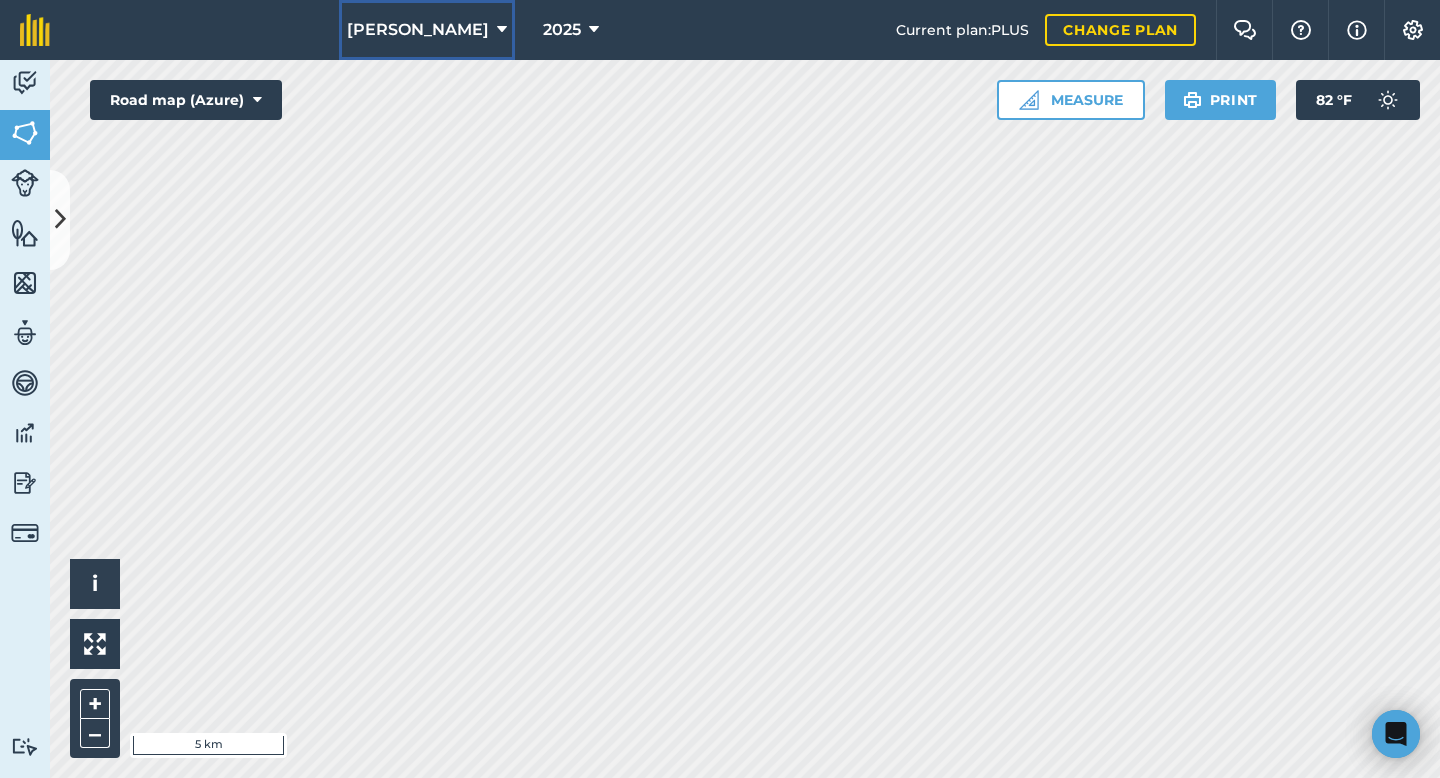 click on "[PERSON_NAME]" at bounding box center [418, 30] 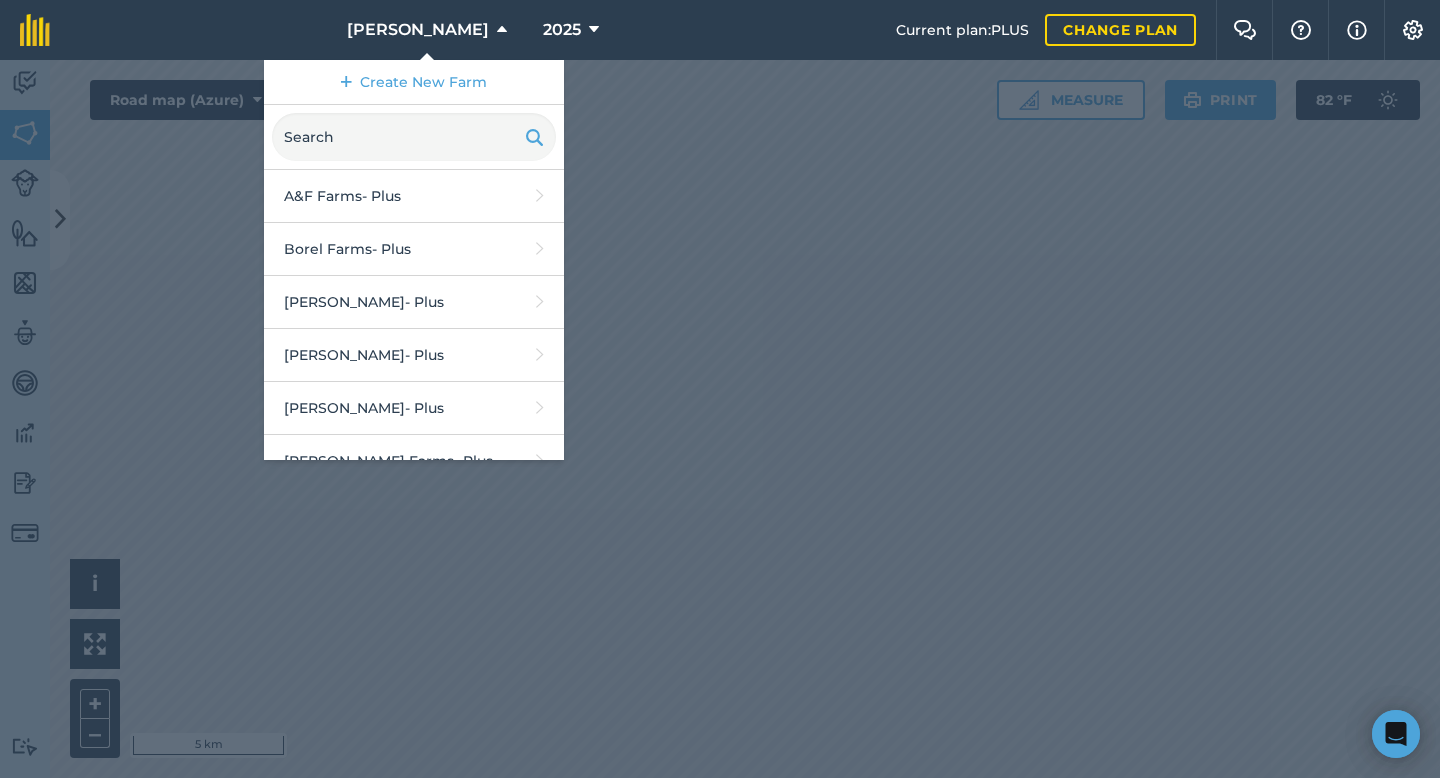 click on "[PERSON_NAME] Farms  - Plus" at bounding box center [414, 620] 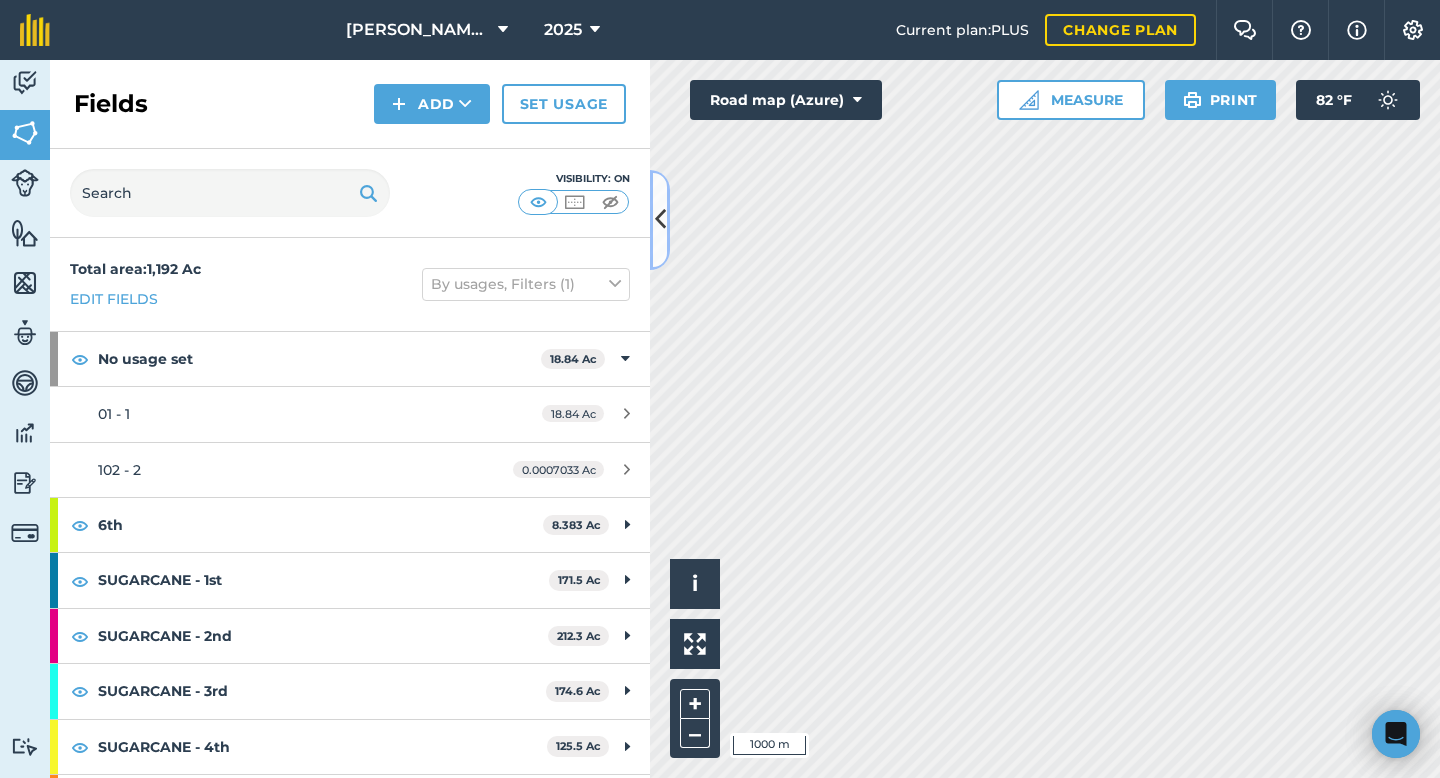 click at bounding box center (660, 219) 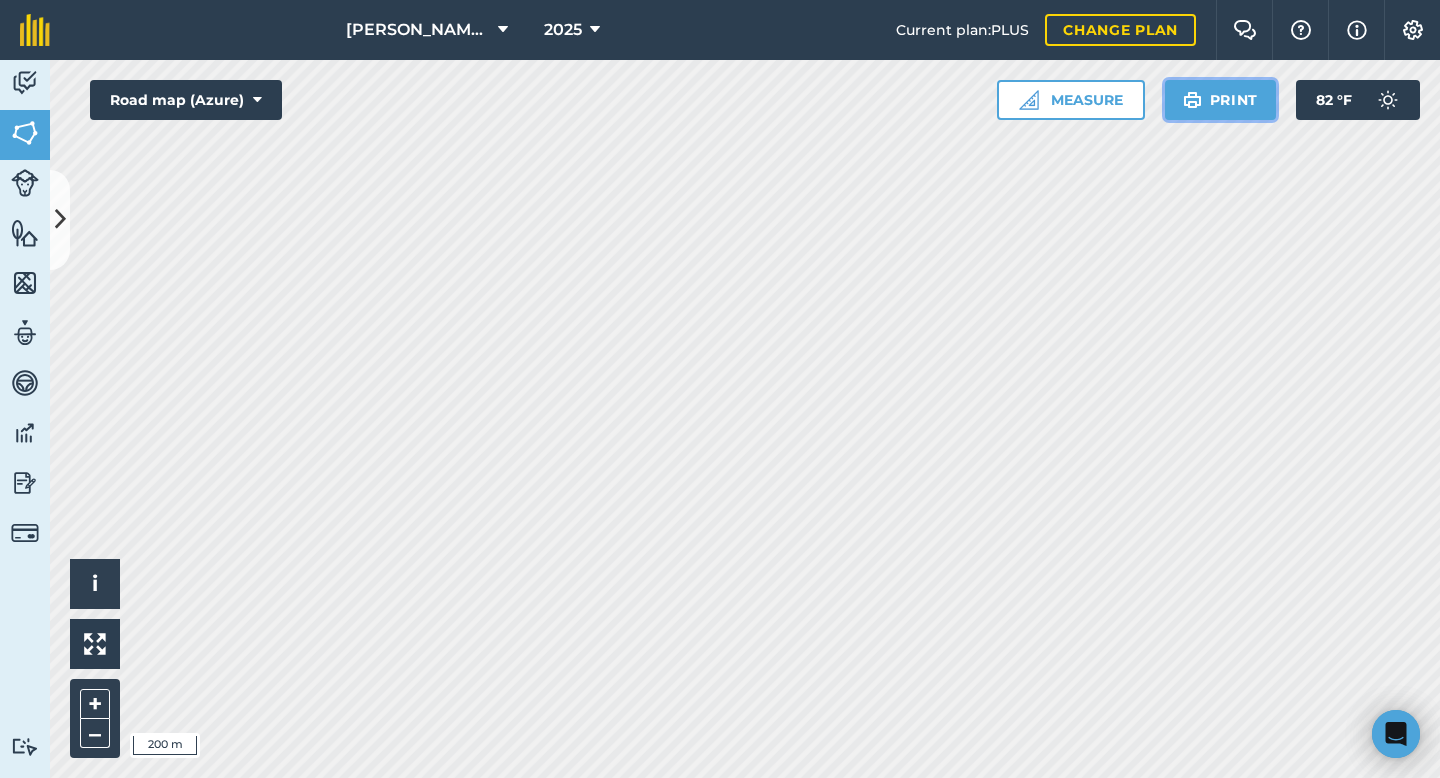 click on "Print" at bounding box center (1221, 100) 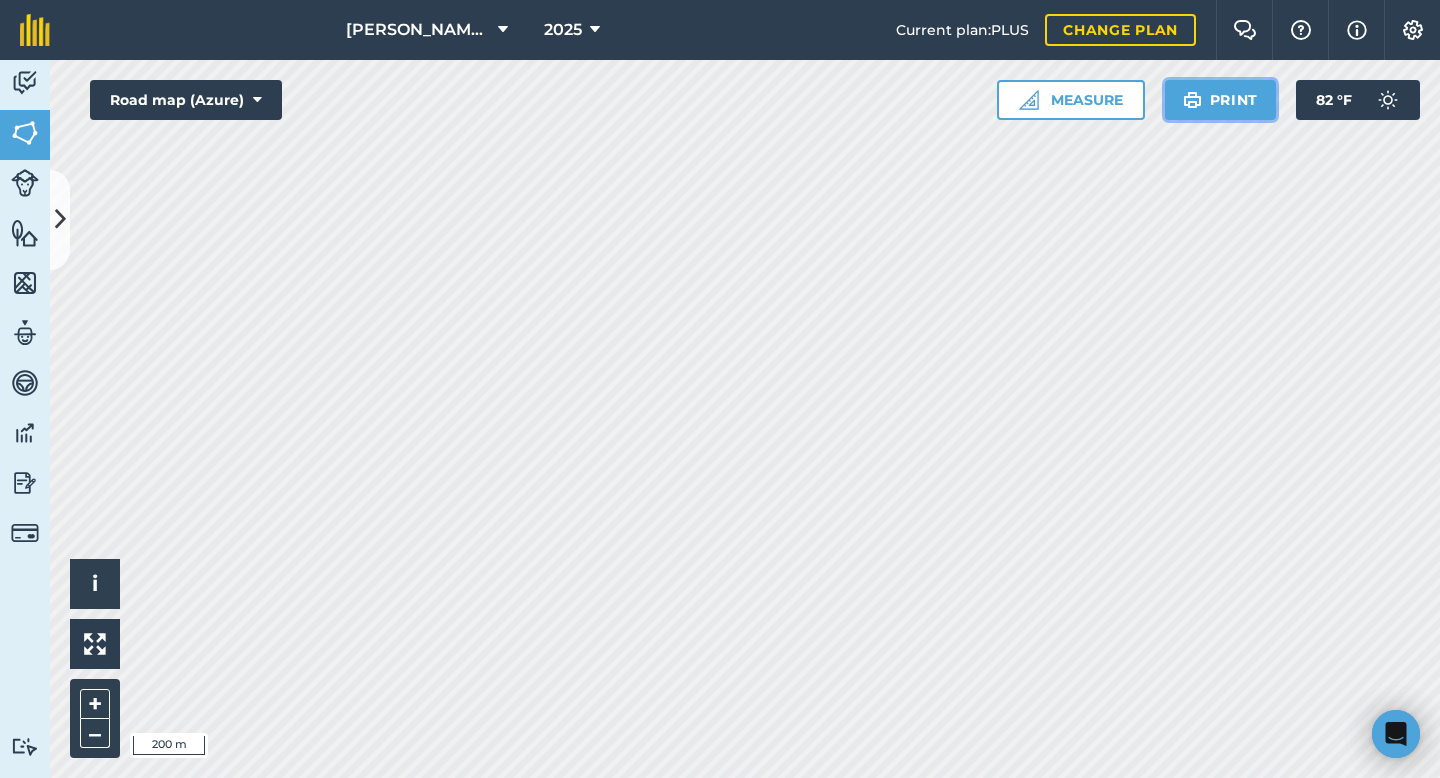 click at bounding box center [1192, 100] 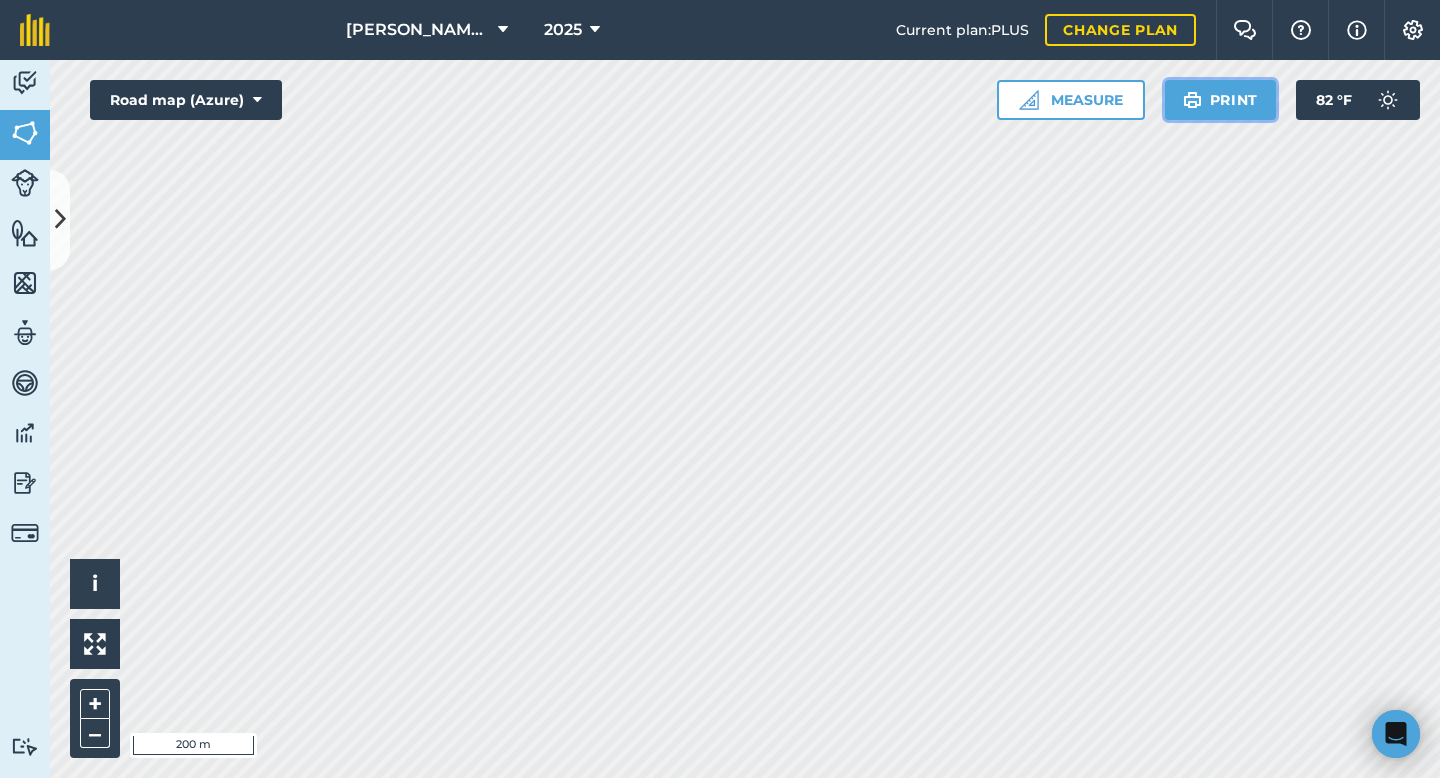 click on "Print" at bounding box center (1221, 100) 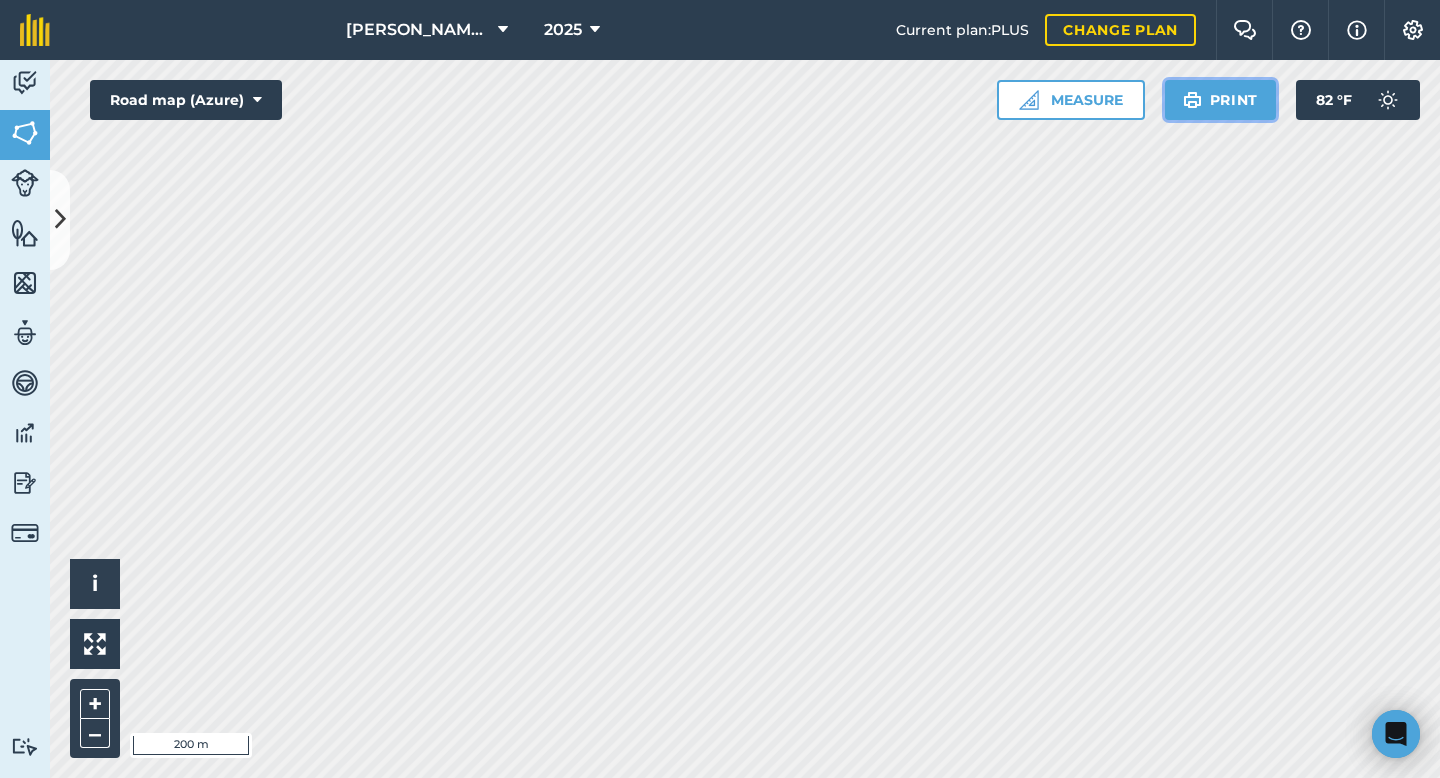 click on "Print" at bounding box center (1221, 100) 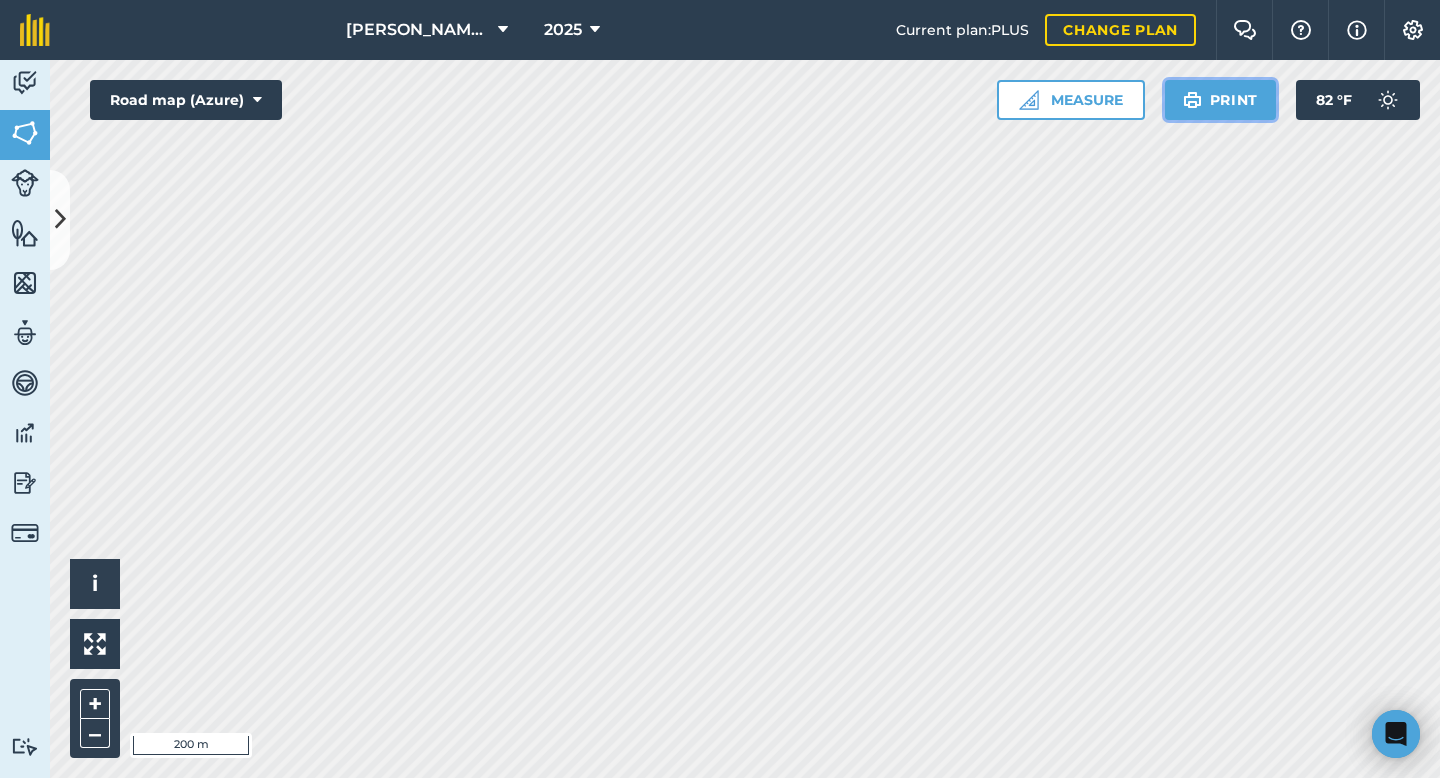click on "Print" at bounding box center [1221, 100] 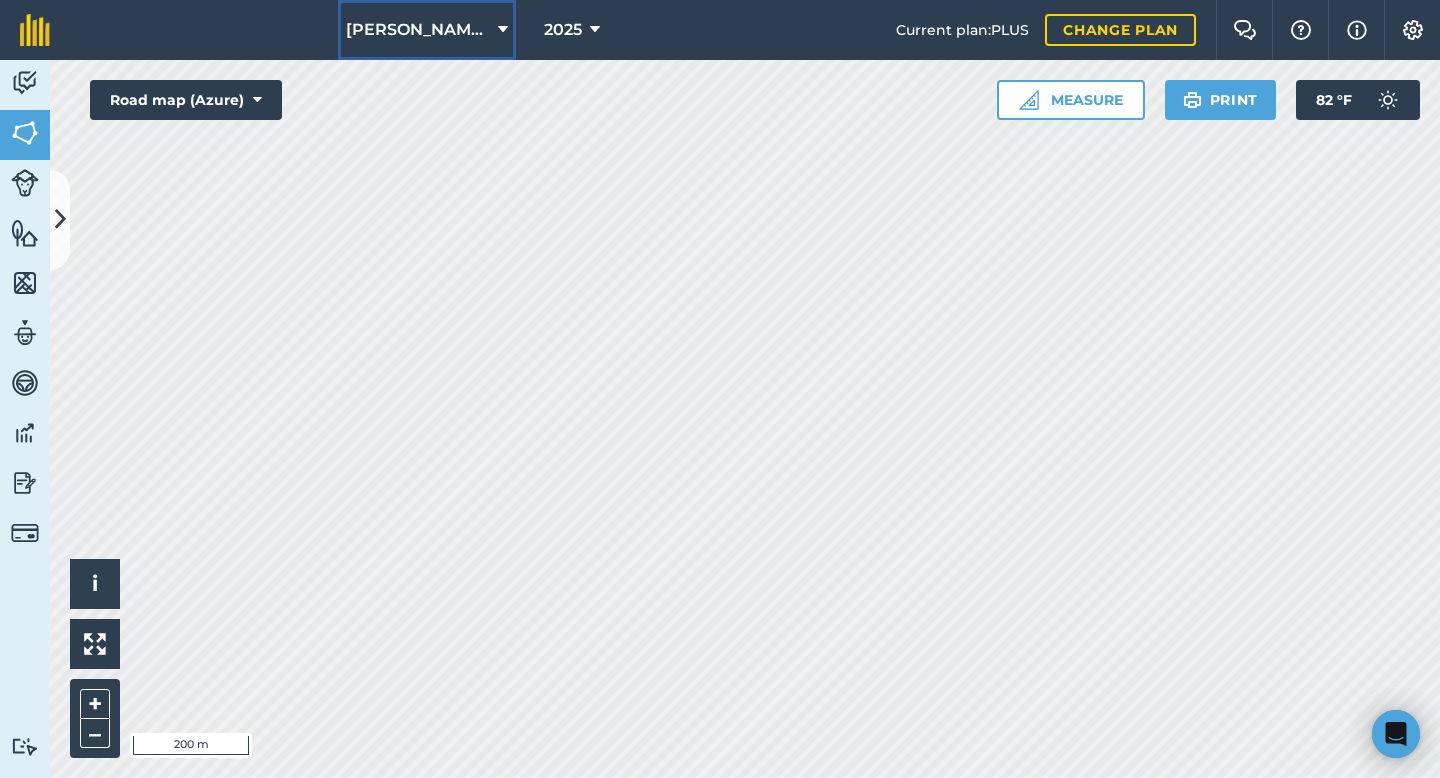 click on "[PERSON_NAME] Farms" at bounding box center (427, 30) 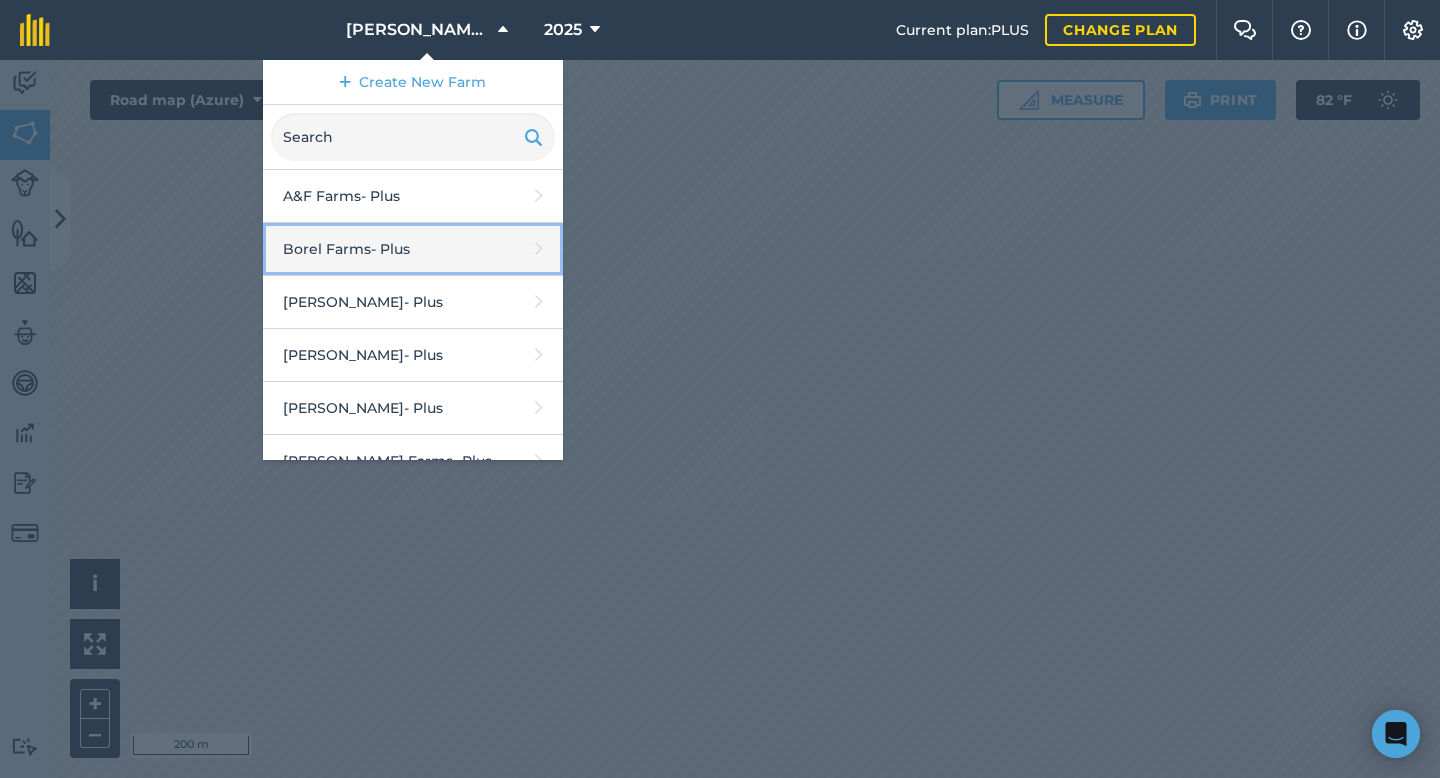 click on "Borel Farms  - Plus" at bounding box center [413, 249] 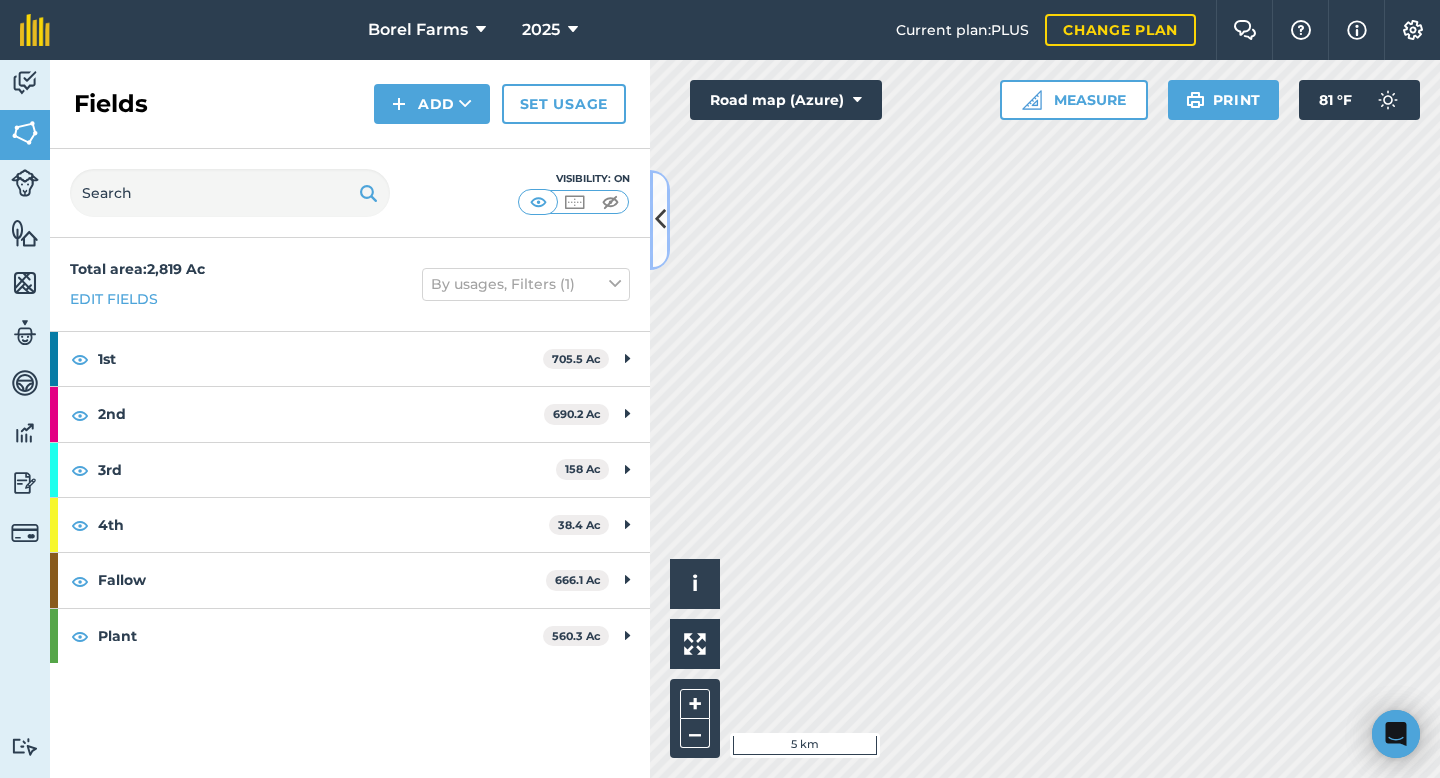 click at bounding box center (660, 219) 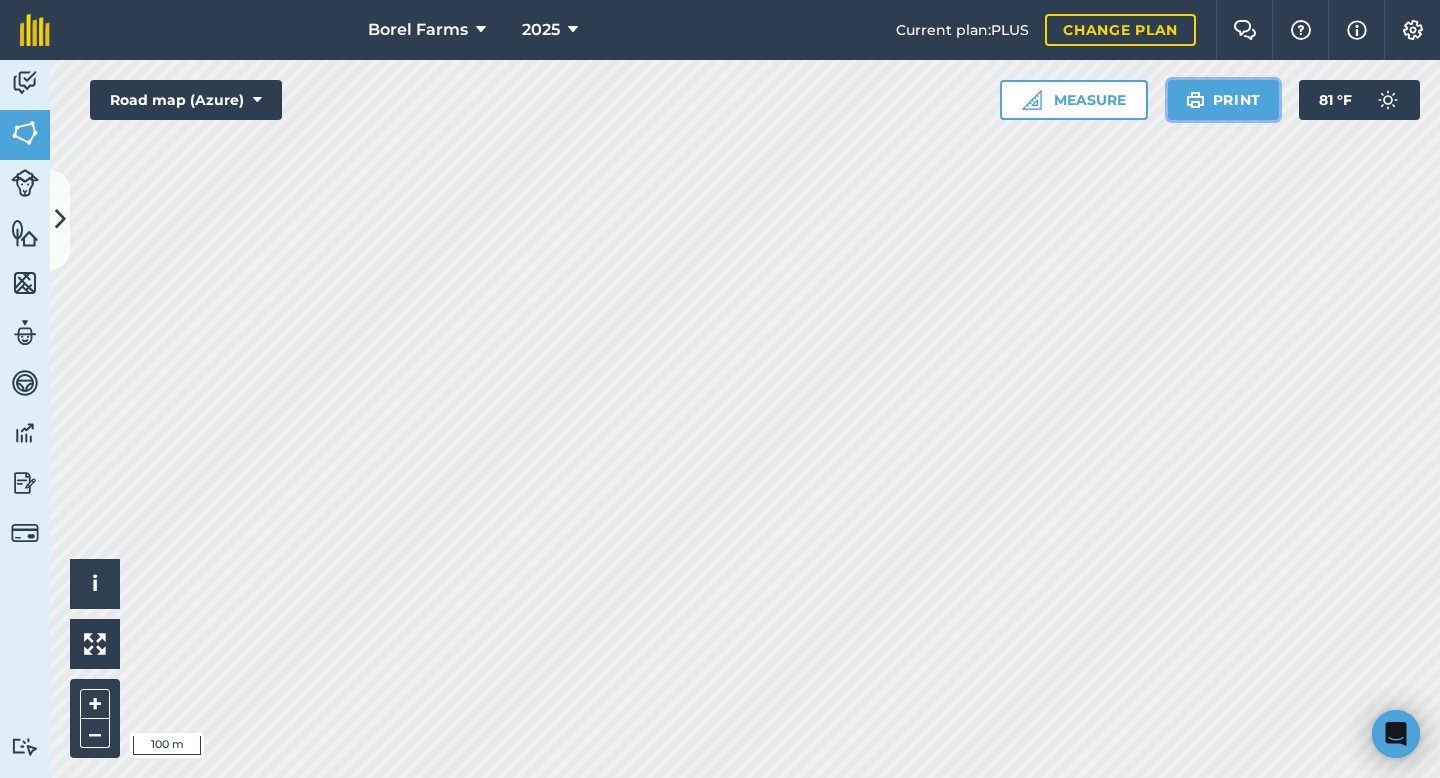 click on "Print" at bounding box center (1224, 100) 